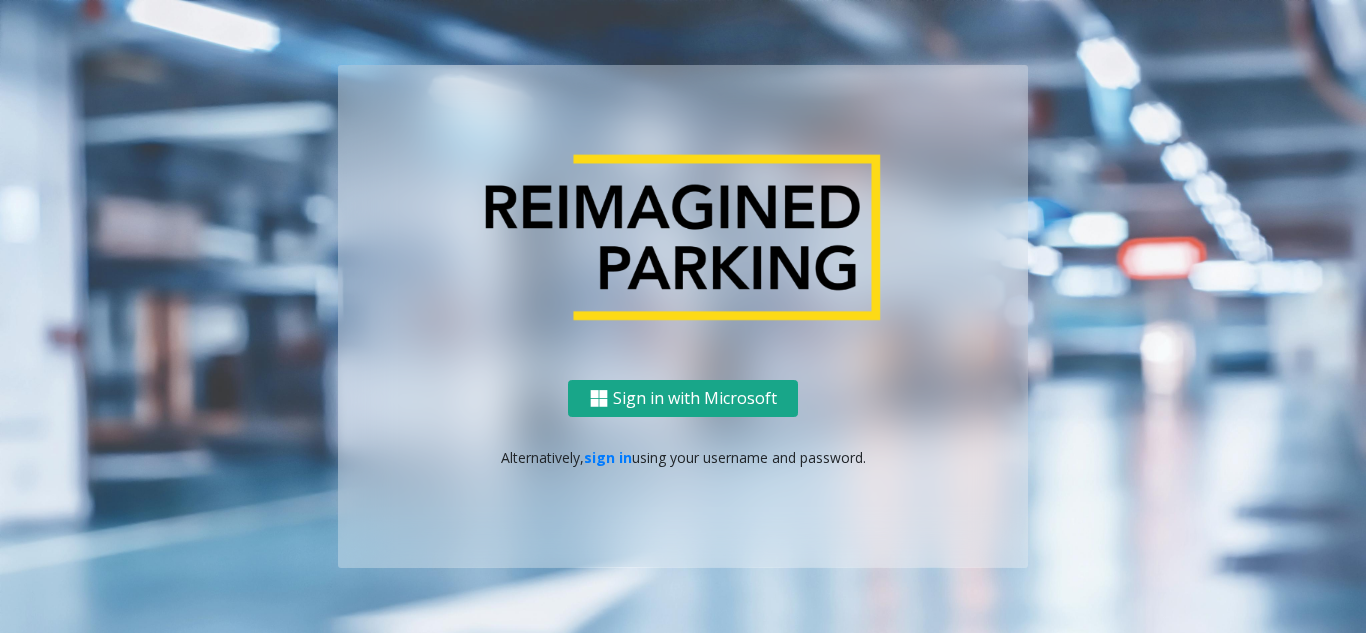 scroll, scrollTop: 0, scrollLeft: 0, axis: both 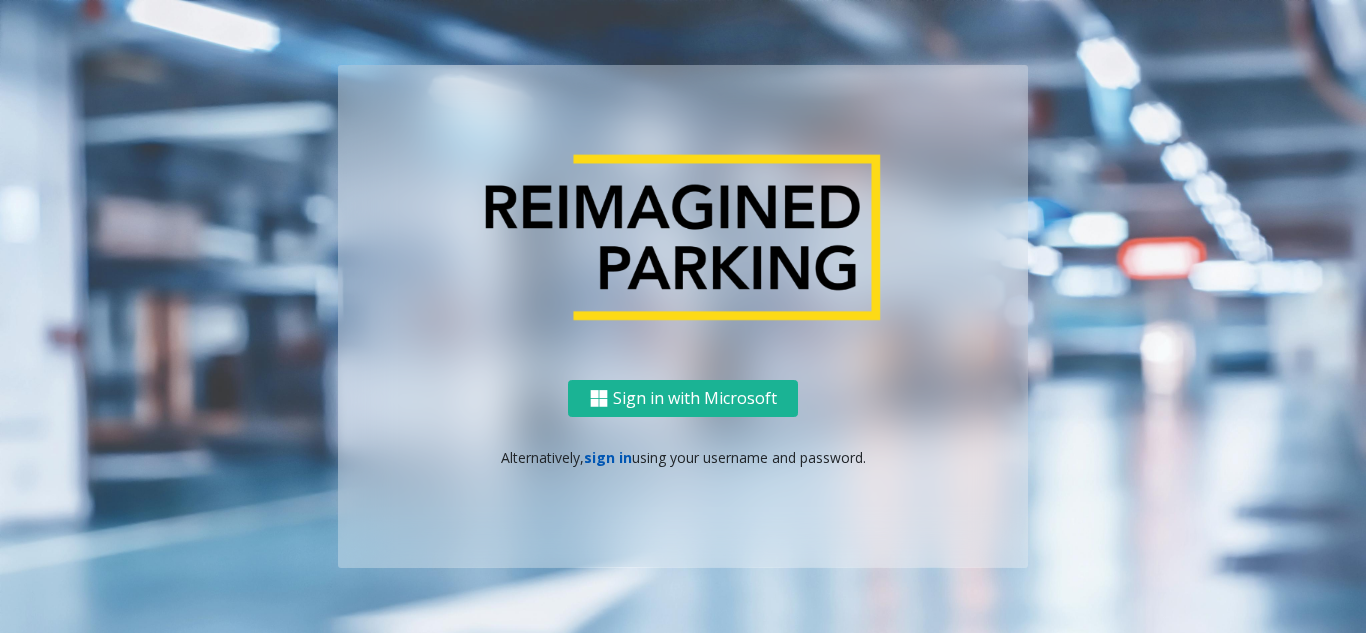click on "sign in" 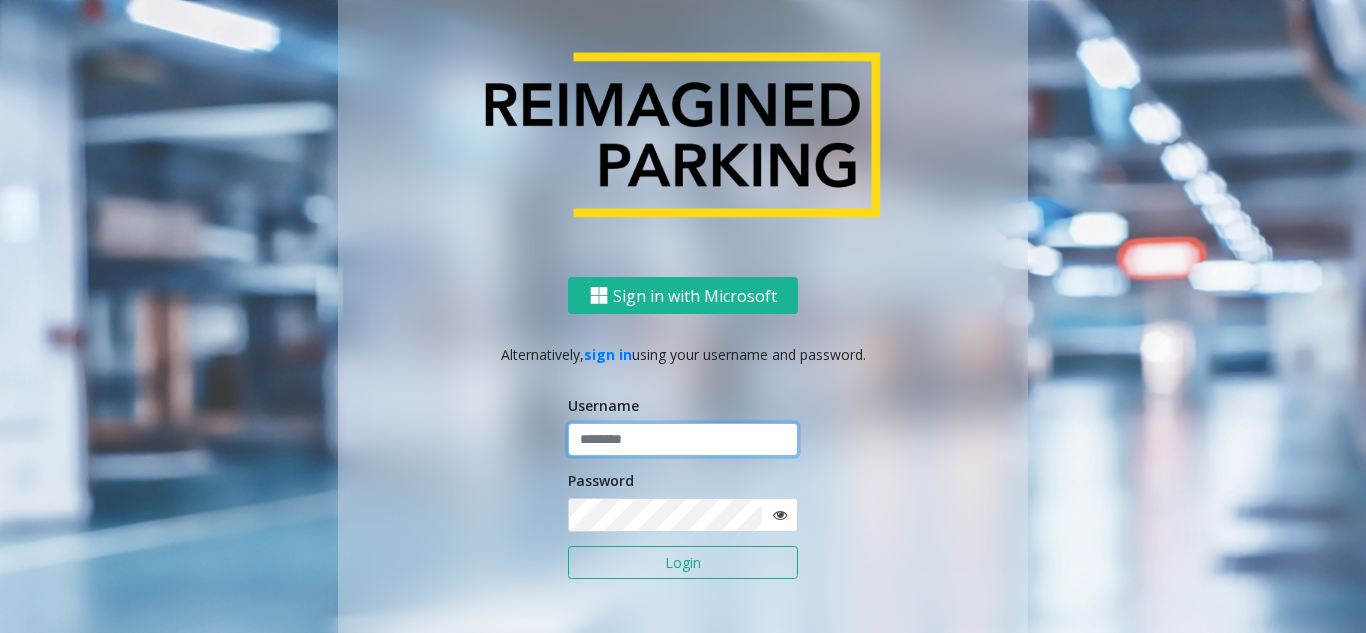 click 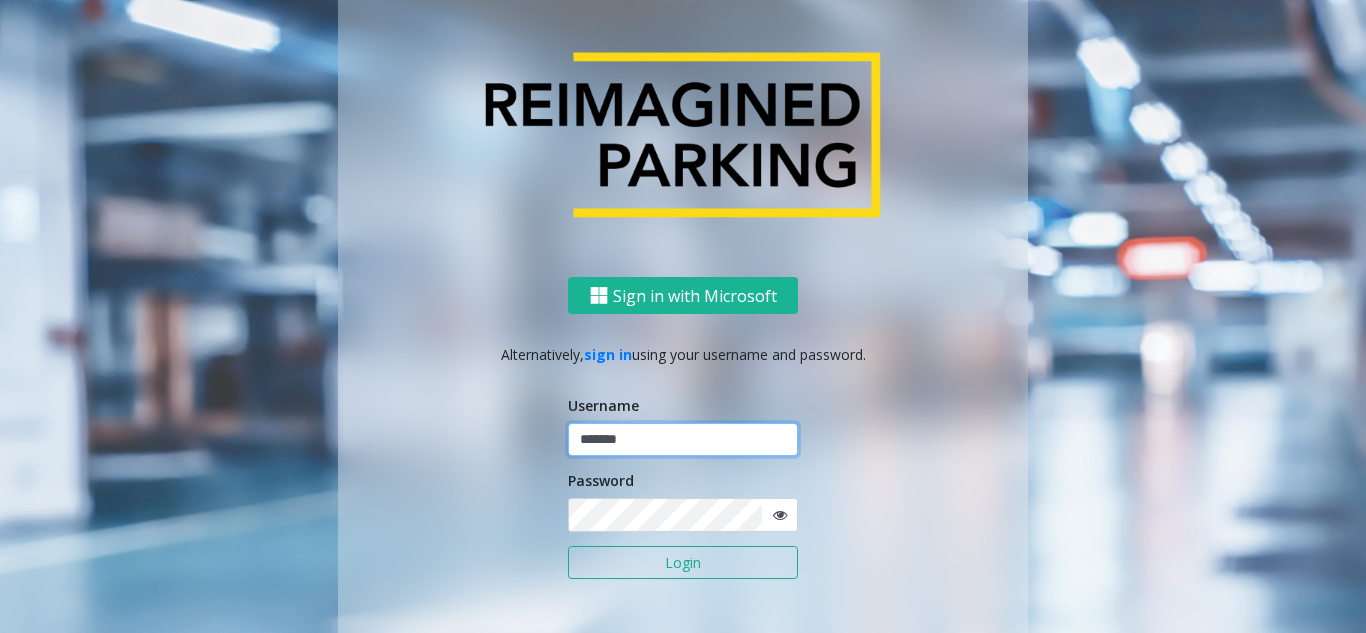 type on "*******" 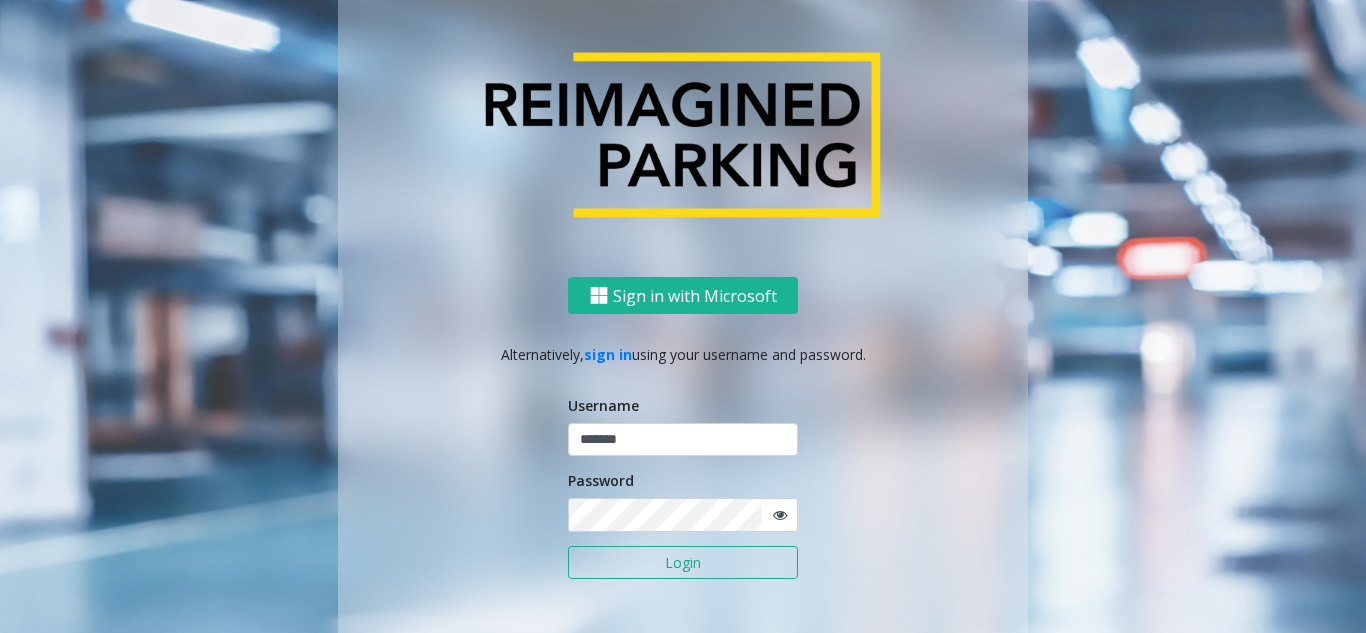 click on "Login" 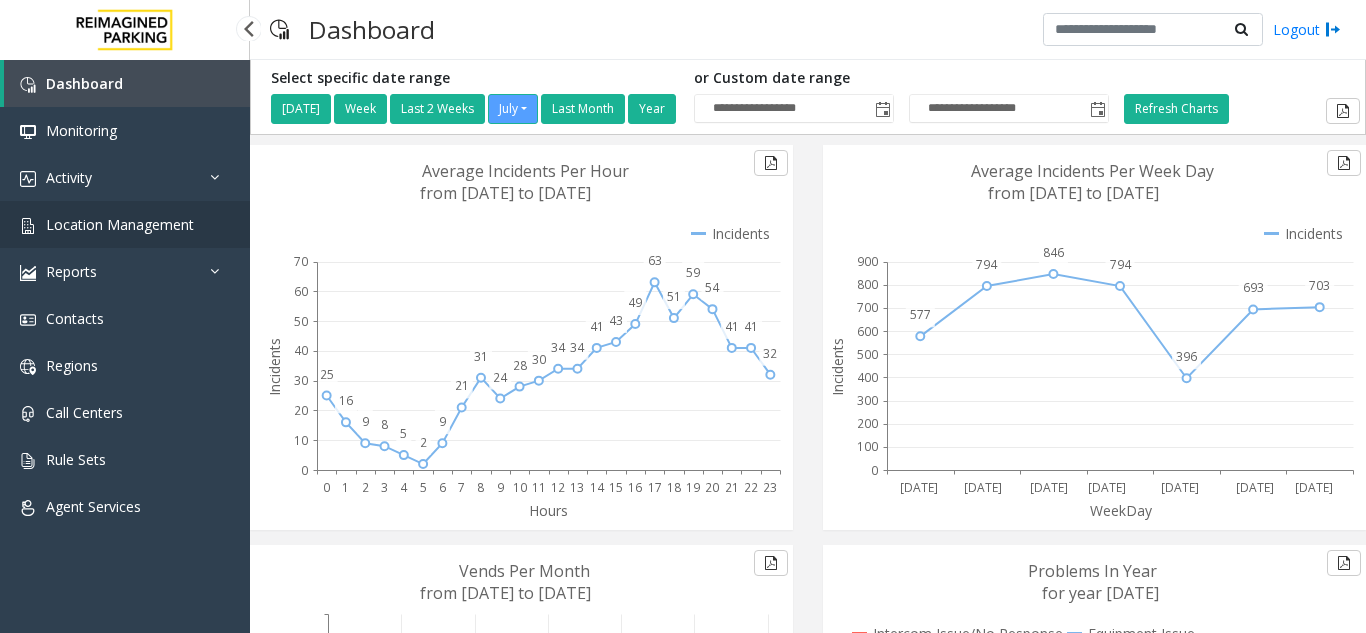 click on "Location Management" at bounding box center (120, 224) 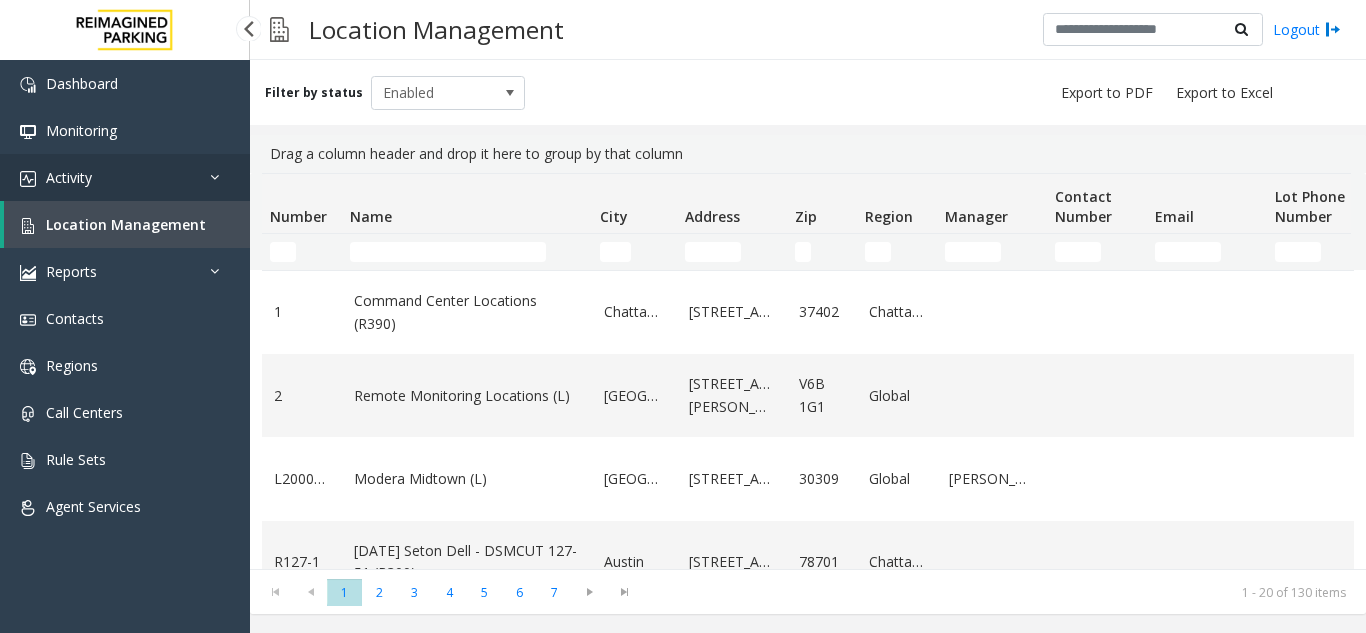 click on "Activity" at bounding box center [125, 177] 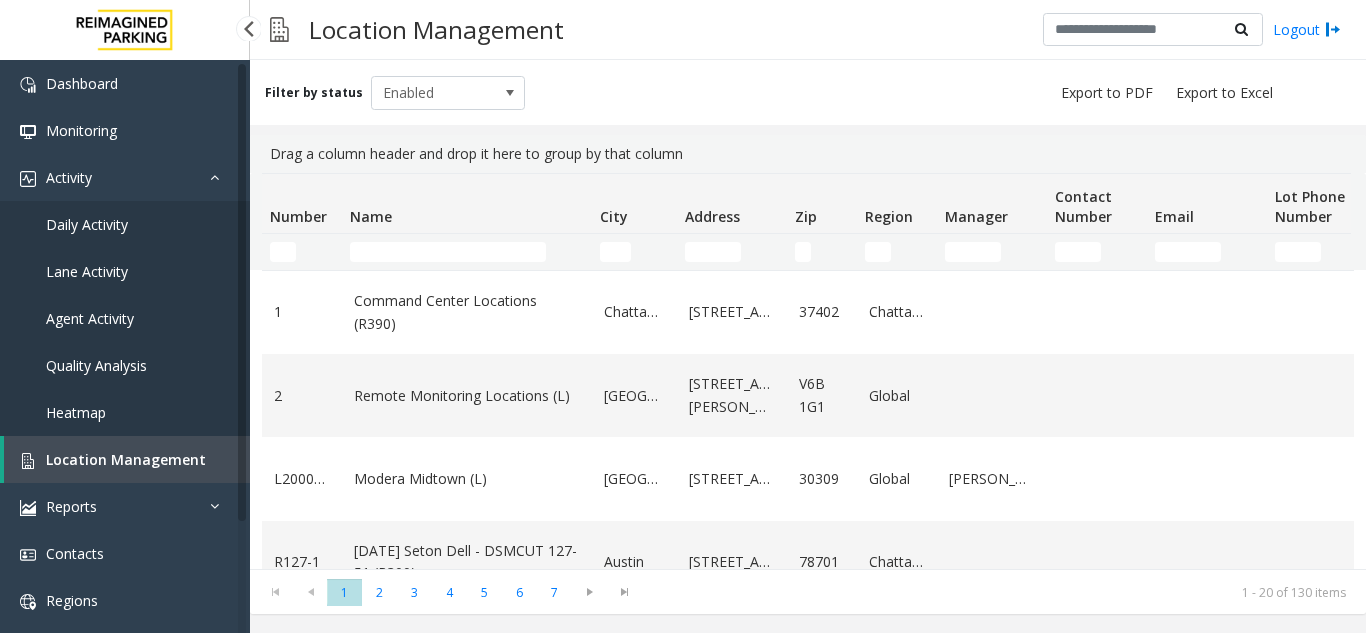 click on "Daily Activity" at bounding box center (87, 224) 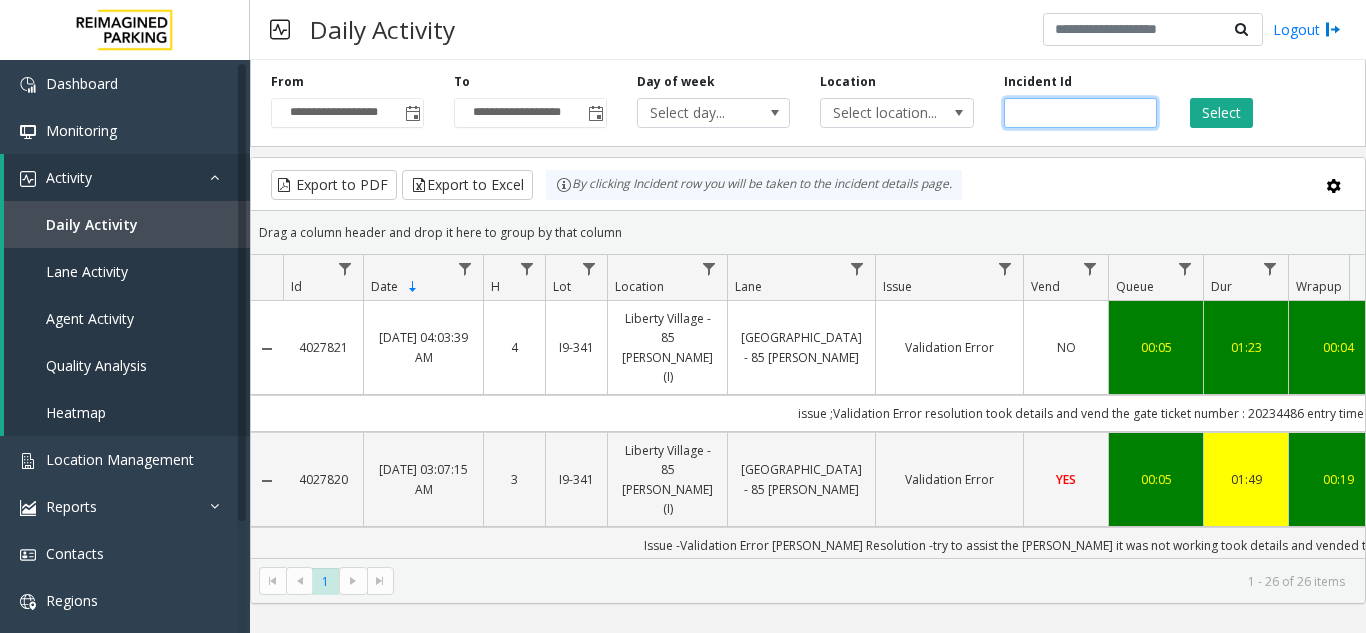 click 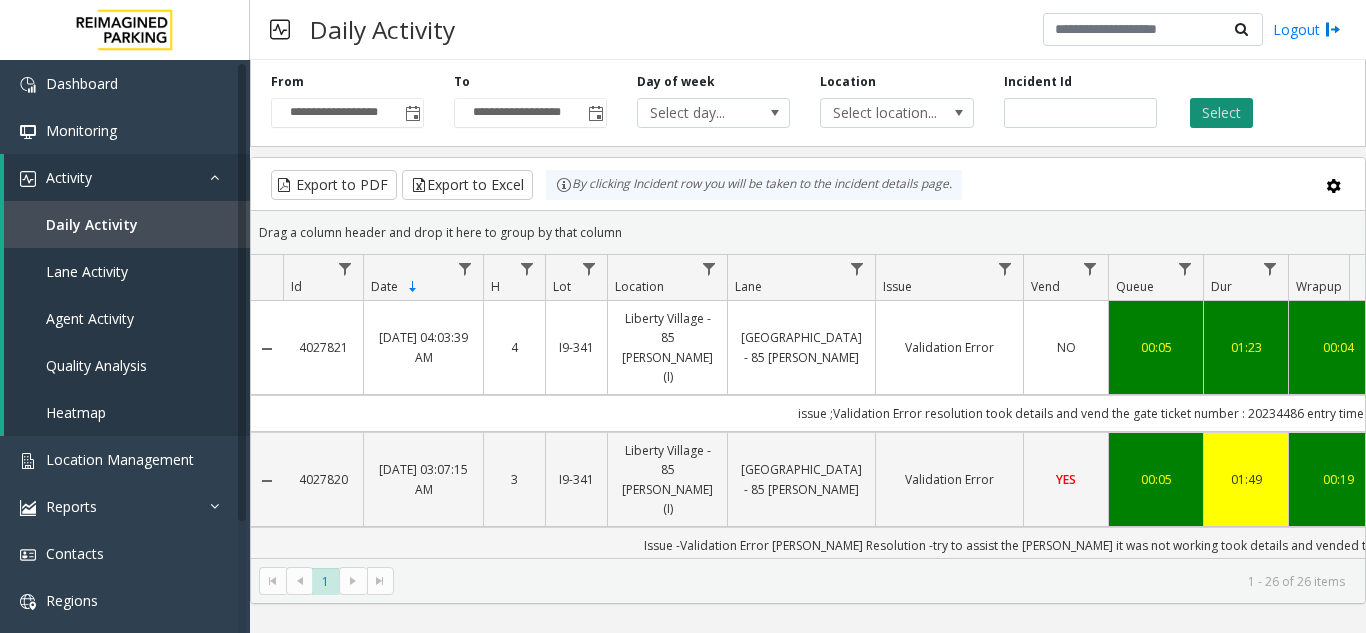 click on "Select" 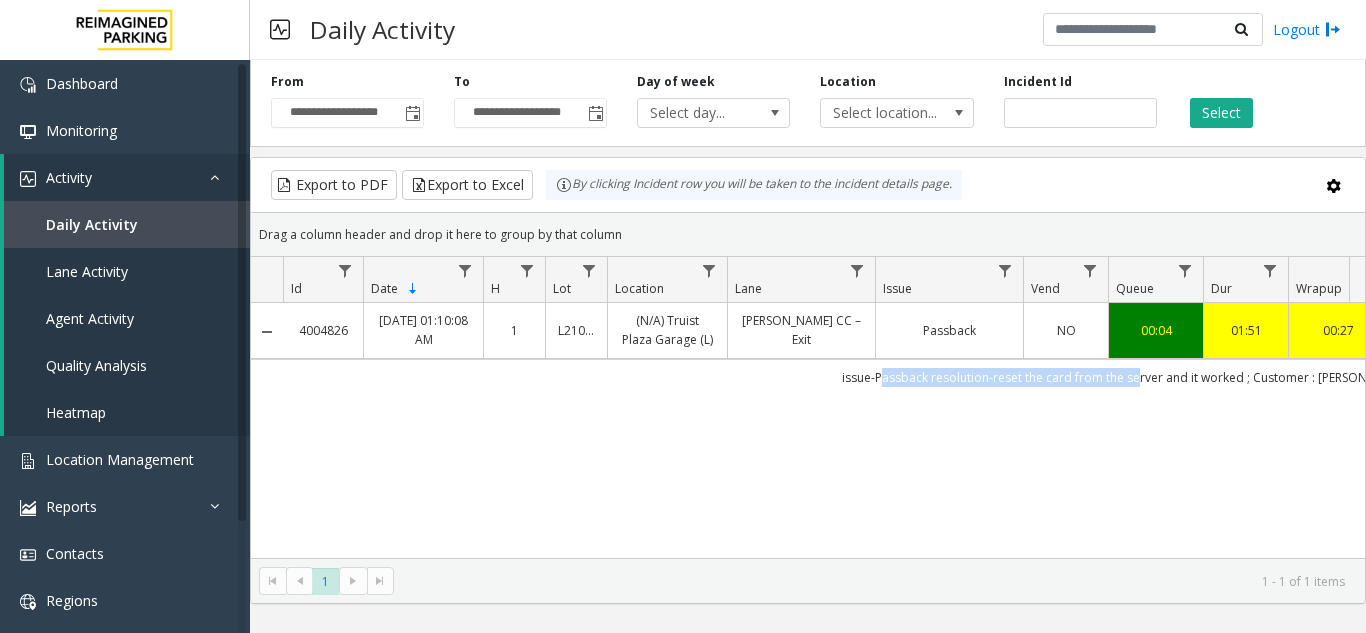 drag, startPoint x: 888, startPoint y: 381, endPoint x: 1143, endPoint y: 383, distance: 255.00784 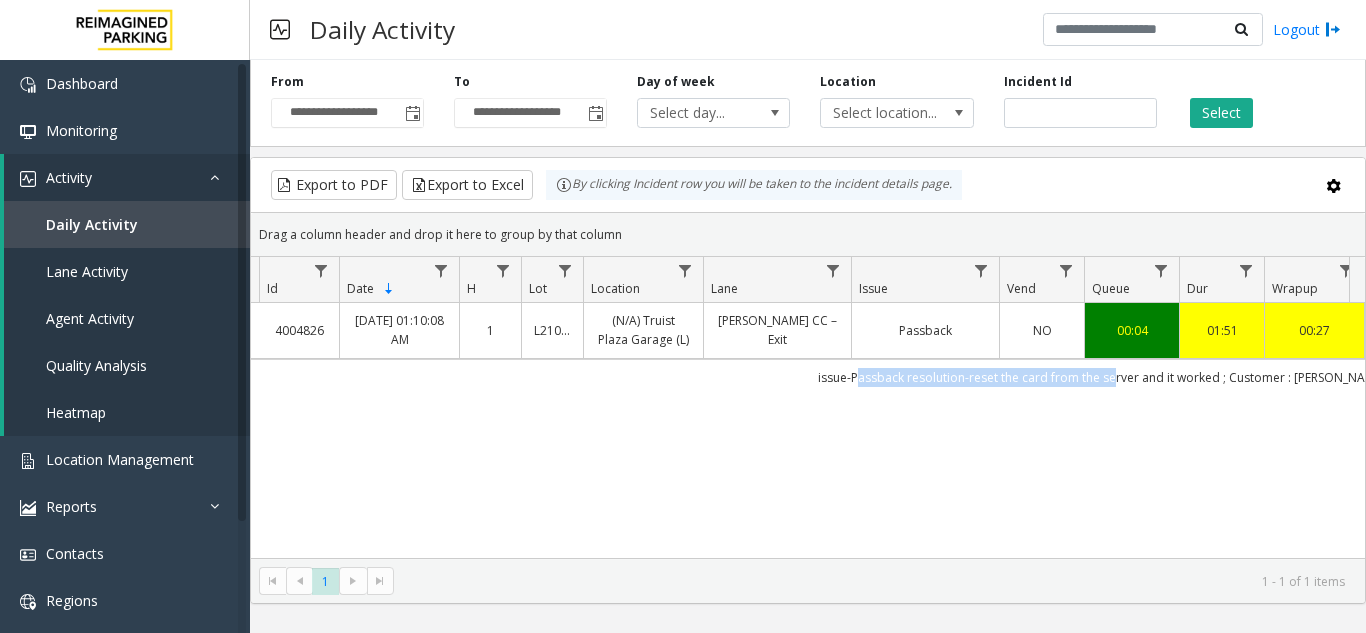 scroll, scrollTop: 0, scrollLeft: 211, axis: horizontal 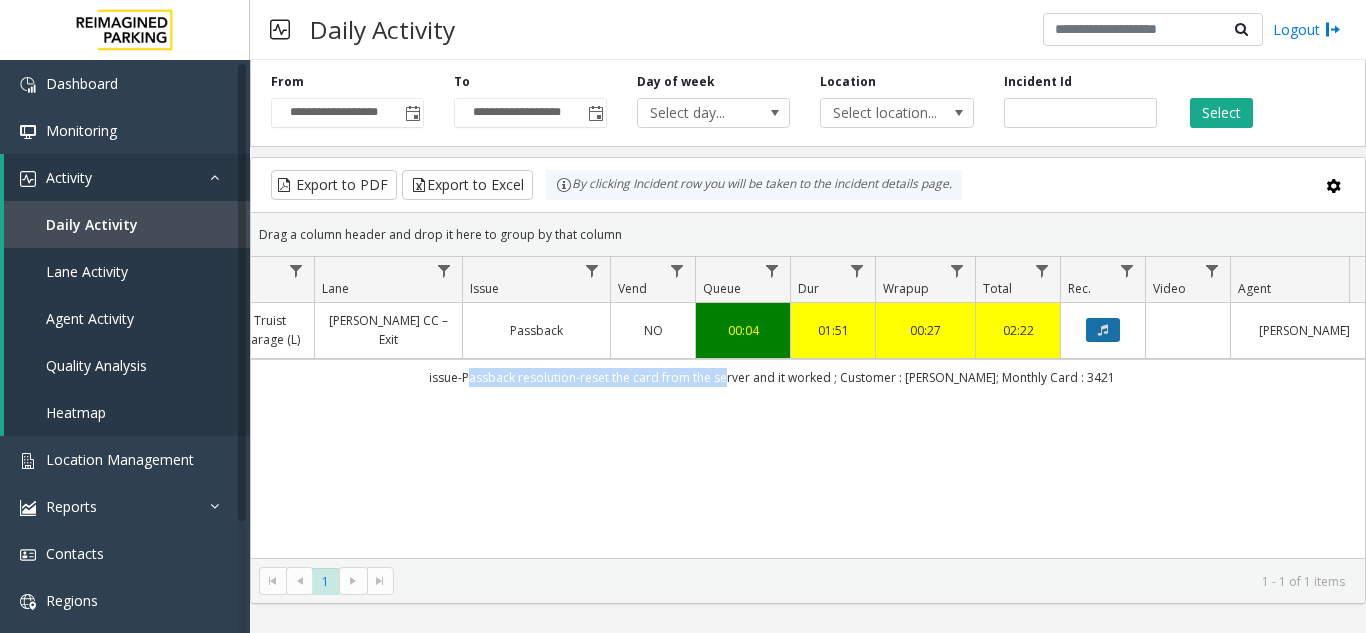 click 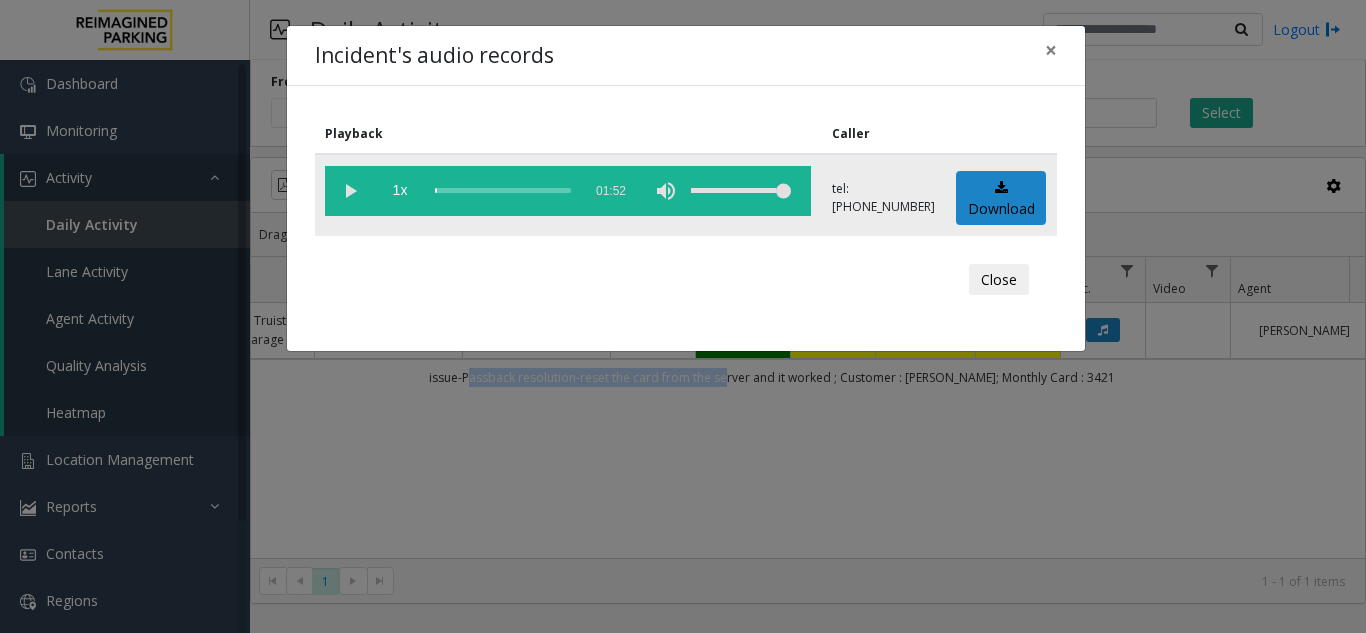 click 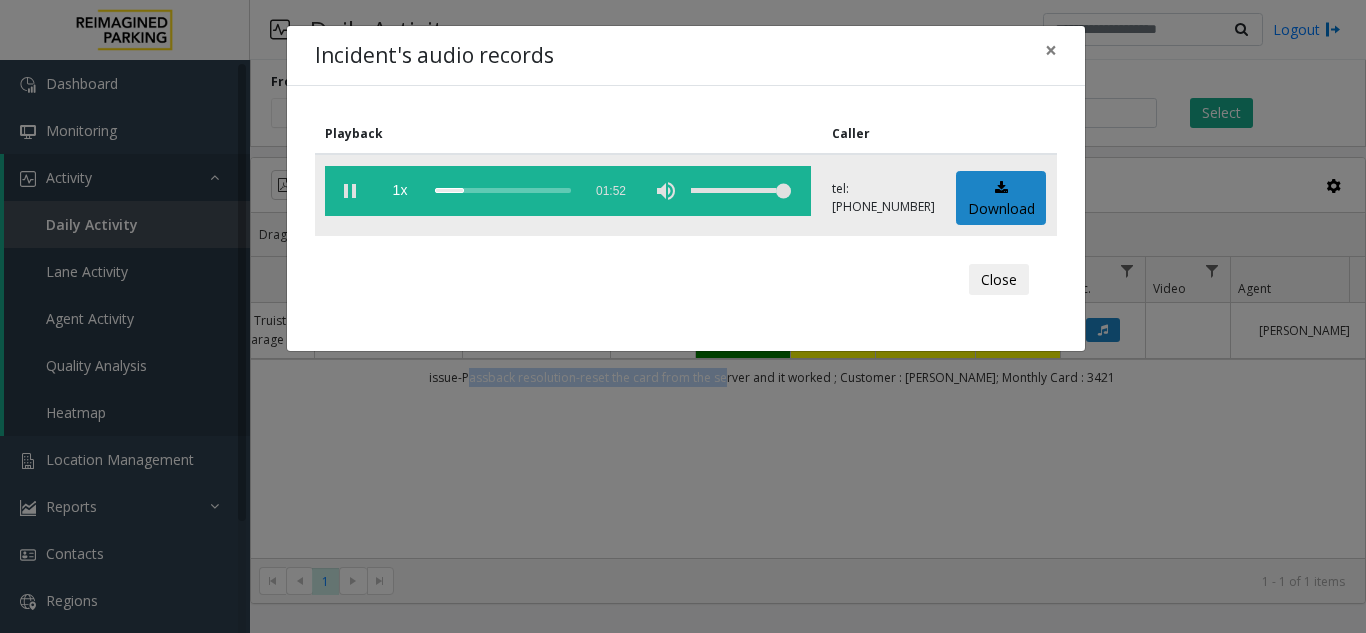 click 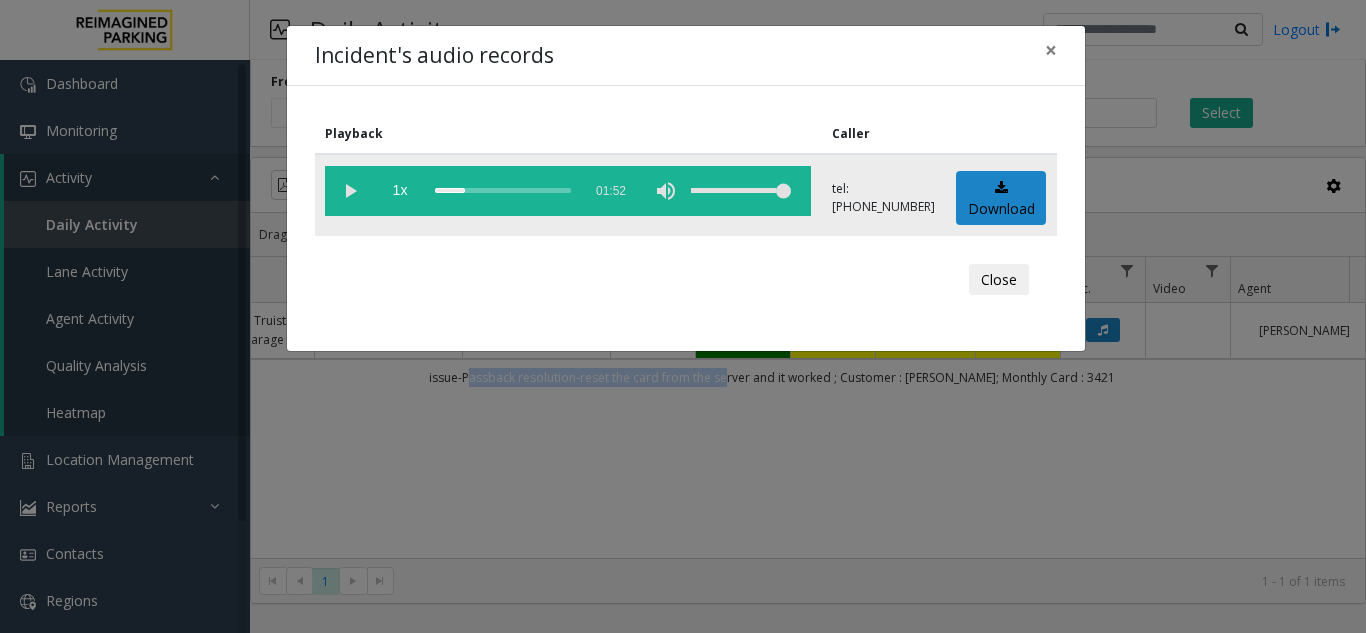 click 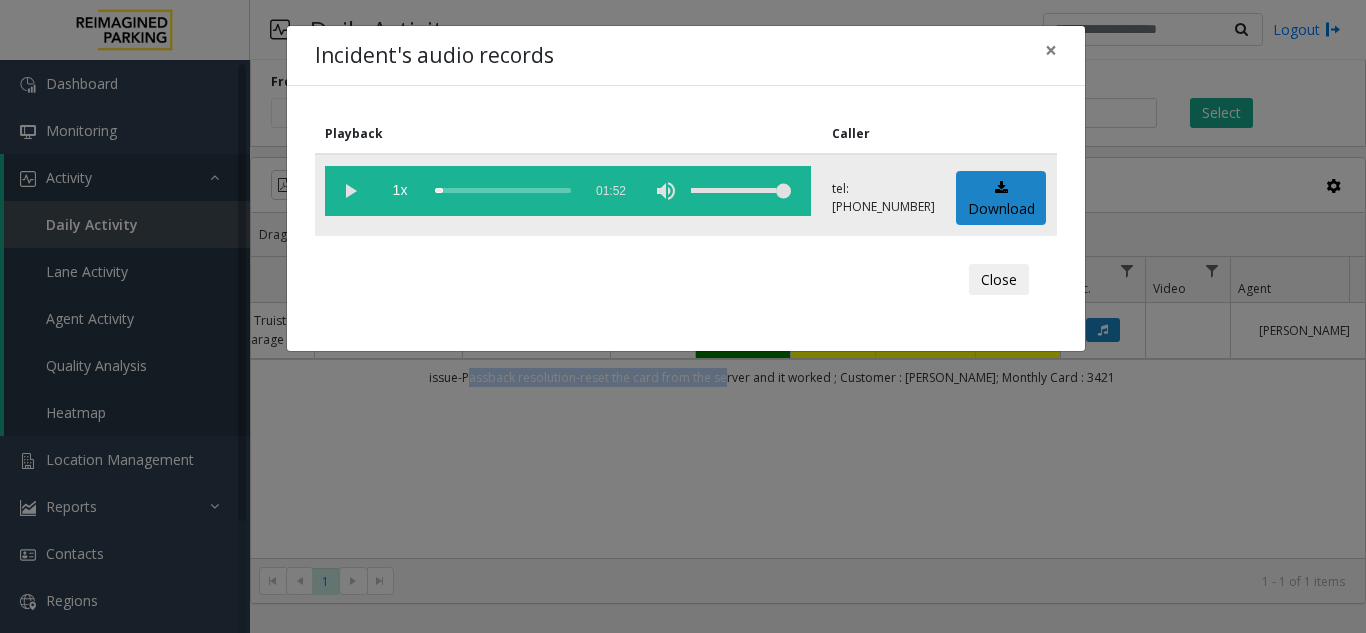 drag, startPoint x: 466, startPoint y: 189, endPoint x: 440, endPoint y: 196, distance: 26.925823 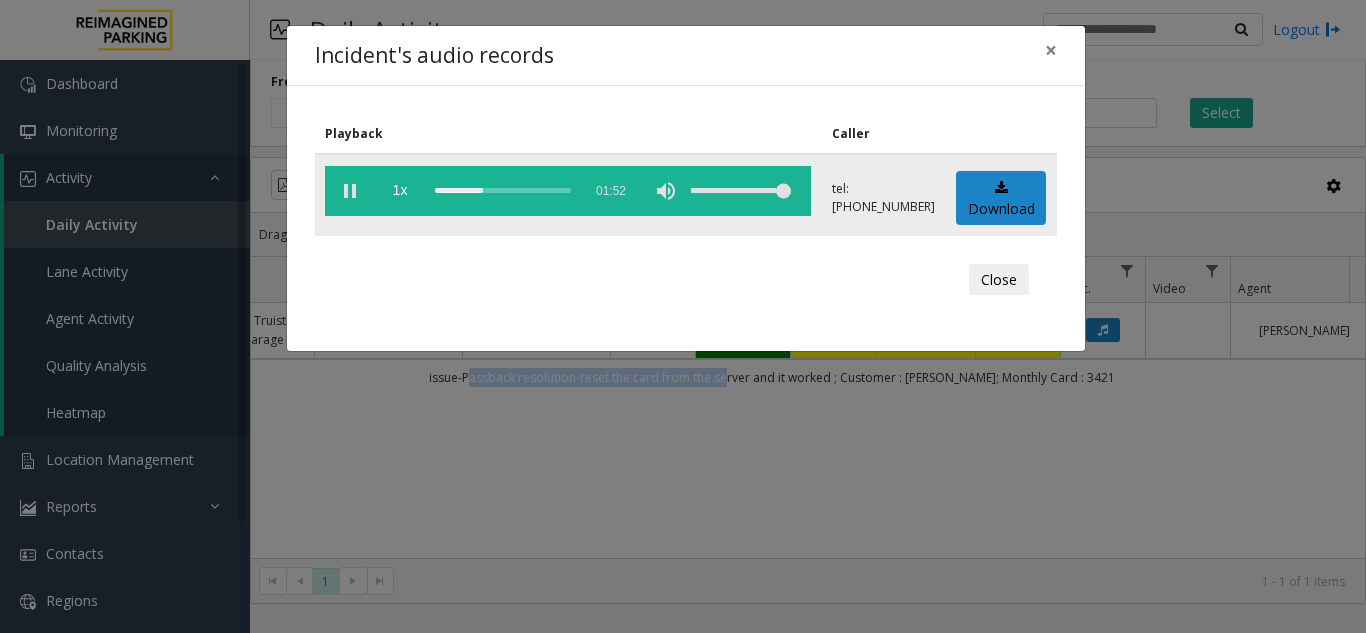 click 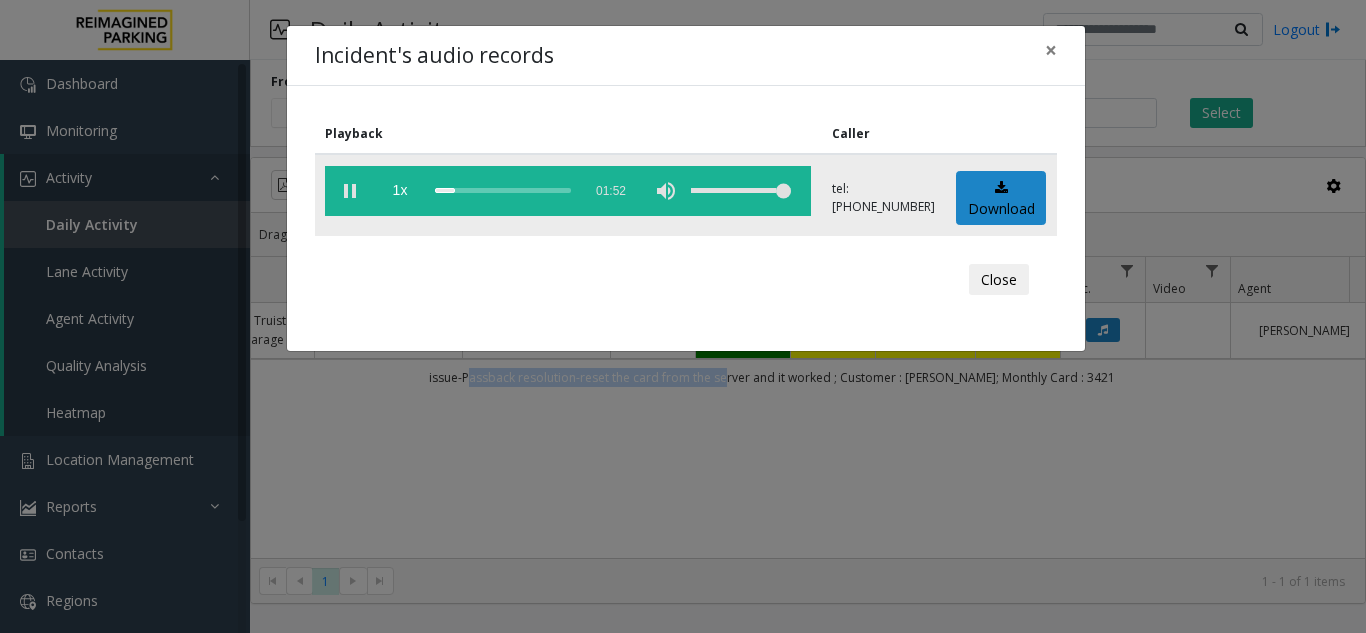 click 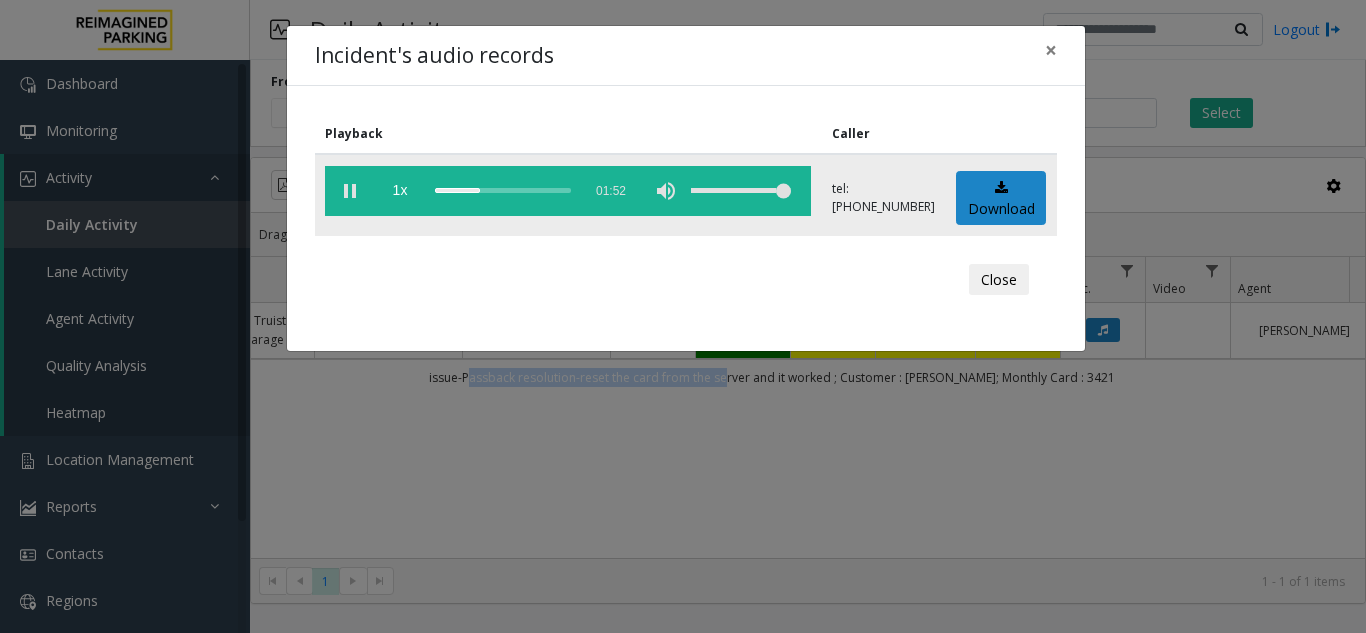 click 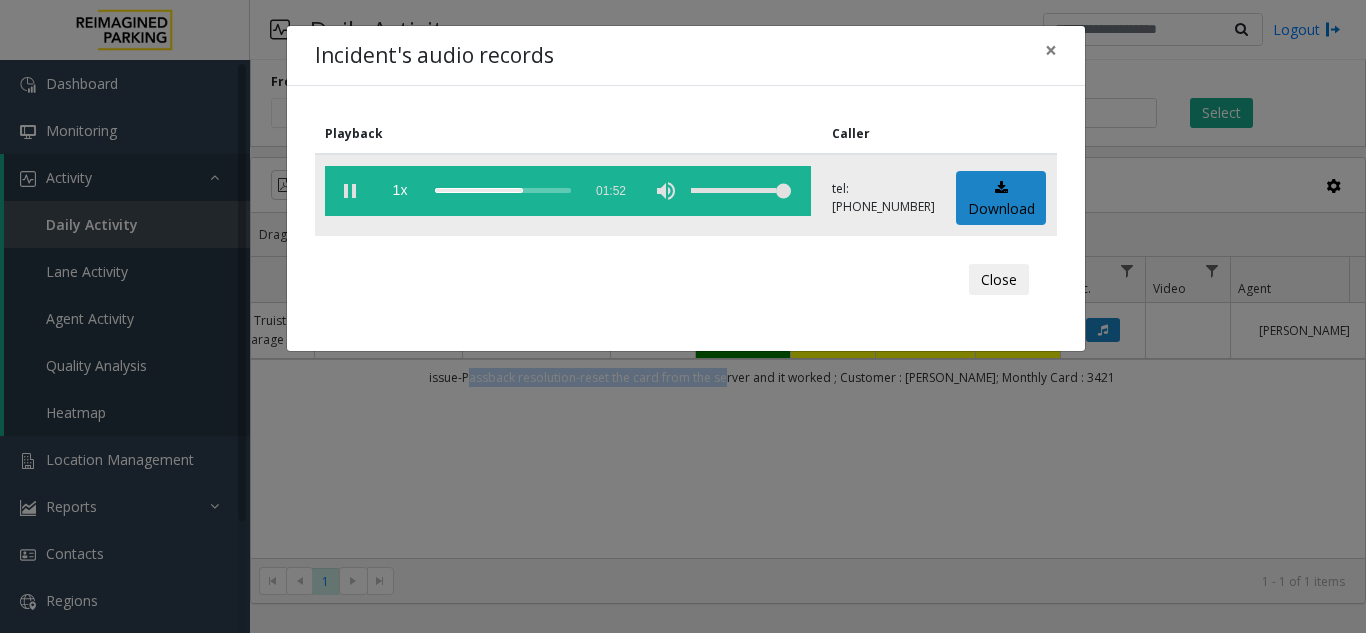 click 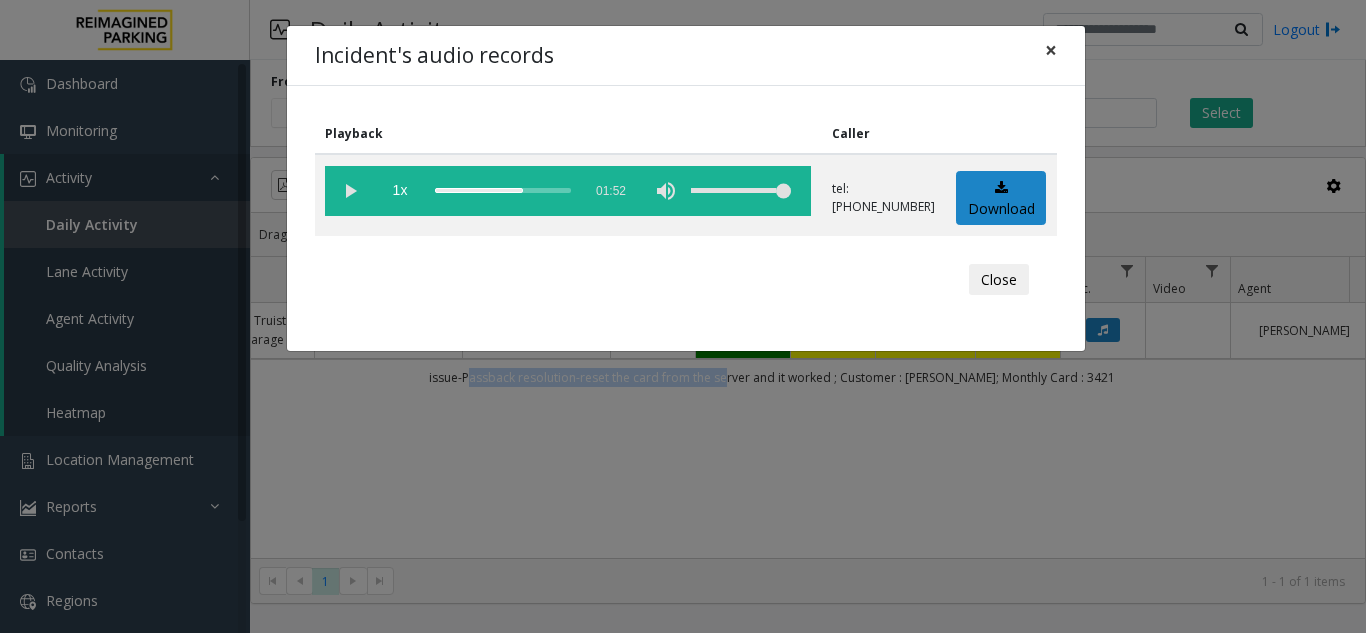 click on "×" 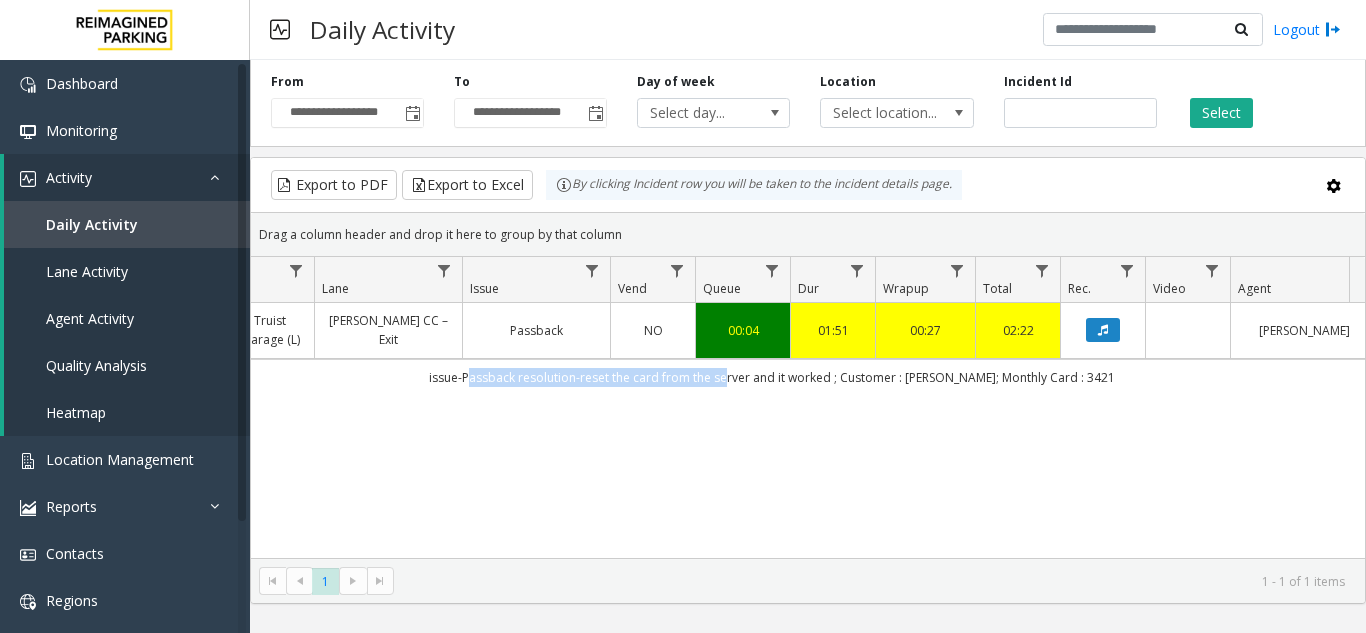 scroll, scrollTop: 0, scrollLeft: 356, axis: horizontal 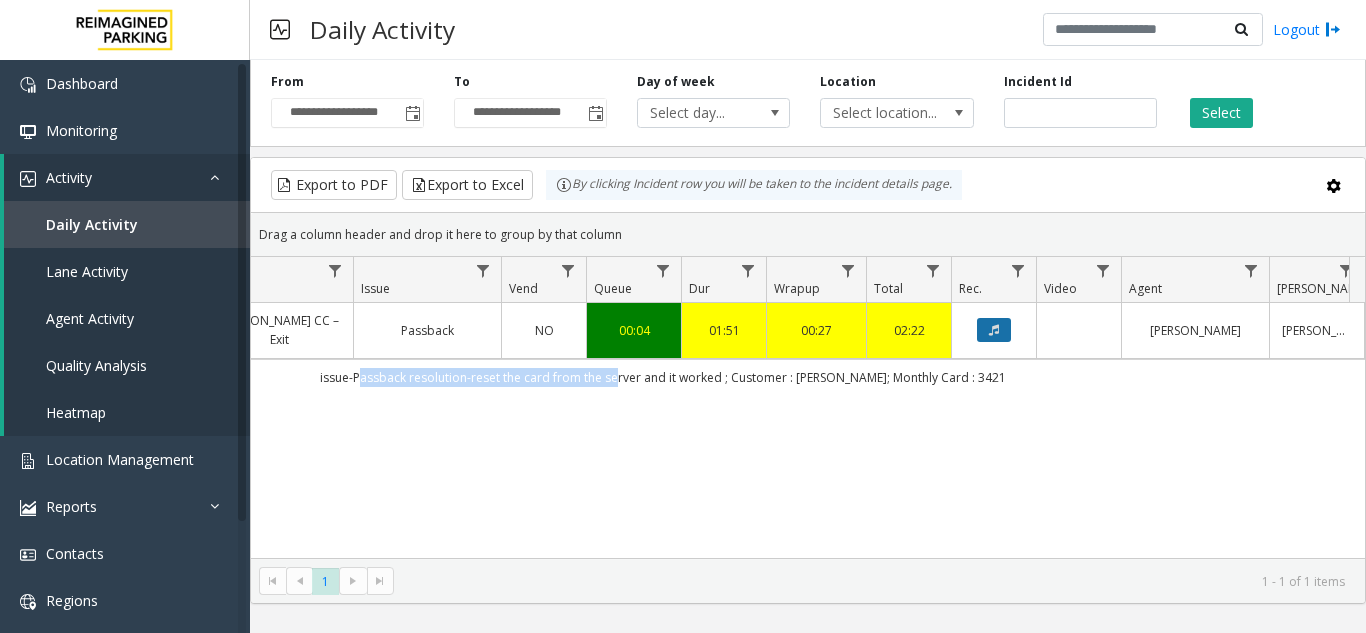 click 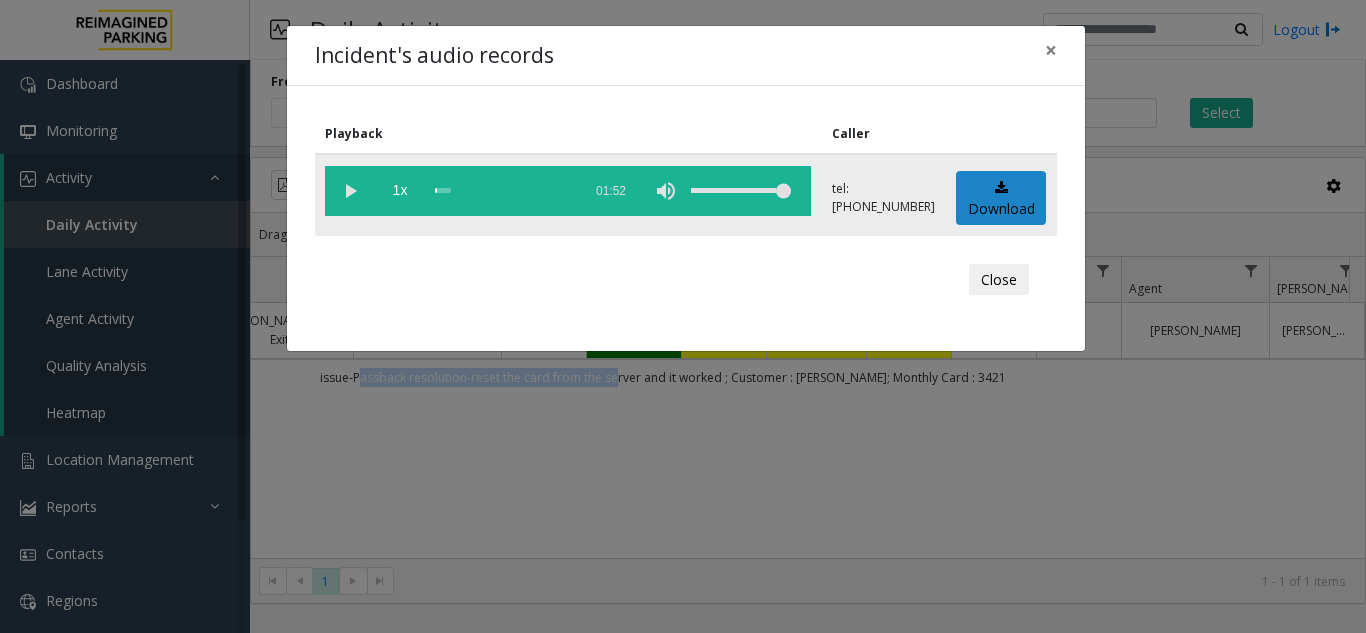click 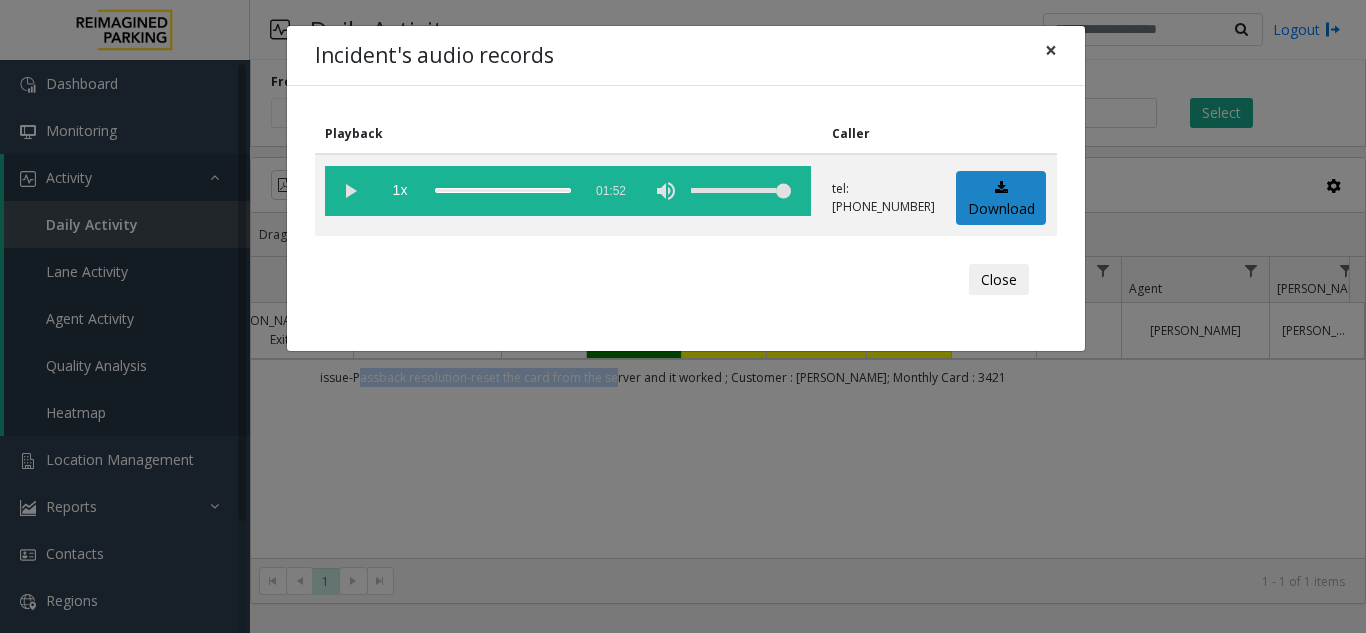 click on "×" 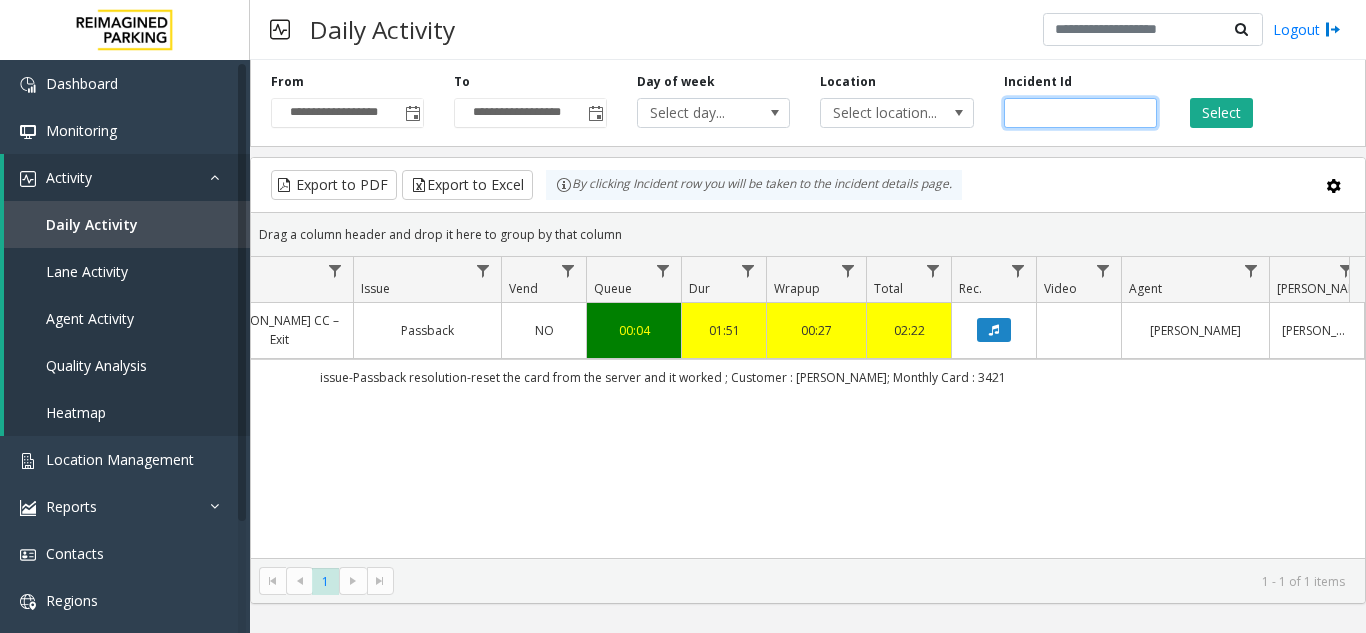 click on "*******" 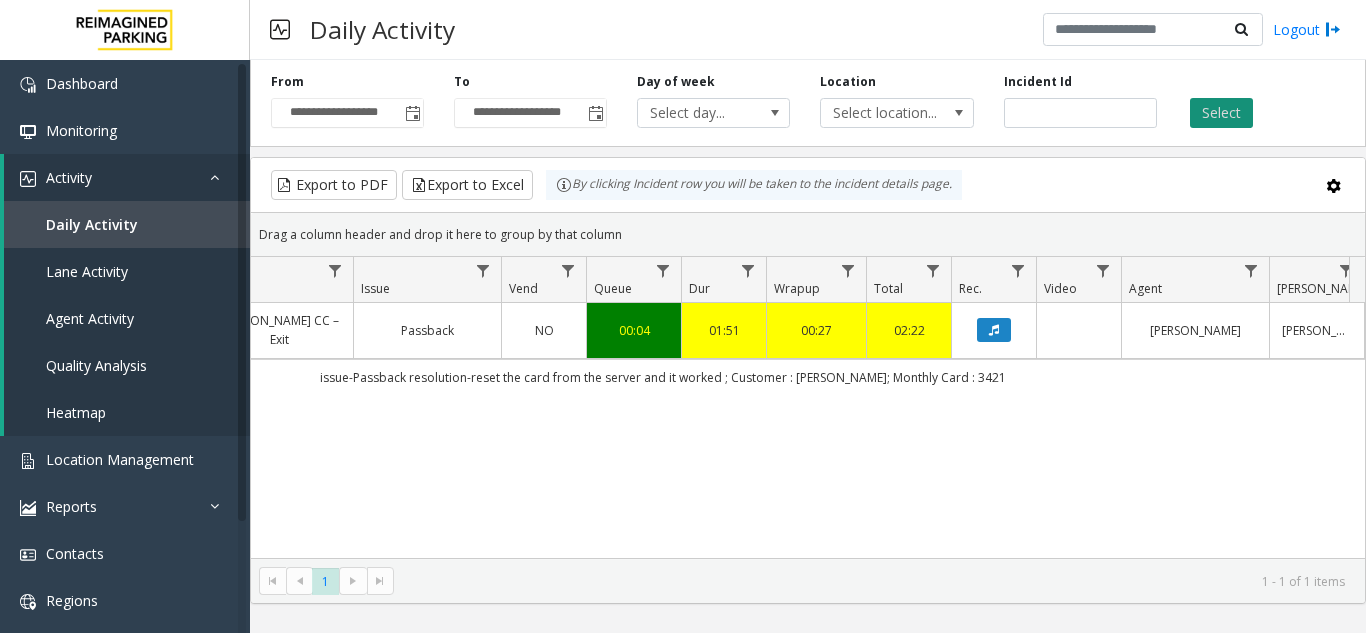 click on "Select" 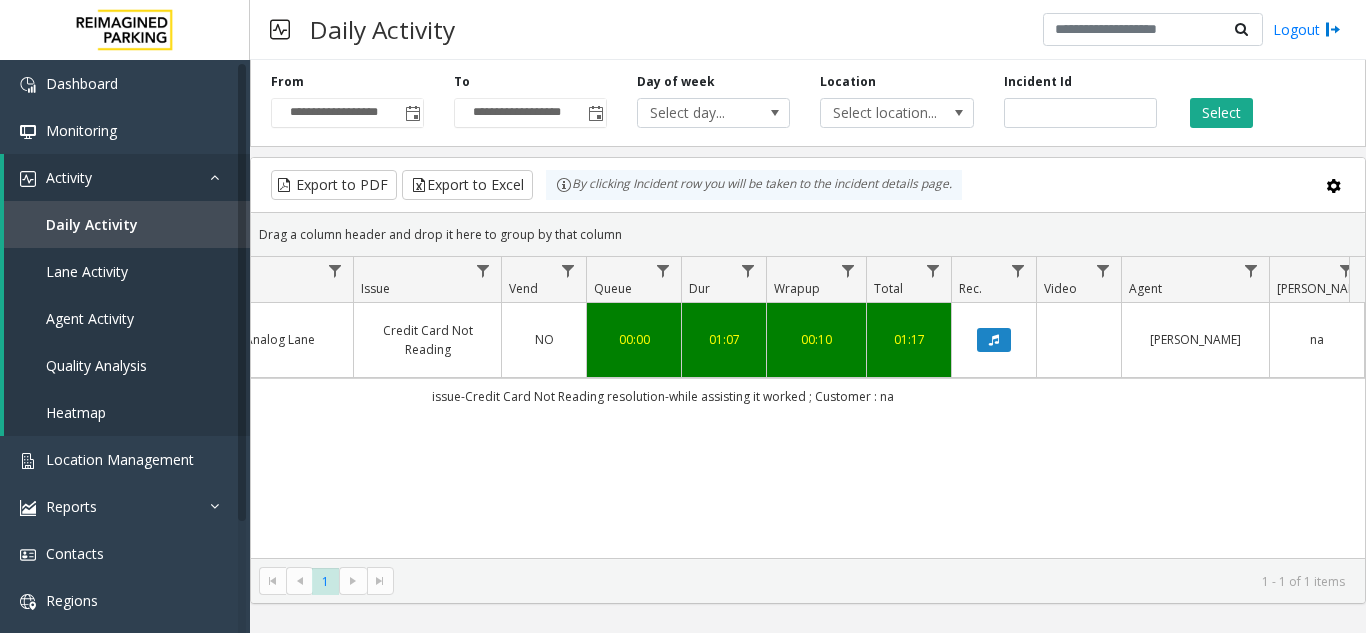 scroll, scrollTop: 0, scrollLeft: 736, axis: horizontal 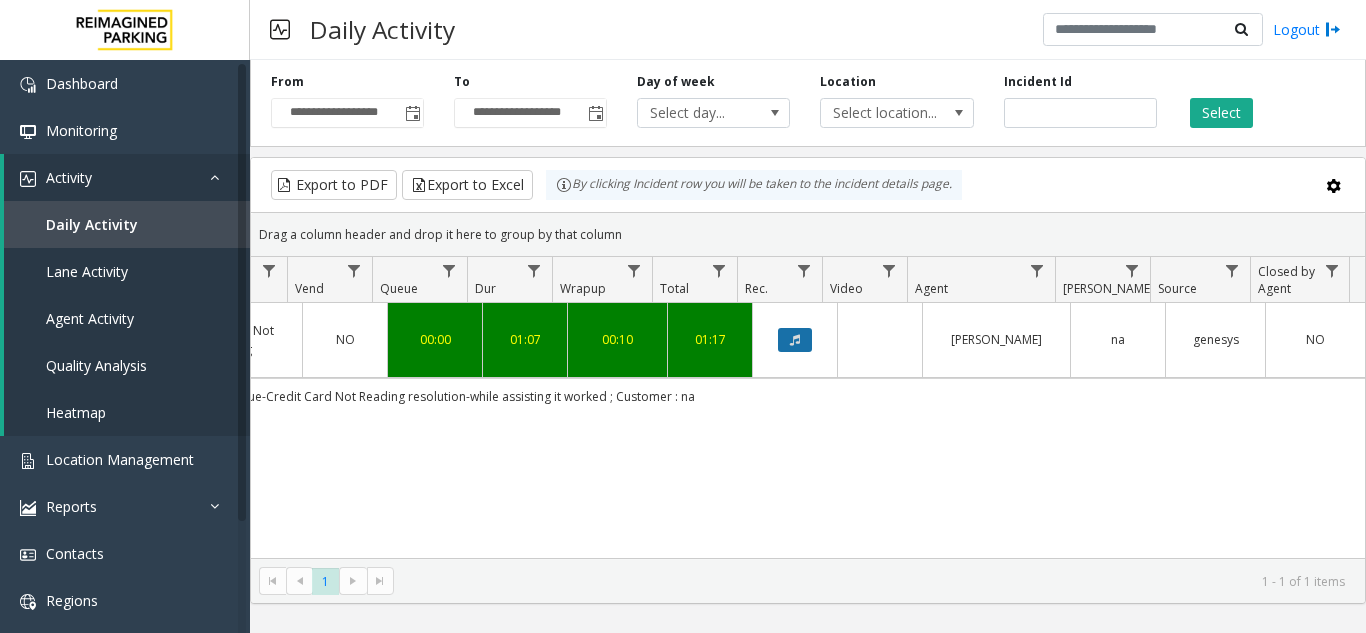 click 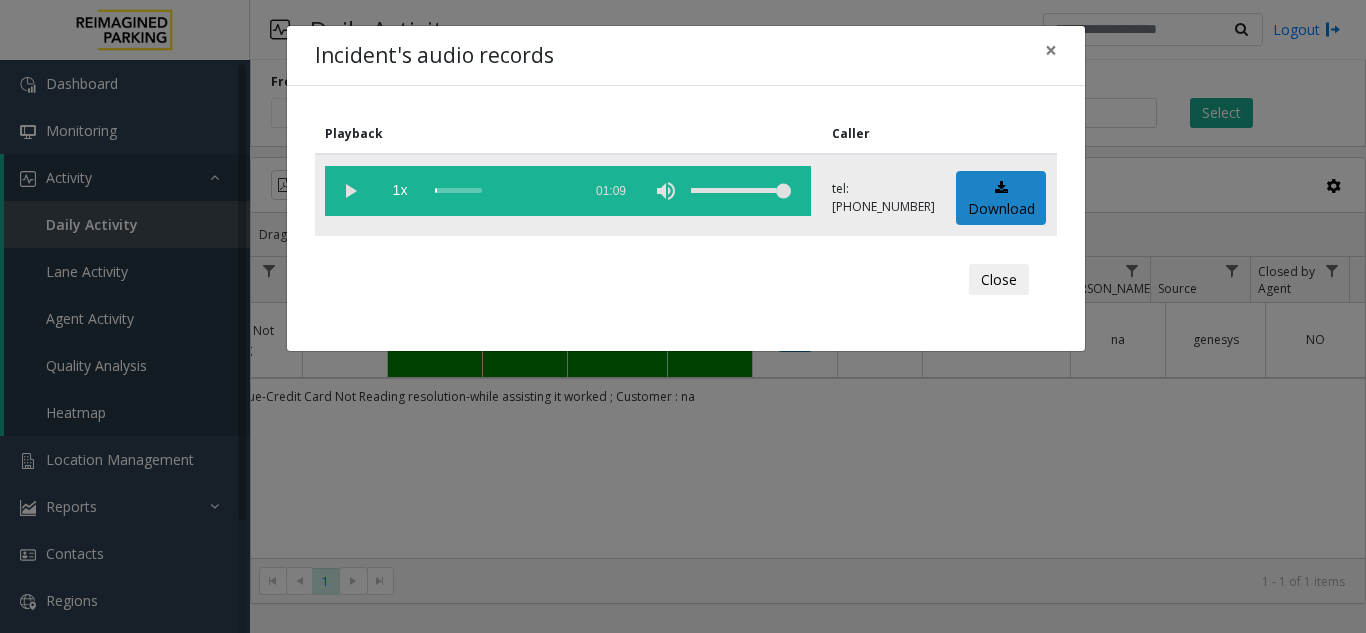 click 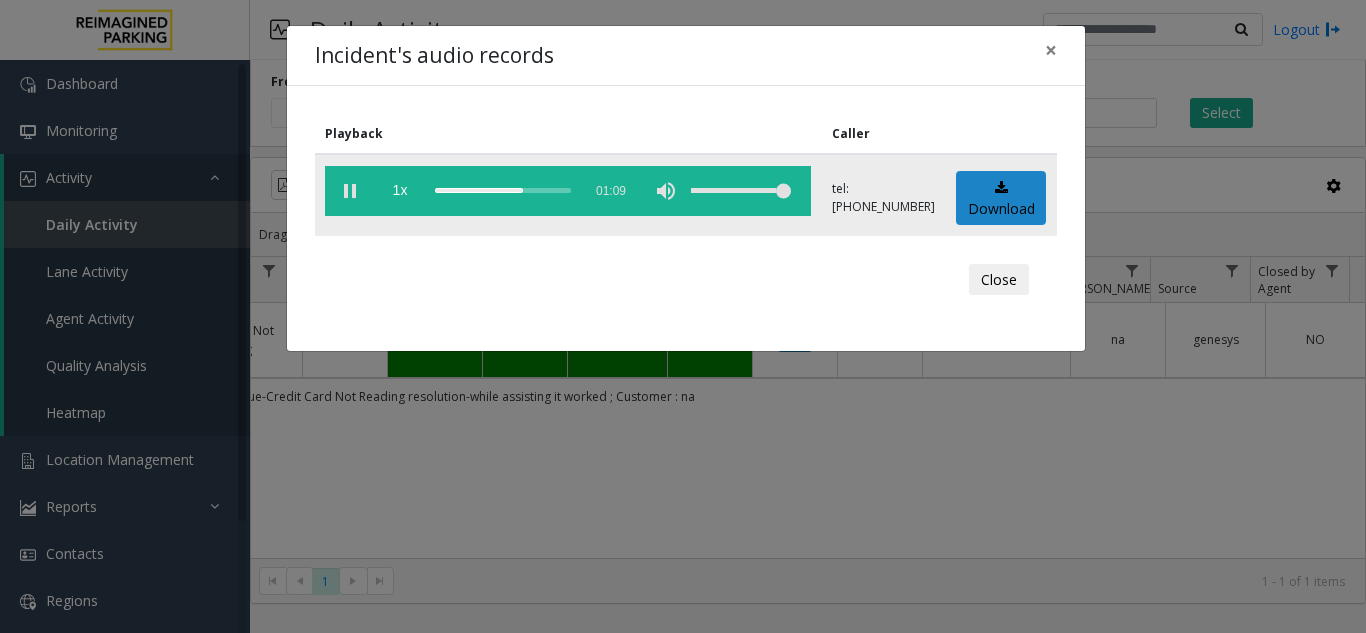 click 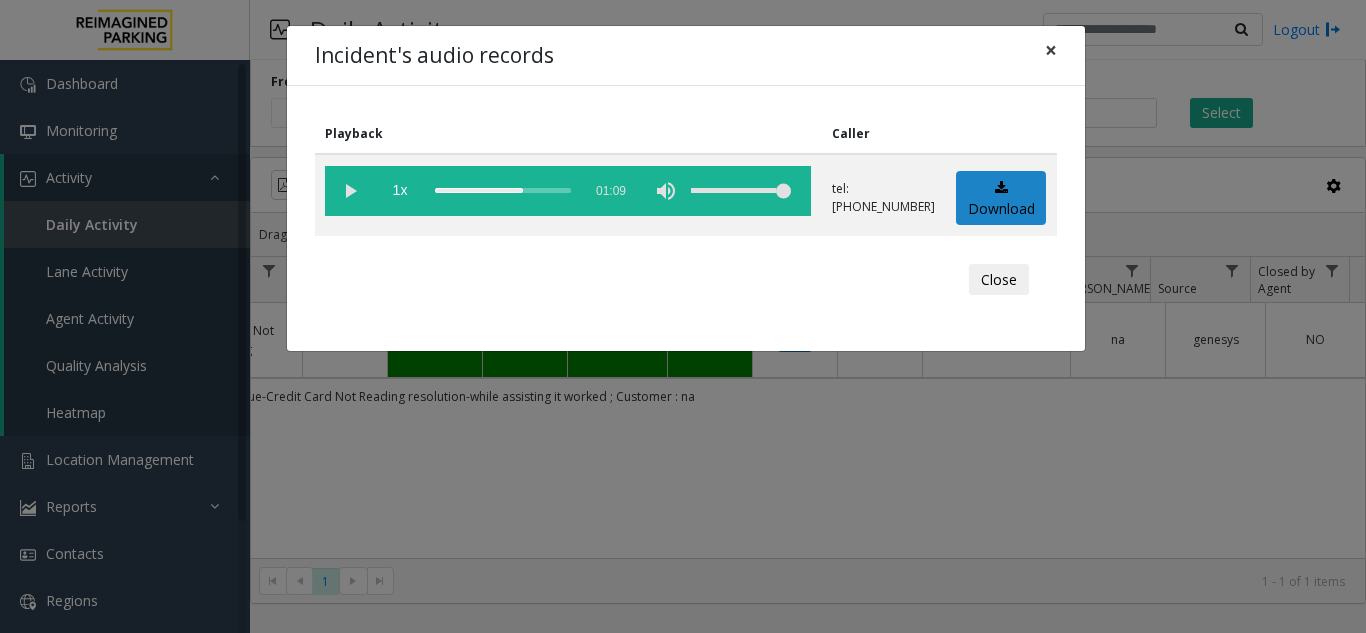 click on "×" 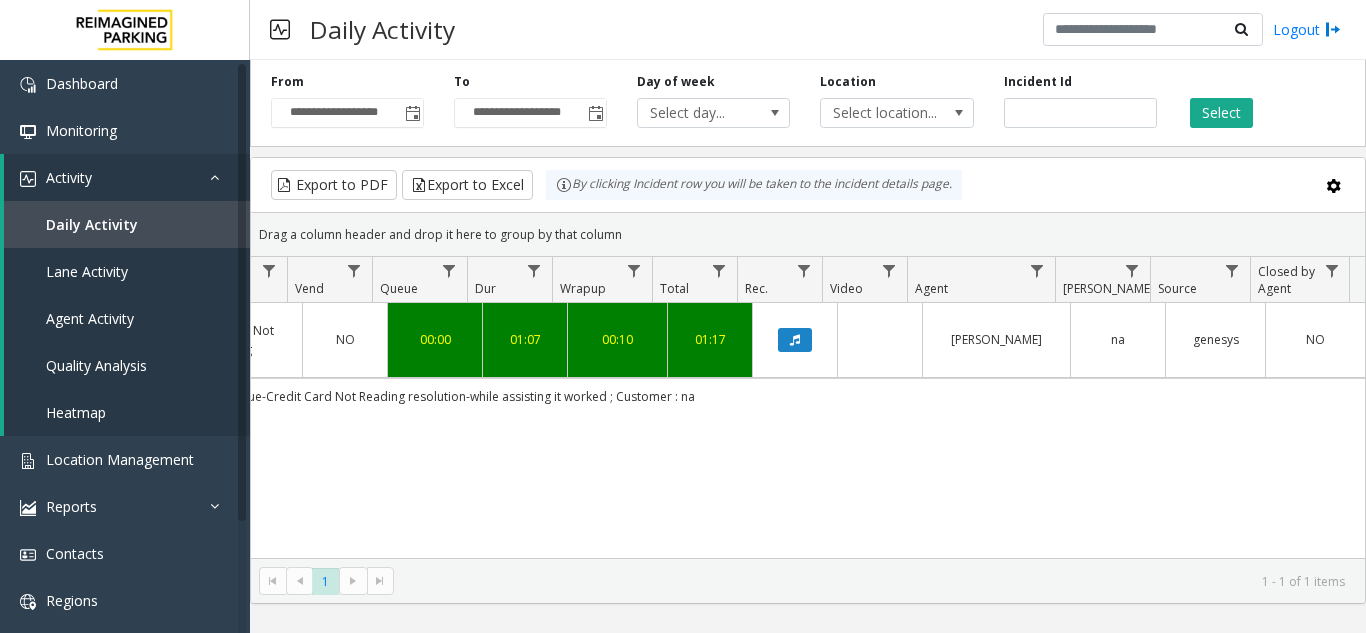 scroll, scrollTop: 0, scrollLeft: 667, axis: horizontal 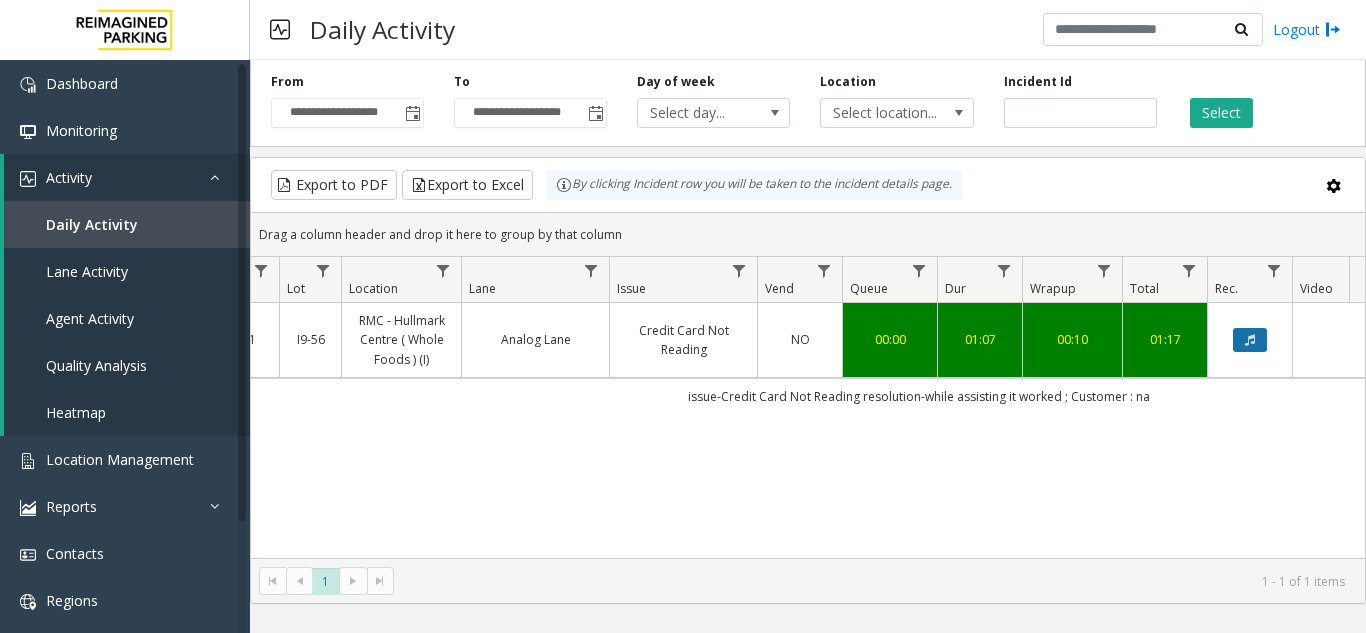click 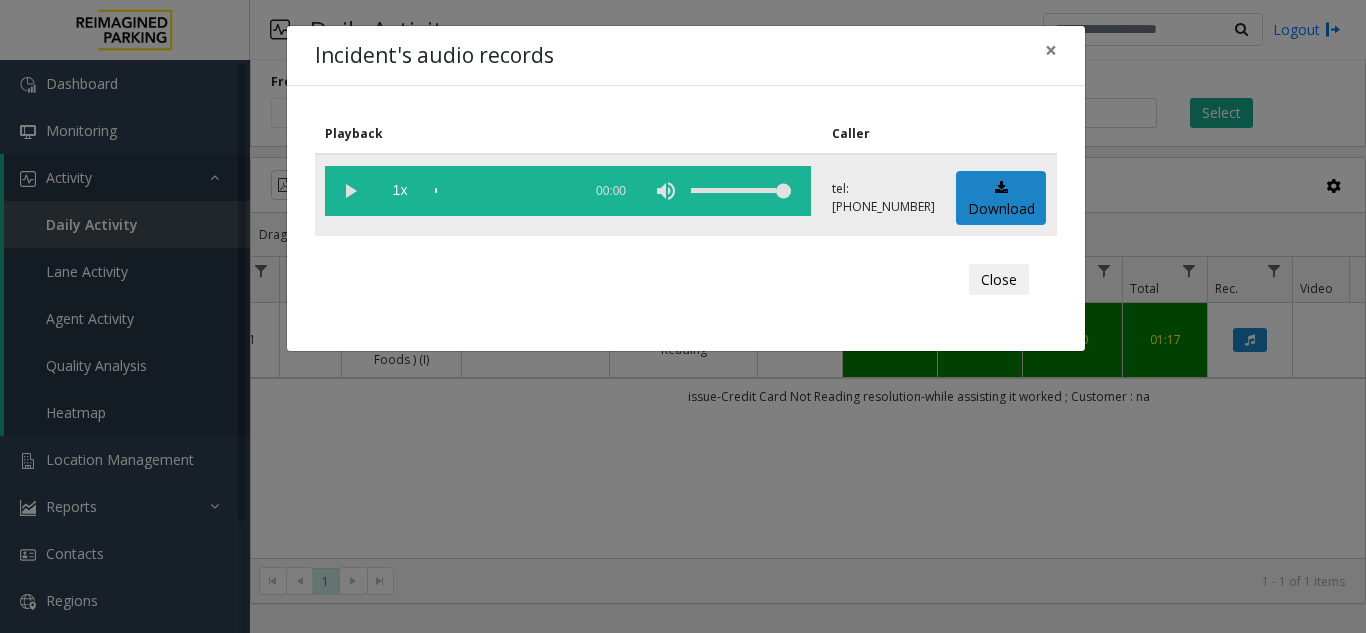 click 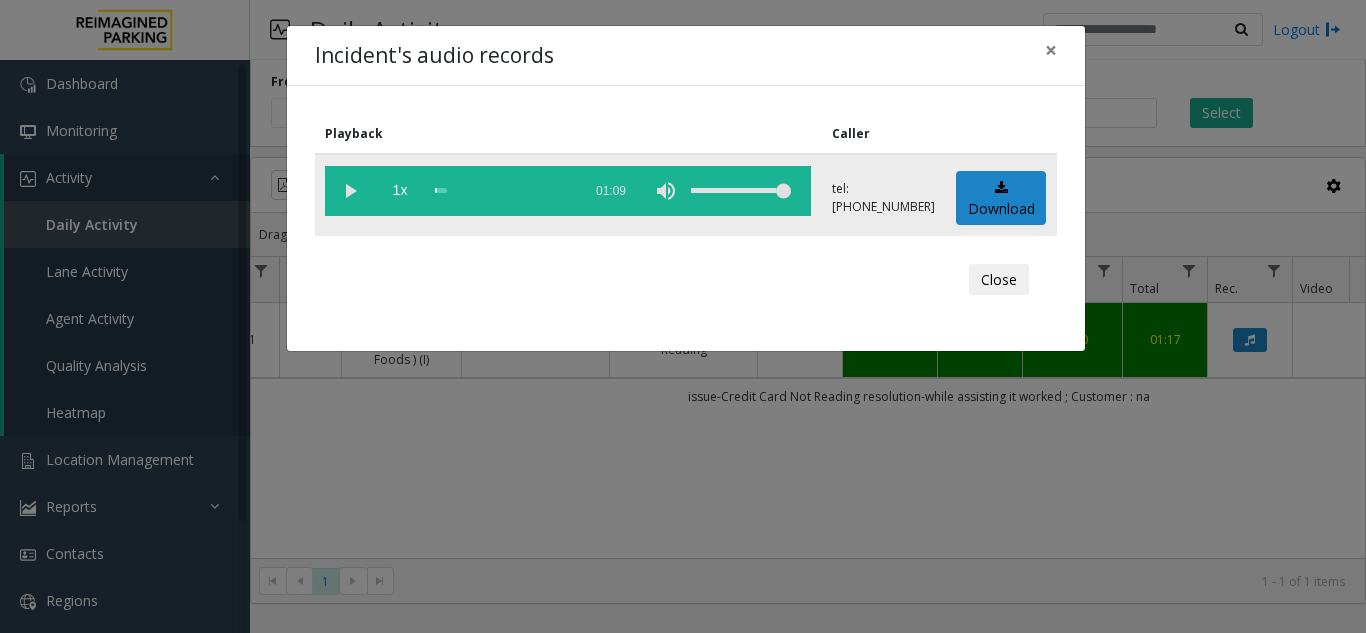 click 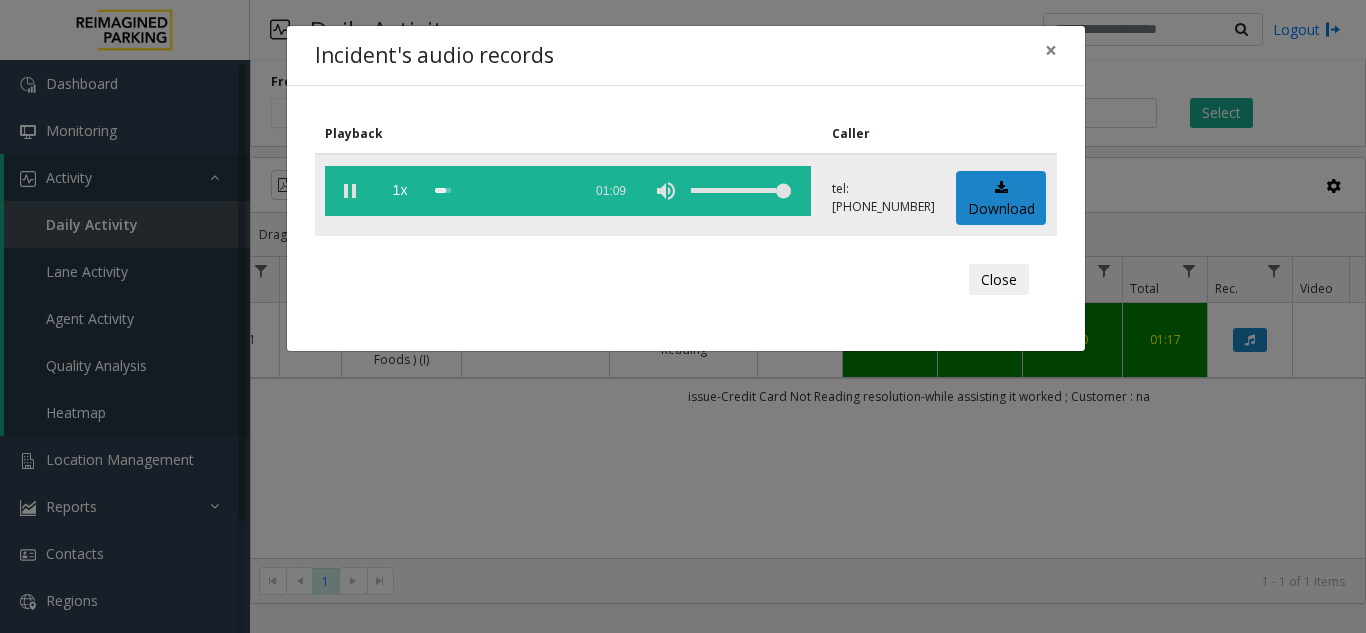 click 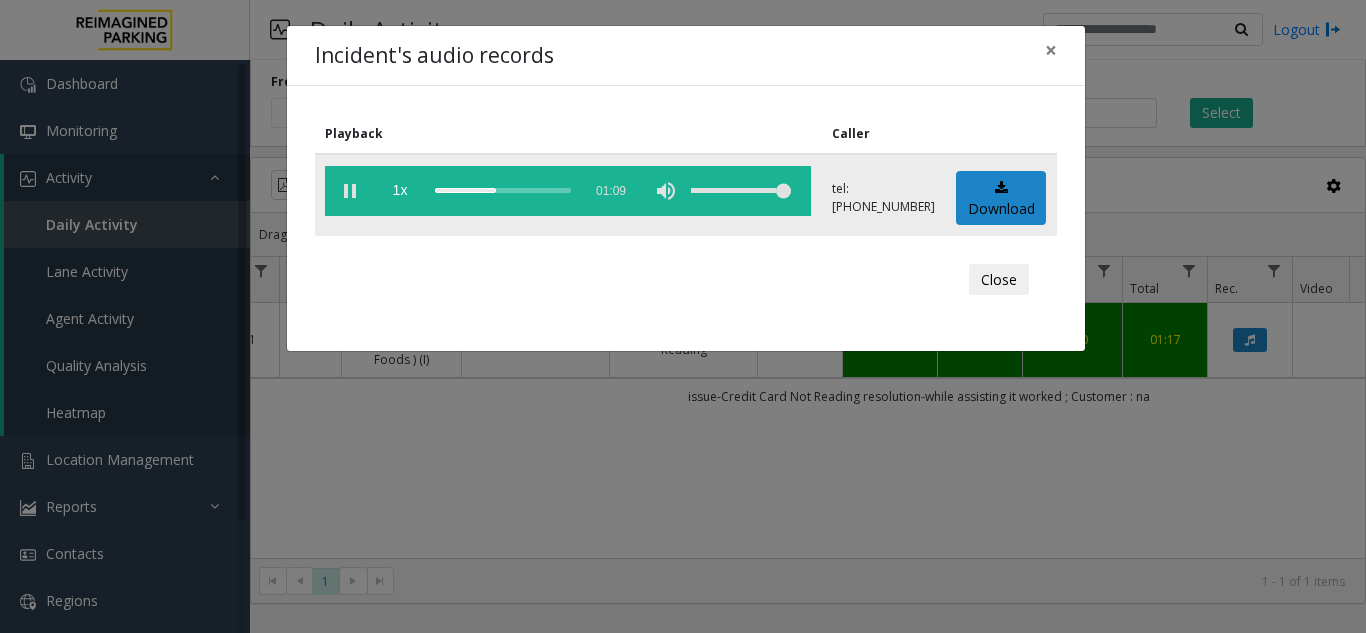 click 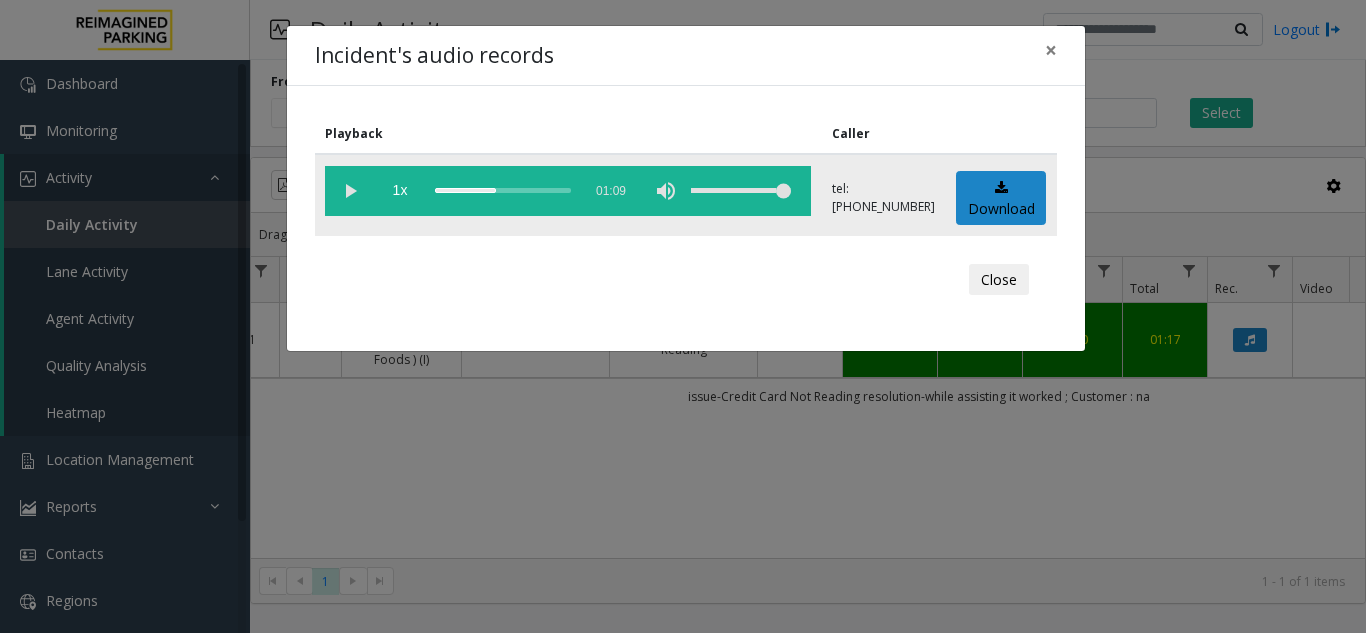 click 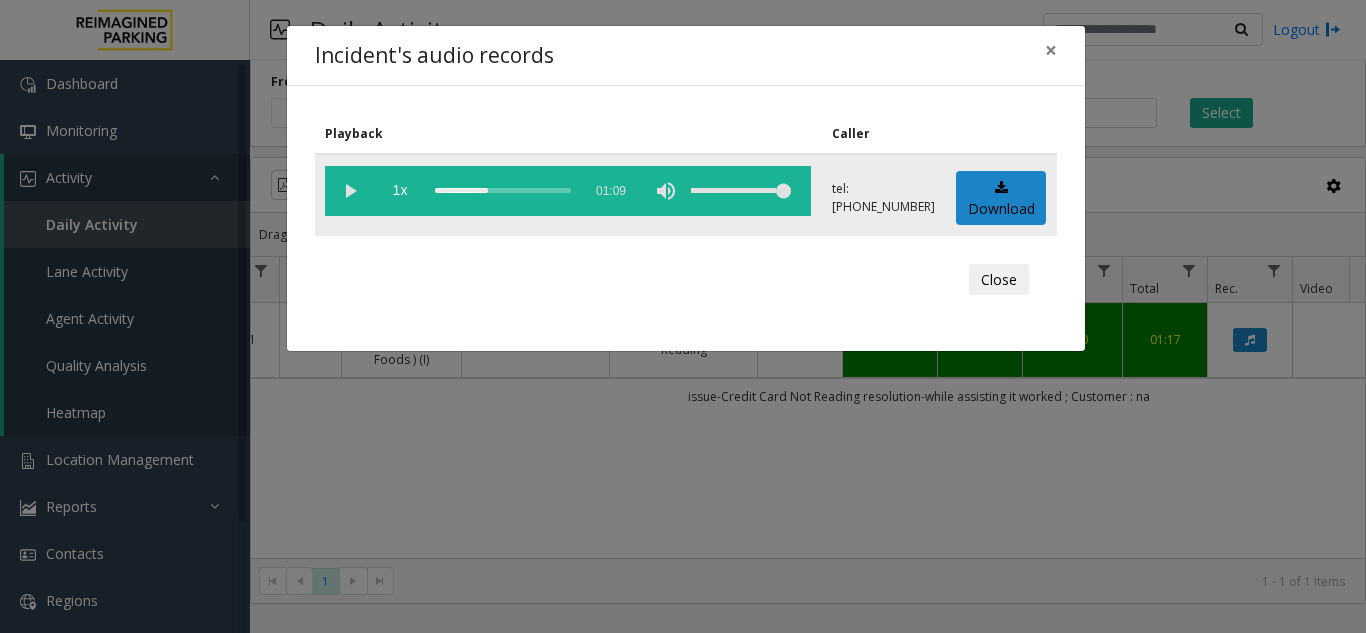 click 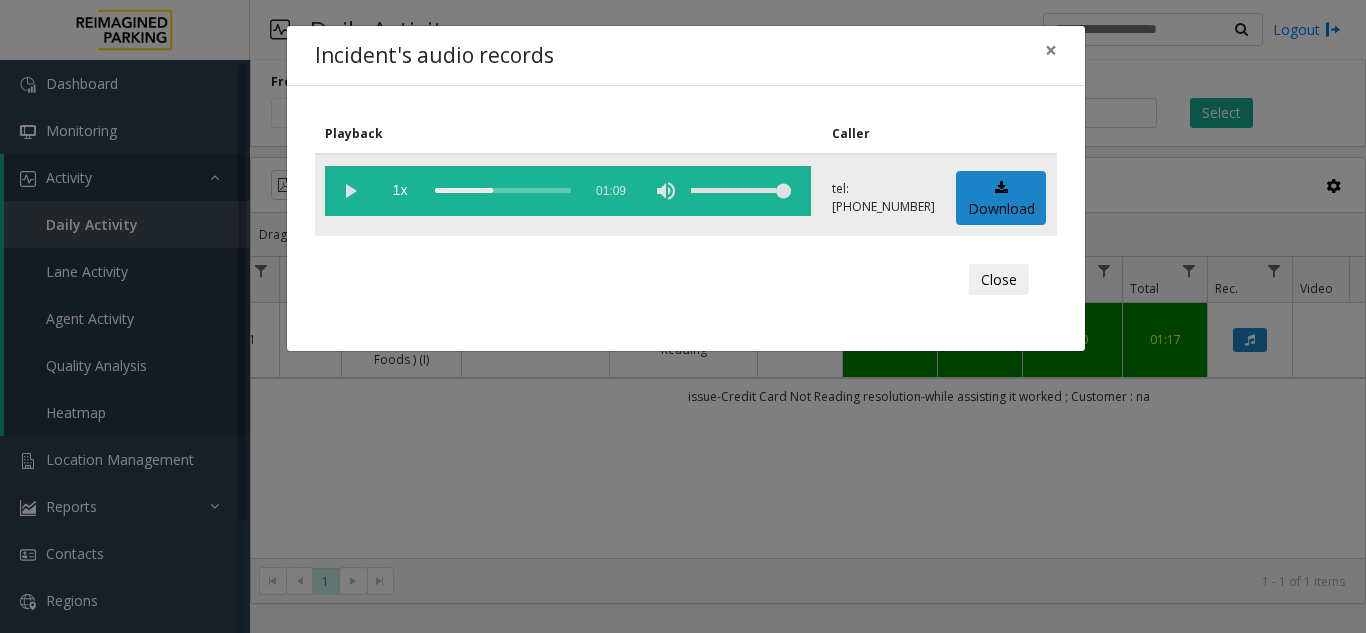 click 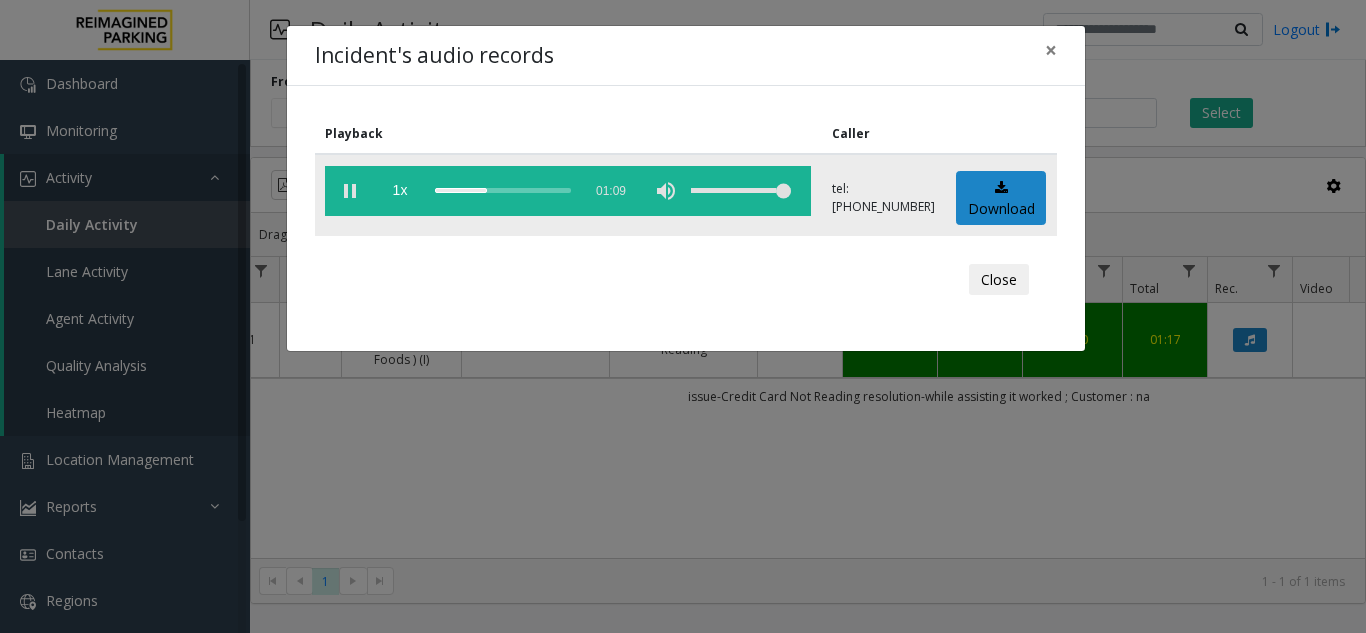 click 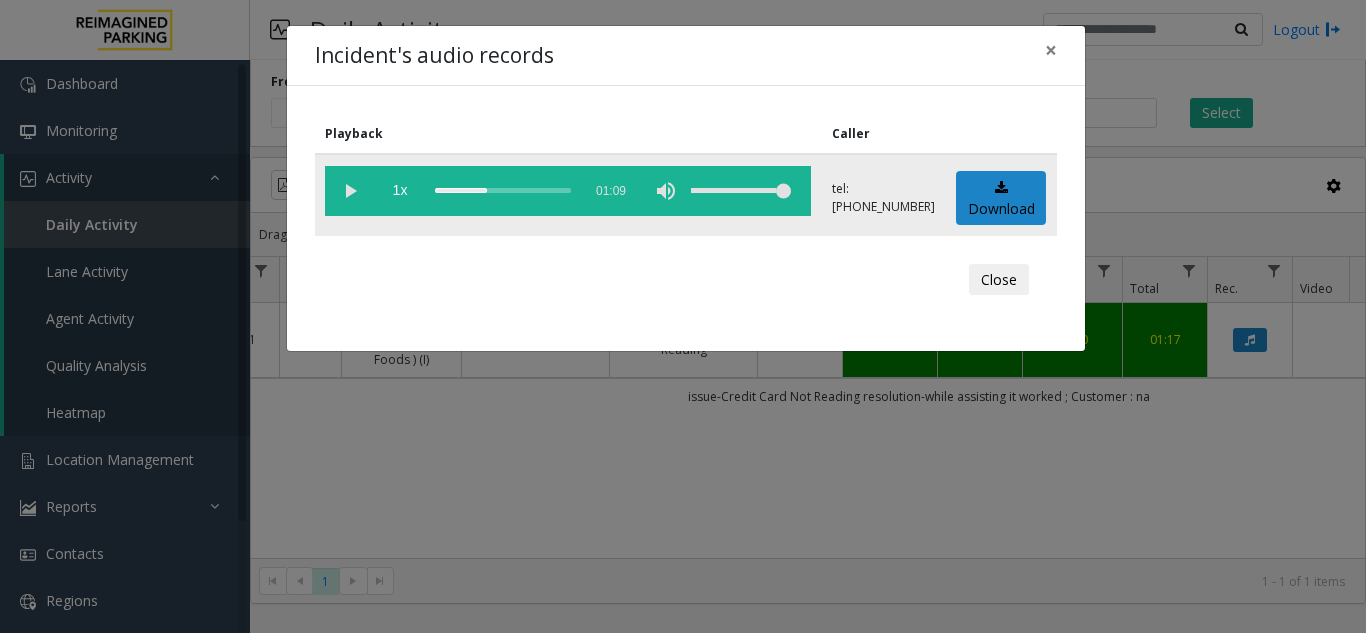 click 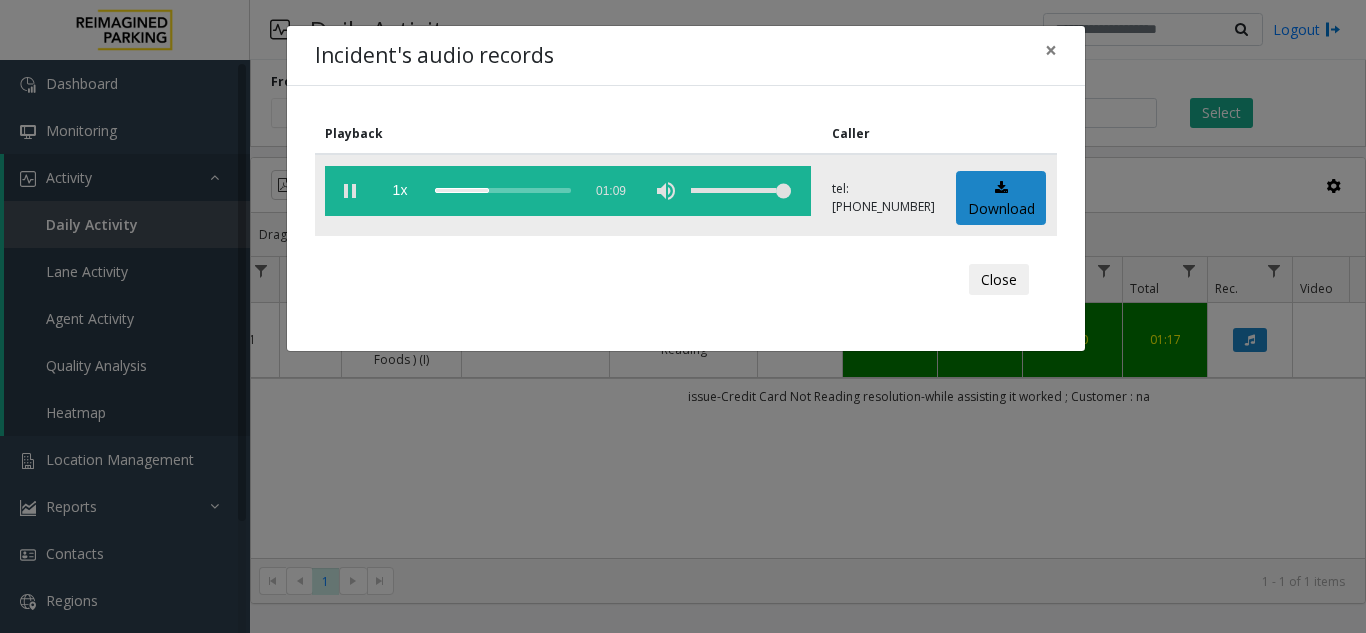 click 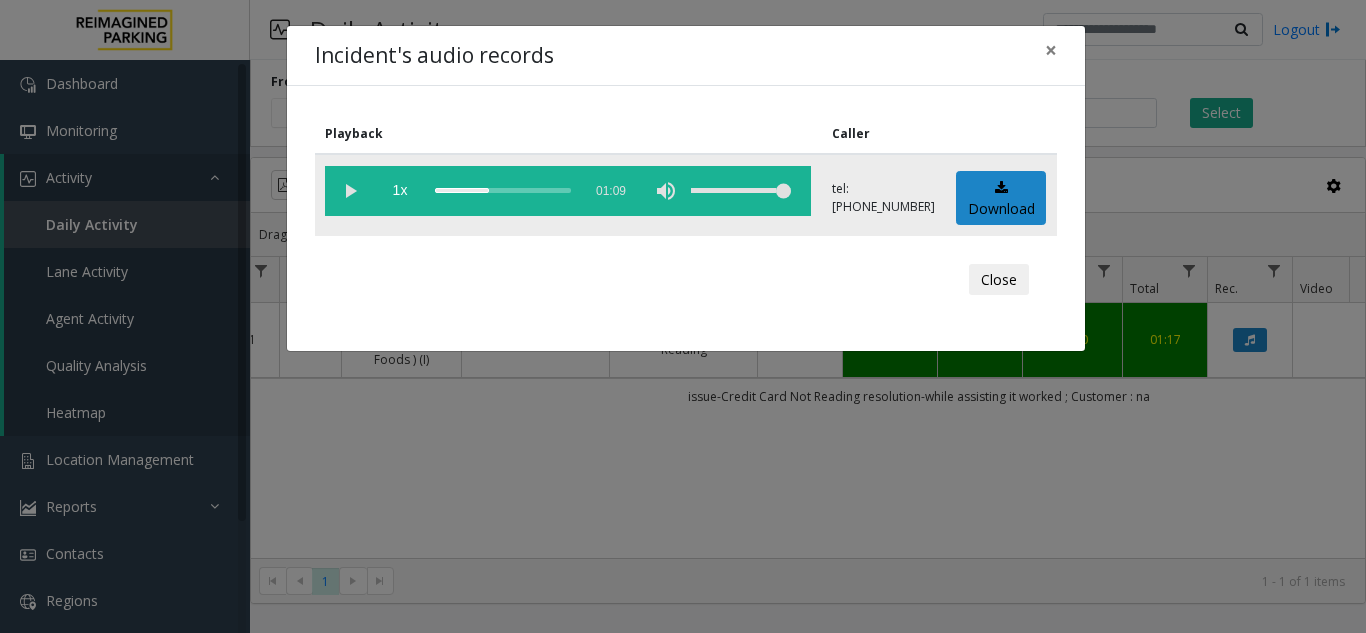 click 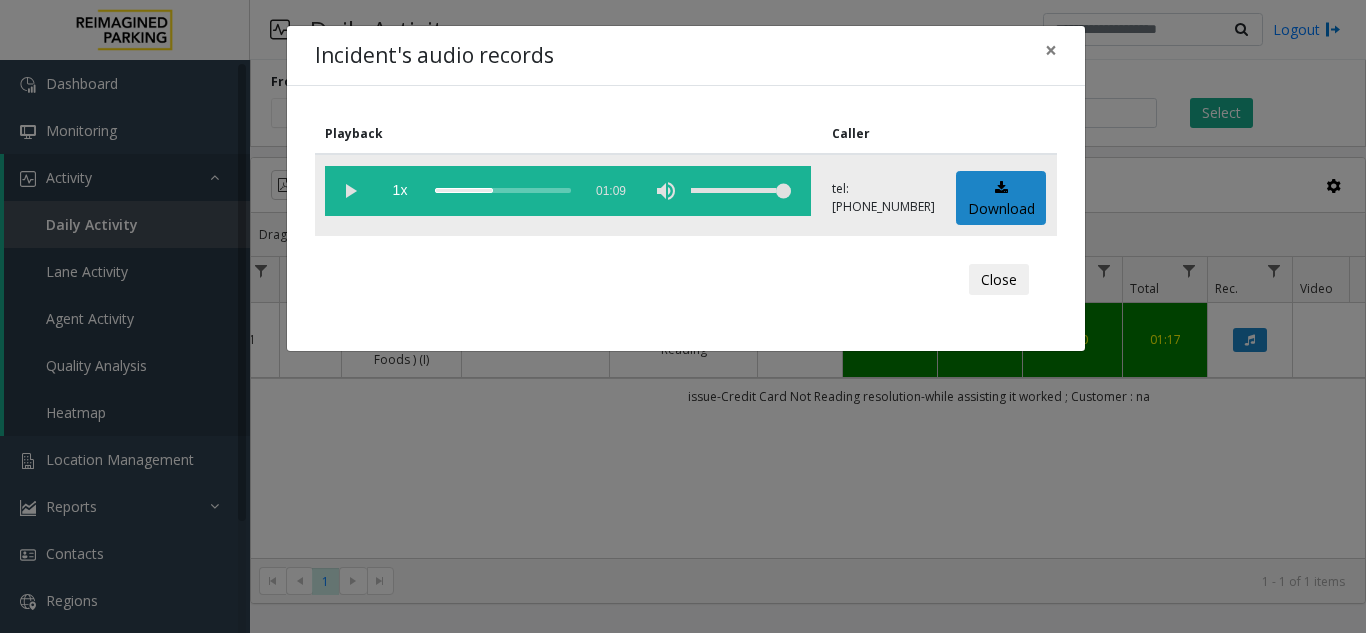 click 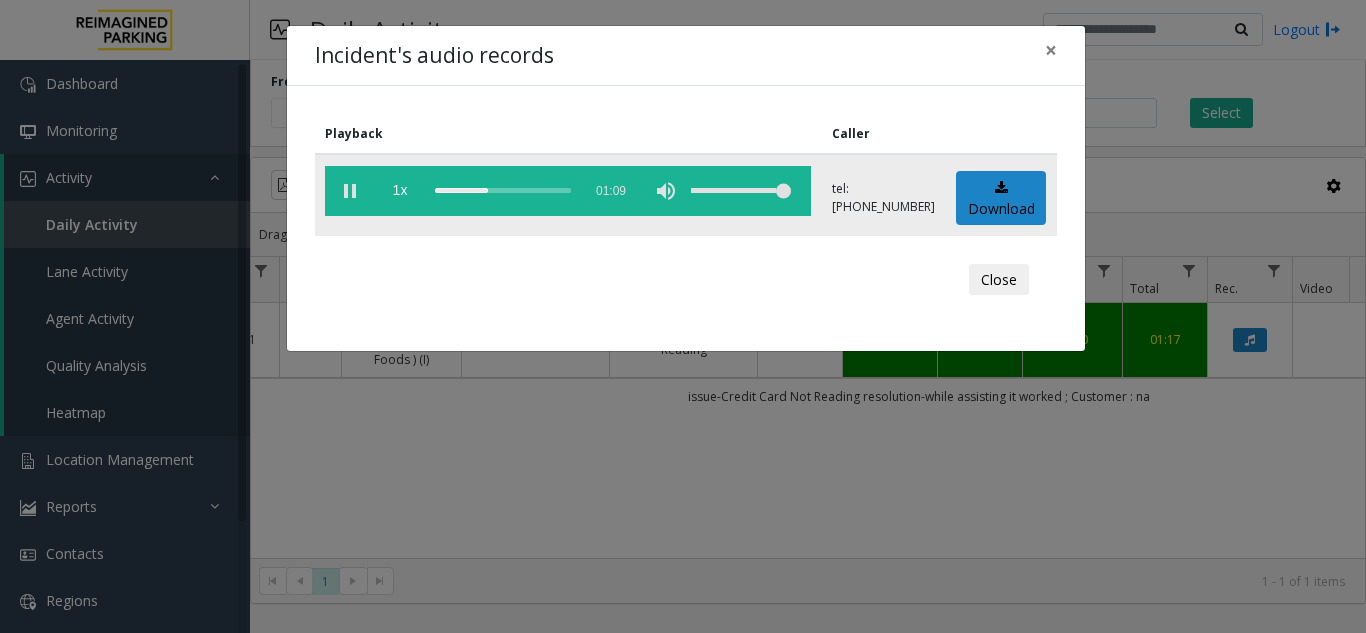 click 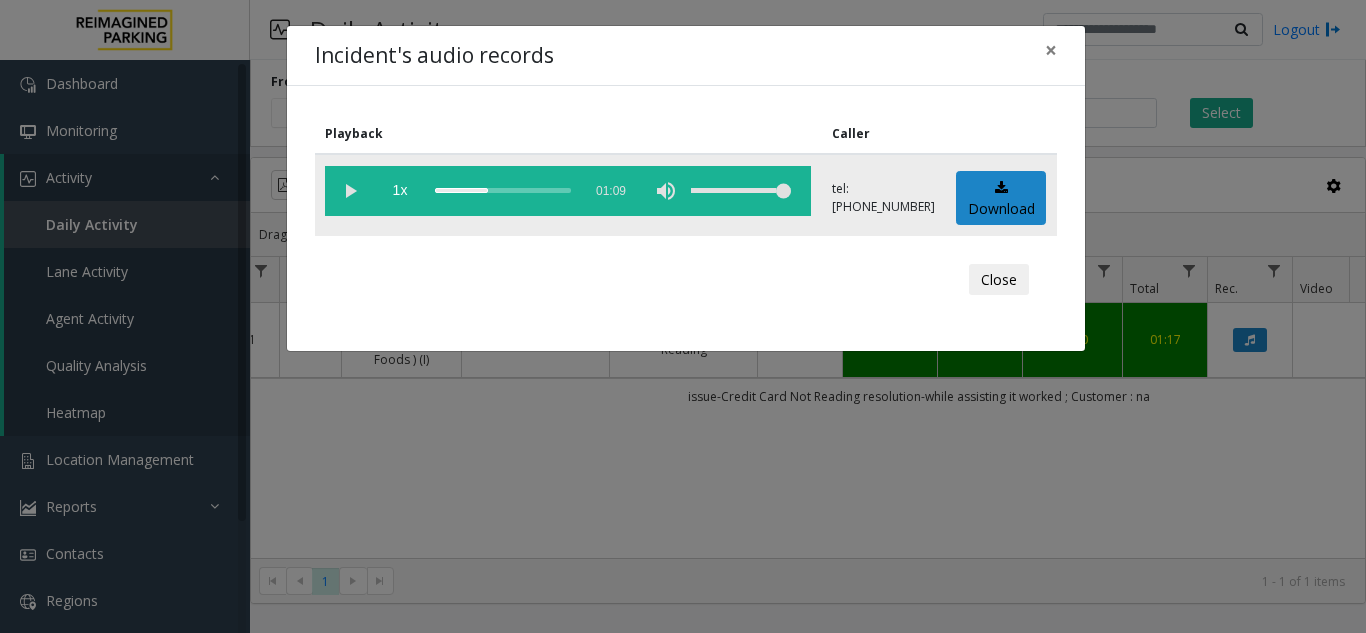 click 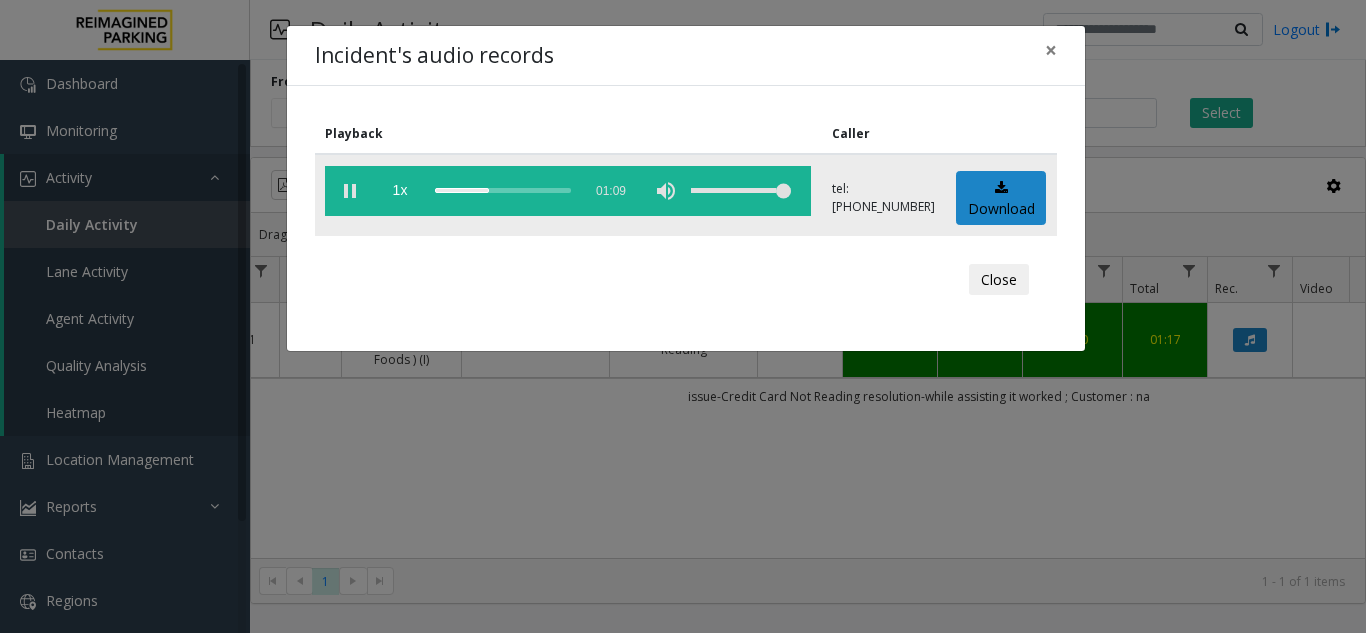 click 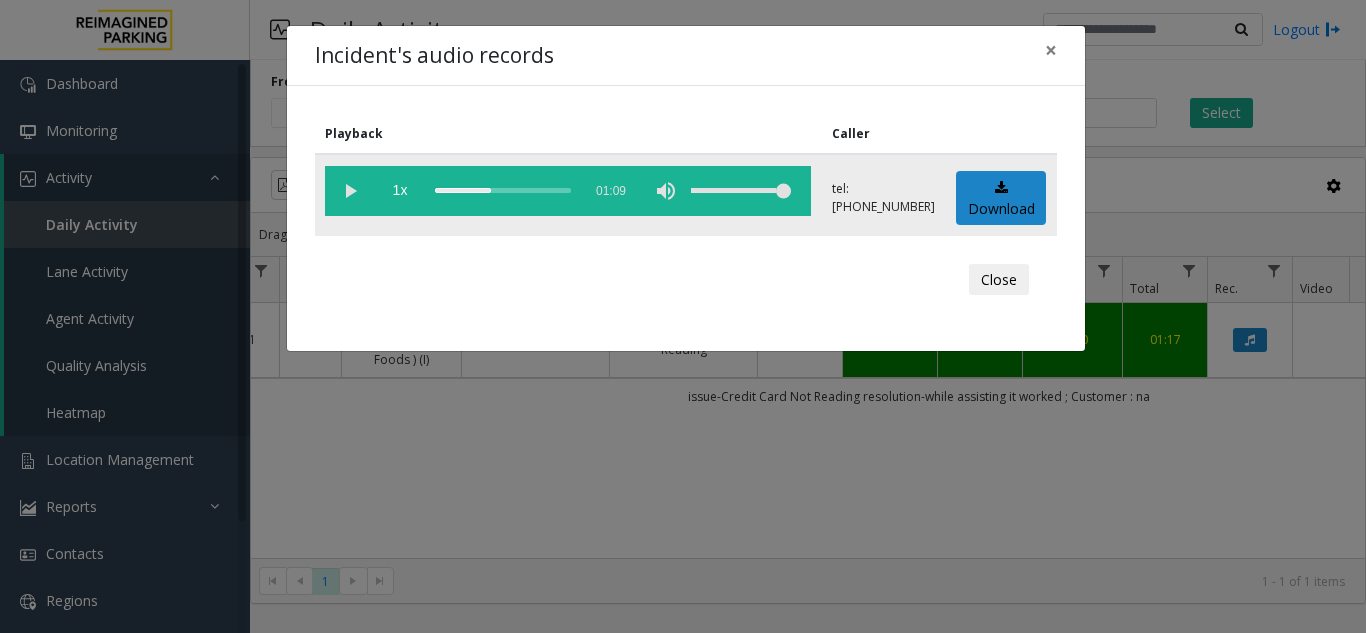 click 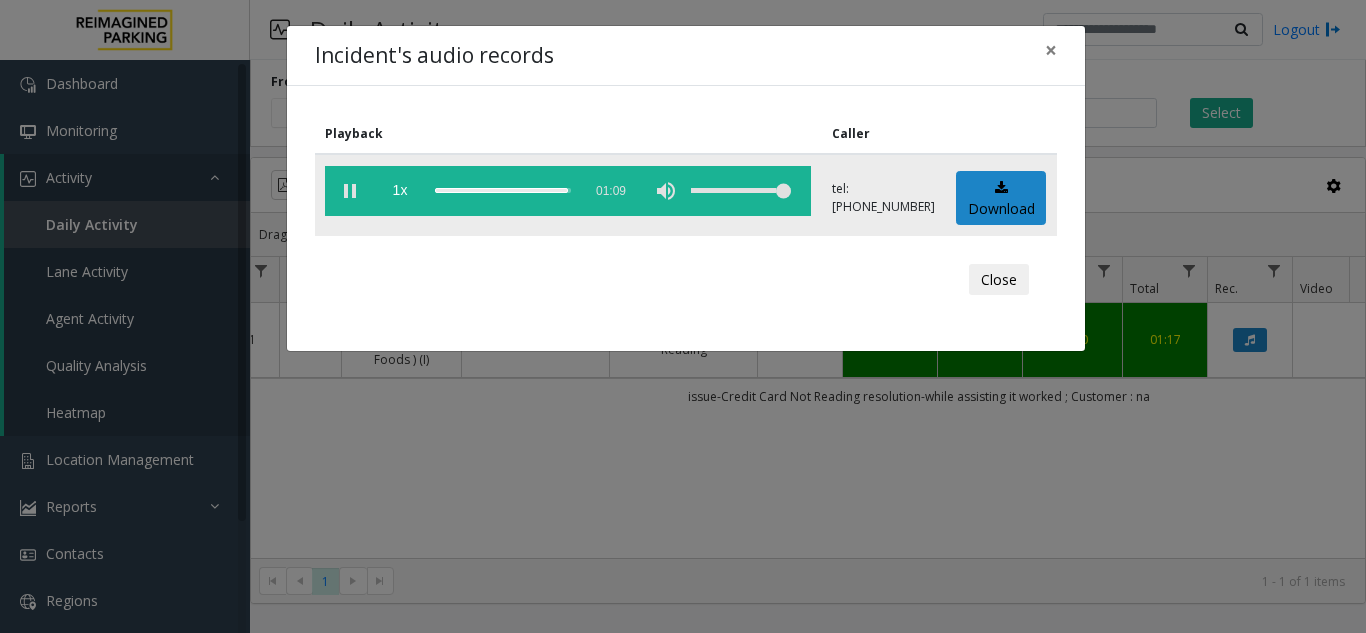 click 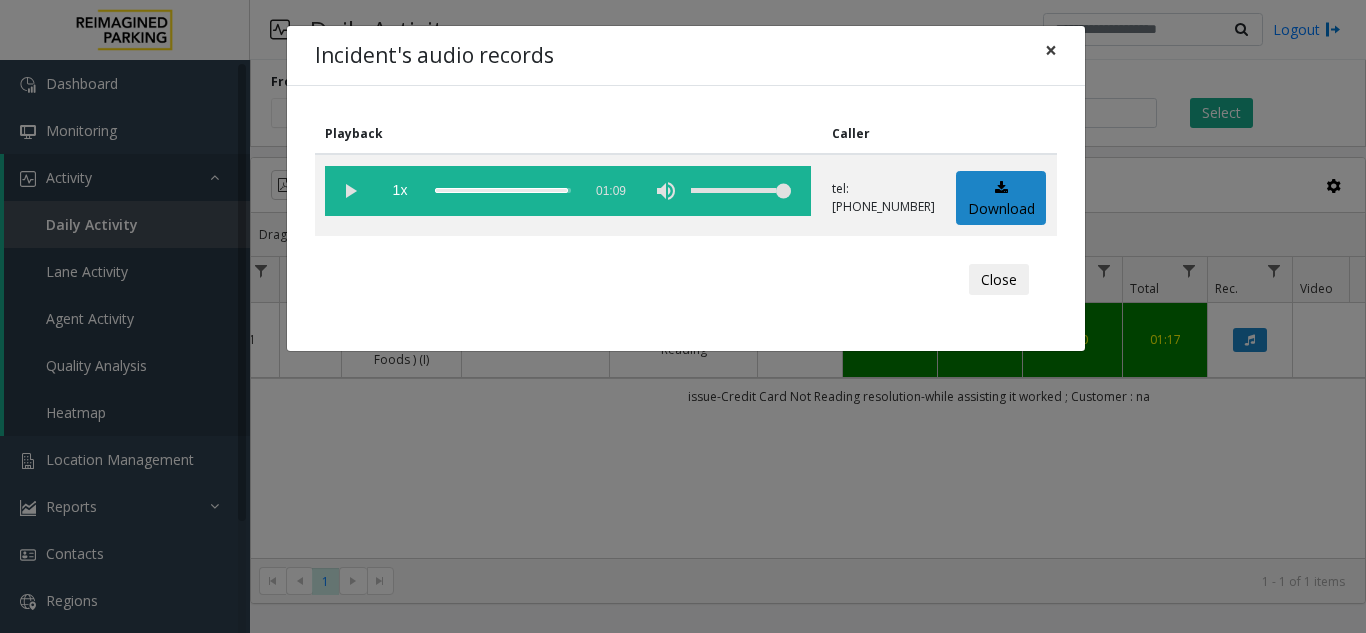click on "×" 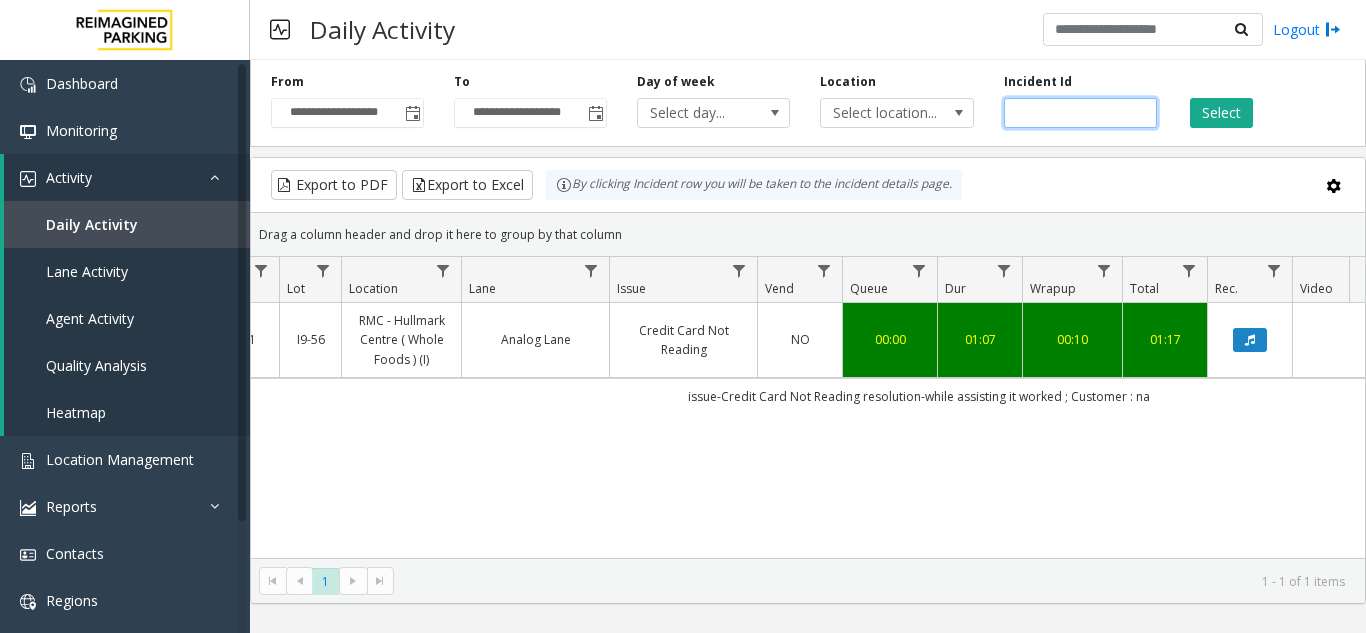 click on "*******" 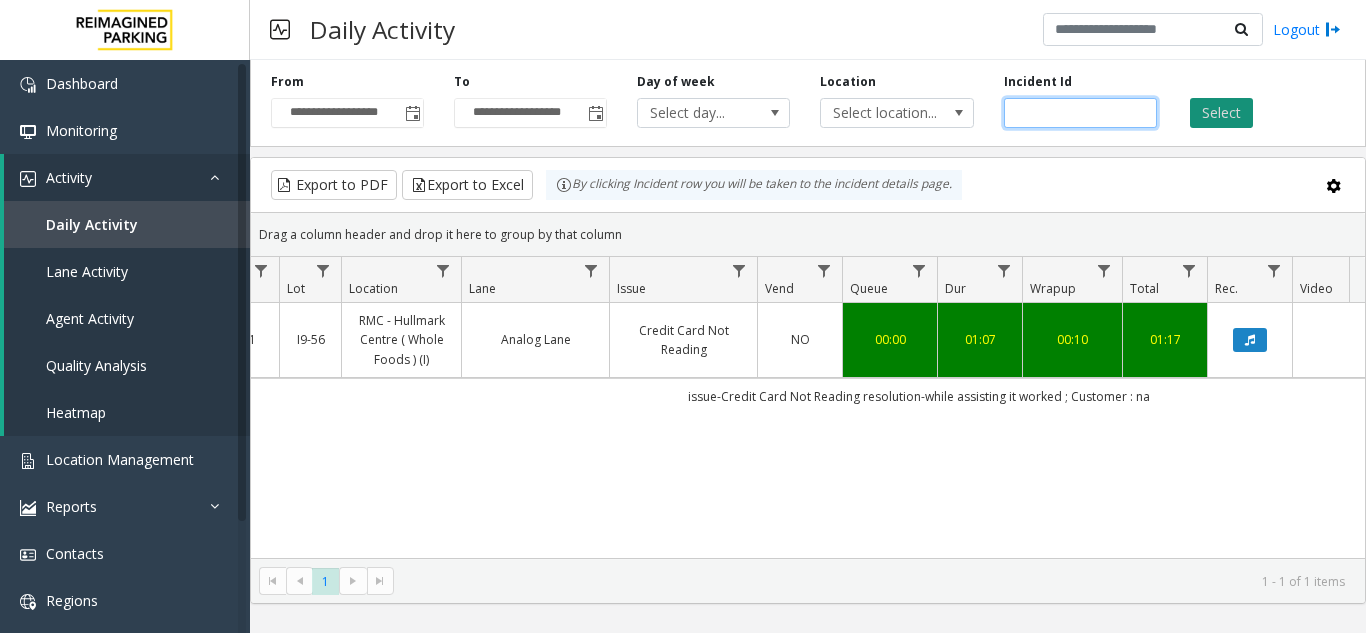 type on "*******" 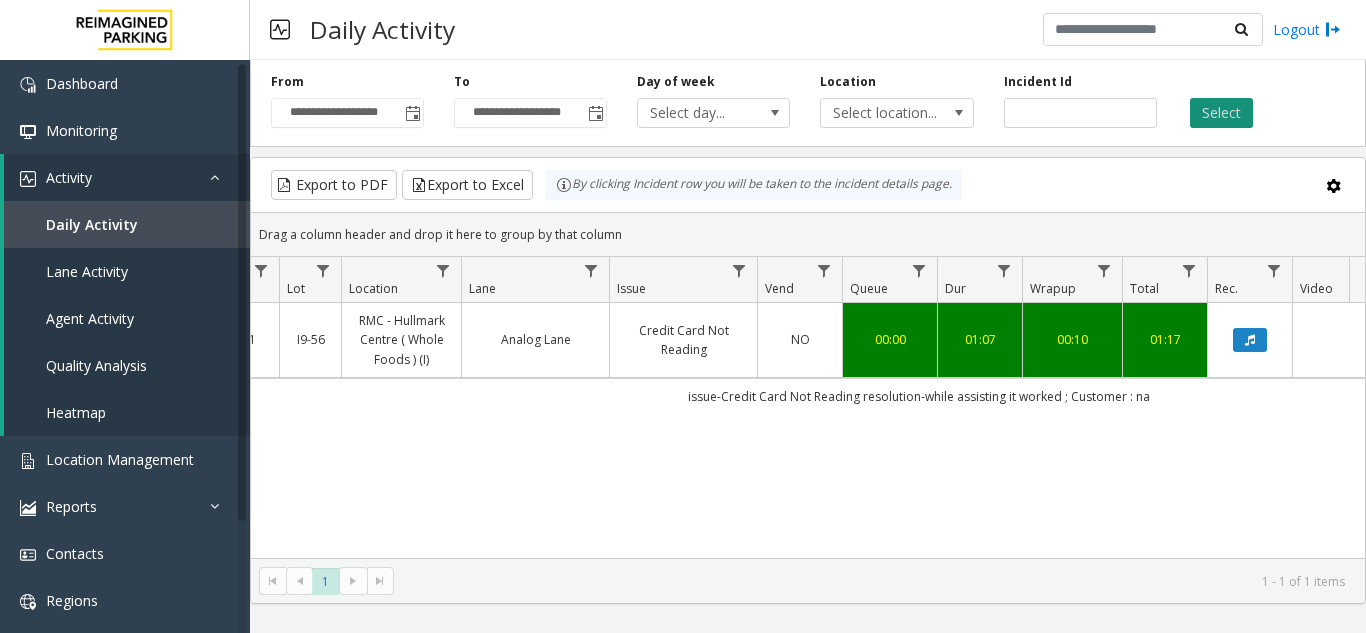 click on "Select" 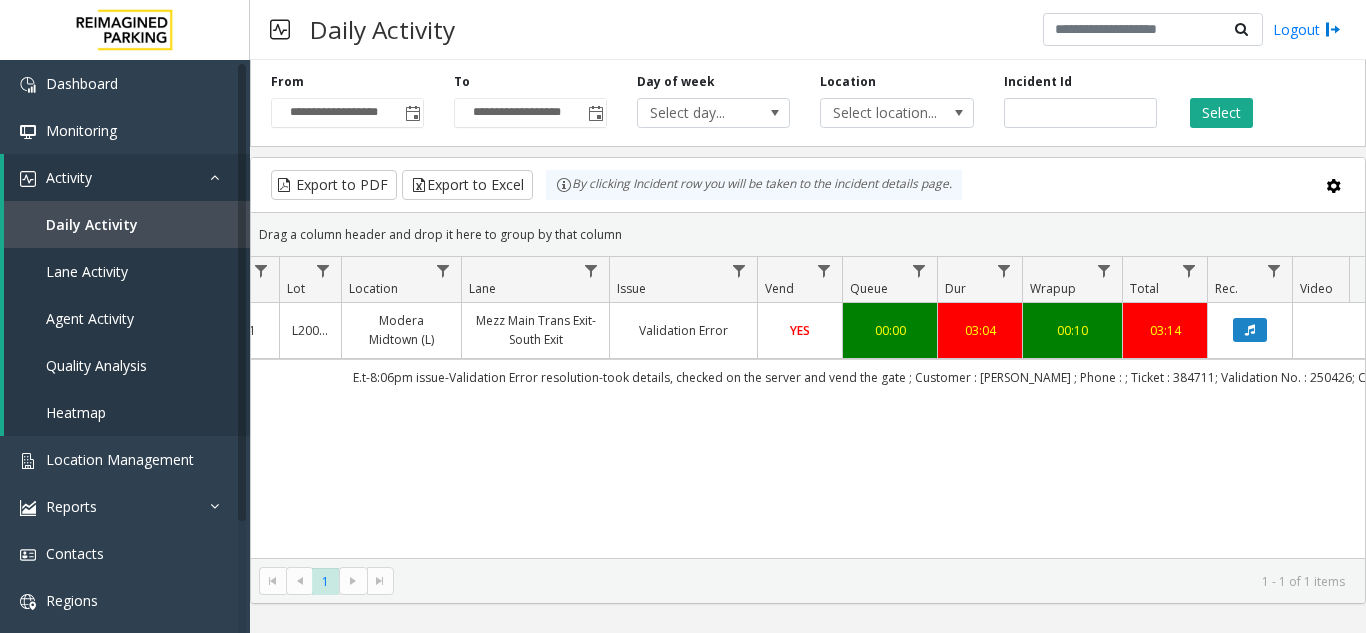 scroll, scrollTop: 0, scrollLeft: 294, axis: horizontal 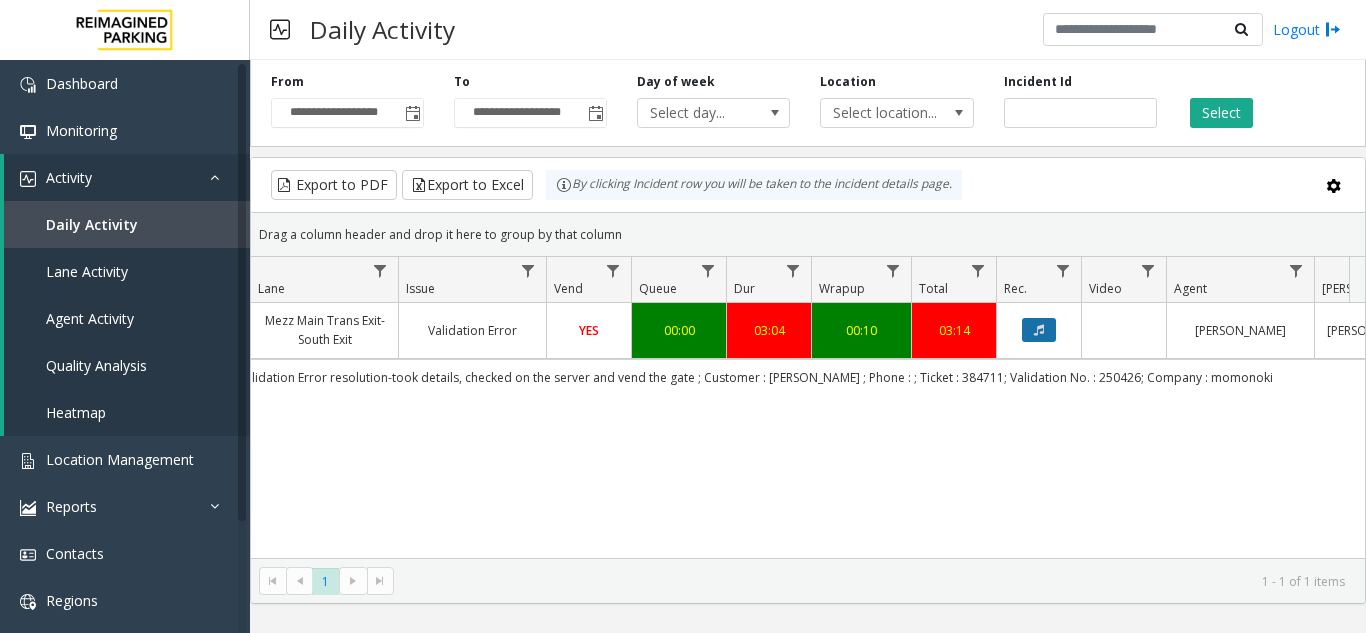 click 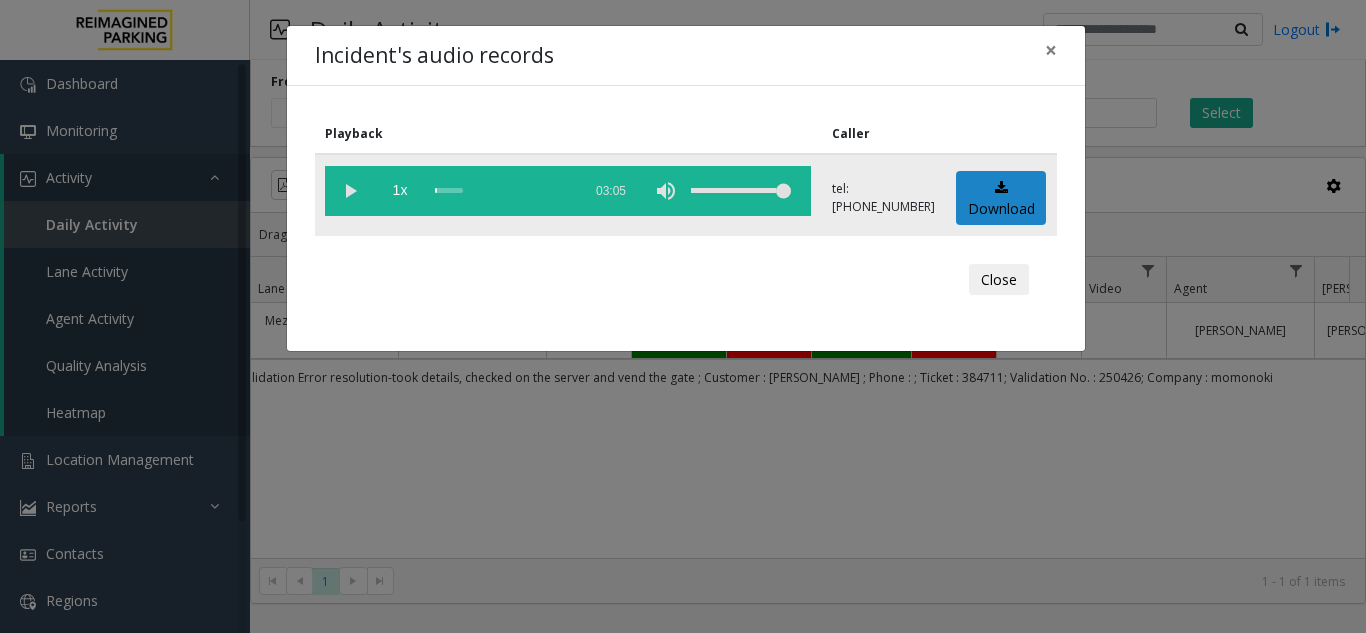 click 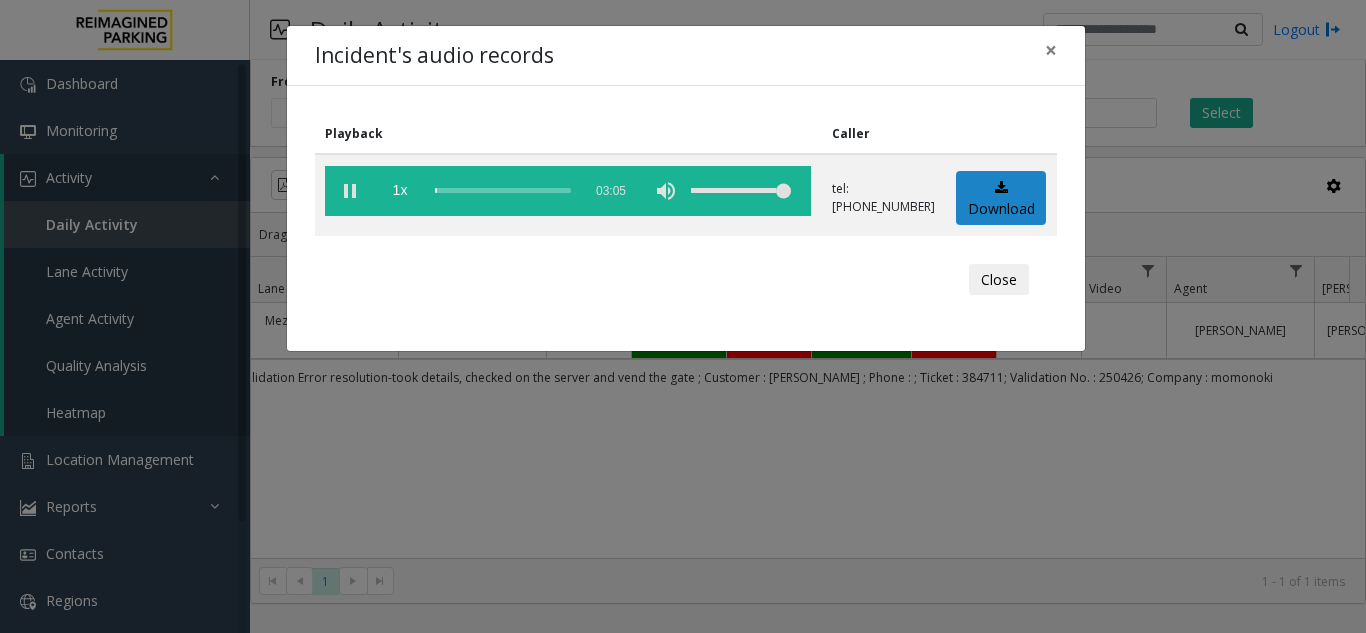 drag, startPoint x: 617, startPoint y: 545, endPoint x: 579, endPoint y: 532, distance: 40.16217 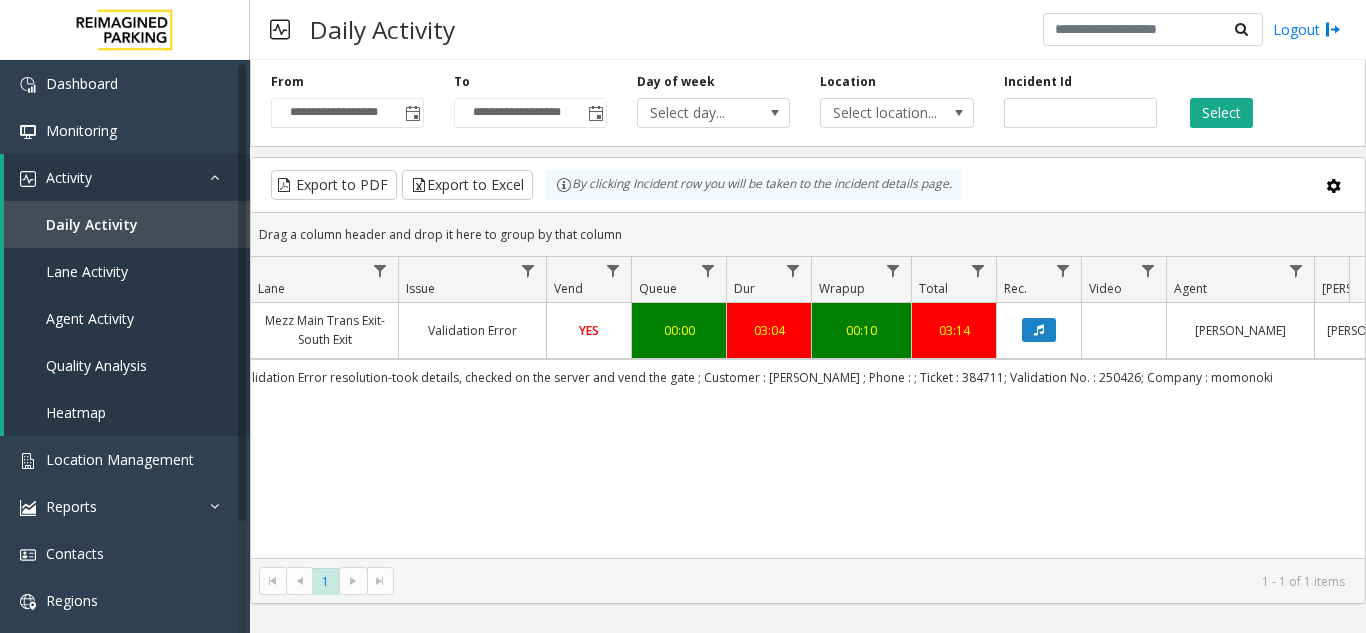 scroll, scrollTop: 0, scrollLeft: 456, axis: horizontal 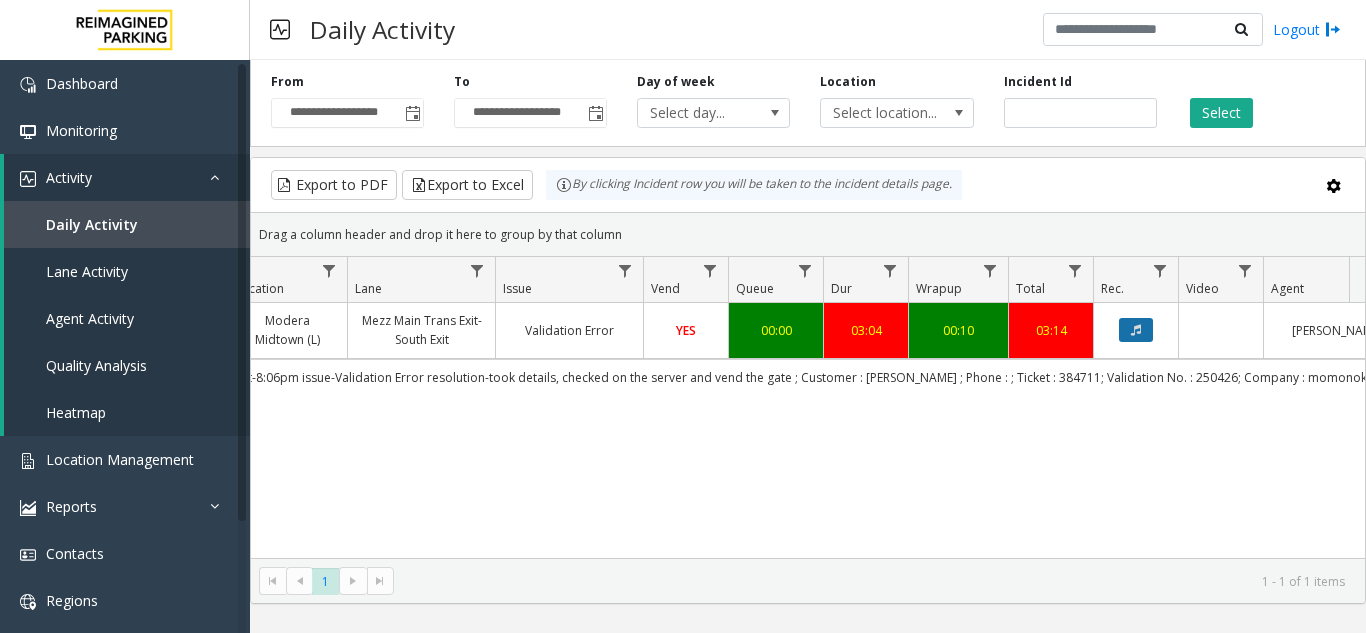 click 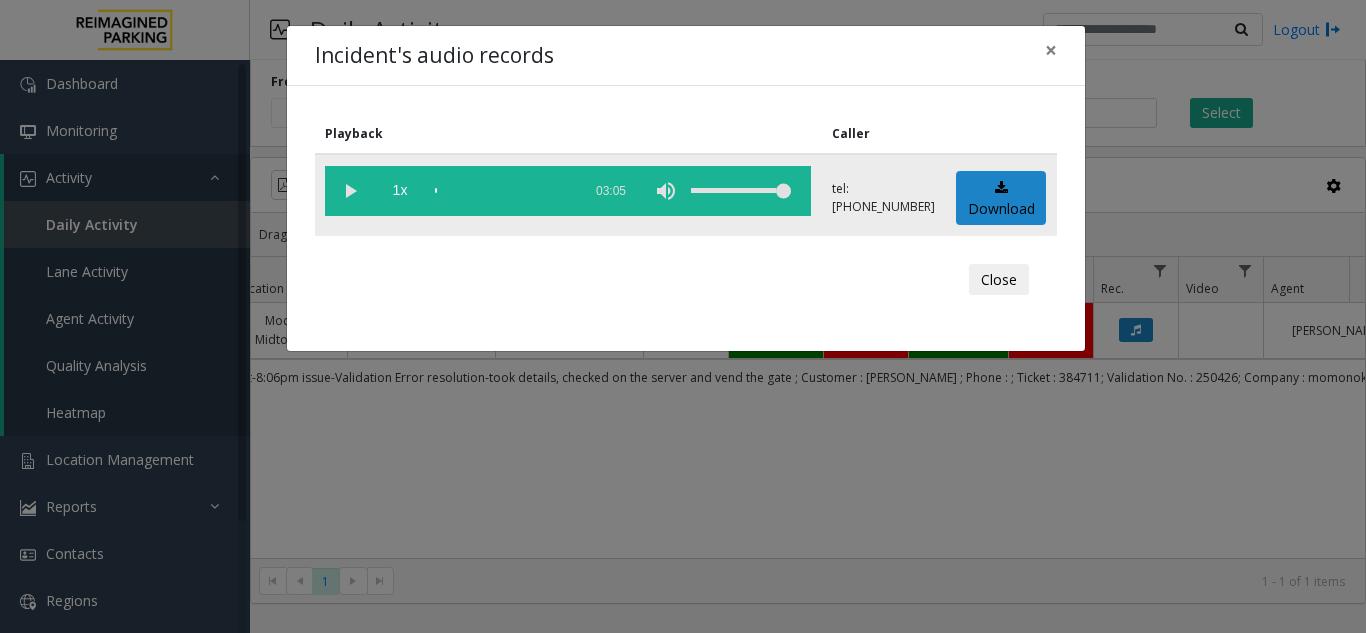 click 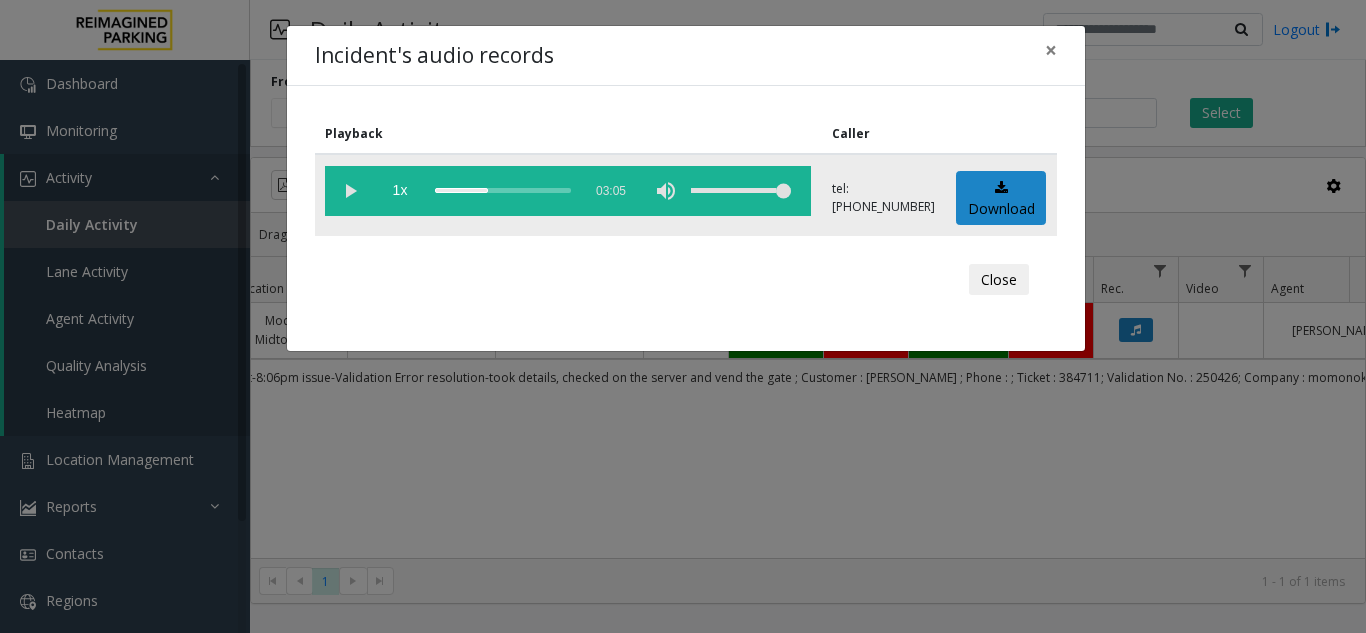 click 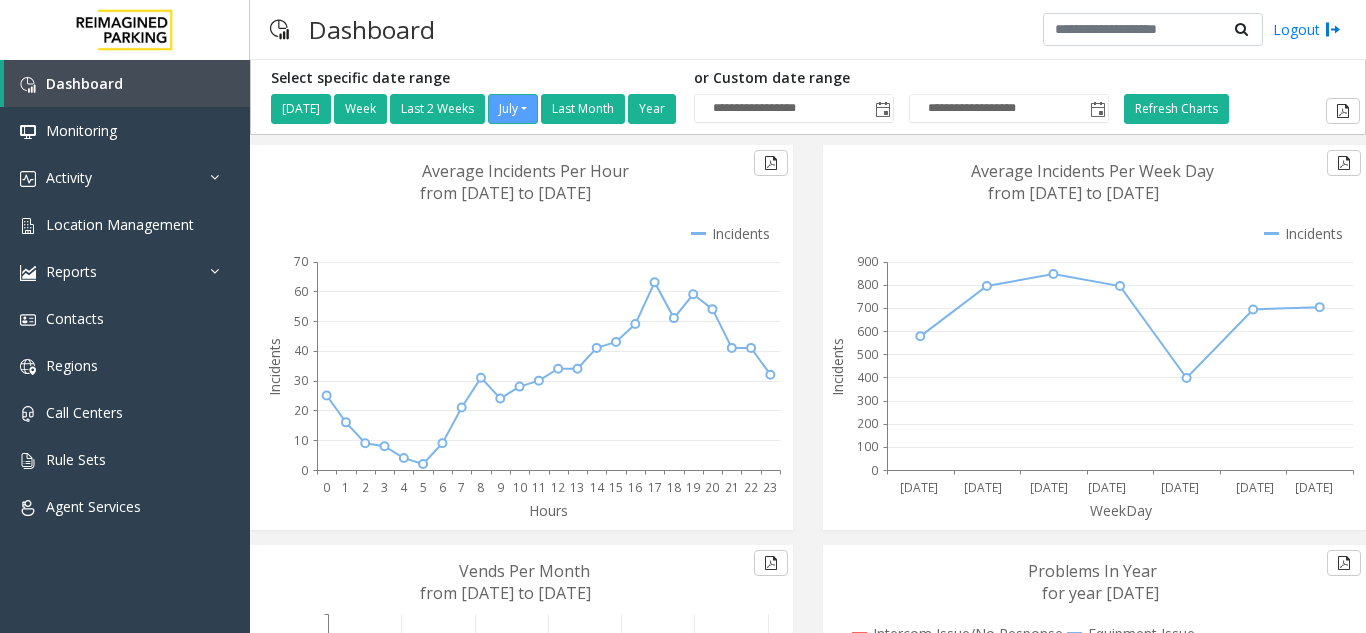 scroll, scrollTop: 0, scrollLeft: 0, axis: both 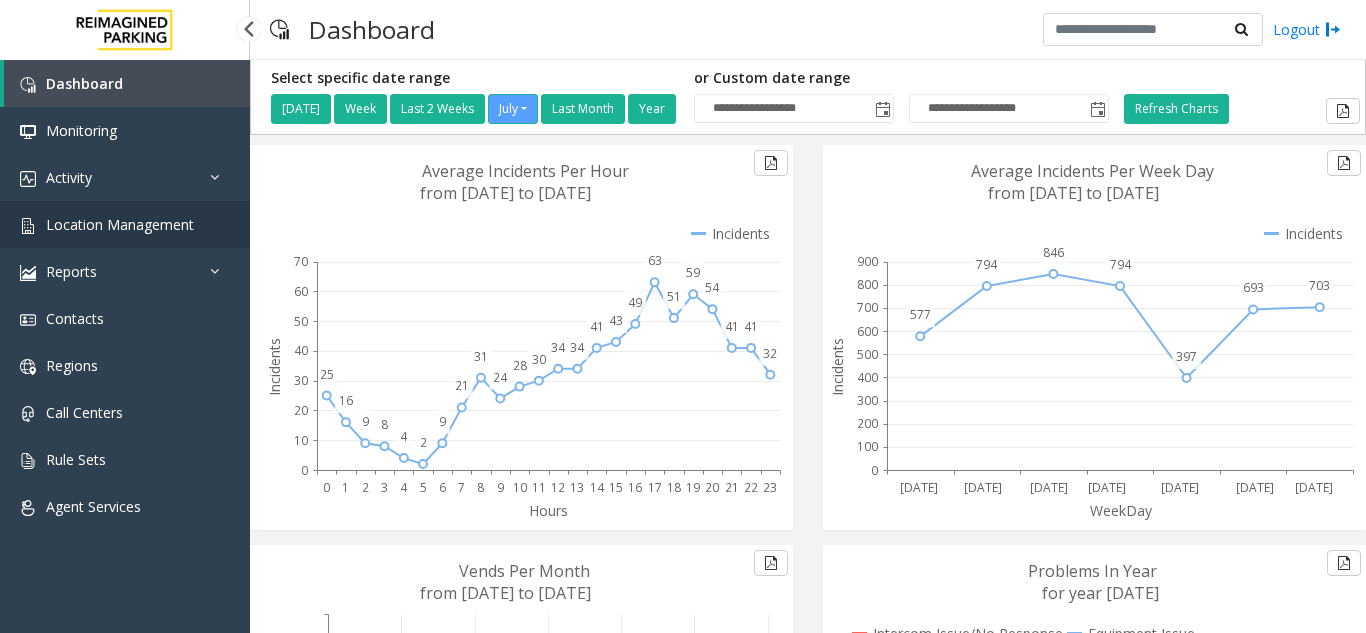 click on "Location Management" at bounding box center (120, 224) 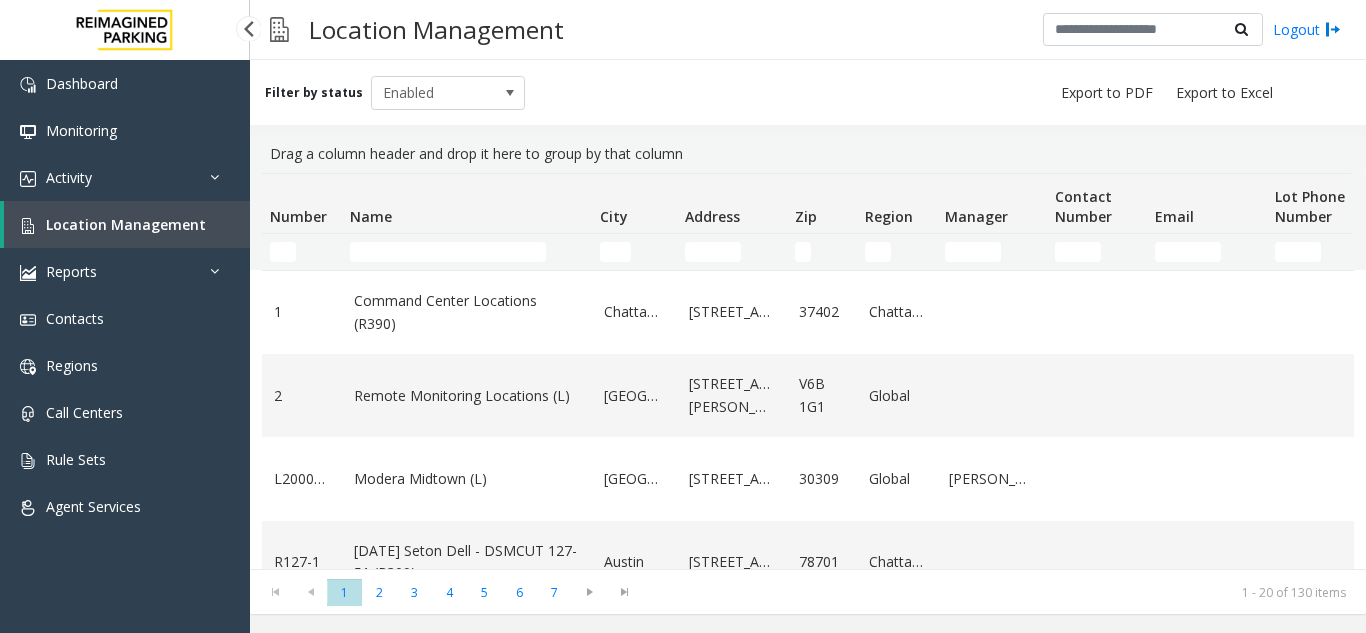 click on "Location Management" at bounding box center [127, 224] 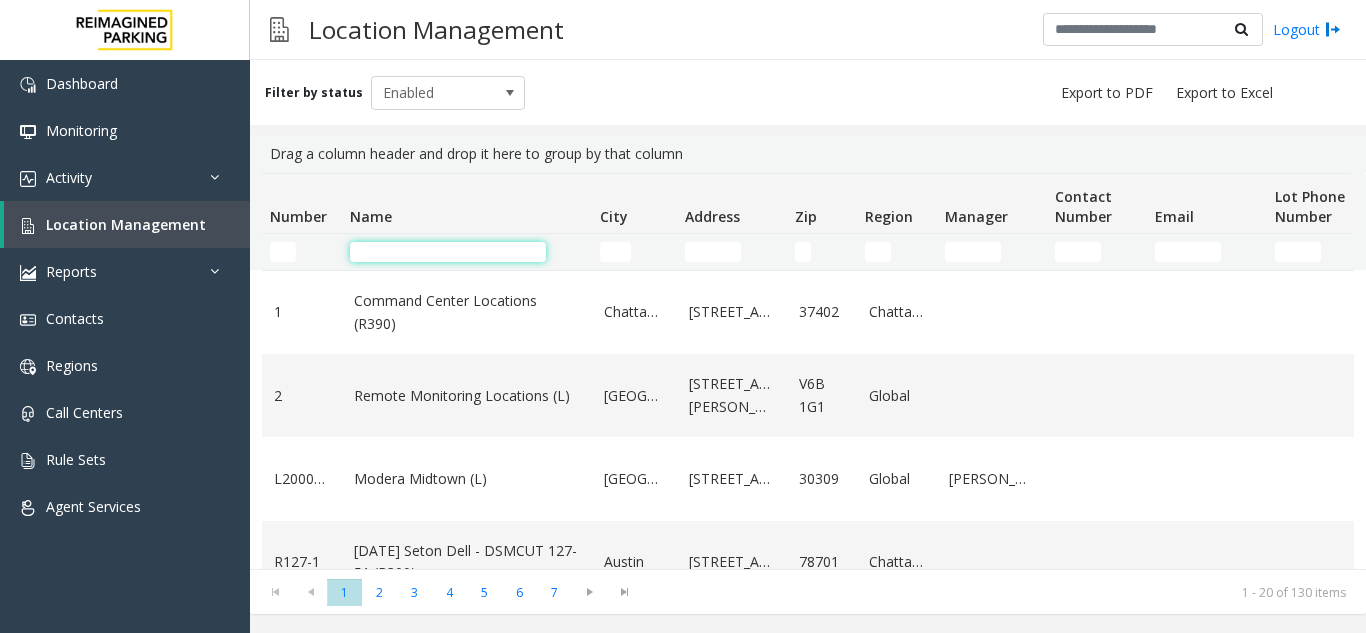 click 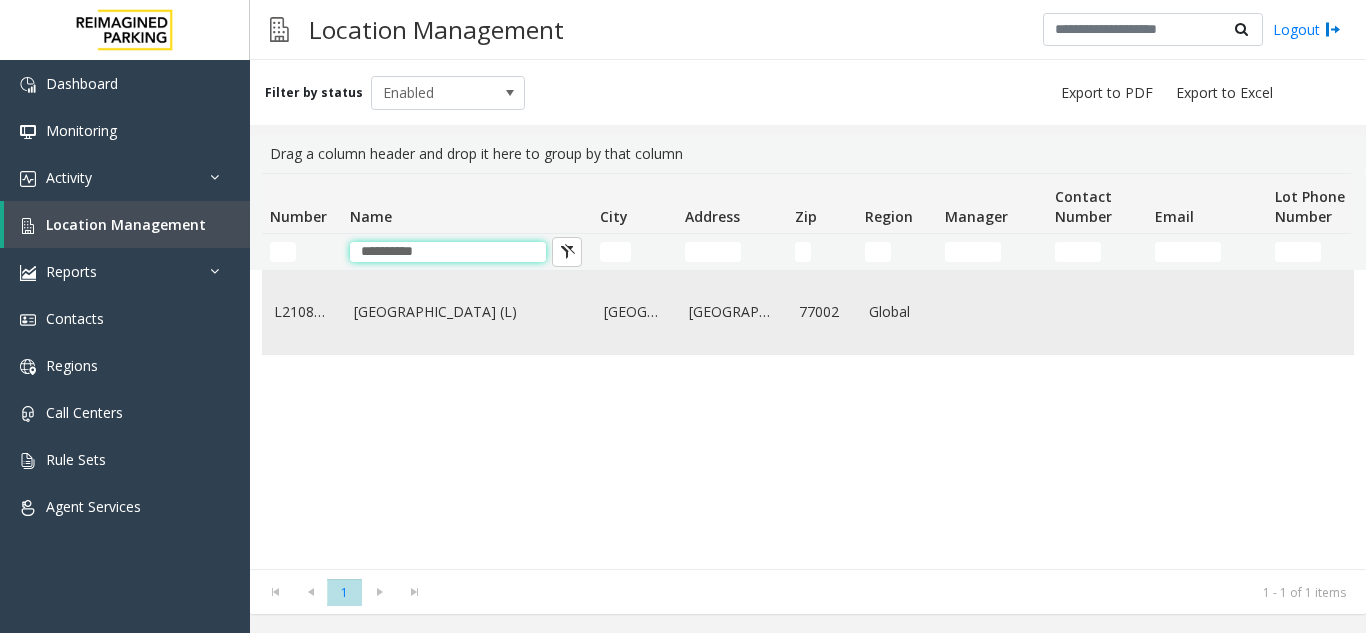 type on "**********" 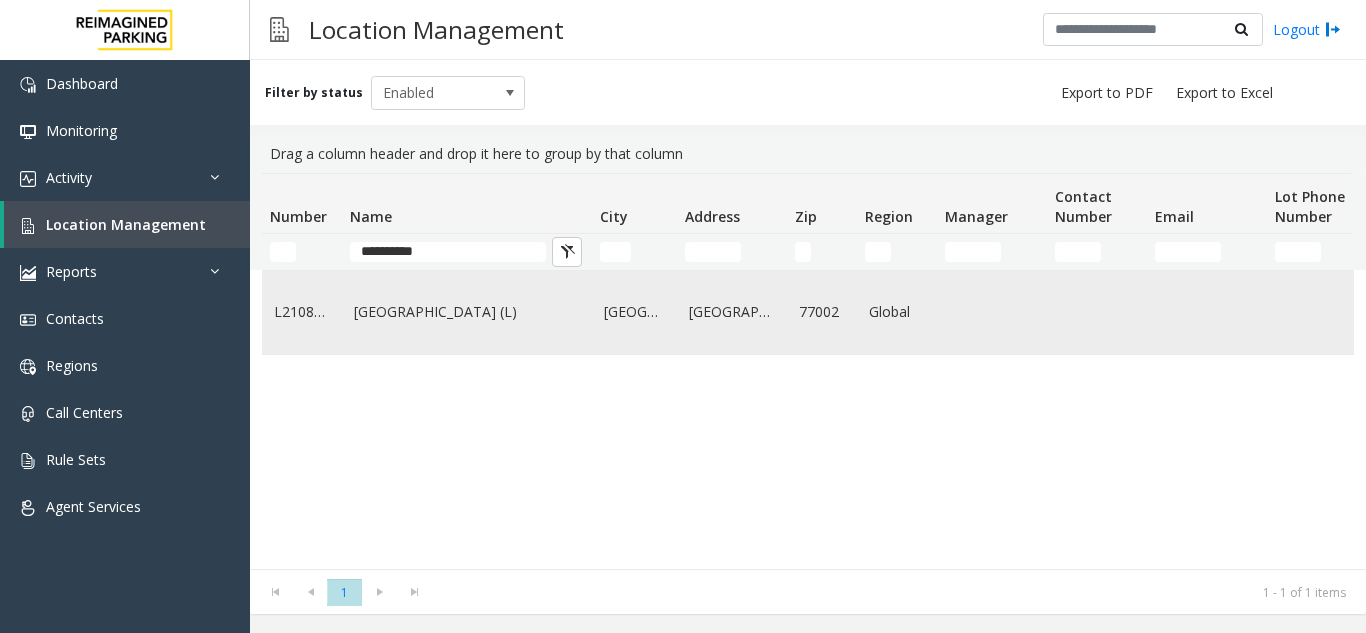 click on "[GEOGRAPHIC_DATA] (L)" 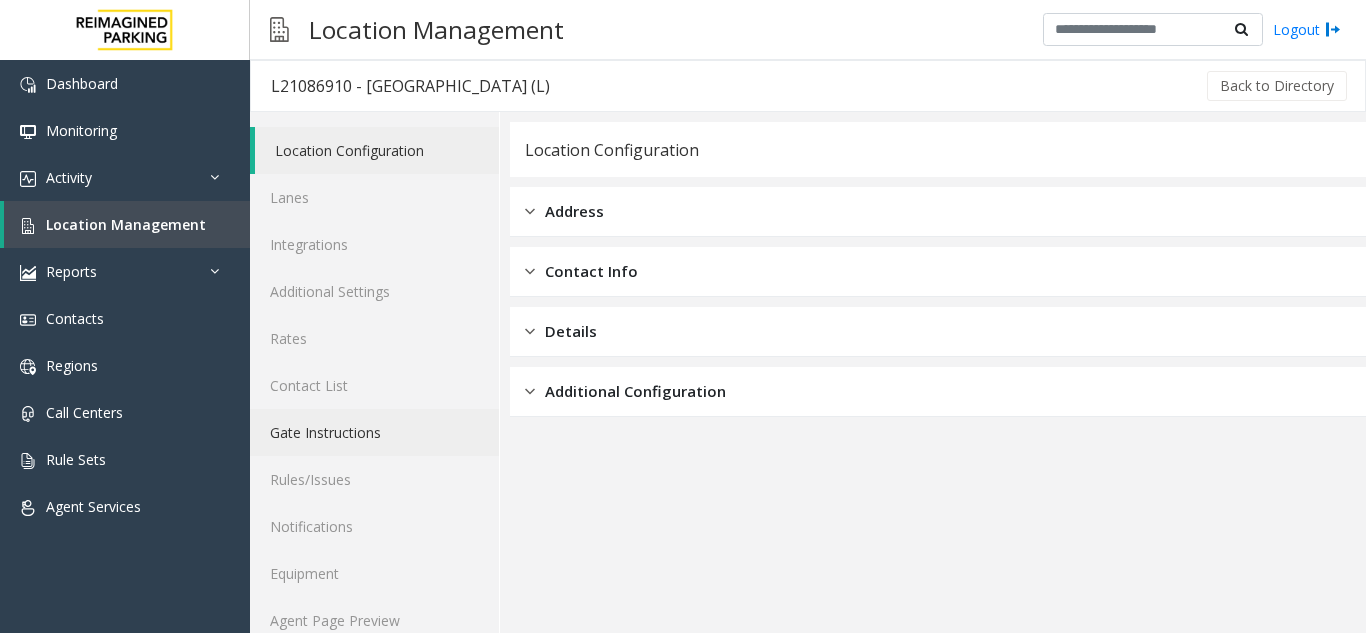 scroll, scrollTop: 26, scrollLeft: 0, axis: vertical 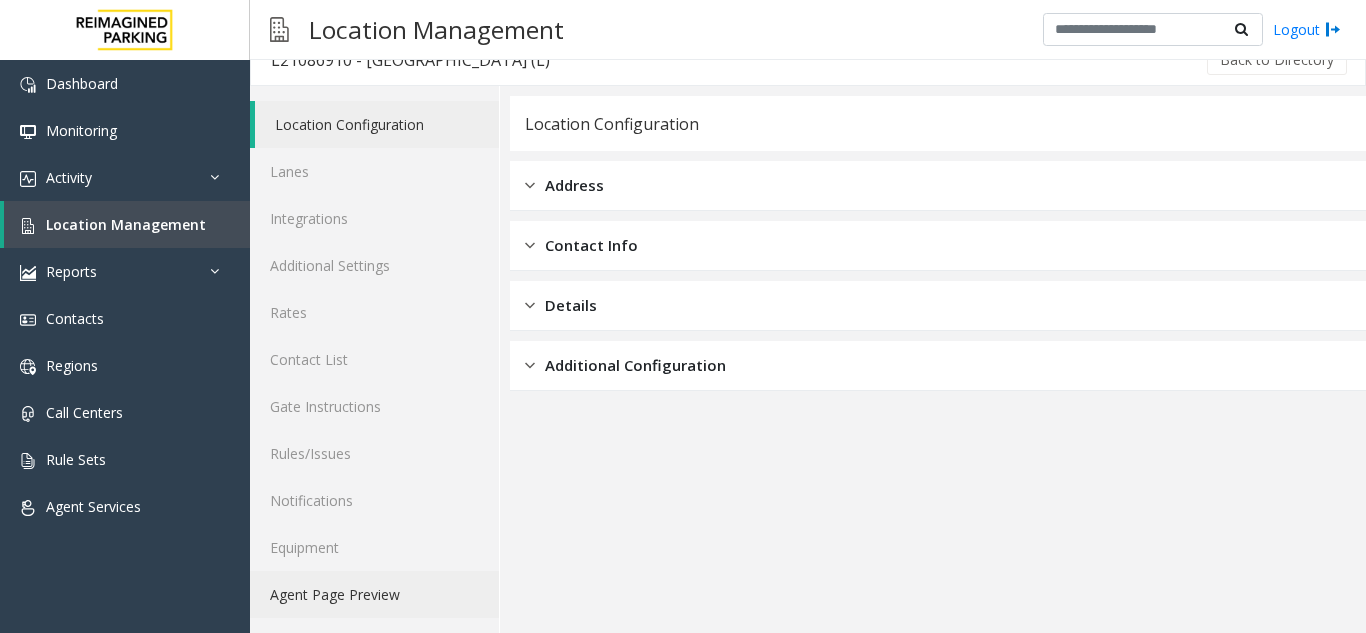 click on "Agent Page Preview" 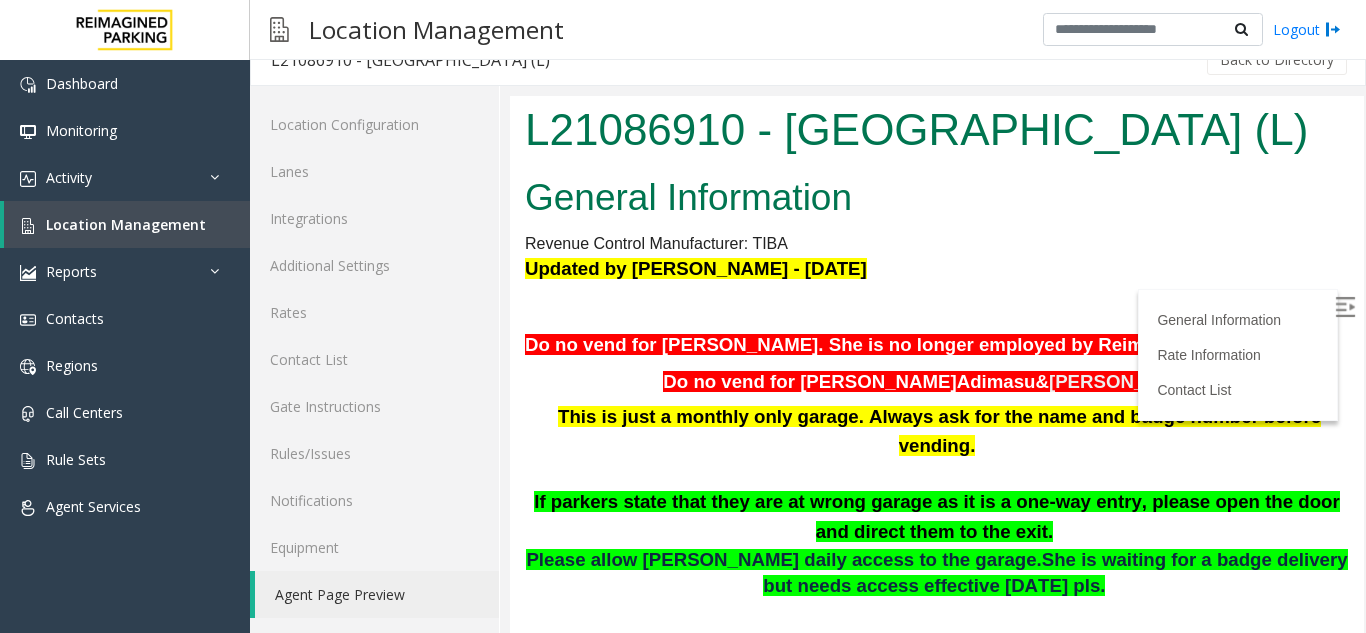 scroll, scrollTop: 0, scrollLeft: 0, axis: both 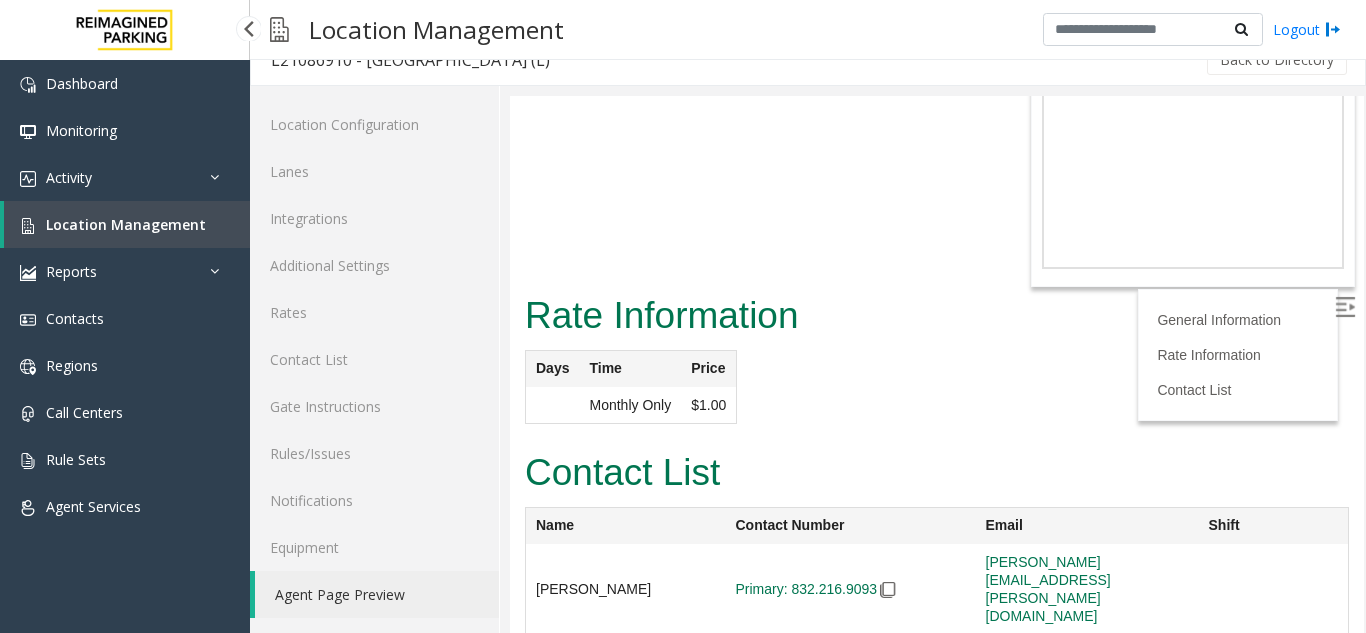 click on "Location Management" at bounding box center [126, 224] 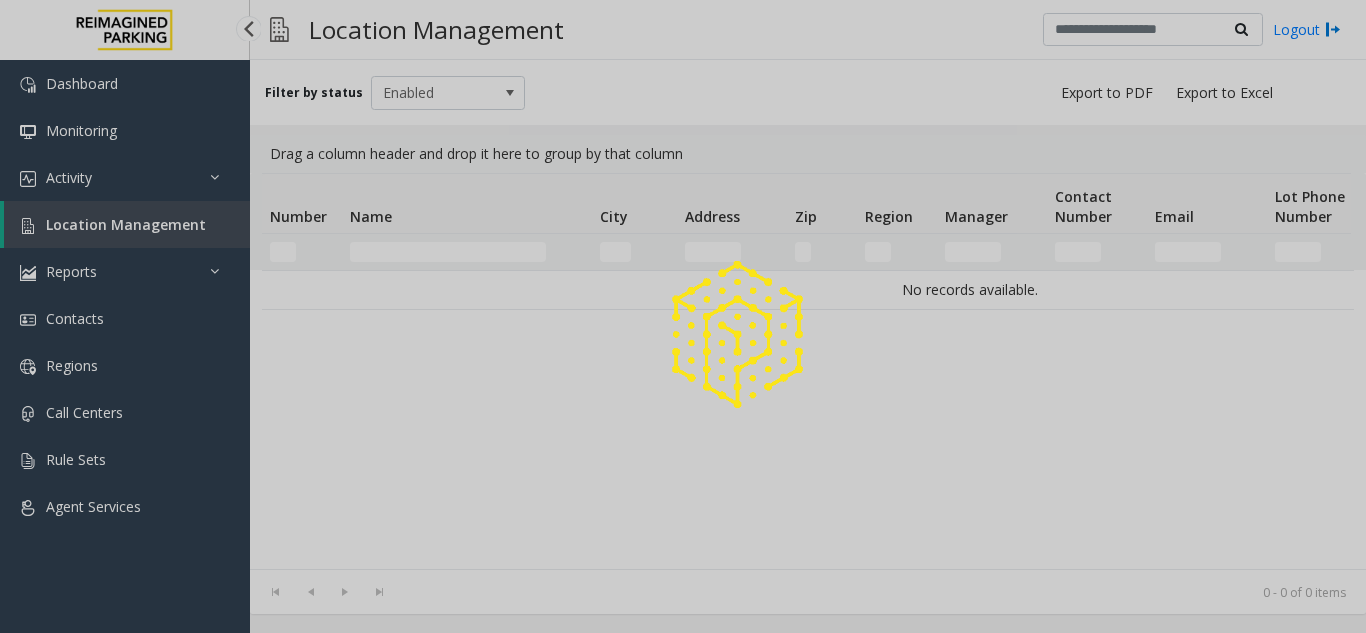scroll, scrollTop: 0, scrollLeft: 0, axis: both 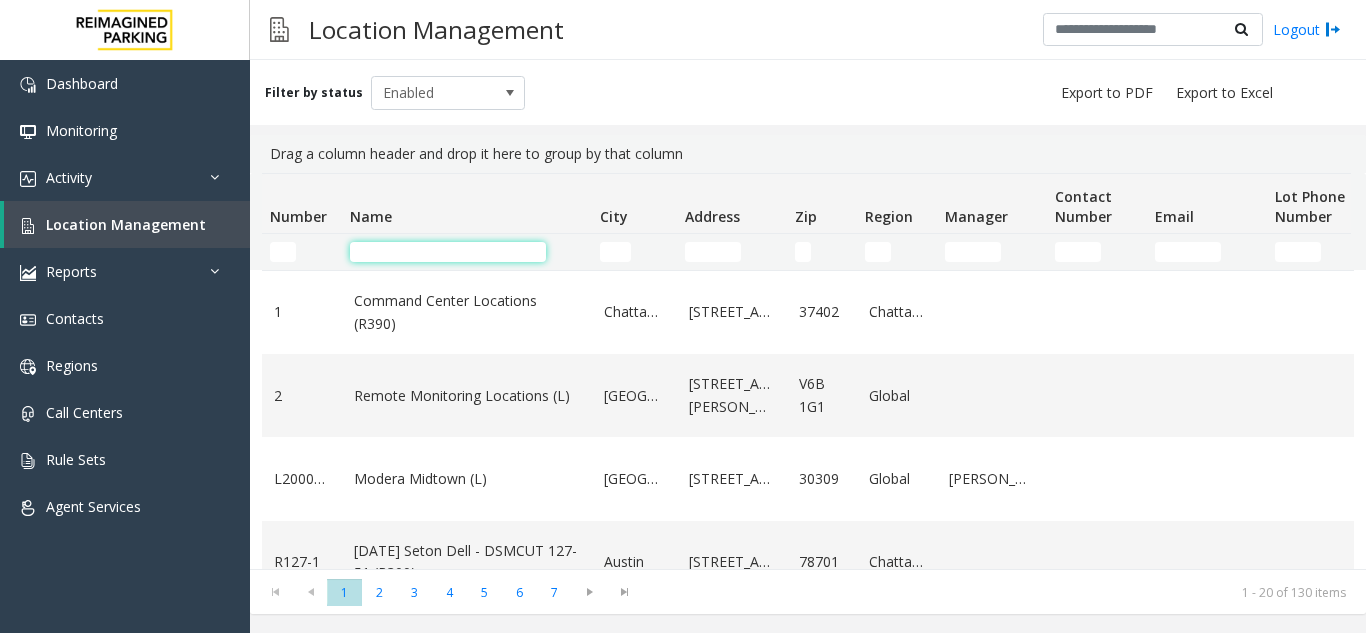 click 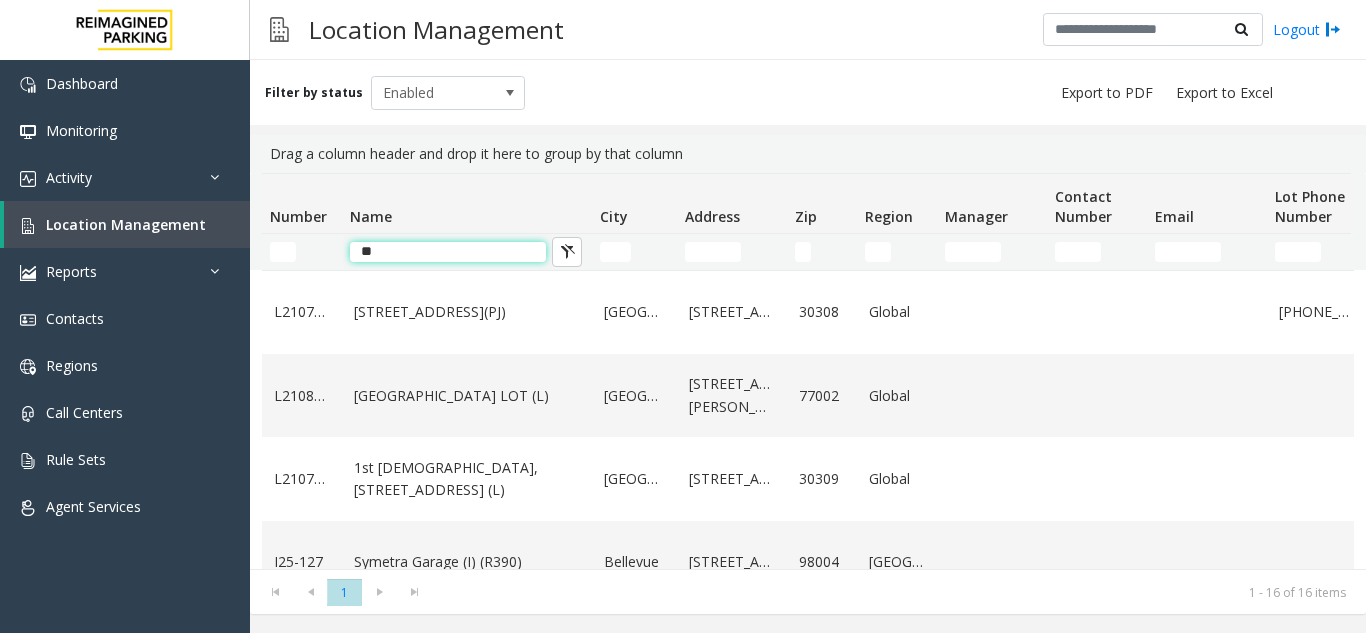 click on "**" 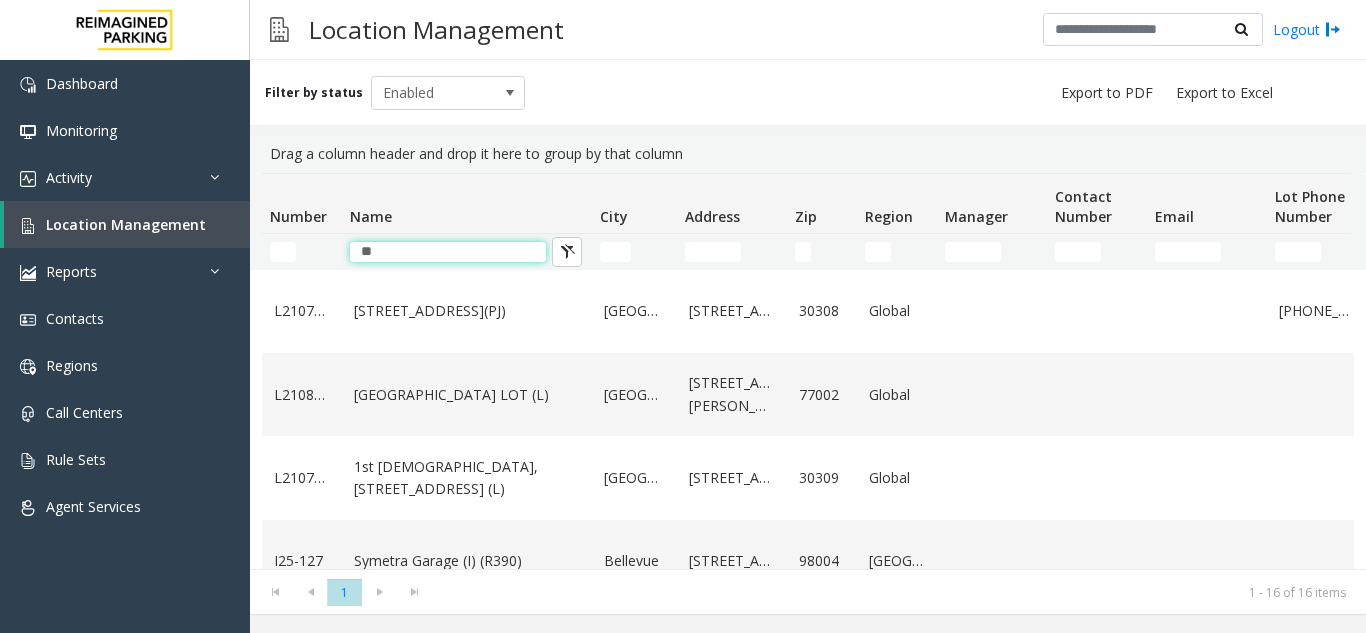 scroll, scrollTop: 0, scrollLeft: 0, axis: both 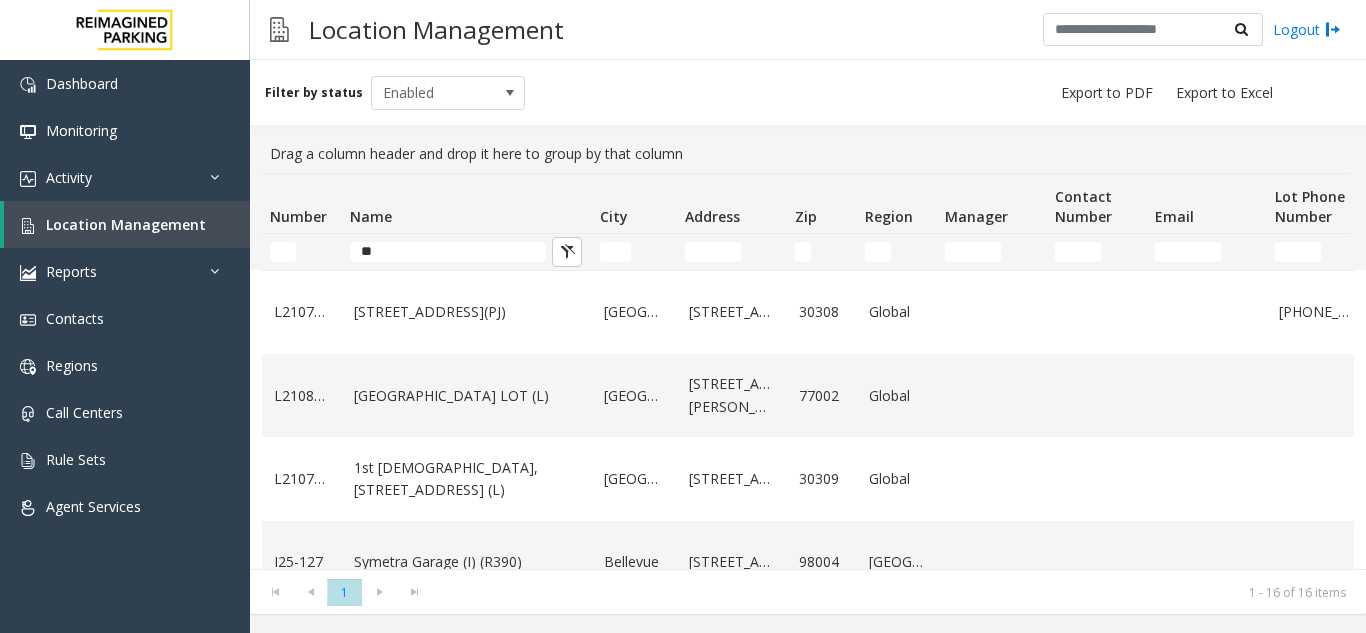 click on "**" 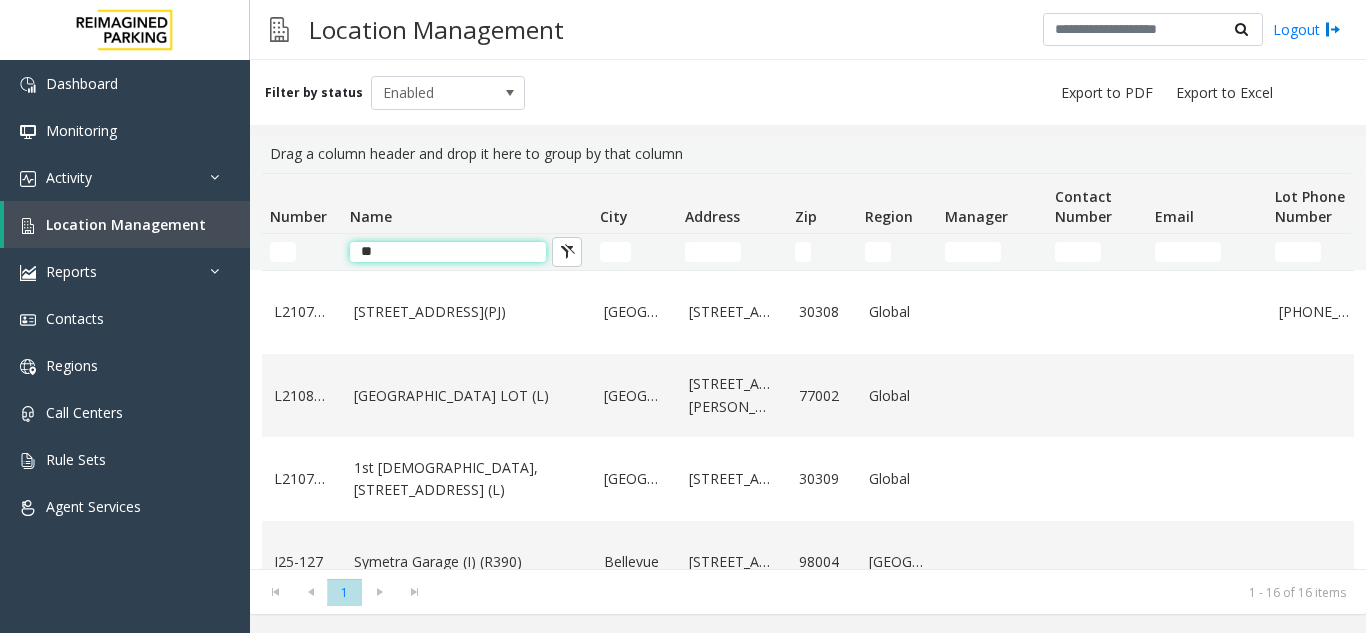 click on "**" 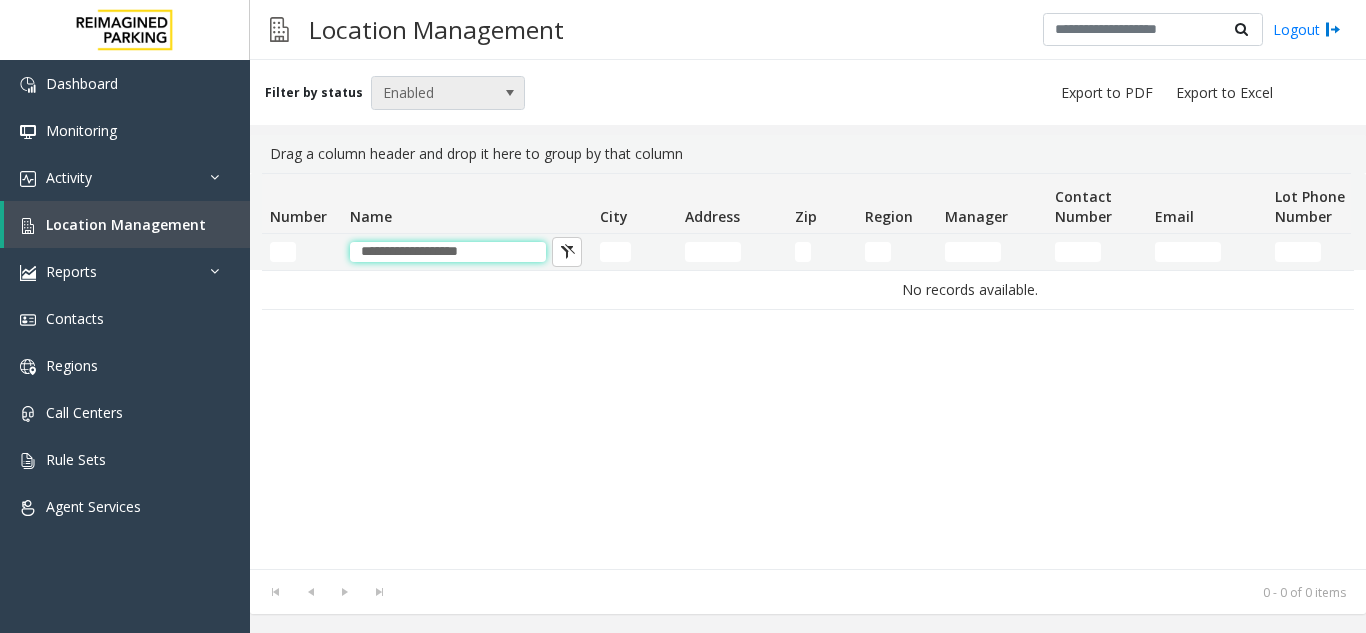 type on "**********" 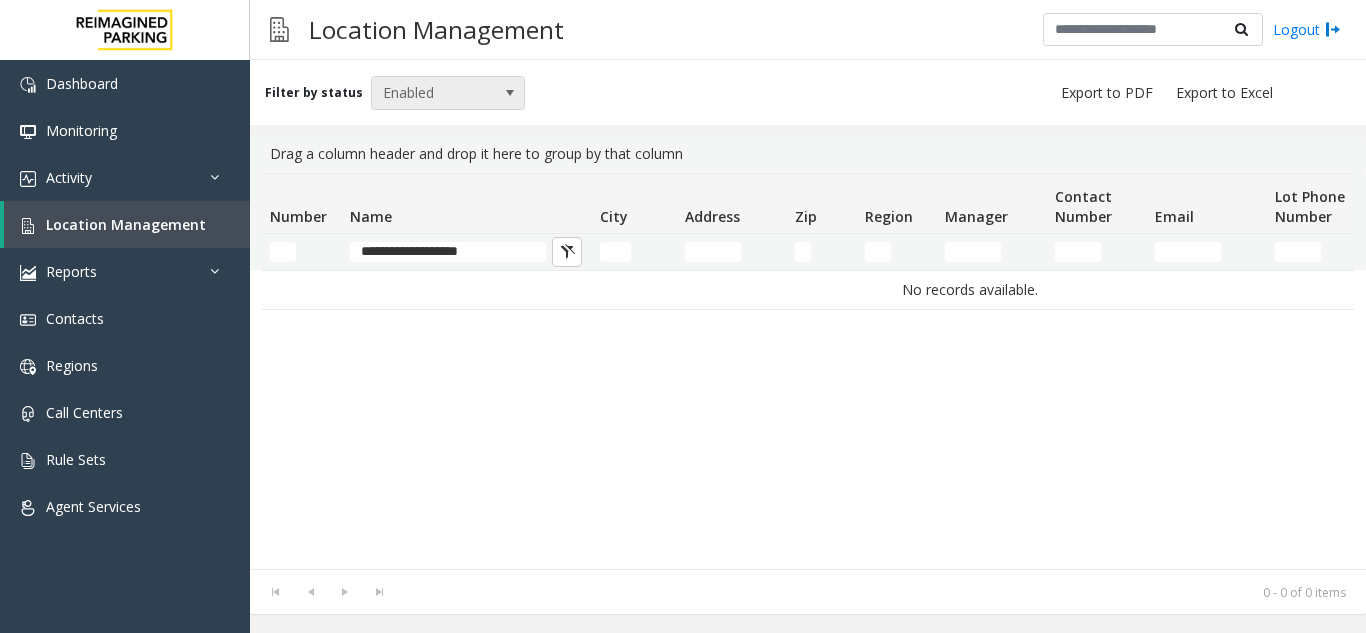 click at bounding box center (510, 93) 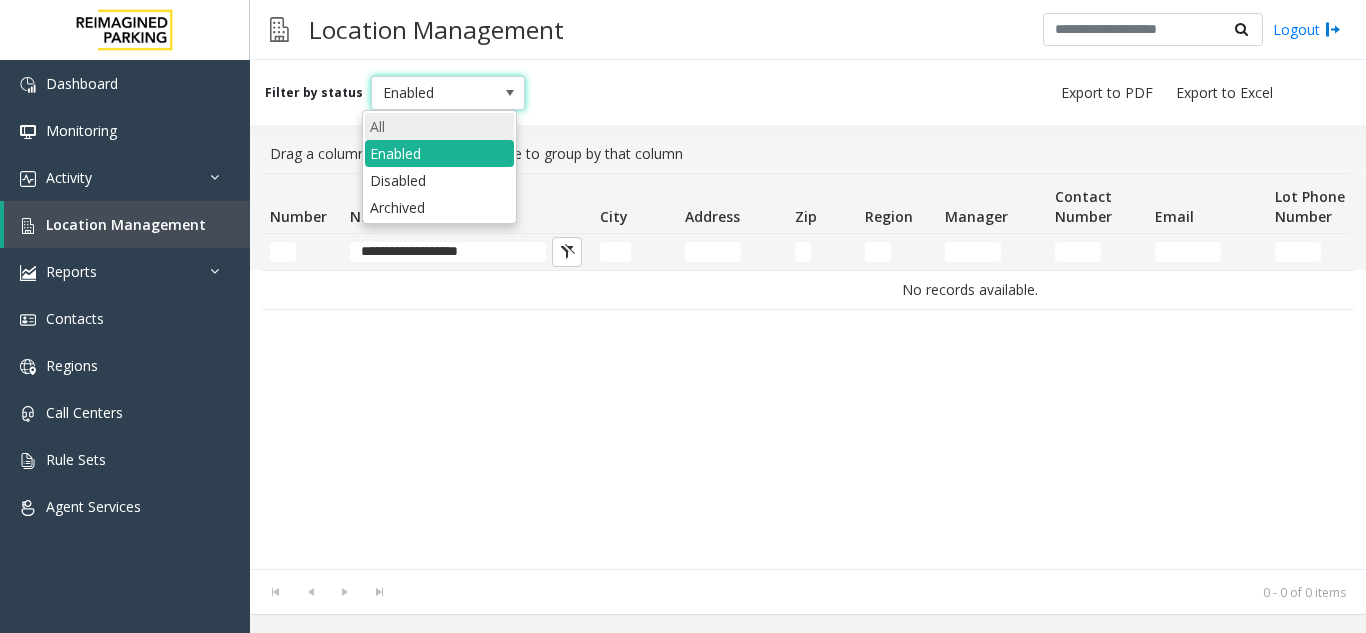 click on "All" at bounding box center [439, 126] 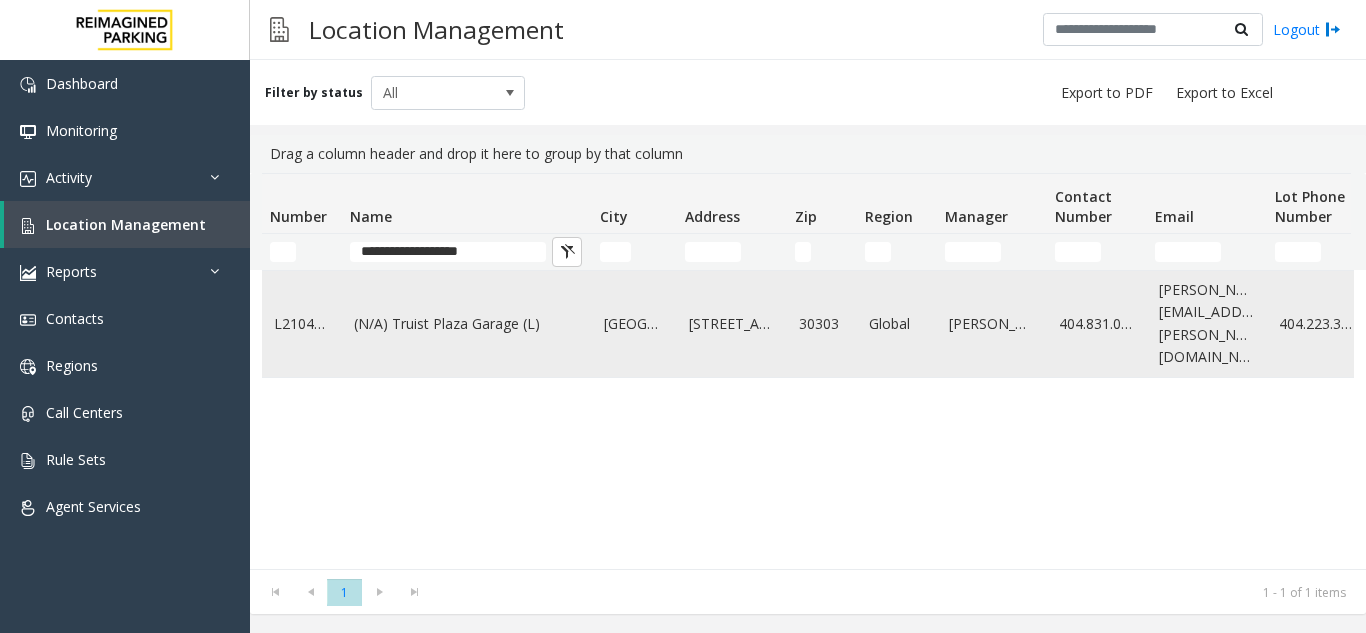 click on "(N/A) Truist Plaza Garage (L)" 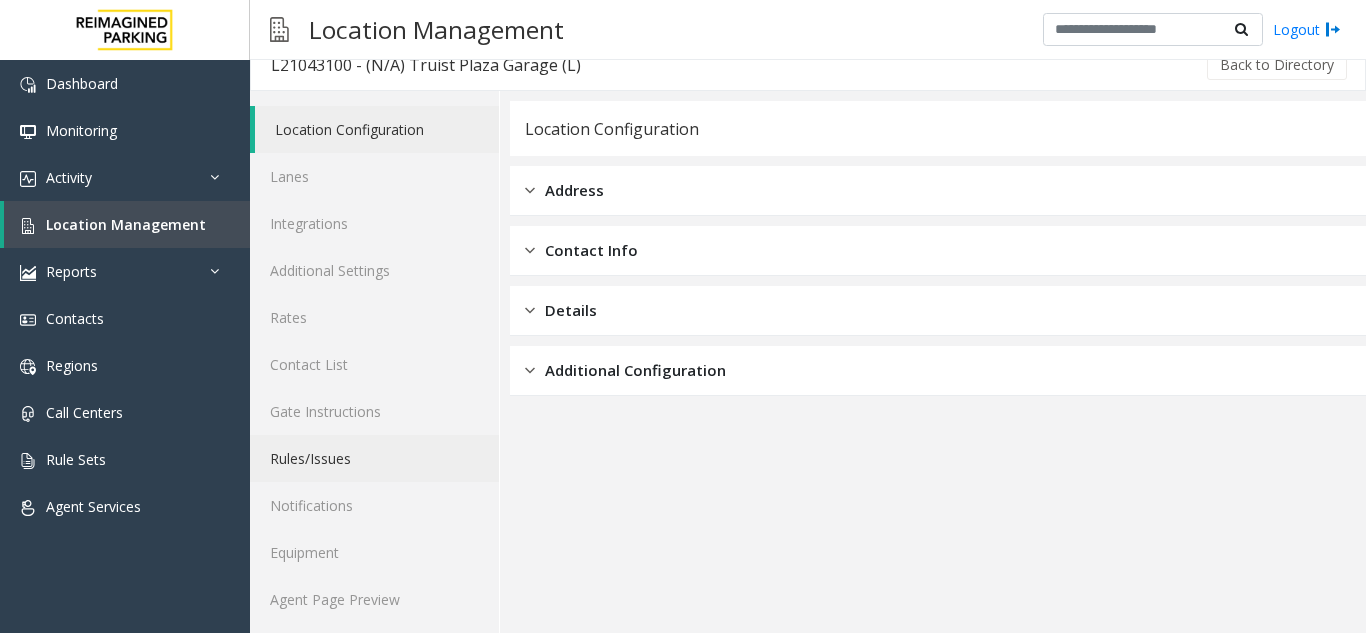 scroll, scrollTop: 26, scrollLeft: 0, axis: vertical 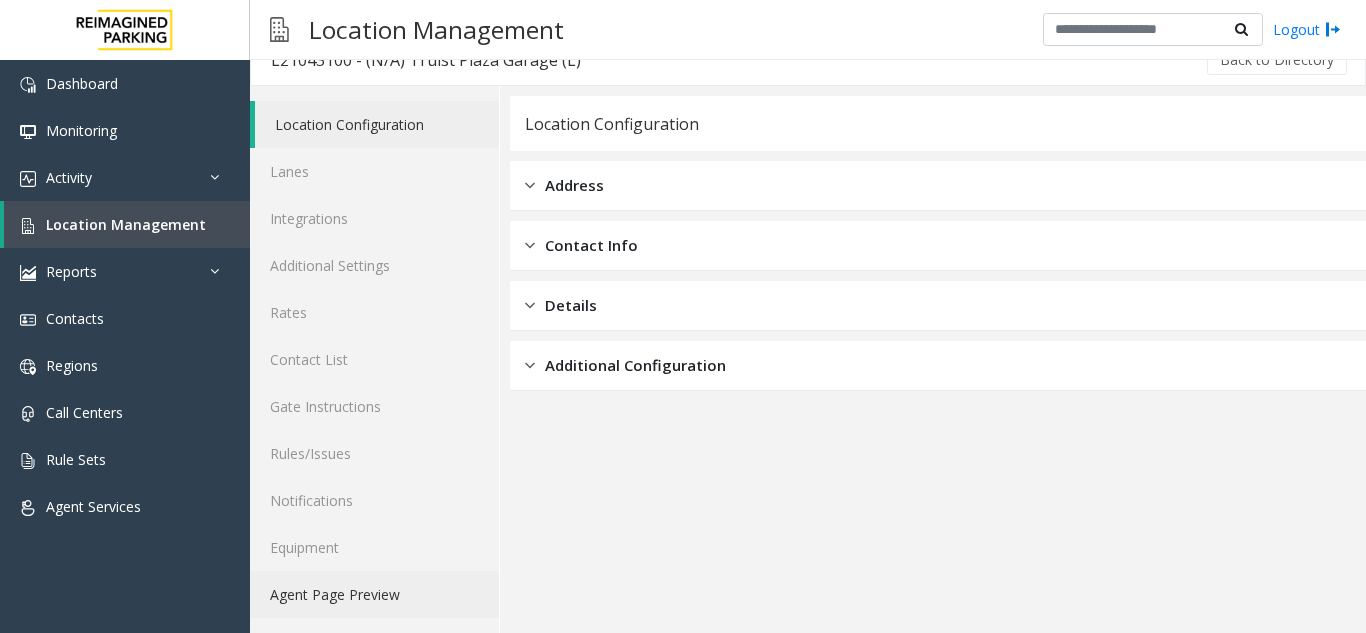 click on "Agent Page Preview" 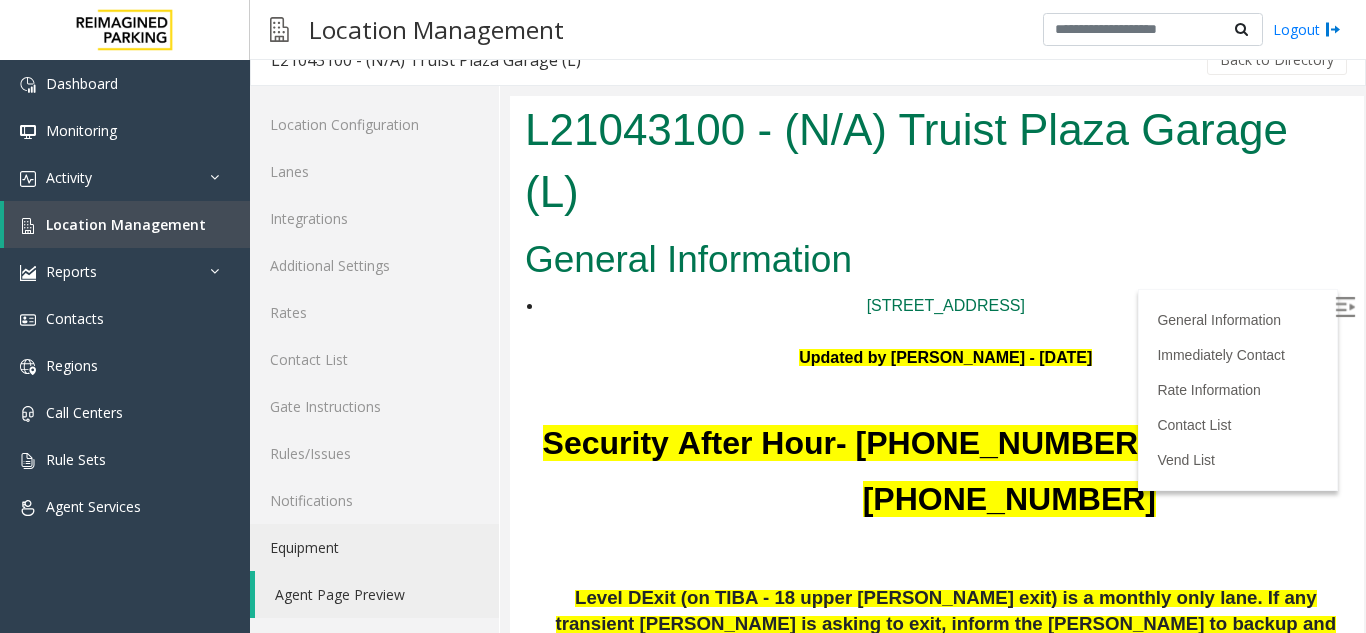scroll, scrollTop: 0, scrollLeft: 0, axis: both 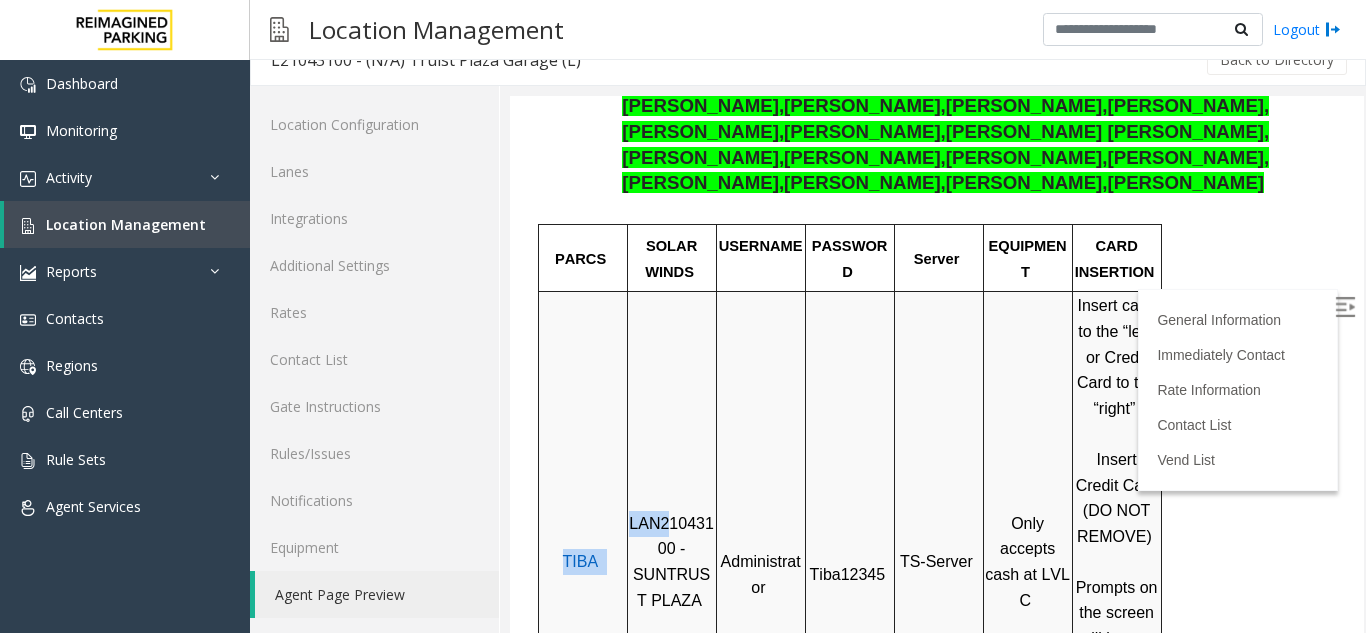 drag, startPoint x: 629, startPoint y: 399, endPoint x: 658, endPoint y: 410, distance: 31.016125 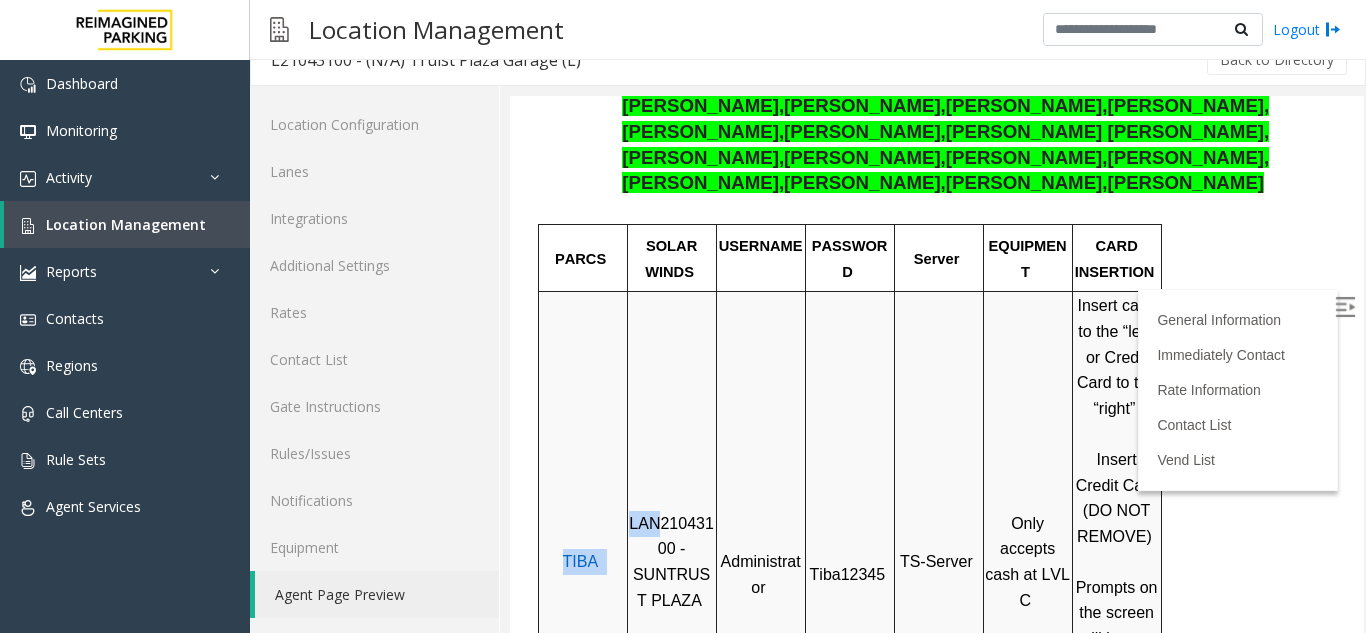 click on "LAN21043100 - SUNTRUST PLAZA" at bounding box center (671, 562) 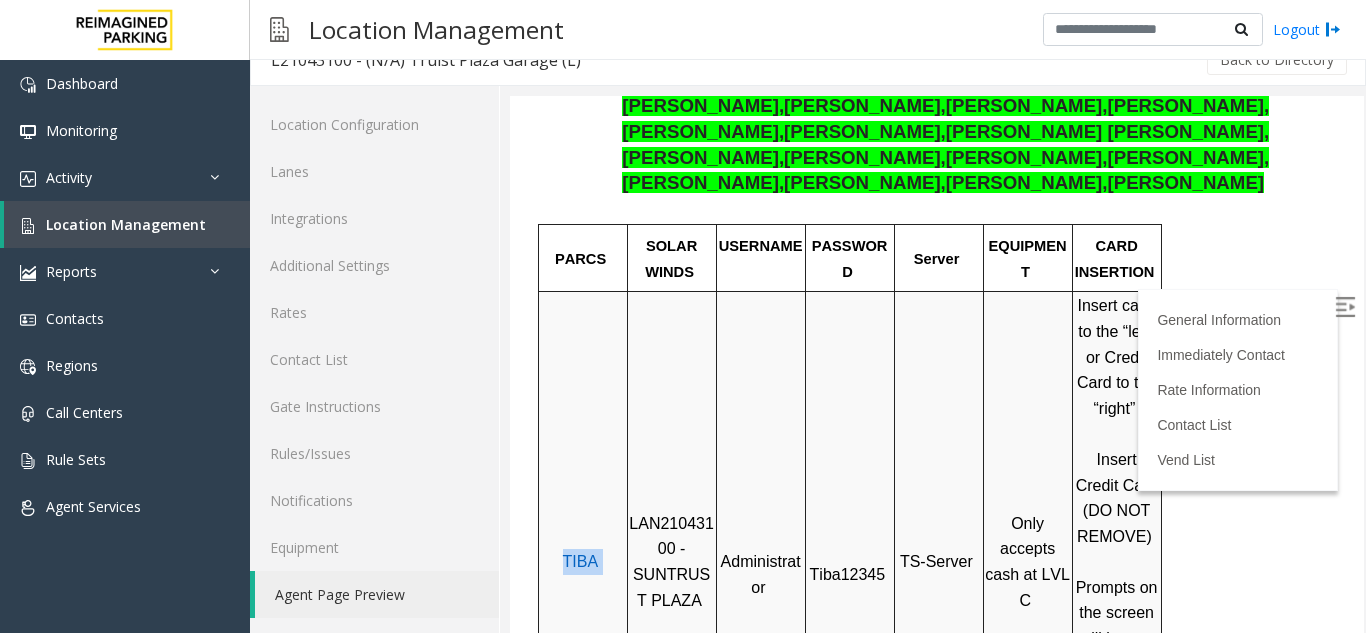 click on "TIBA   LAN21043100 - SUNTRUST PLAZA     Administrator     Tiba12345   TS-Serve r   Only accepts cash at LVL C   Insert cash to the “left” or Credit Card to the “right”      Insert Credit Card (DO NOT REMOVE)     Prompts on the screen will let you know when the charges are approved and when to remove the CC." at bounding box center [849, 561] 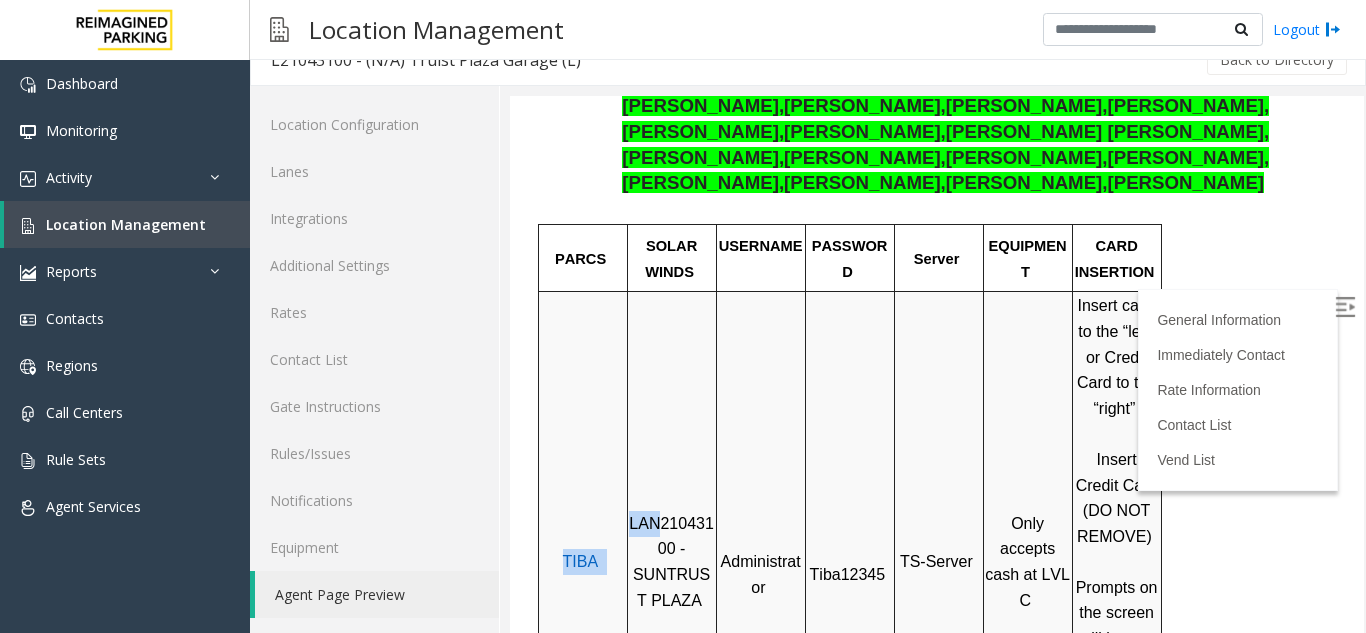 drag, startPoint x: 630, startPoint y: 403, endPoint x: 653, endPoint y: 406, distance: 23.194826 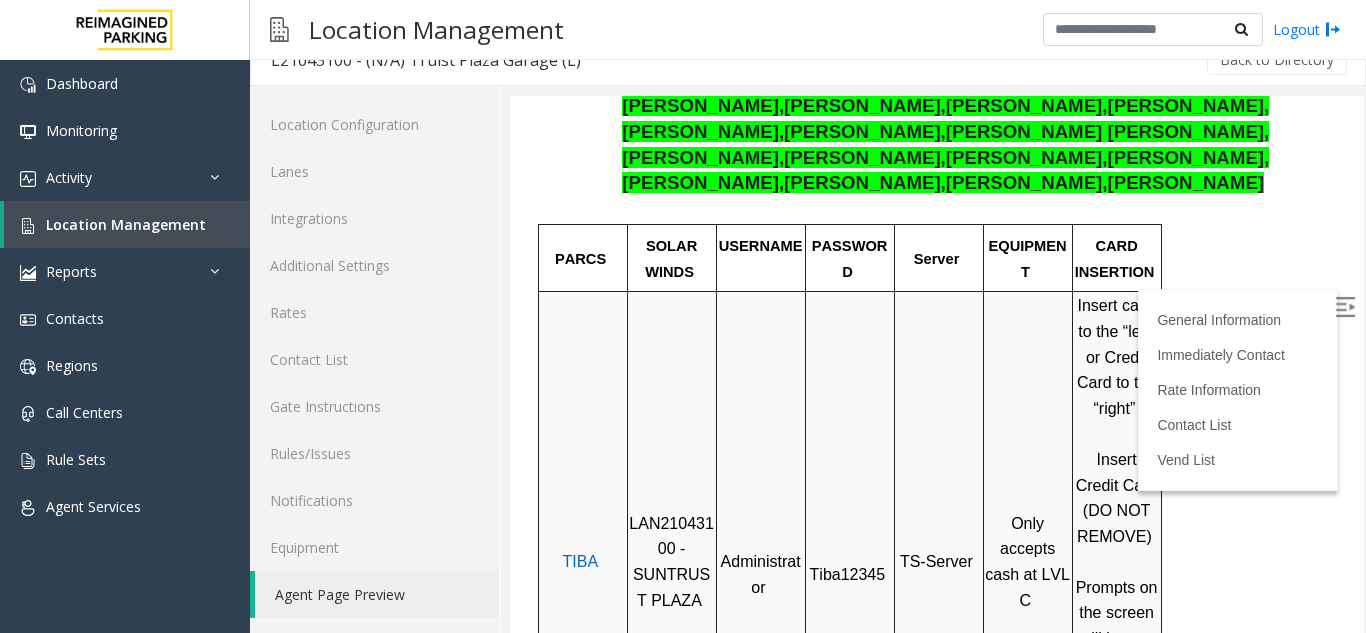 click on "LAN21043100 - SUNTRUST PLAZA" at bounding box center (671, 562) 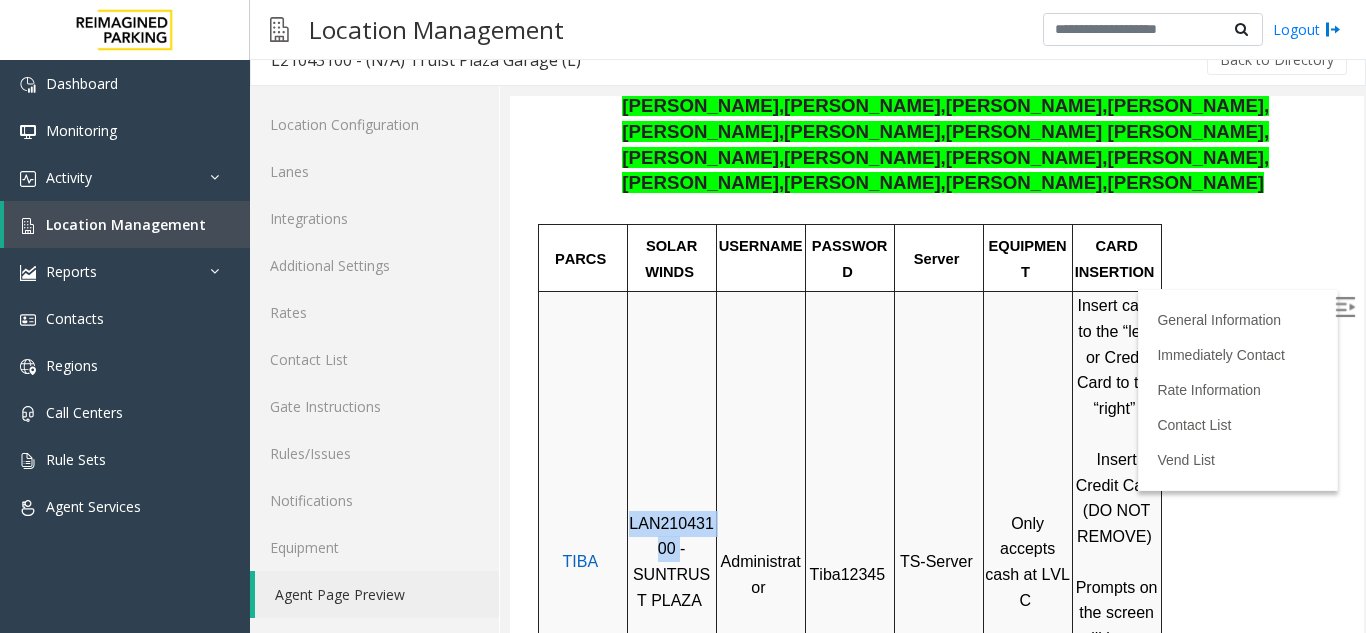 click on "LAN21043100 - SUNTRUST PLAZA" at bounding box center [671, 562] 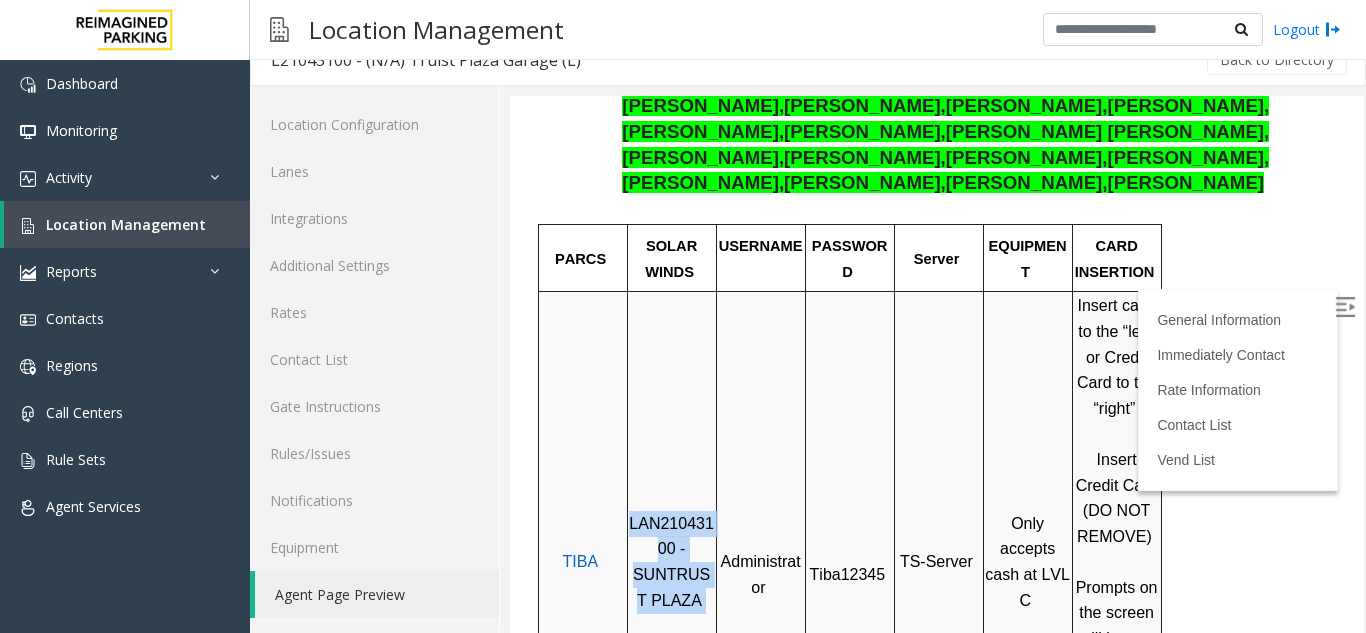 click on "LAN21043100 - SUNTRUST PLAZA" at bounding box center [671, 562] 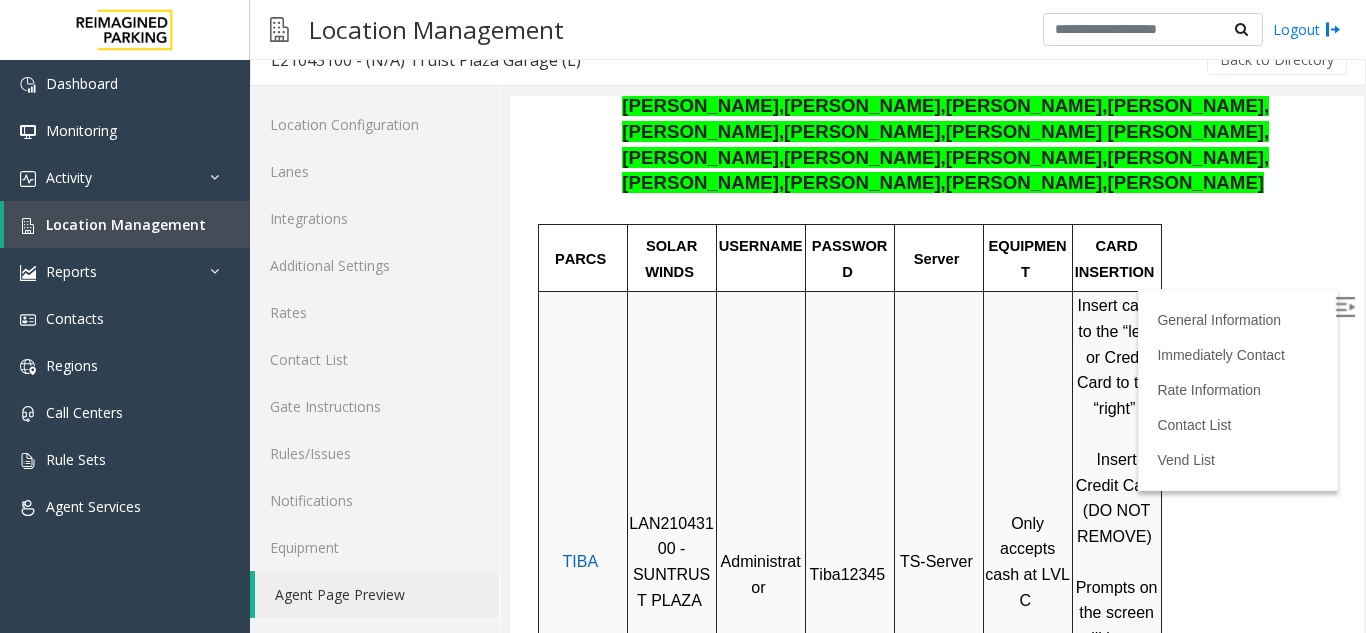 click on "LAN21043100 - SUNTRUST PLAZA" at bounding box center [671, 562] 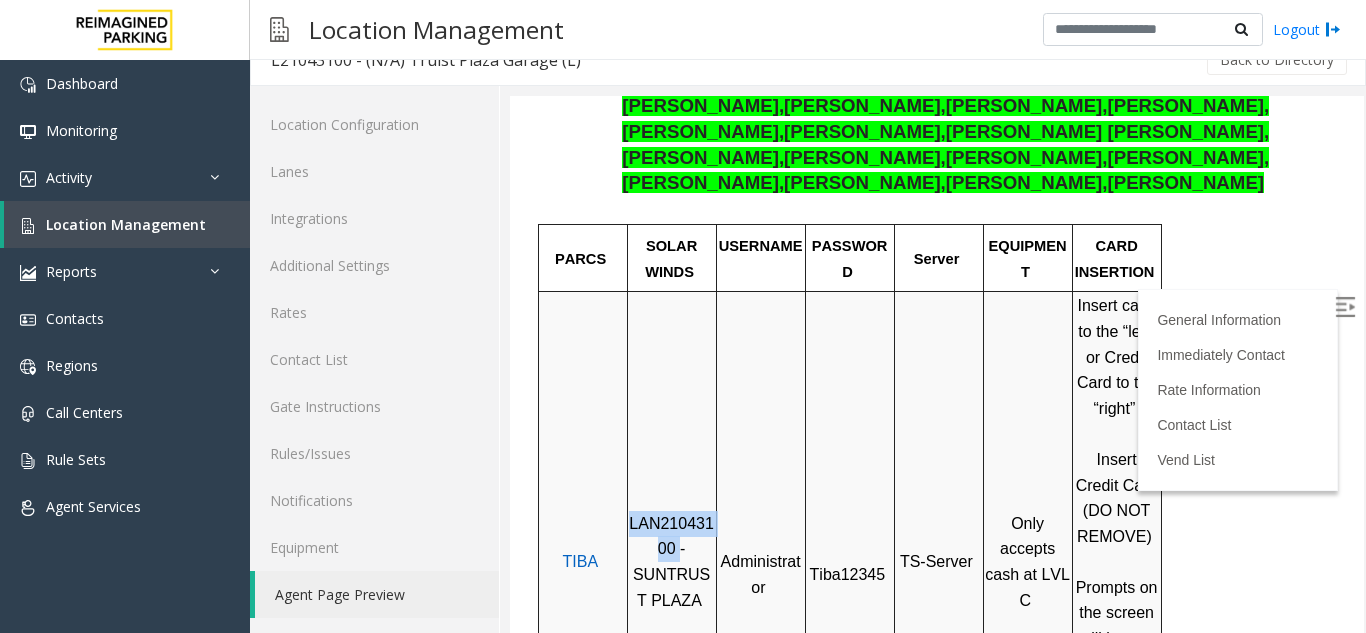click on "LAN21043100 - SUNTRUST PLAZA" at bounding box center [671, 562] 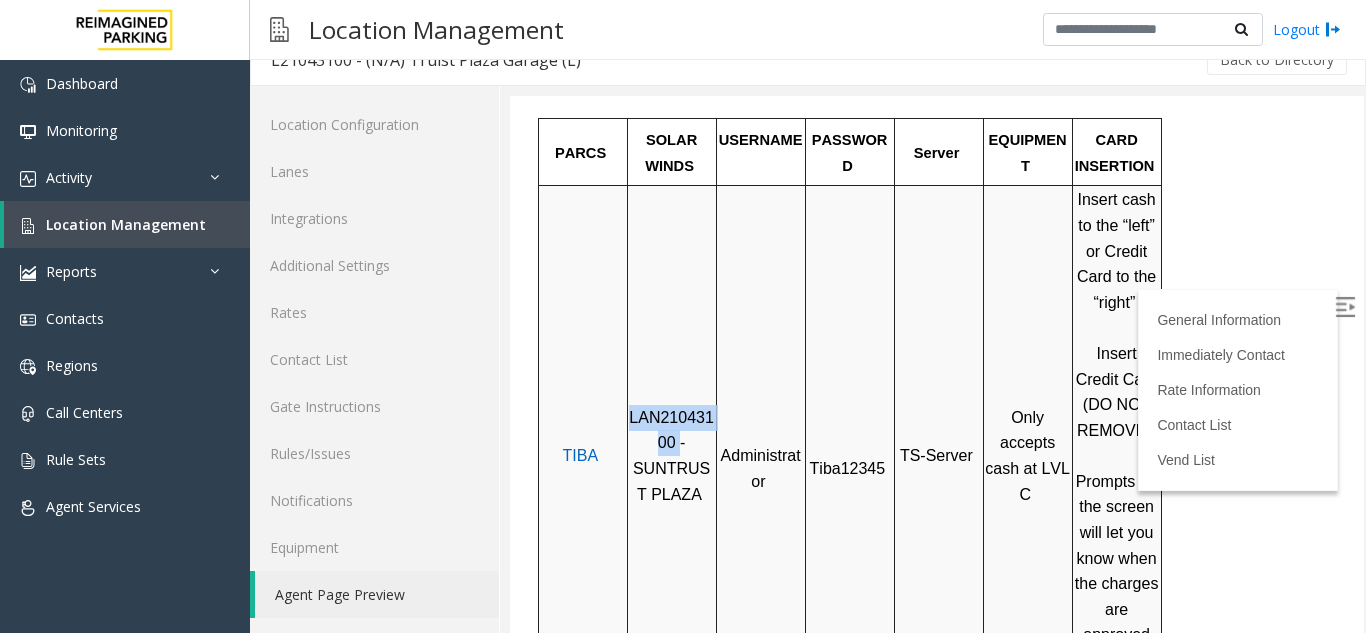 scroll, scrollTop: 1500, scrollLeft: 0, axis: vertical 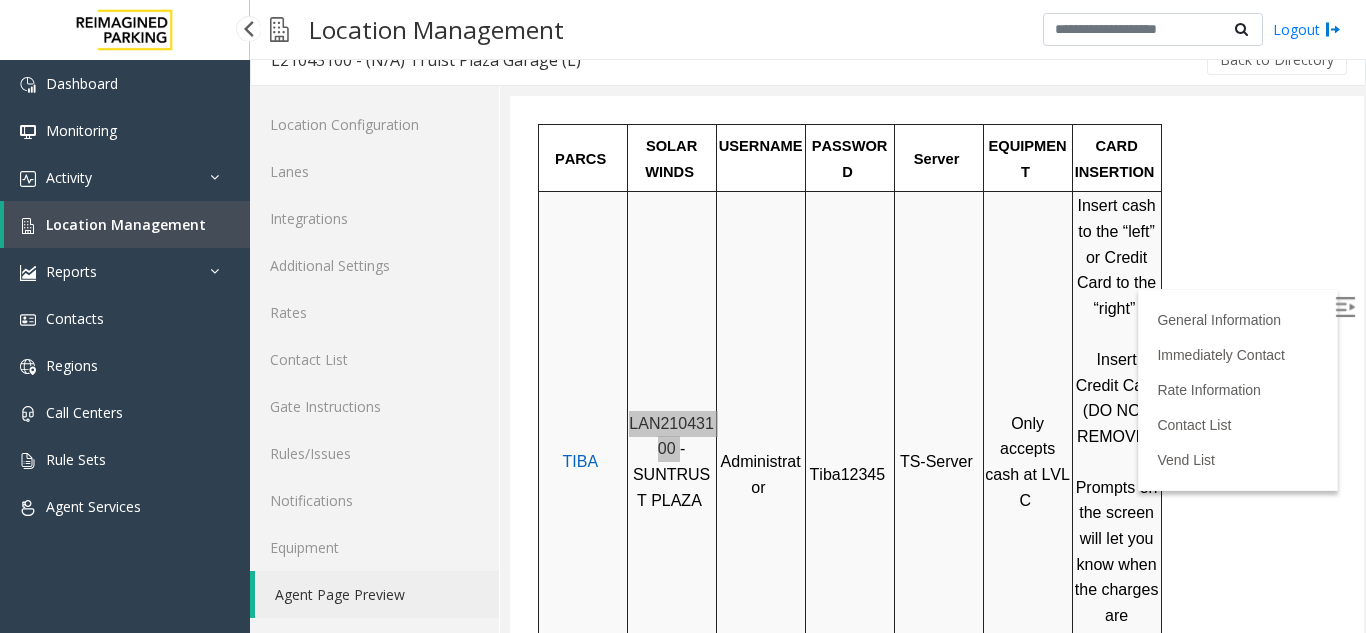 click on "Location Management" at bounding box center (127, 224) 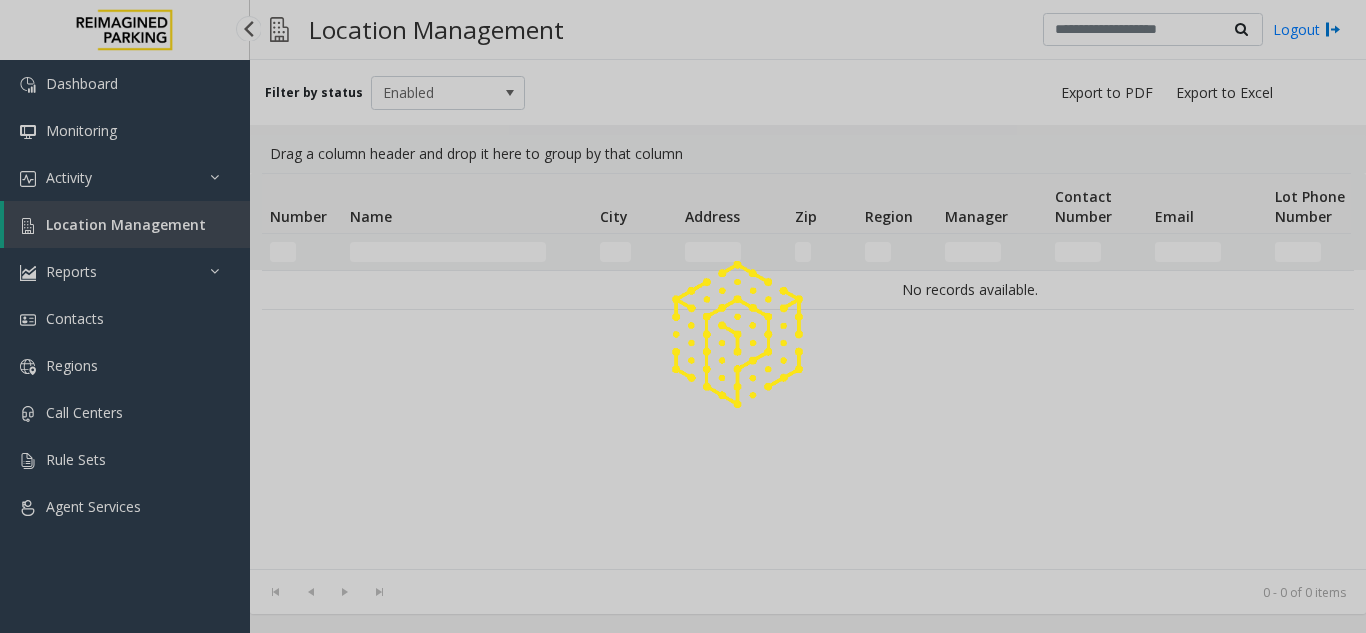 scroll, scrollTop: 0, scrollLeft: 0, axis: both 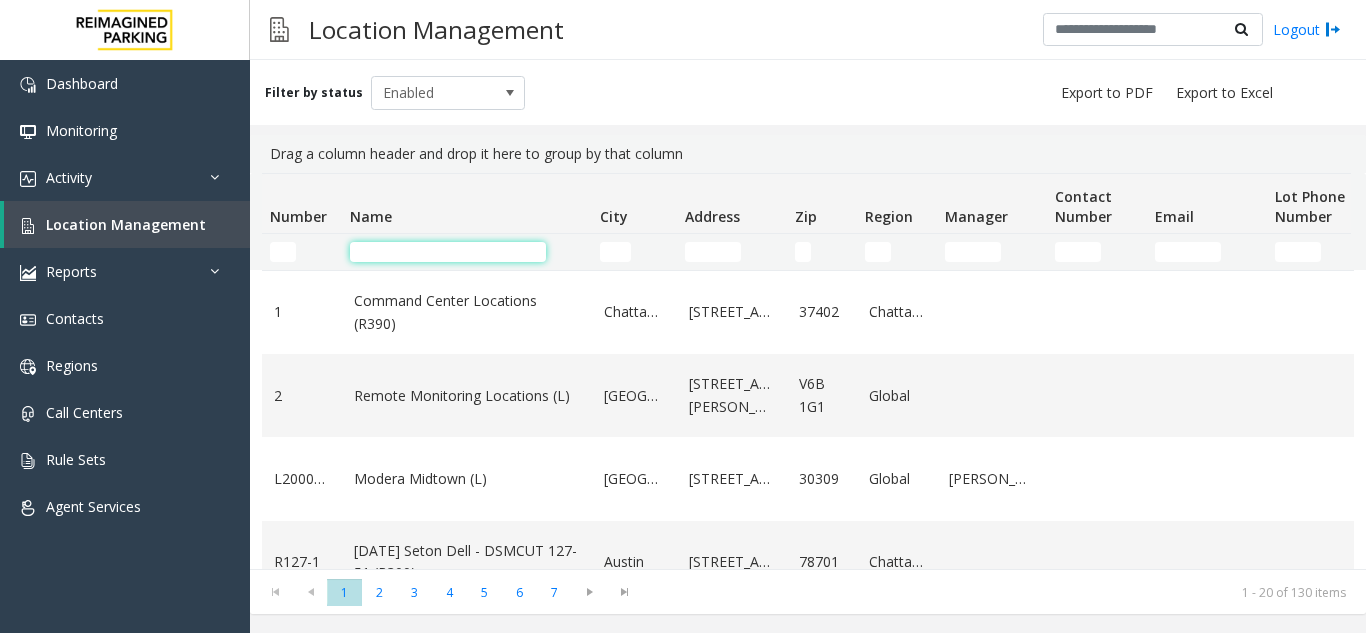 click 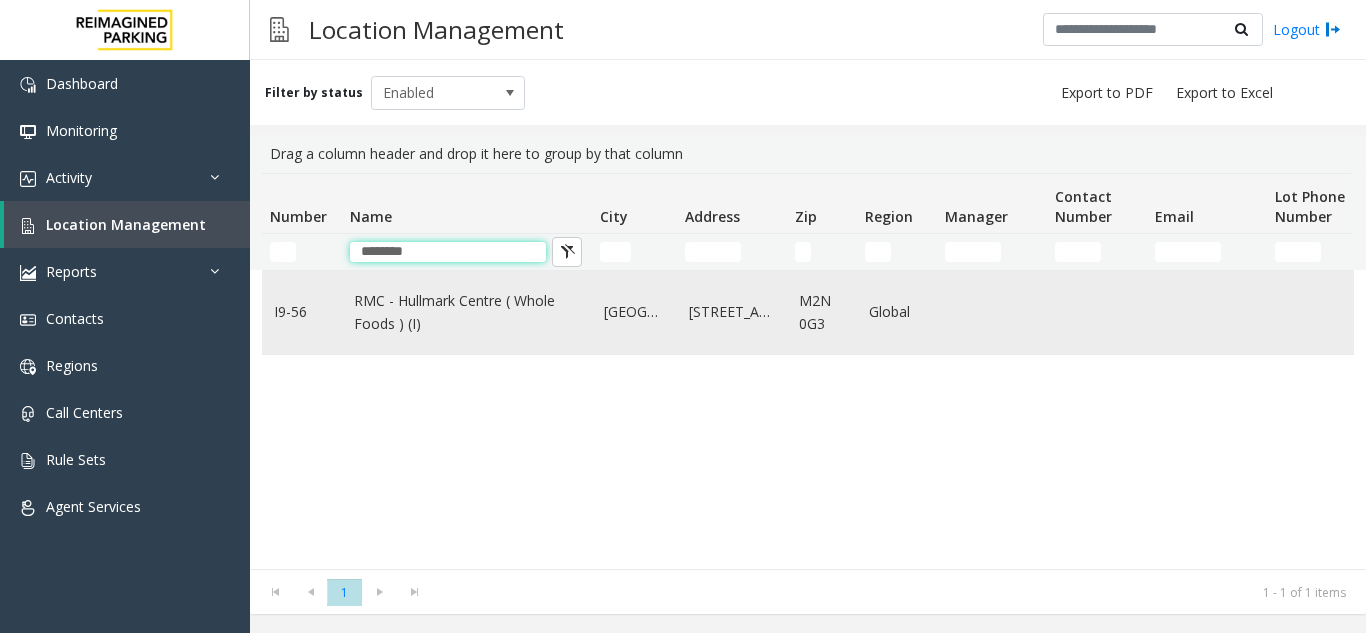 type on "********" 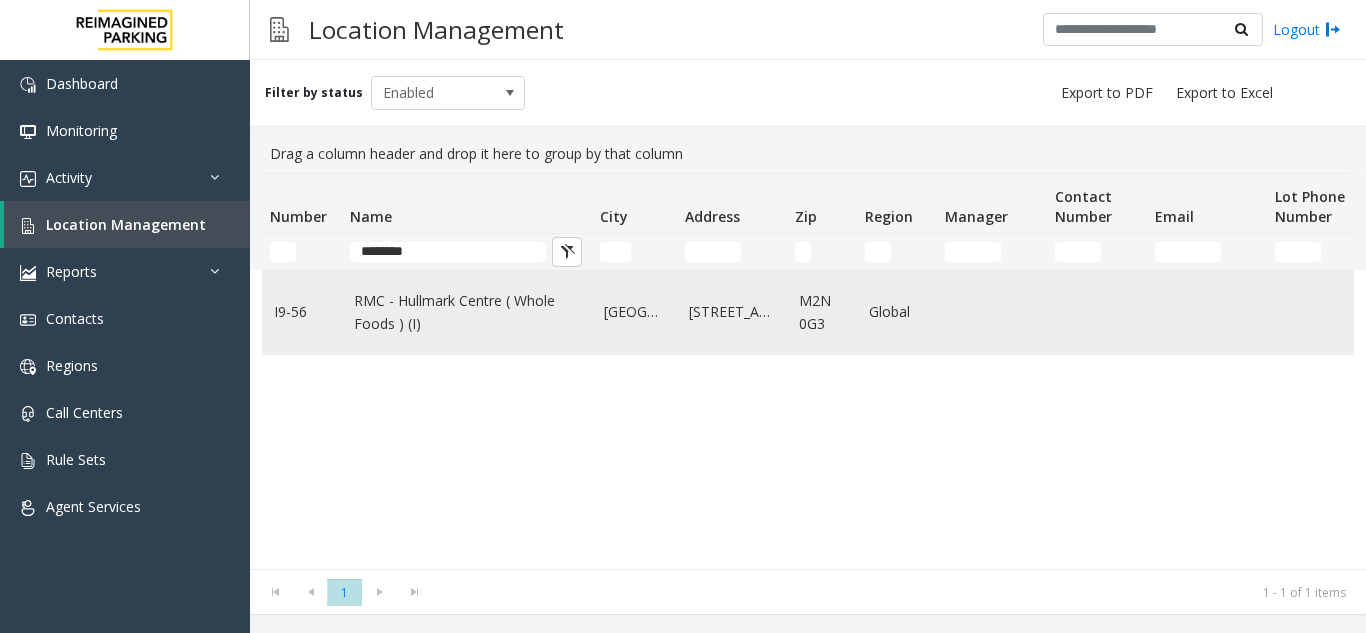 click on "RMC - Hullmark Centre ( Whole Foods ) (I)" 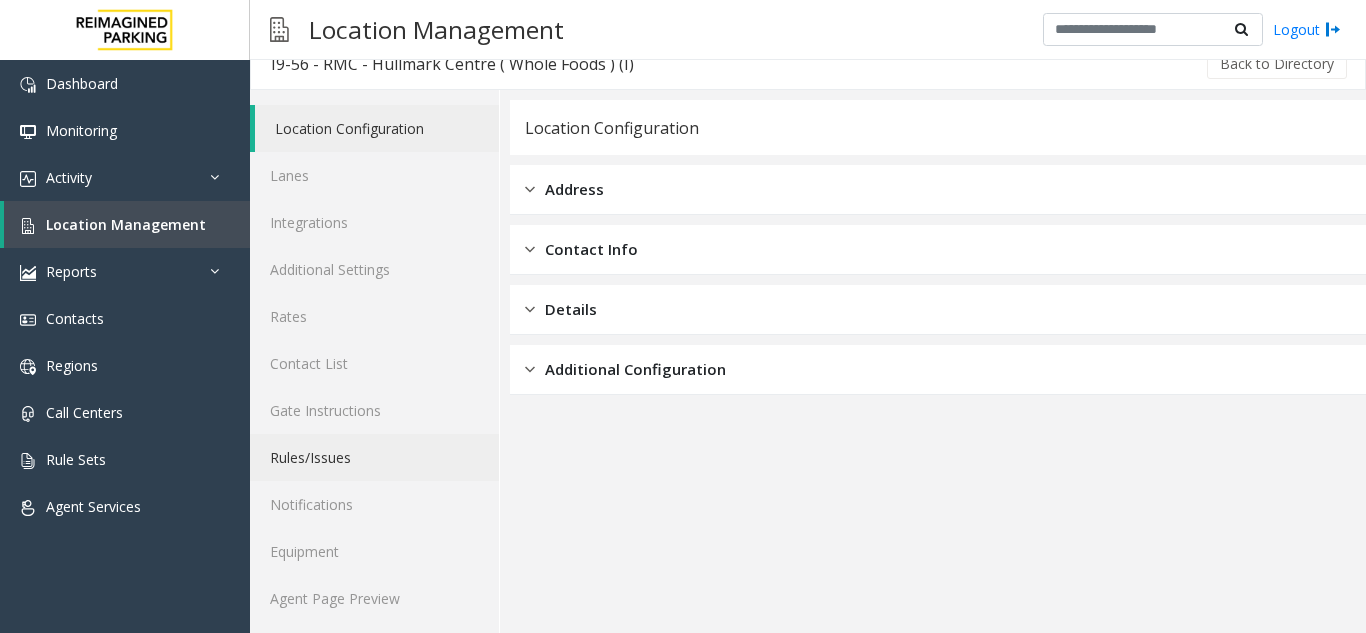 scroll, scrollTop: 26, scrollLeft: 0, axis: vertical 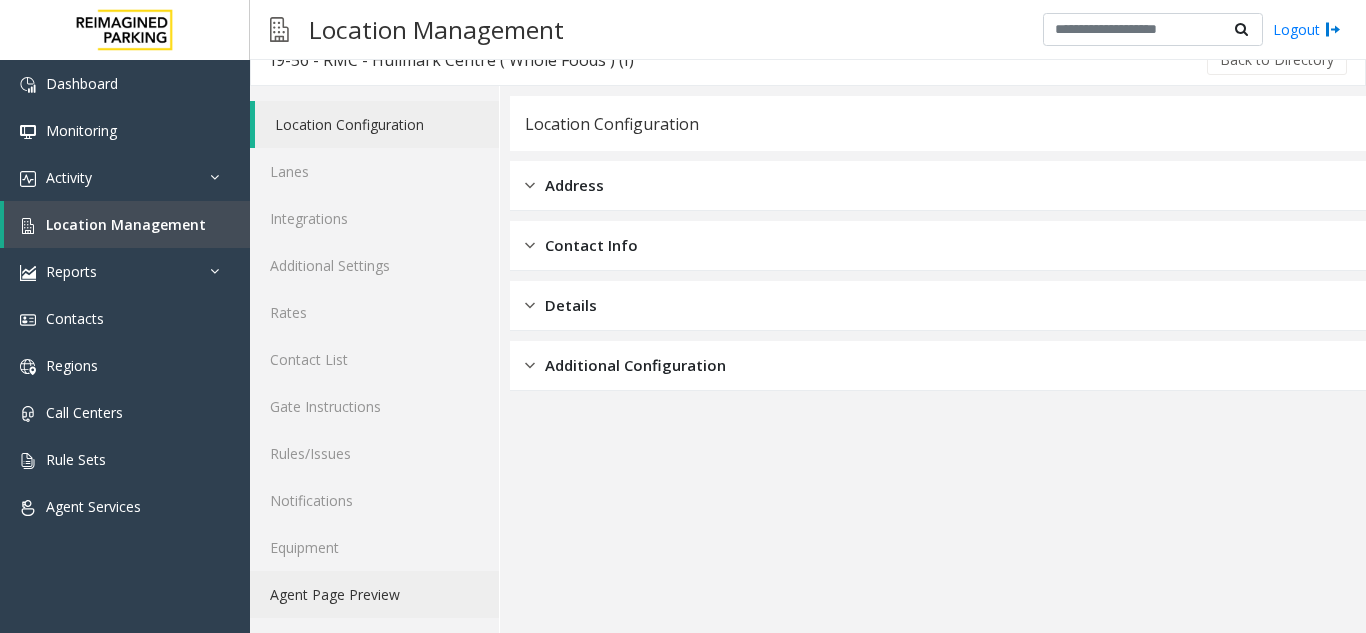 click on "Agent Page Preview" 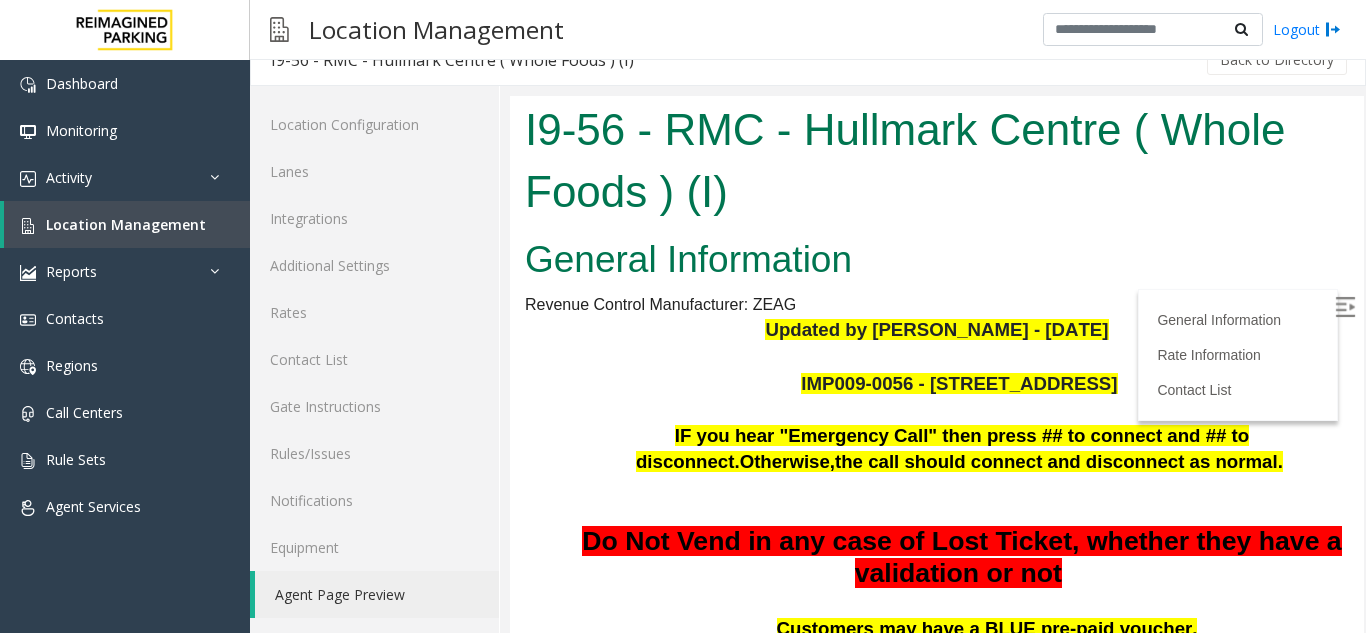 scroll, scrollTop: 0, scrollLeft: 0, axis: both 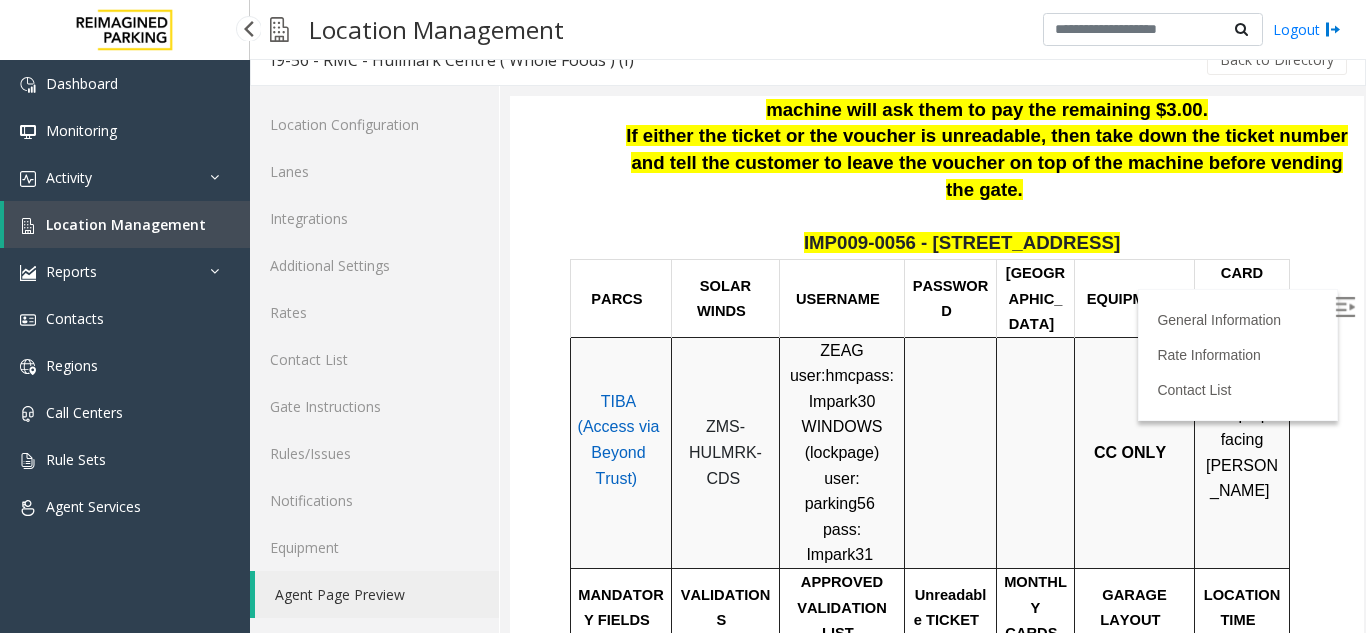 click on "Location Management" at bounding box center [126, 224] 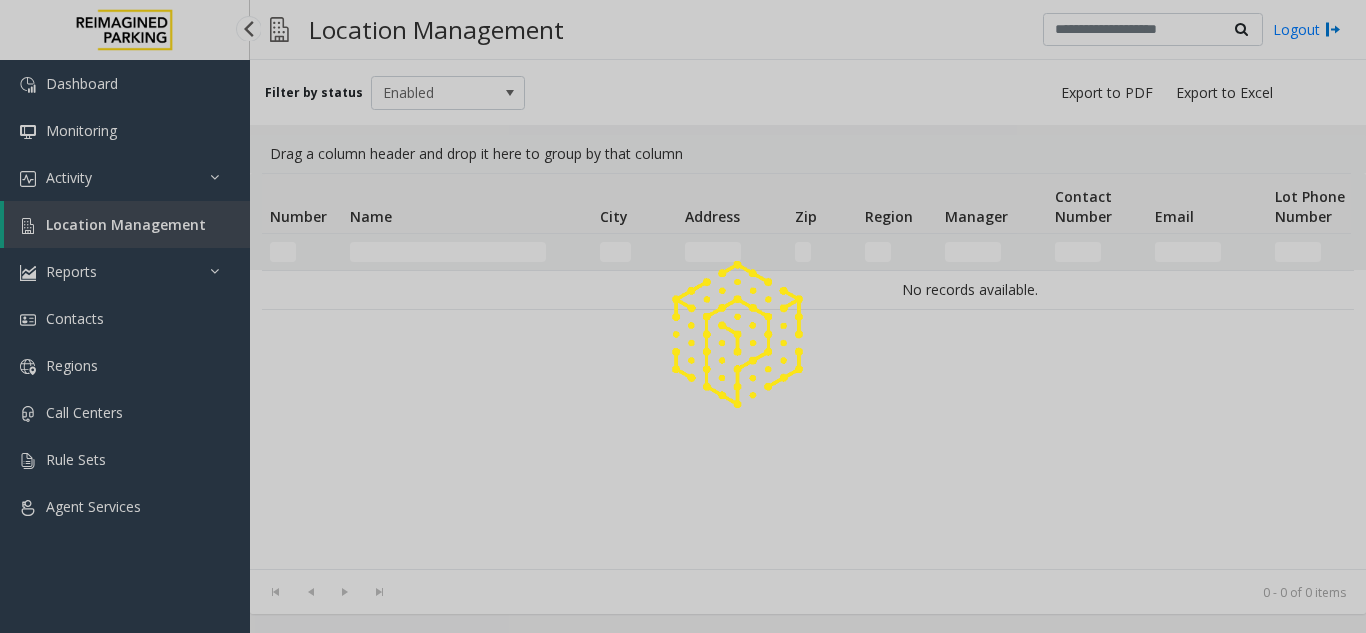scroll, scrollTop: 0, scrollLeft: 0, axis: both 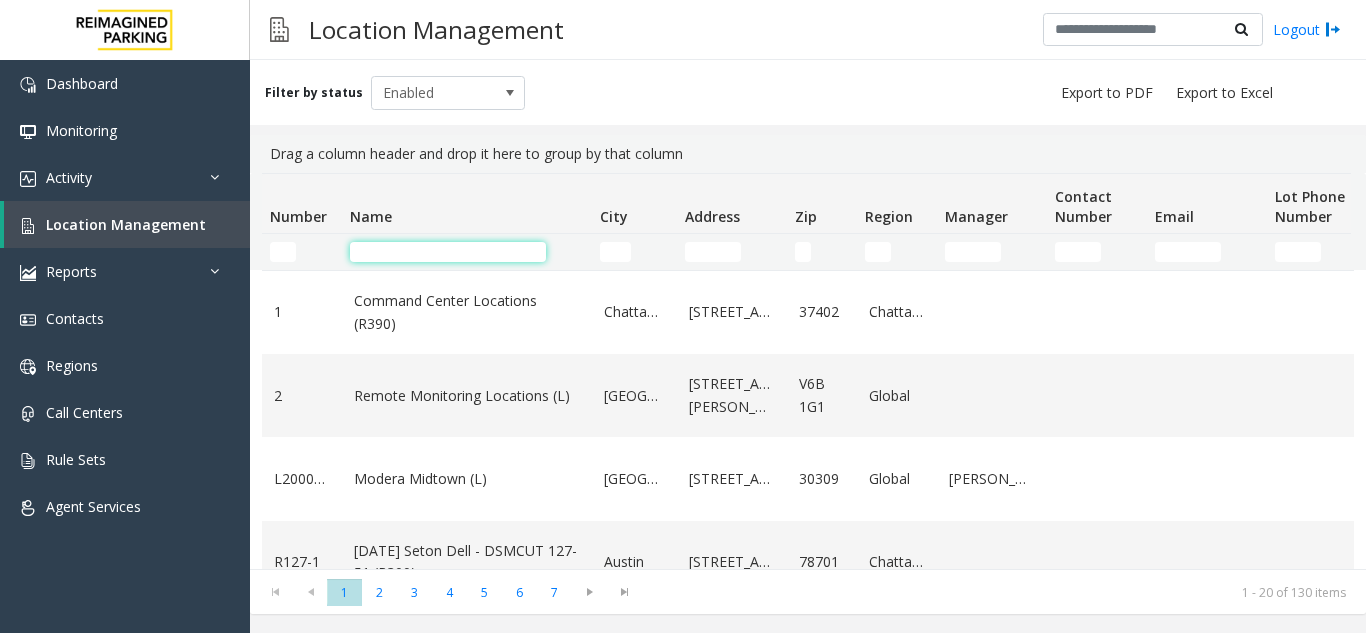 click 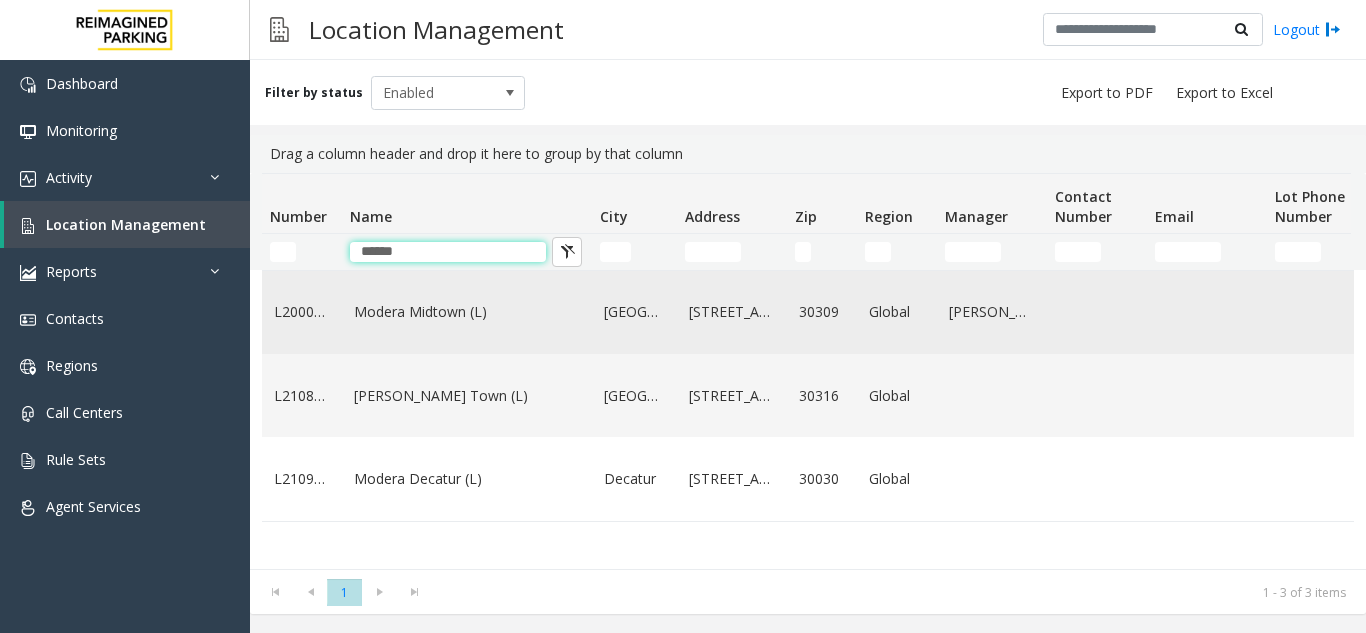 type on "******" 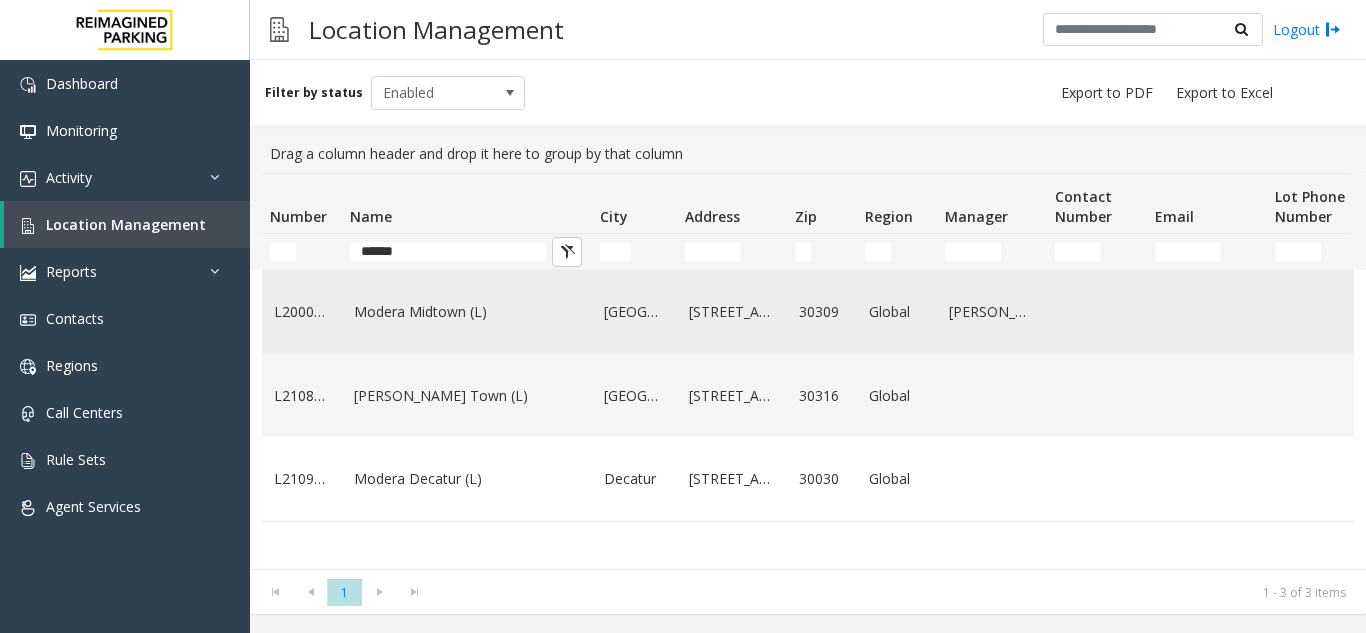 click on "Modera Midtown	(L)" 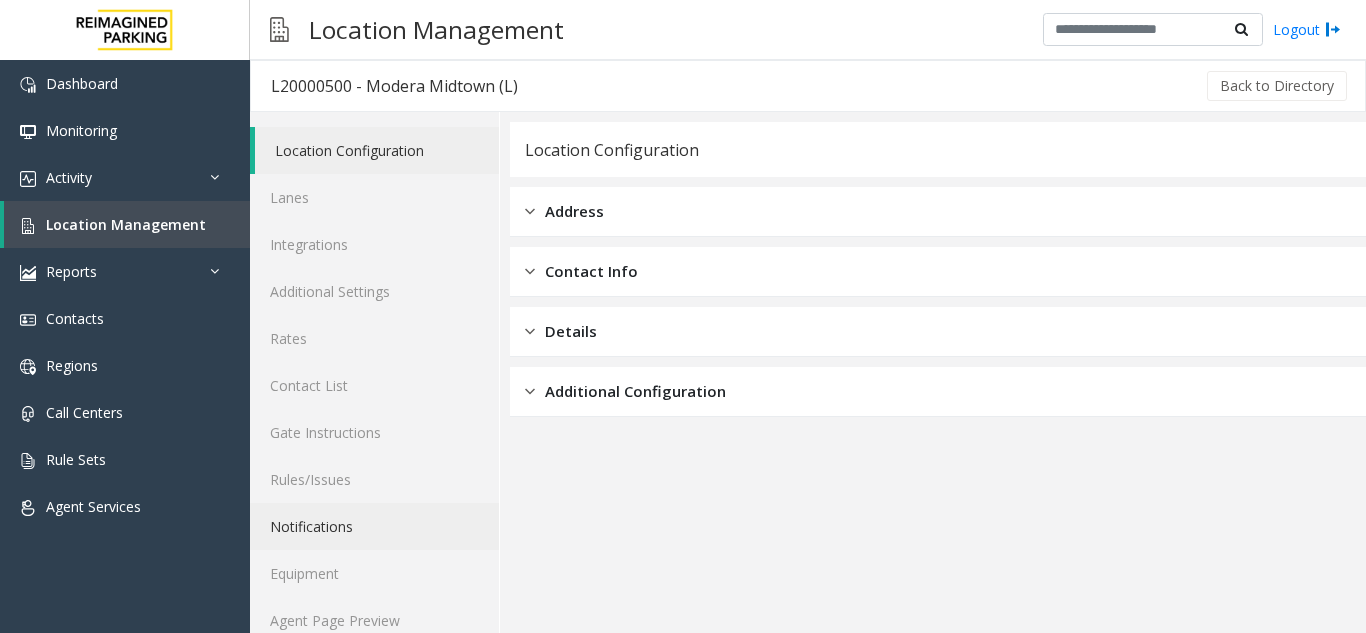 scroll, scrollTop: 26, scrollLeft: 0, axis: vertical 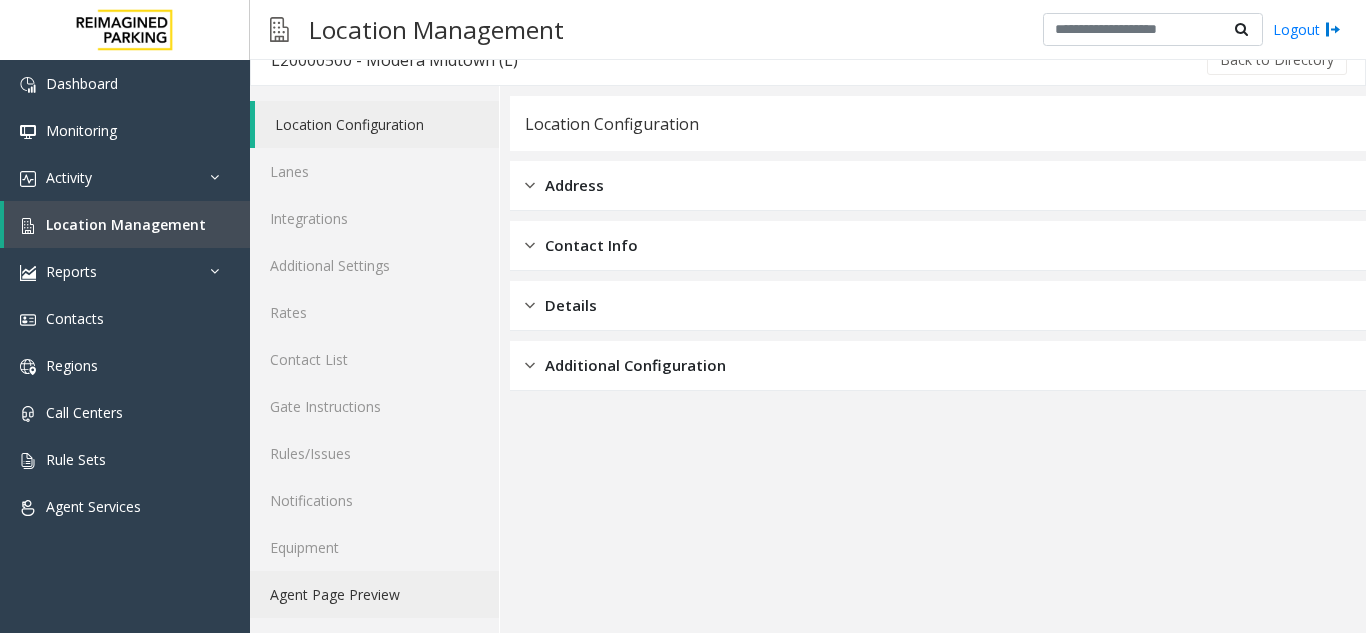 click on "Agent Page Preview" 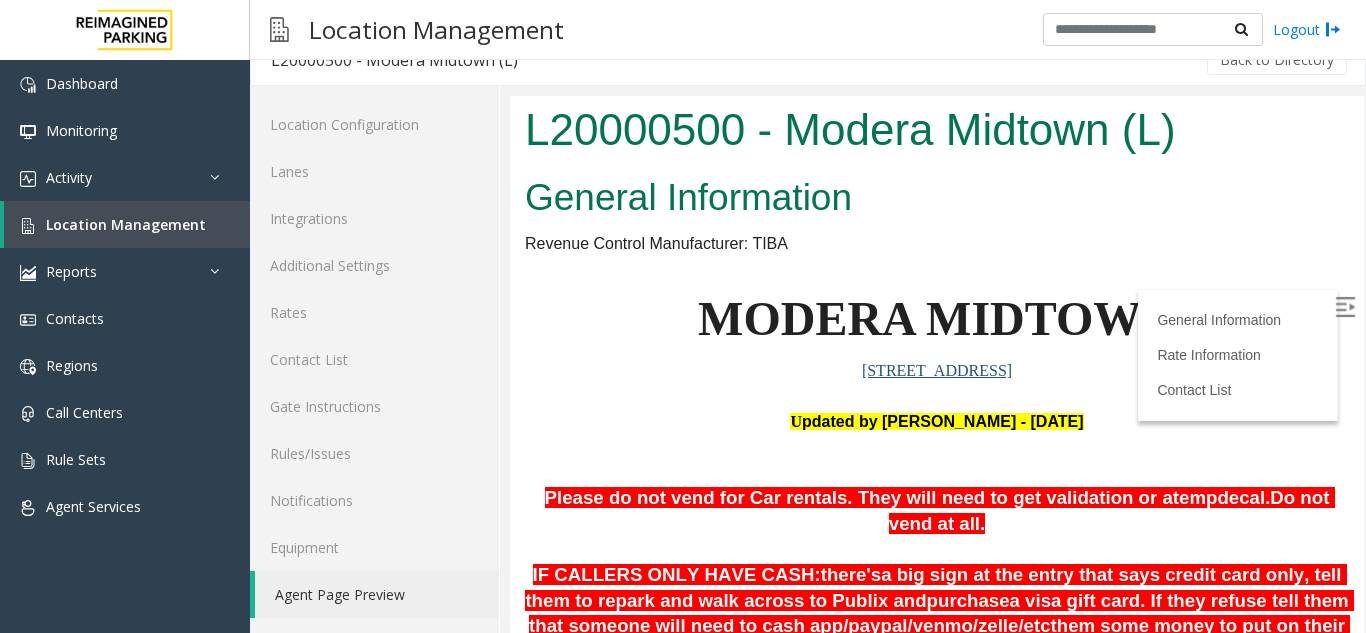 scroll, scrollTop: 0, scrollLeft: 0, axis: both 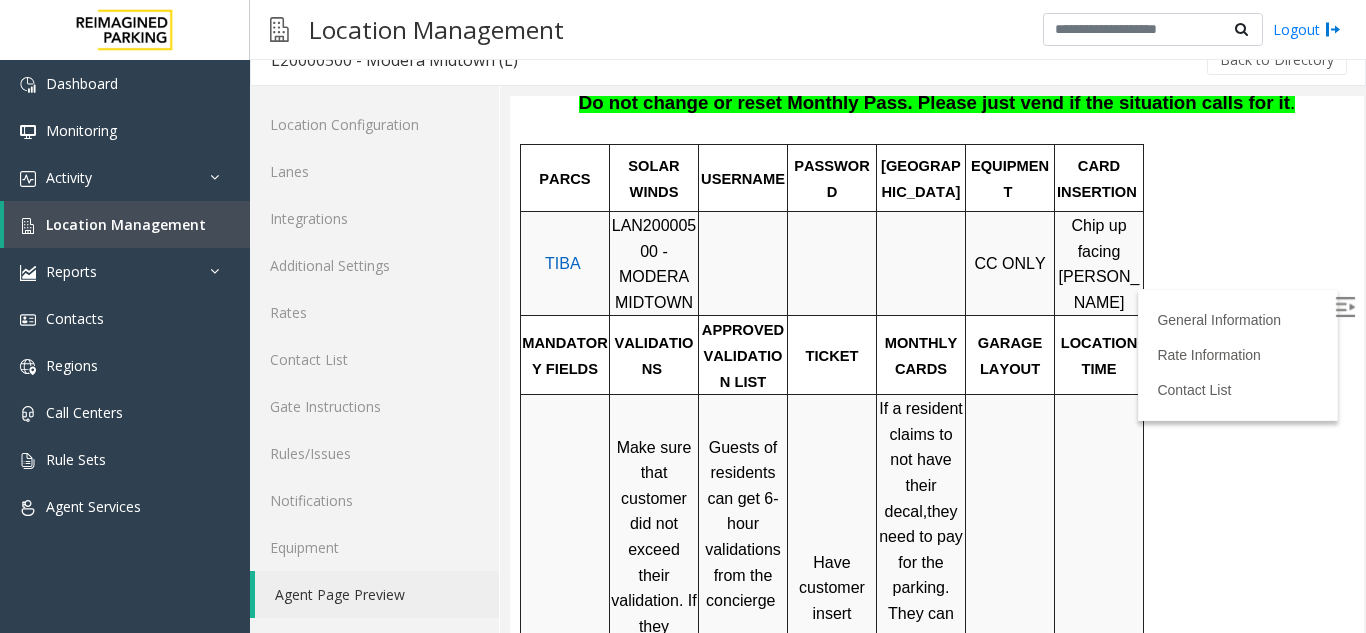 click on "PARCS SOLAR WINDS USERNAME PASSWORD PARIS EQUIPMENT   CARD INSERTION   TIBA   LAN20000500 - MODERA MIDTOWN             CC ONLY Chip up facing [PERSON_NAME] MANDATORY FIELDS VALIDATIONS   APPROVED VALIDATION LIST TICKET MONTHLY CARDS GARAGE LAYOUT LOCATION TIME   Make sure that customer did not exceed their validation. If they exceeded their validation, they must either get an  additional  validation or pay the remaining fee. Guests of residents can get 6-hour validations from the concierge      2 HOUR validations    List     Momonoki  [PERSON_NAME] Guys EQ Athletics Have customer insert barcode ticket in opposite direction (still with barcode If a resident claims to not have their decal ,  they need to pay for the parking. They can get a 6-hour validation from Concierge. If Decal is not reading, VERIFY IN TIBA that the pass is not blocked or expired Self- Park automated facility Click Here for the local time   APPROVED VENDORS DO NOT VEND ENTRANCE/EXIT LANE INFO LOST TICKET RATE COMMON ISSUES" at bounding box center [934, 733] 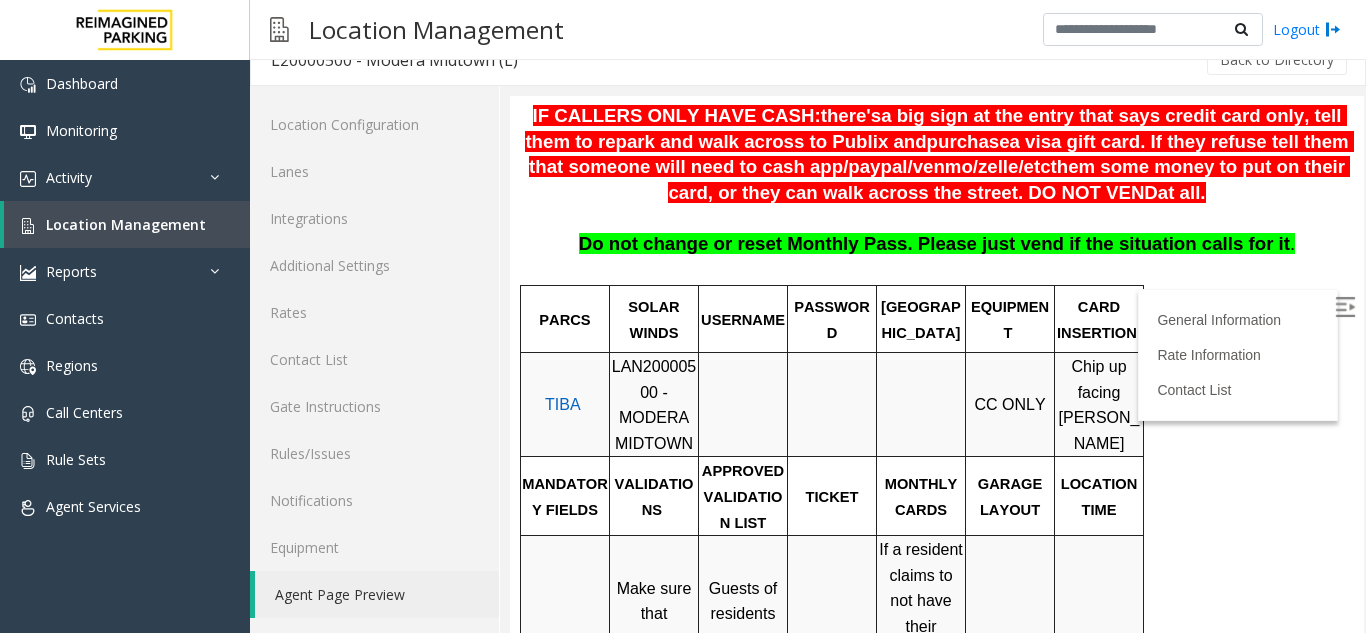 scroll, scrollTop: 455, scrollLeft: 0, axis: vertical 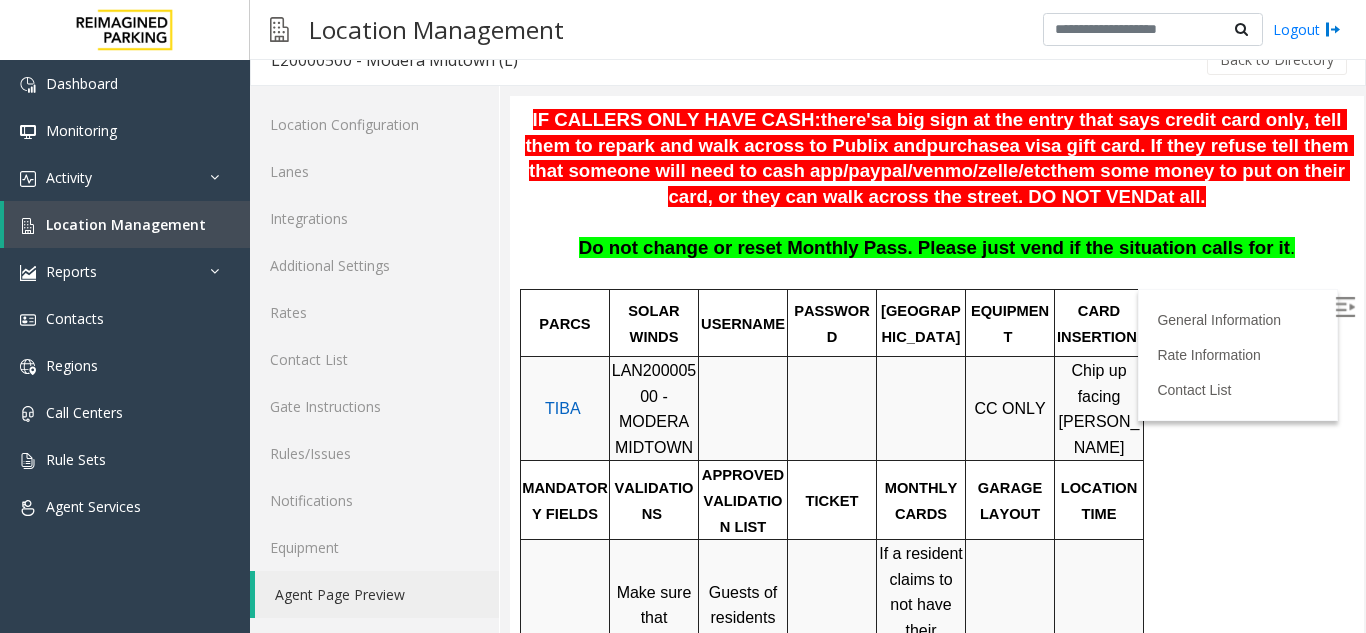 click at bounding box center (654, 356) 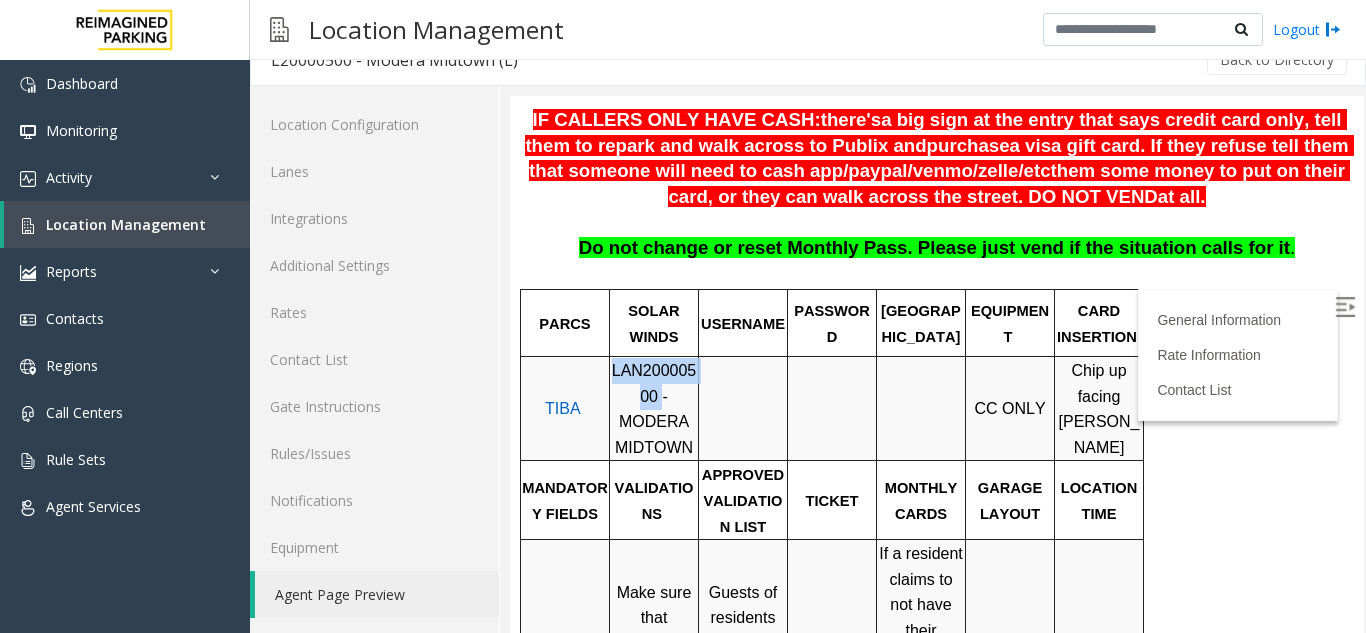 click on "LAN20000500 - MODERA MIDTOWN" at bounding box center [654, 409] 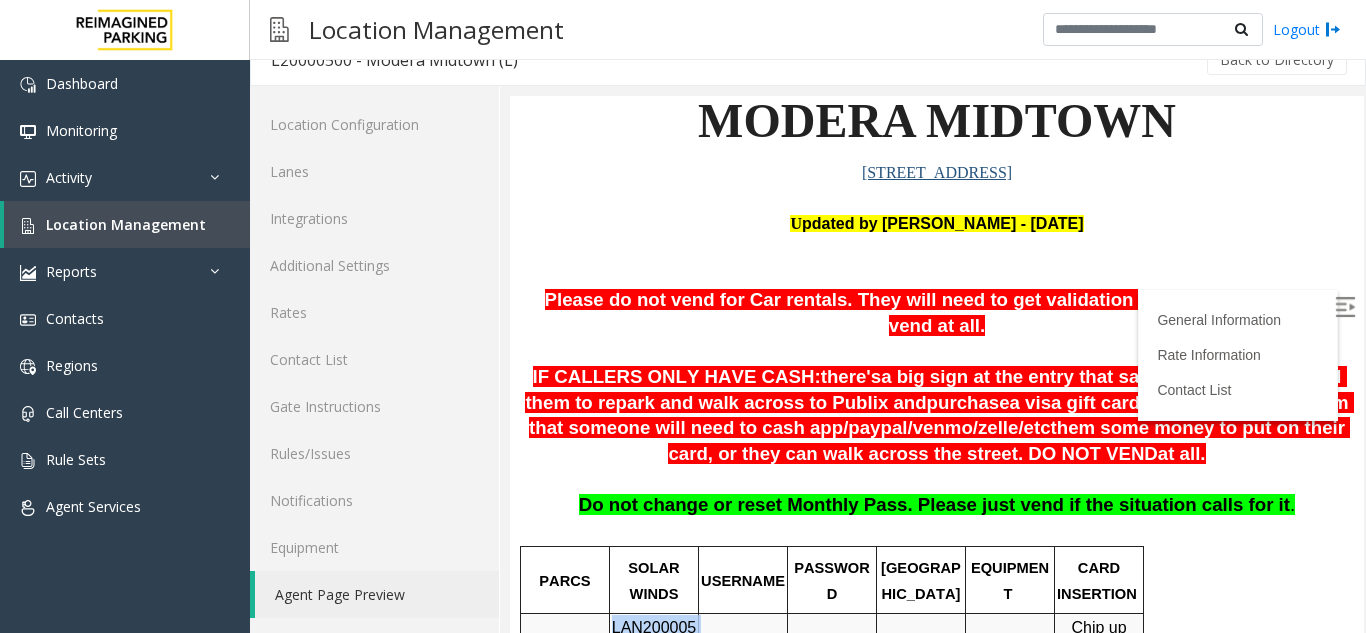 scroll, scrollTop: 200, scrollLeft: 0, axis: vertical 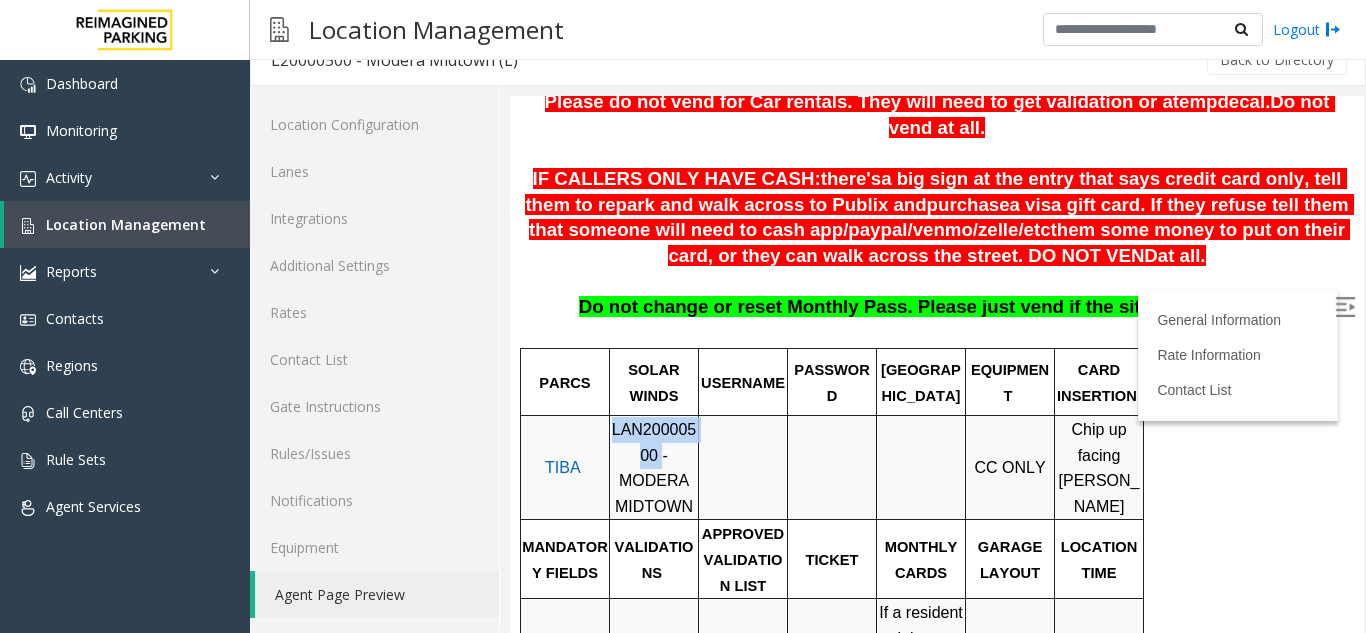 copy on "LAN20000500" 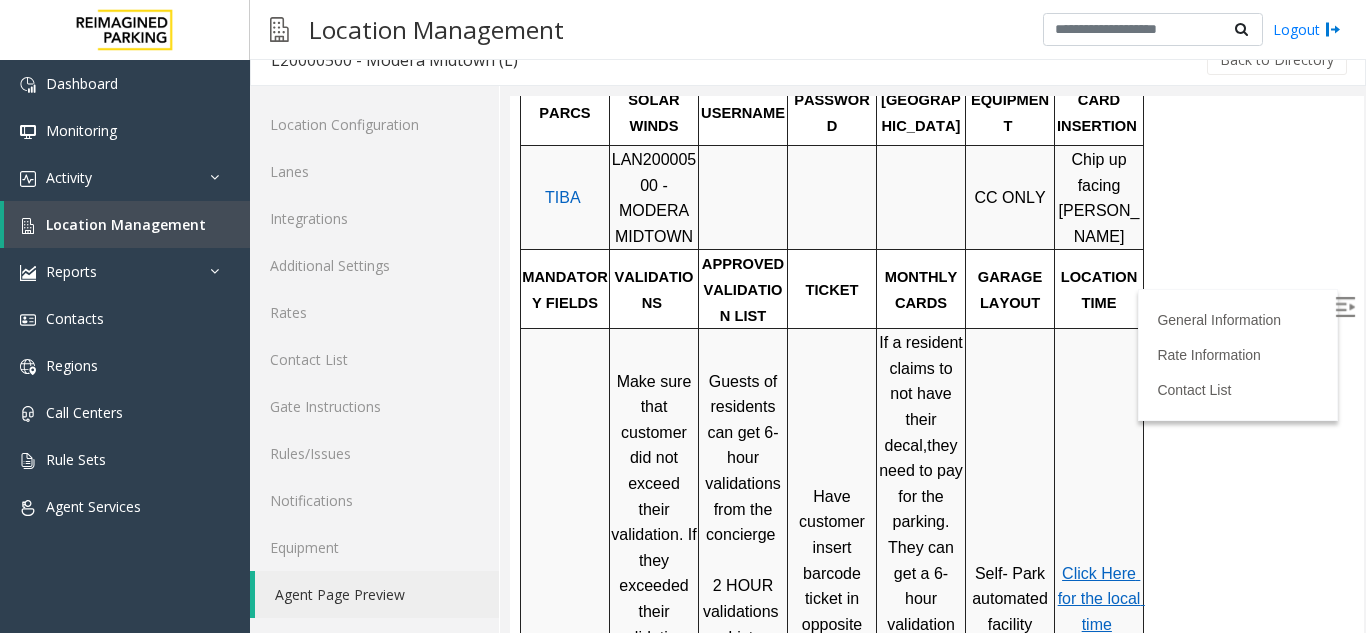 scroll, scrollTop: 696, scrollLeft: 0, axis: vertical 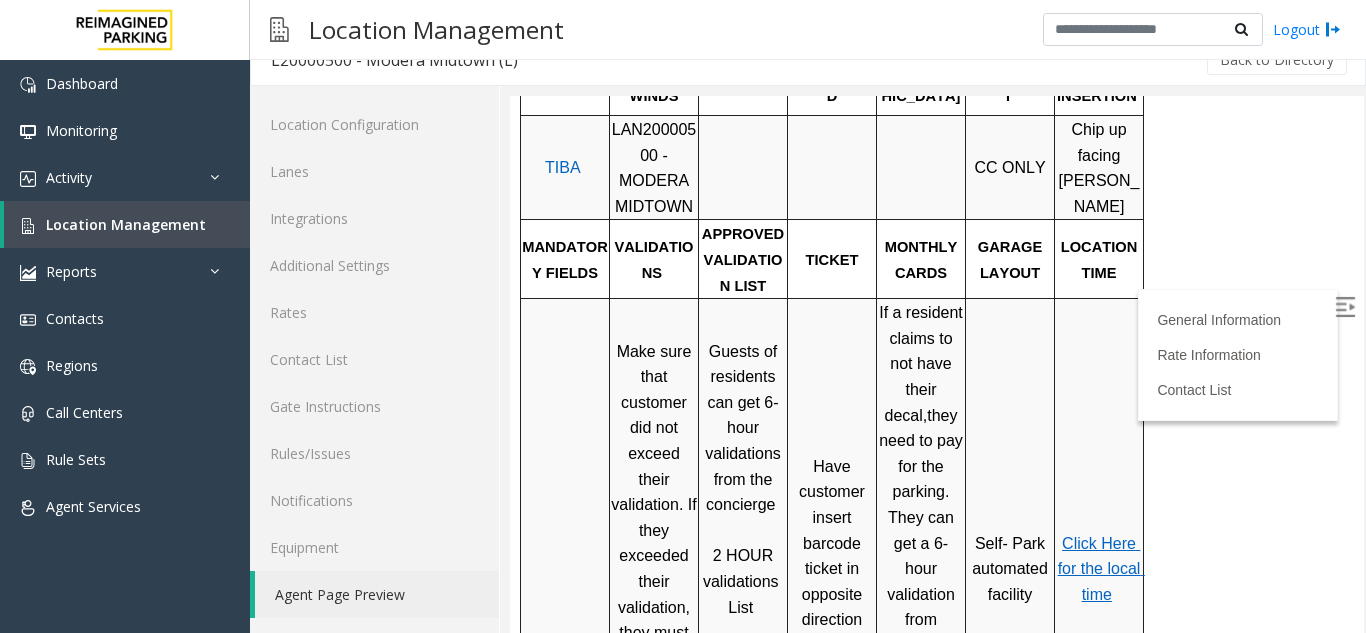 click on "Click Here for the local time" at bounding box center [1101, 569] 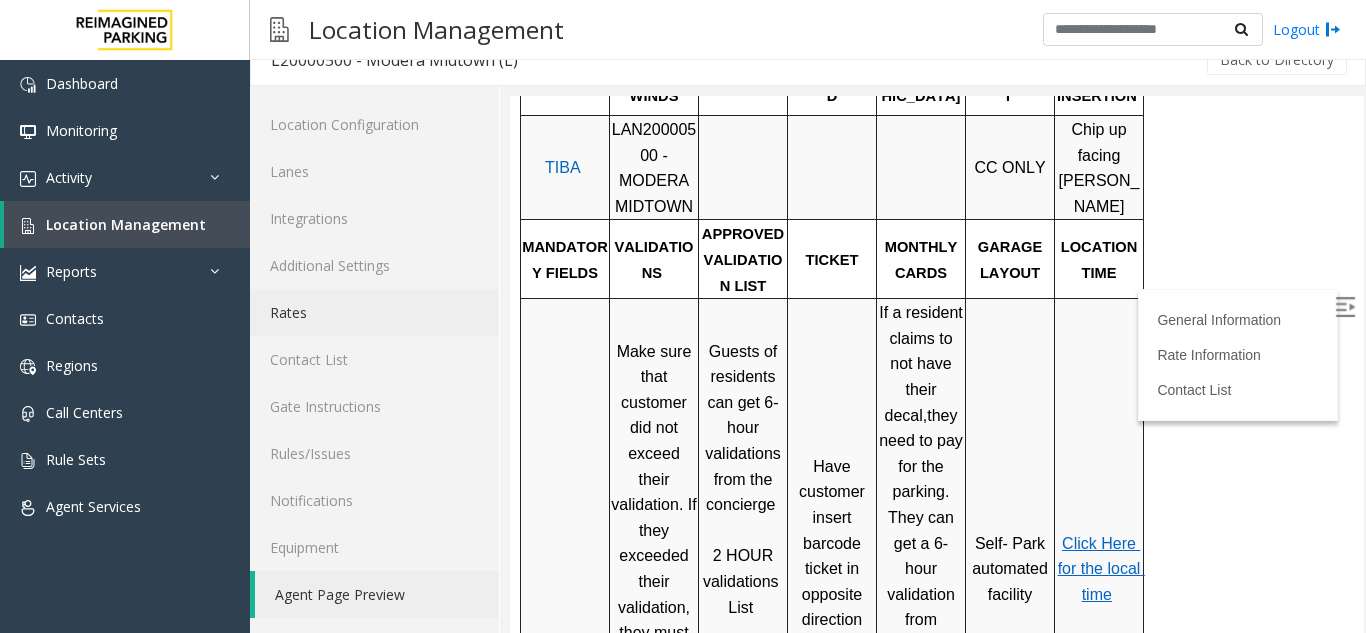 click on "Rates" 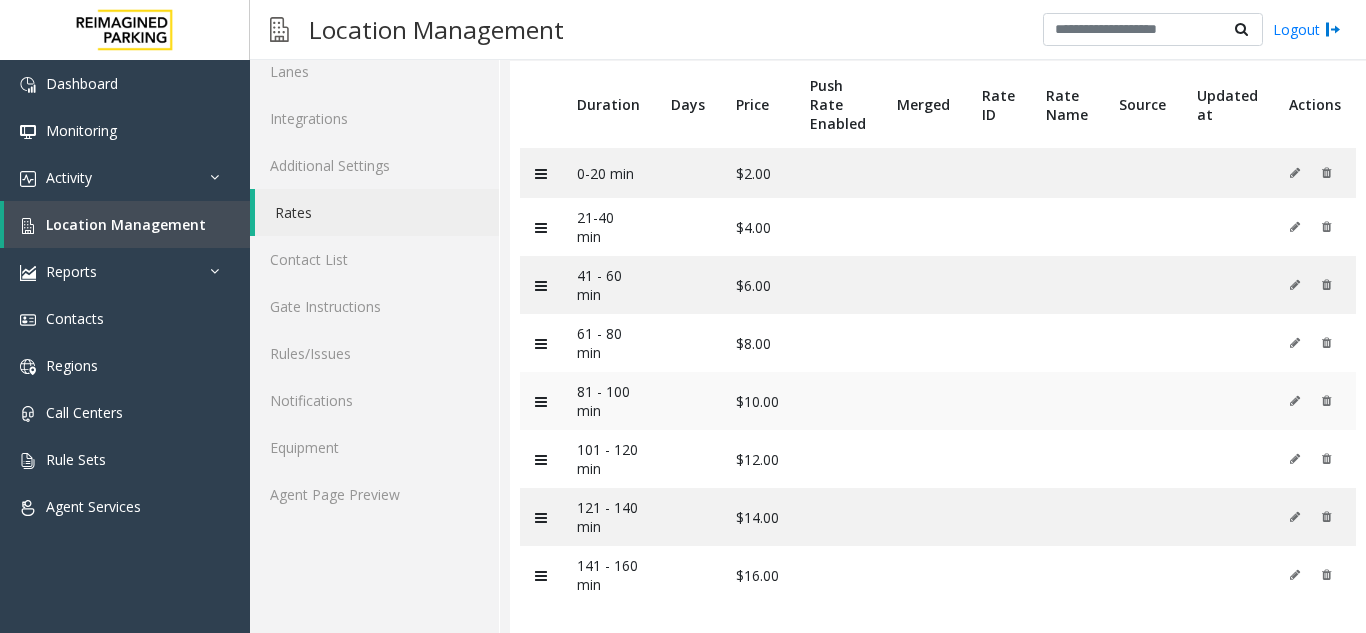 scroll, scrollTop: 137, scrollLeft: 0, axis: vertical 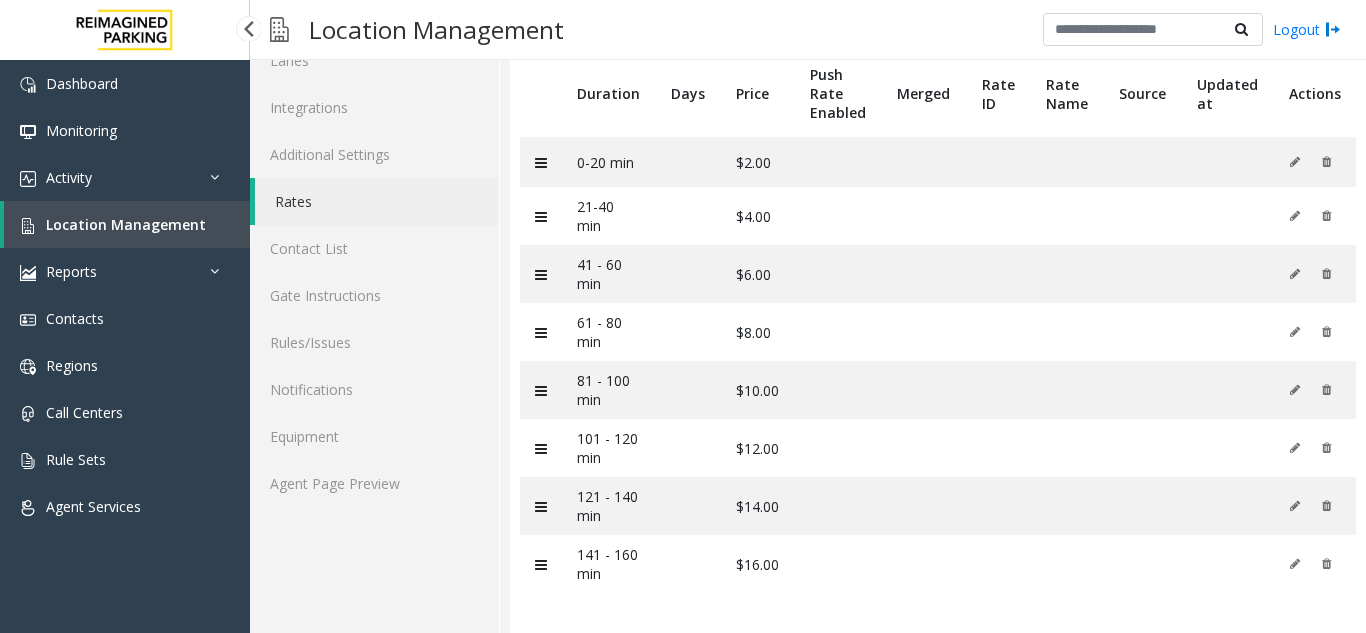 click on "Location Management" at bounding box center (126, 224) 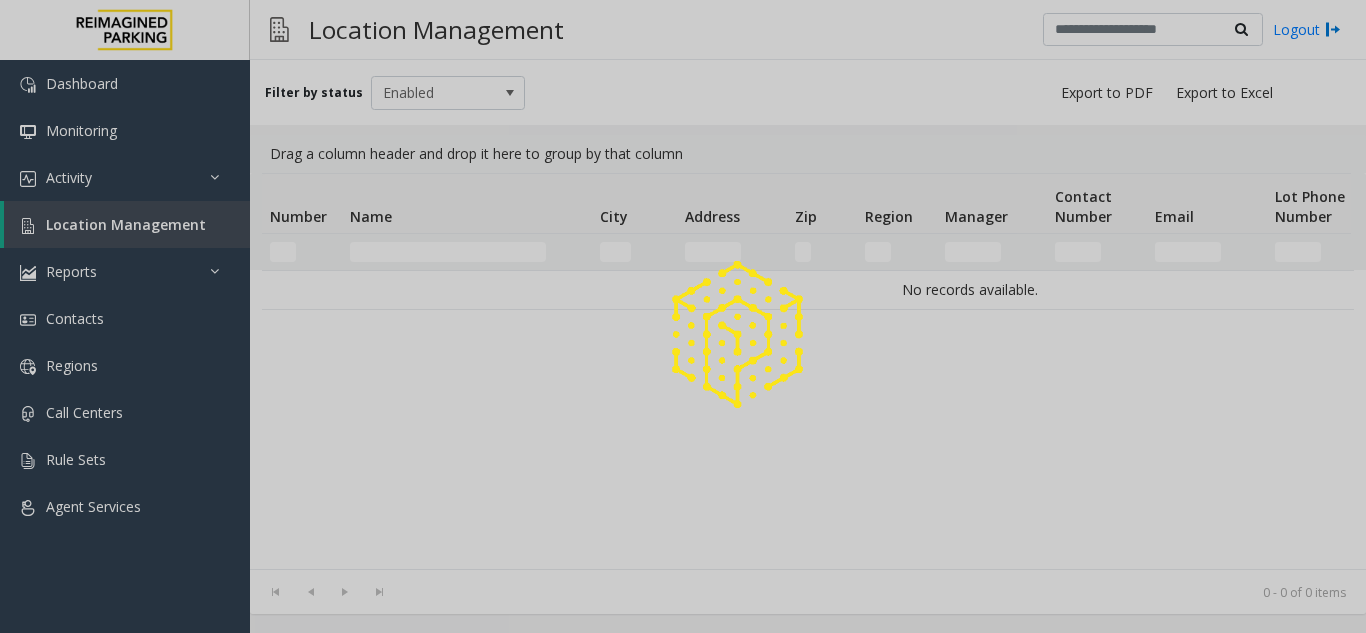 scroll, scrollTop: 0, scrollLeft: 0, axis: both 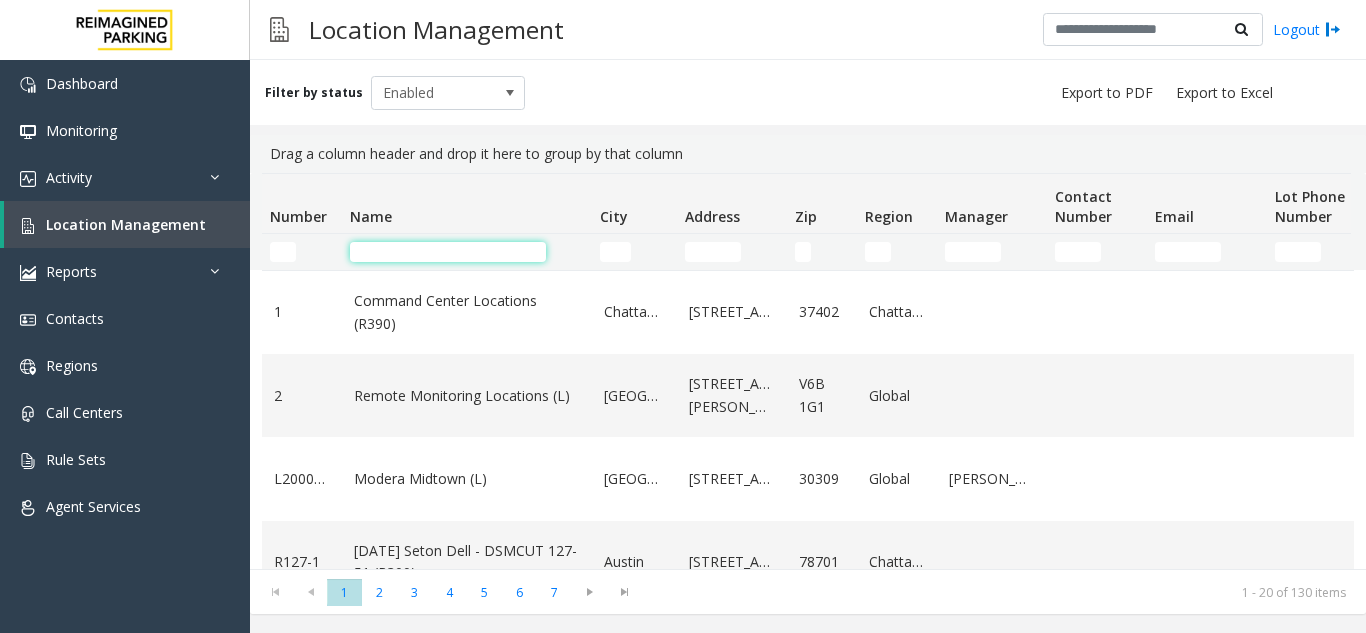 click 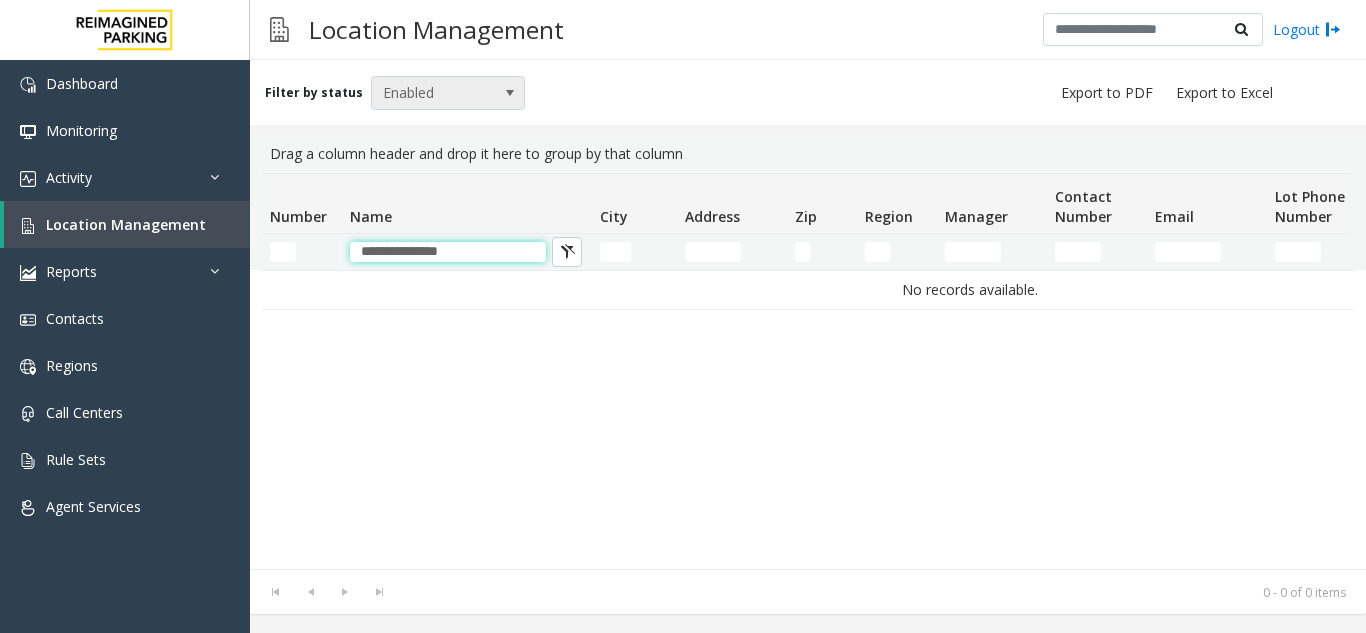 type on "**********" 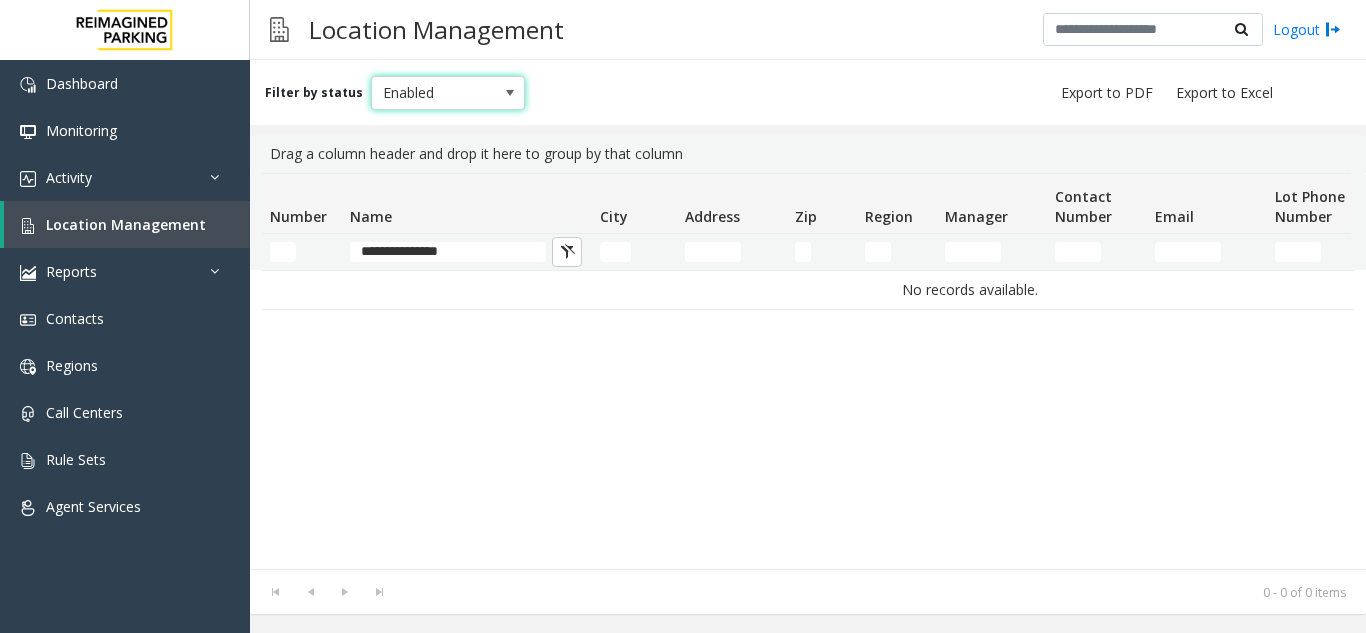 click at bounding box center [510, 93] 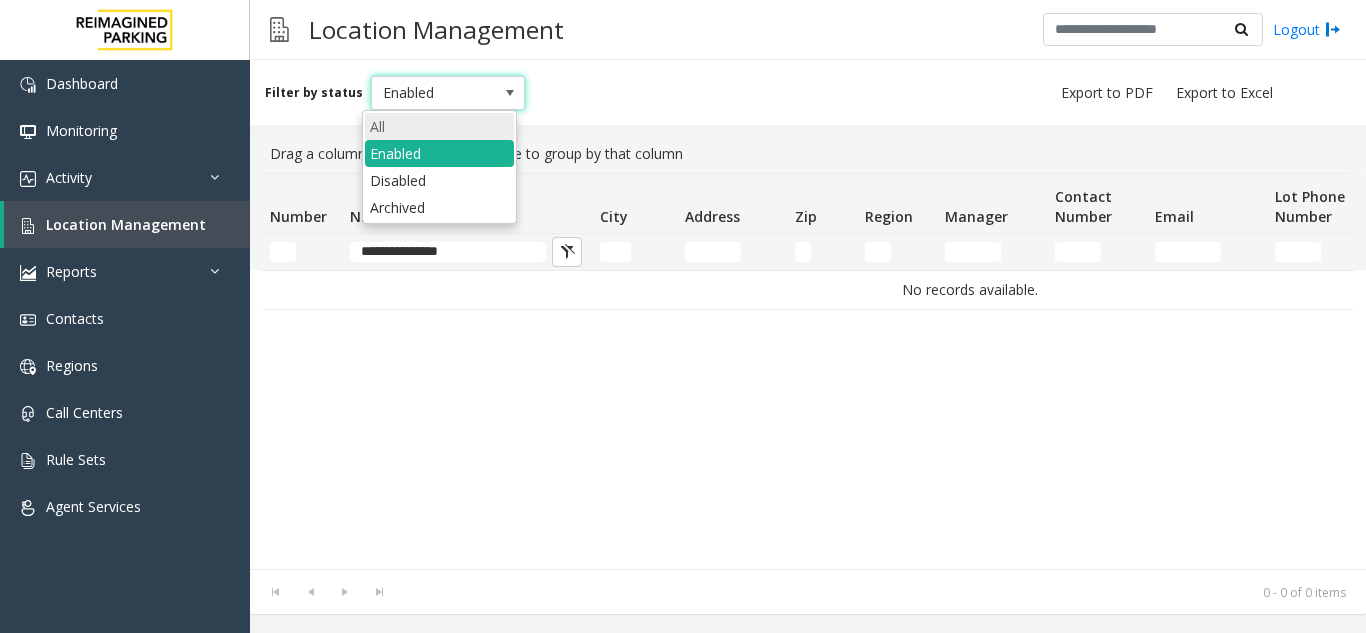 click on "All" at bounding box center (439, 126) 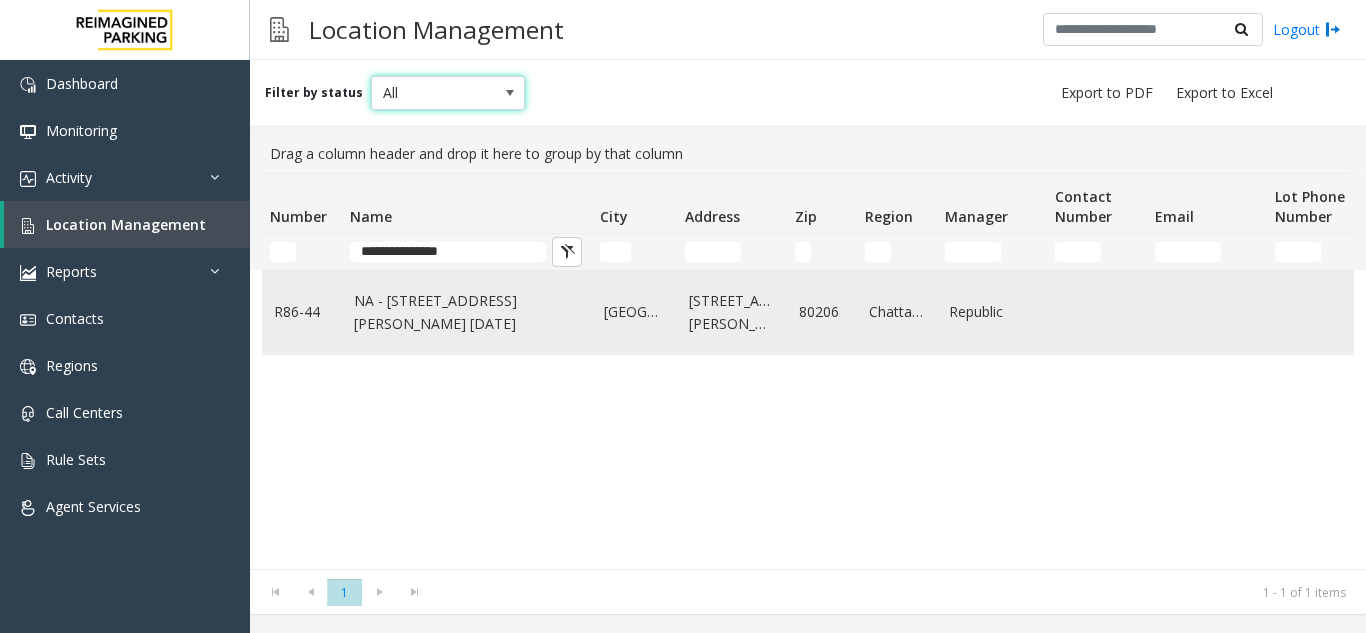 click on "NA - [STREET_ADDRESS][PERSON_NAME] [DATE]" 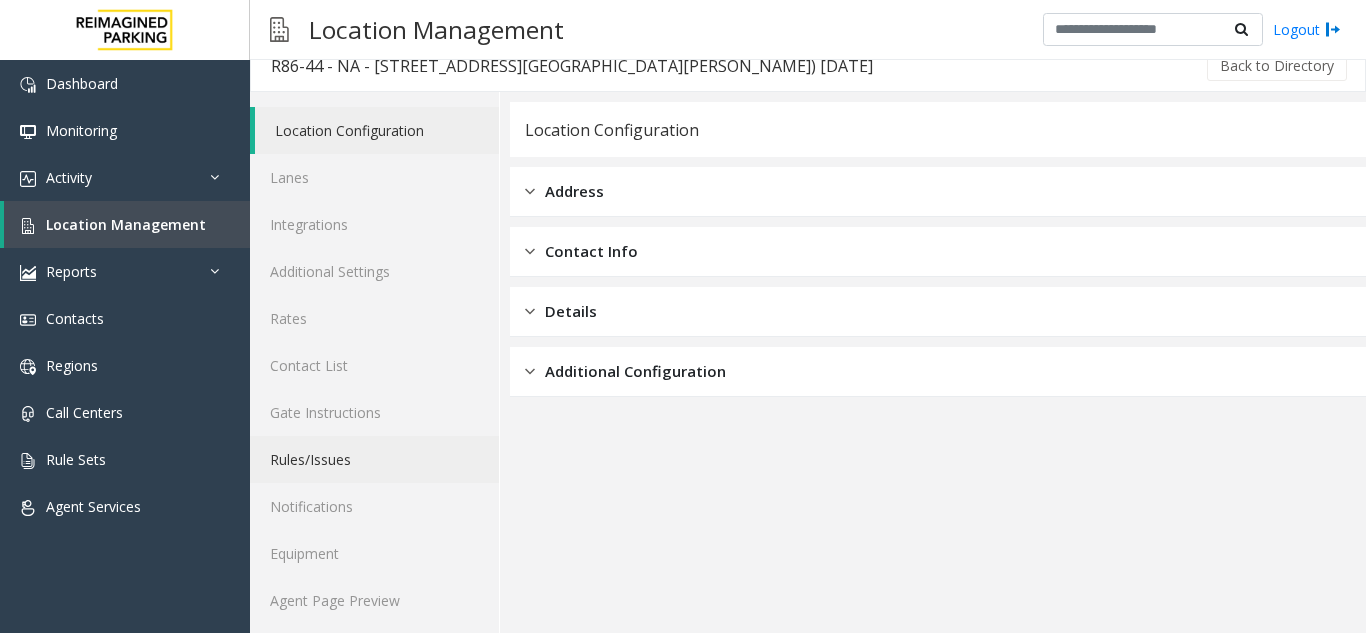 scroll, scrollTop: 26, scrollLeft: 0, axis: vertical 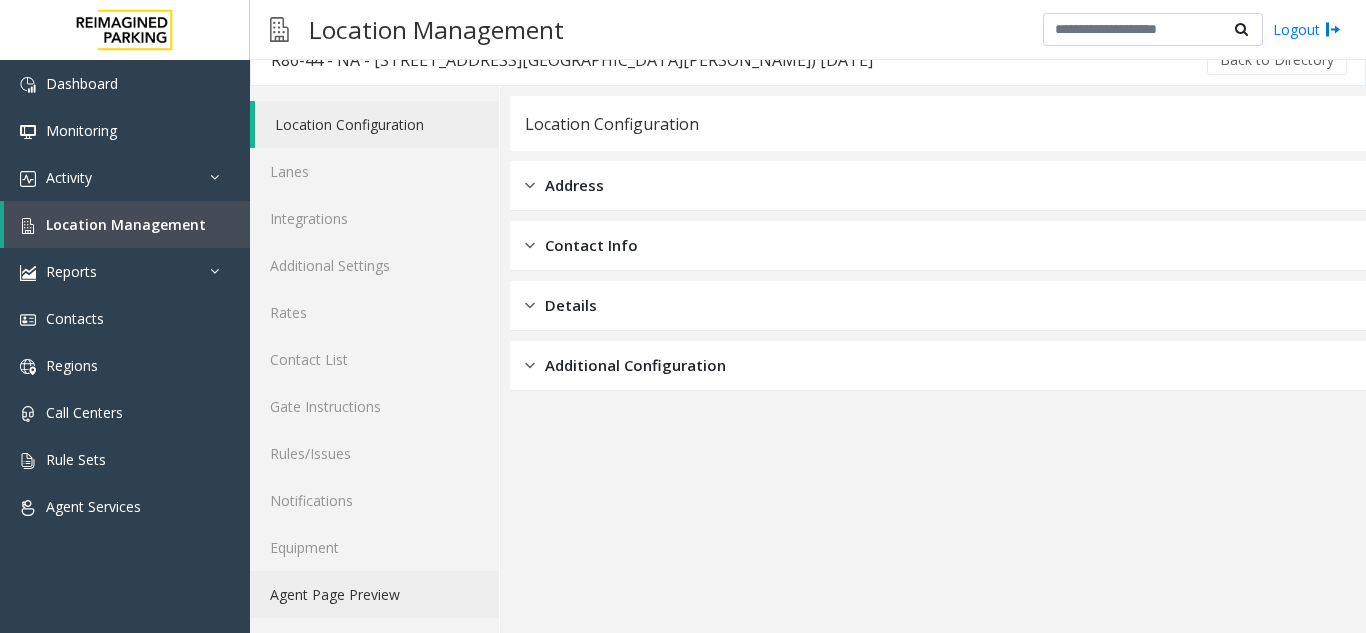click on "Agent Page Preview" 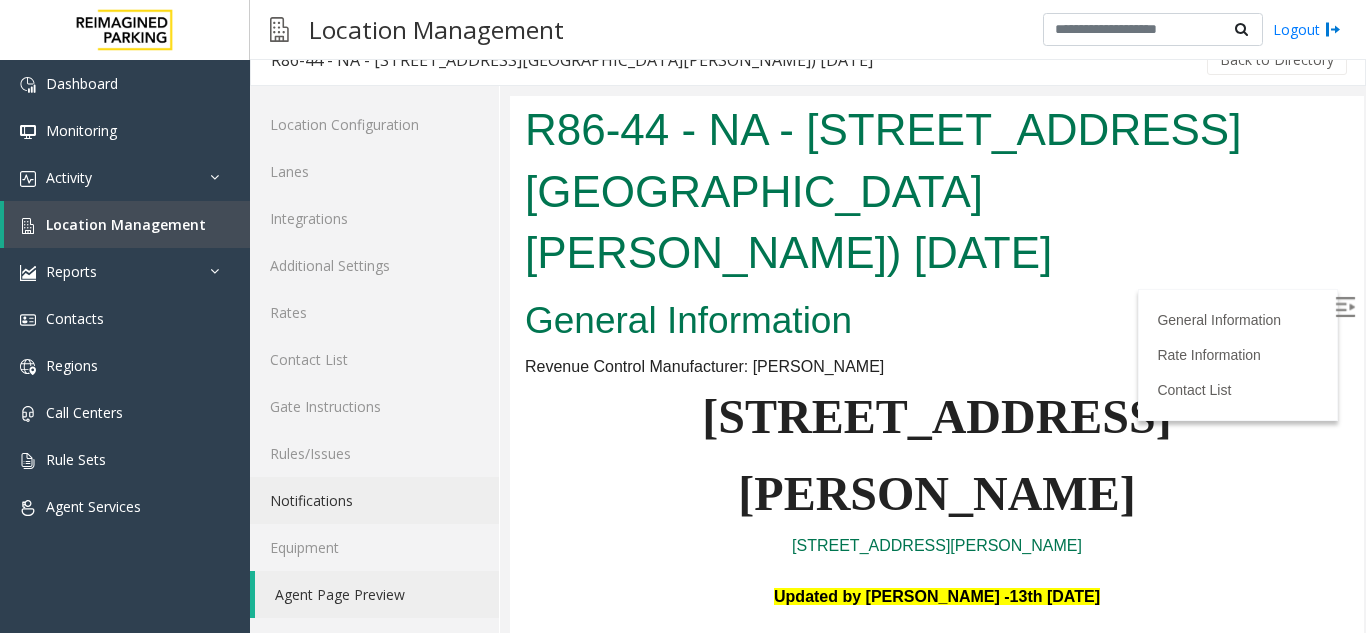scroll, scrollTop: 0, scrollLeft: 0, axis: both 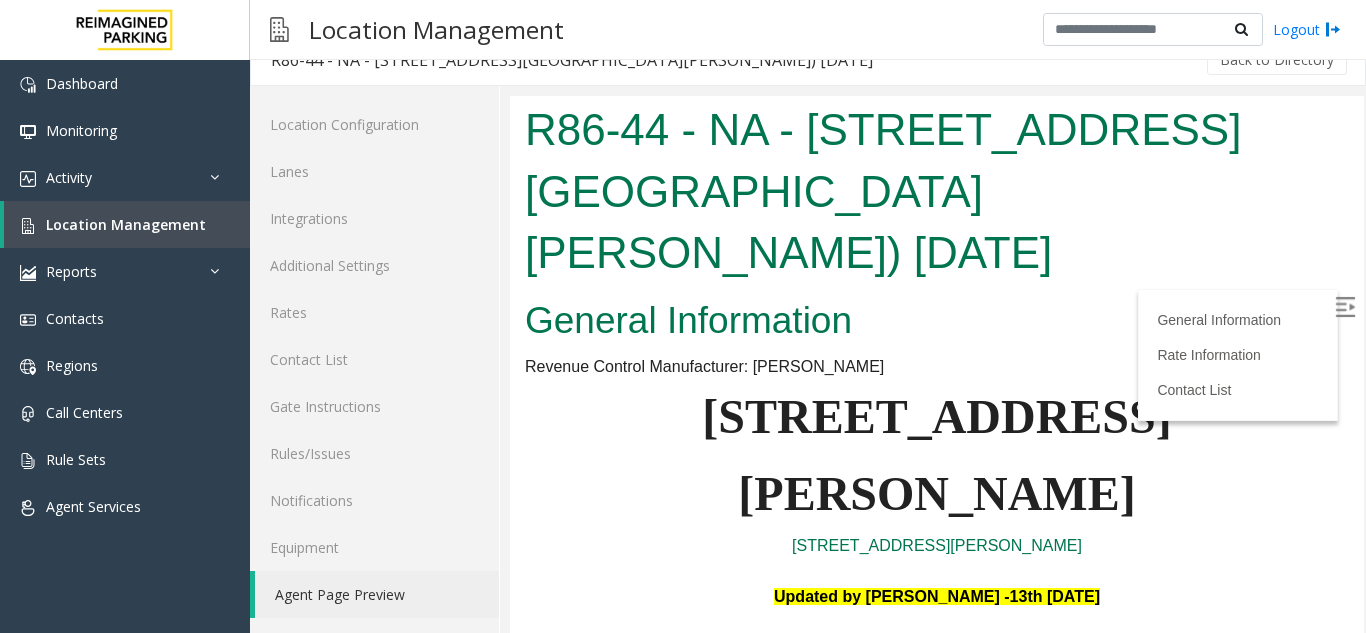 click on "General Information" at bounding box center (937, 321) 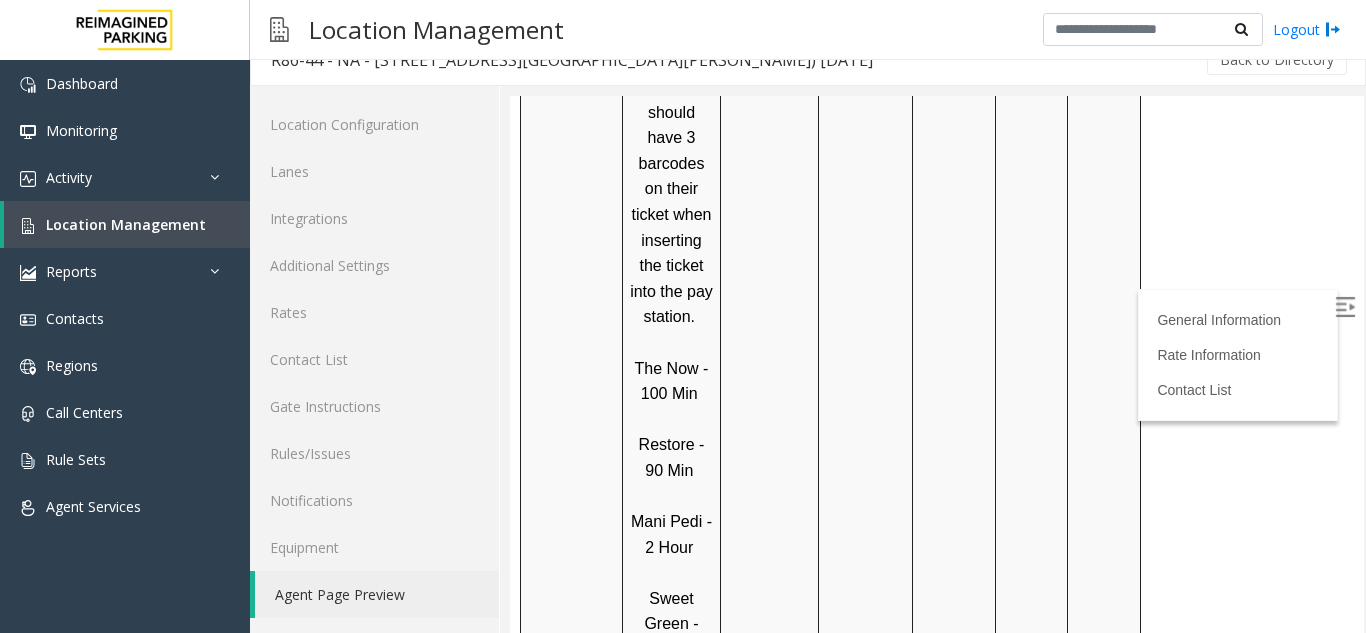 scroll, scrollTop: 1847, scrollLeft: 0, axis: vertical 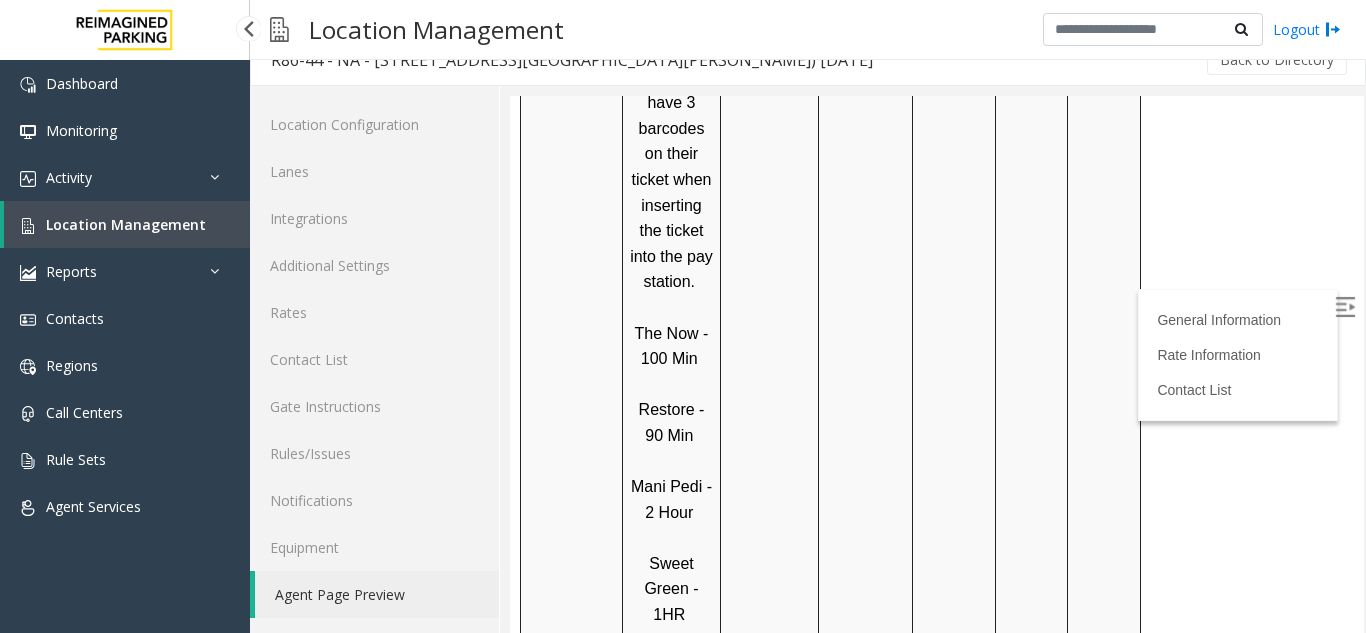 click on "Location Management" at bounding box center [126, 224] 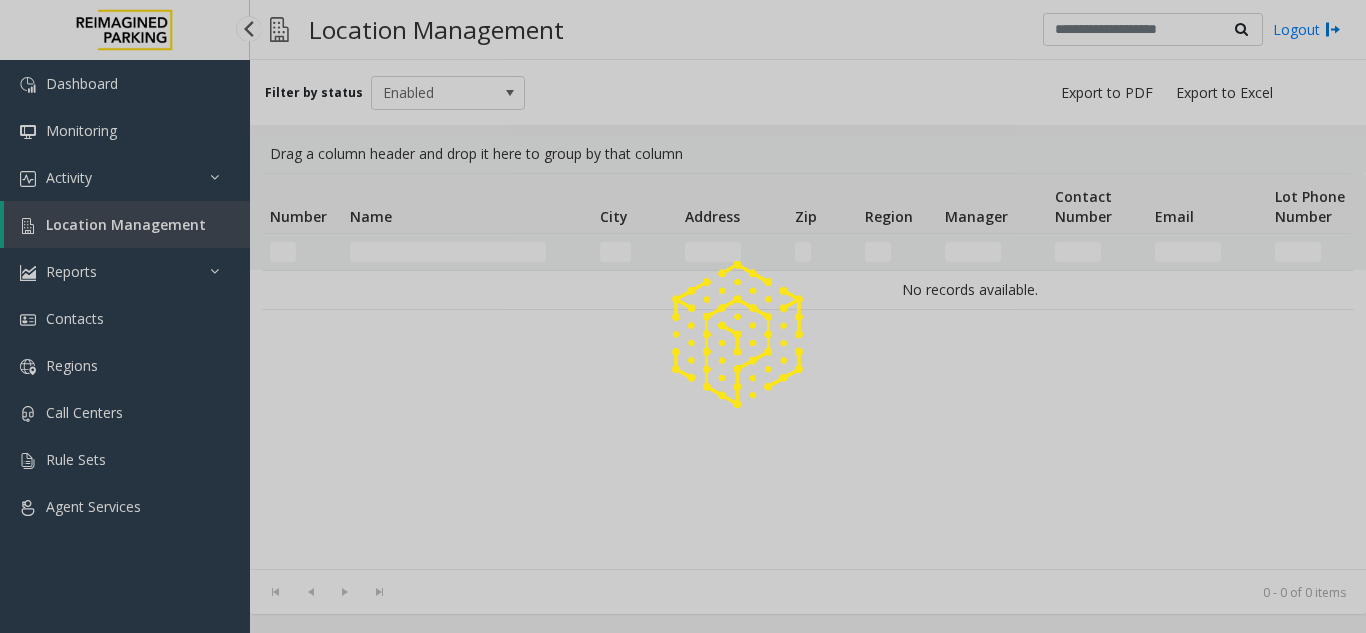 scroll, scrollTop: 0, scrollLeft: 0, axis: both 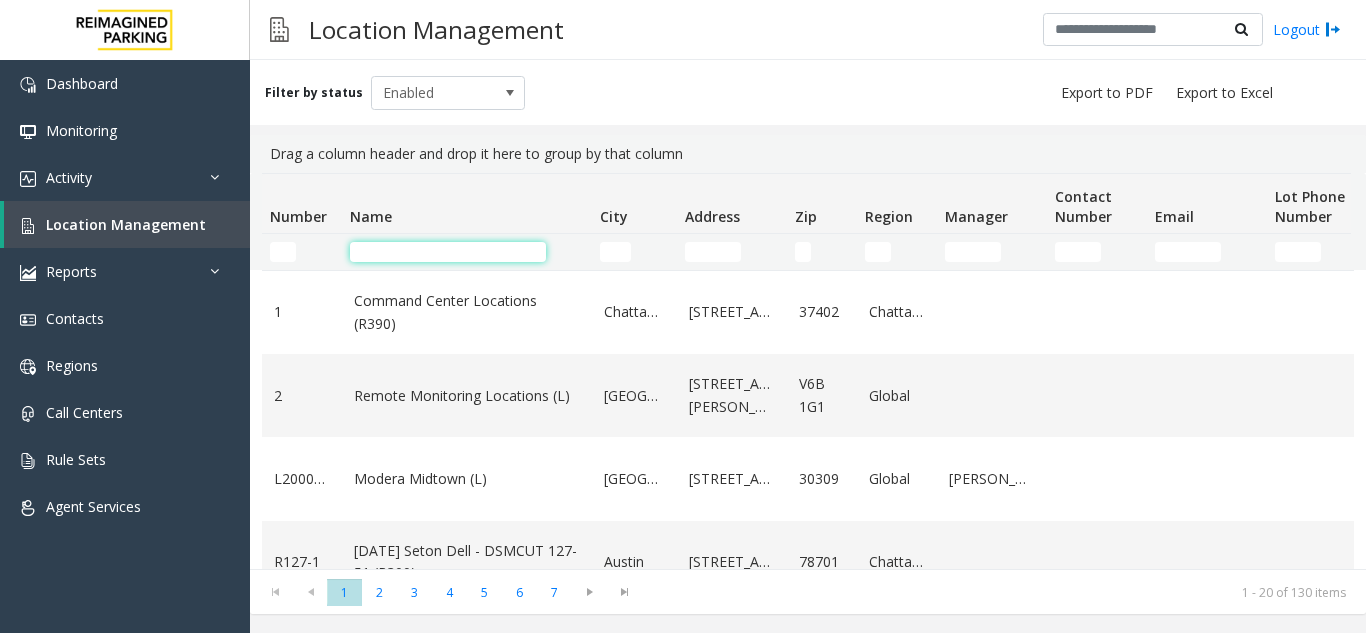 click 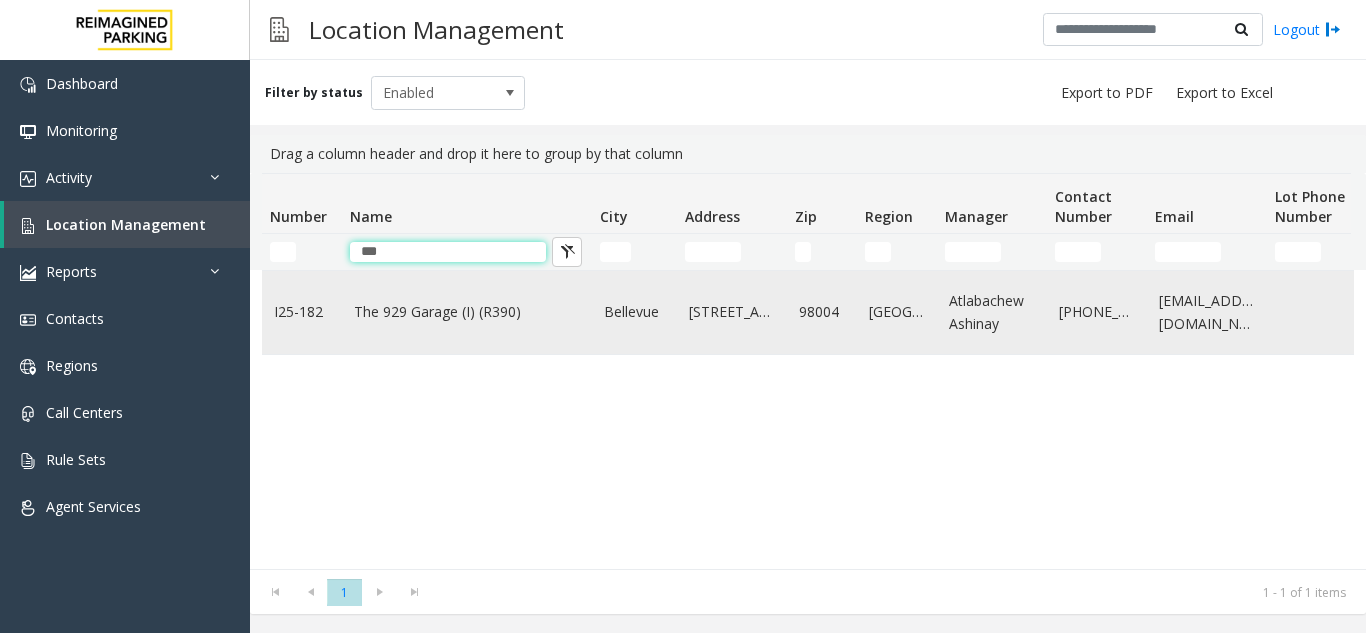 type on "***" 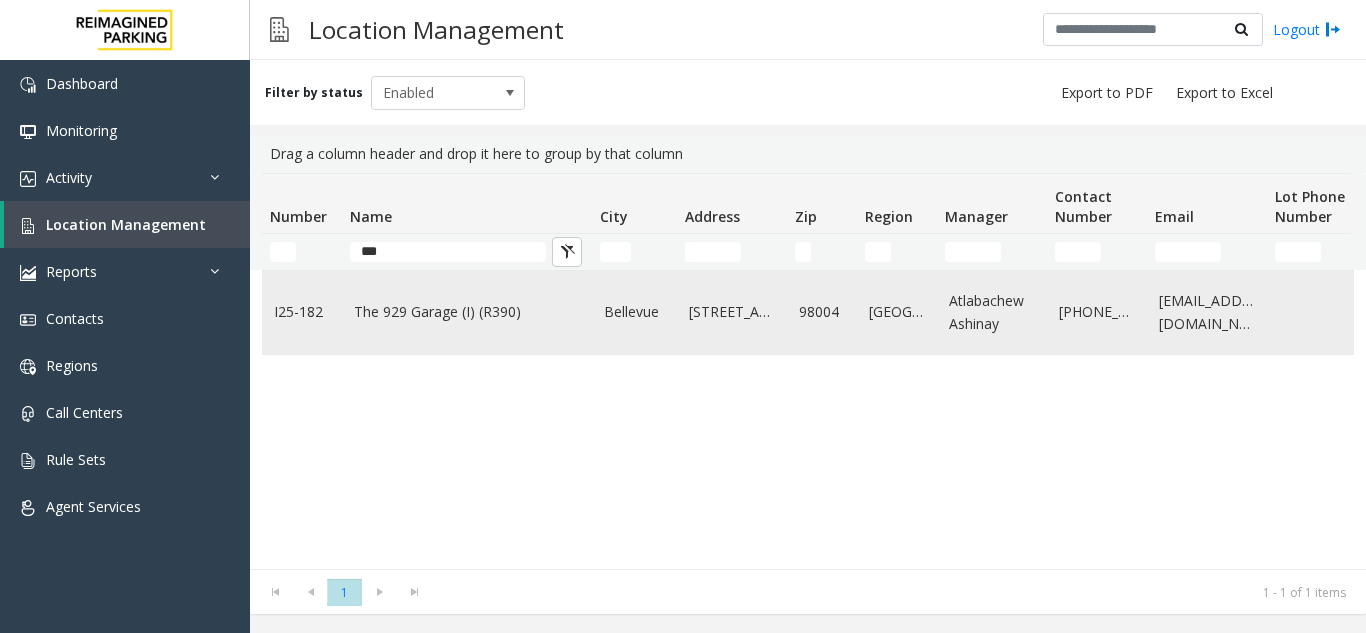 click on "The 929 Garage (I) (R390)" 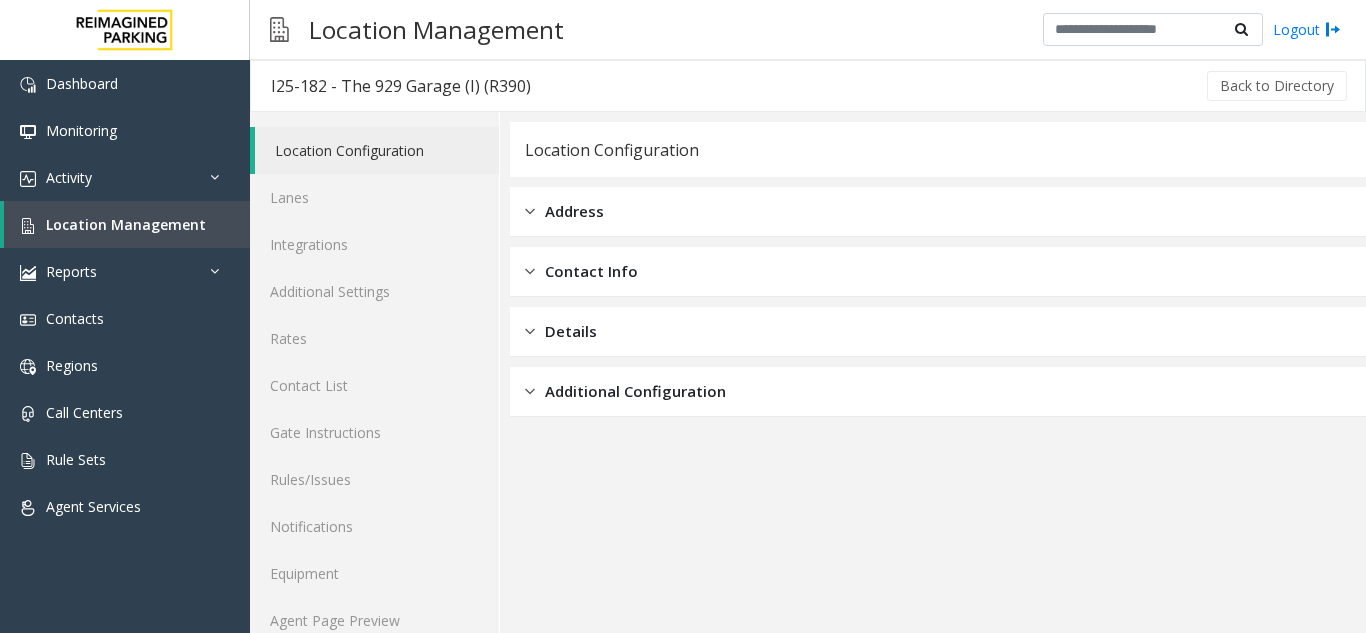 scroll, scrollTop: 26, scrollLeft: 0, axis: vertical 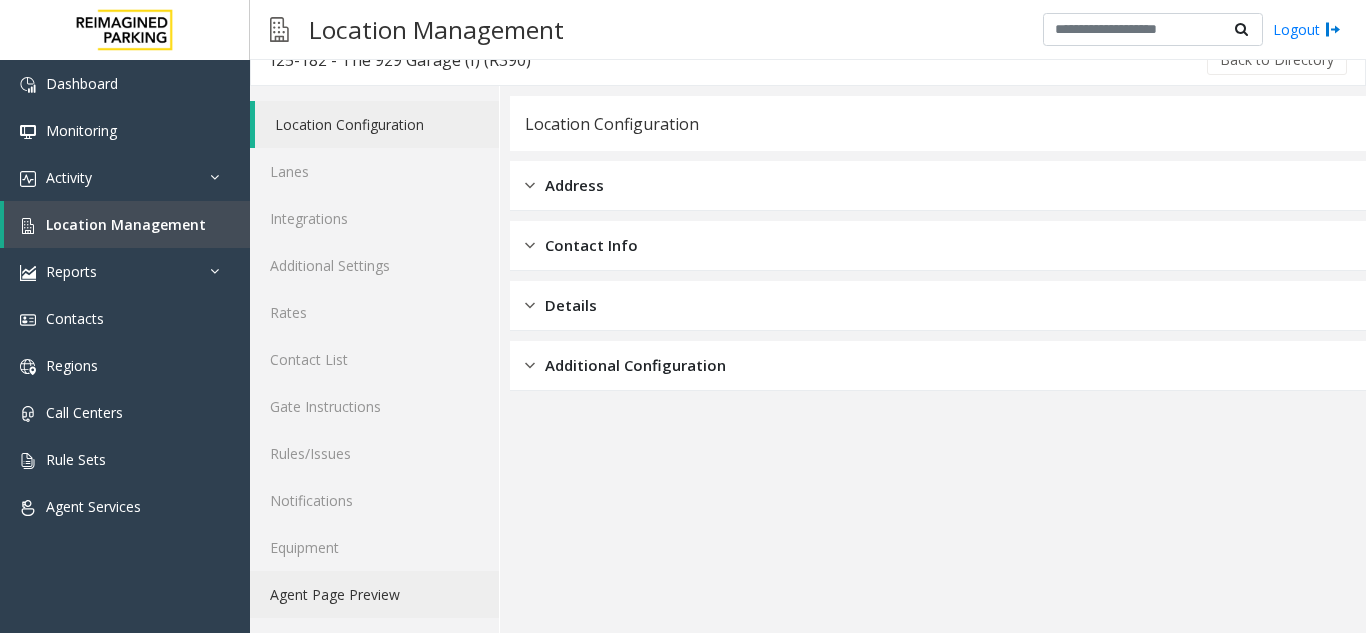 click on "Agent Page Preview" 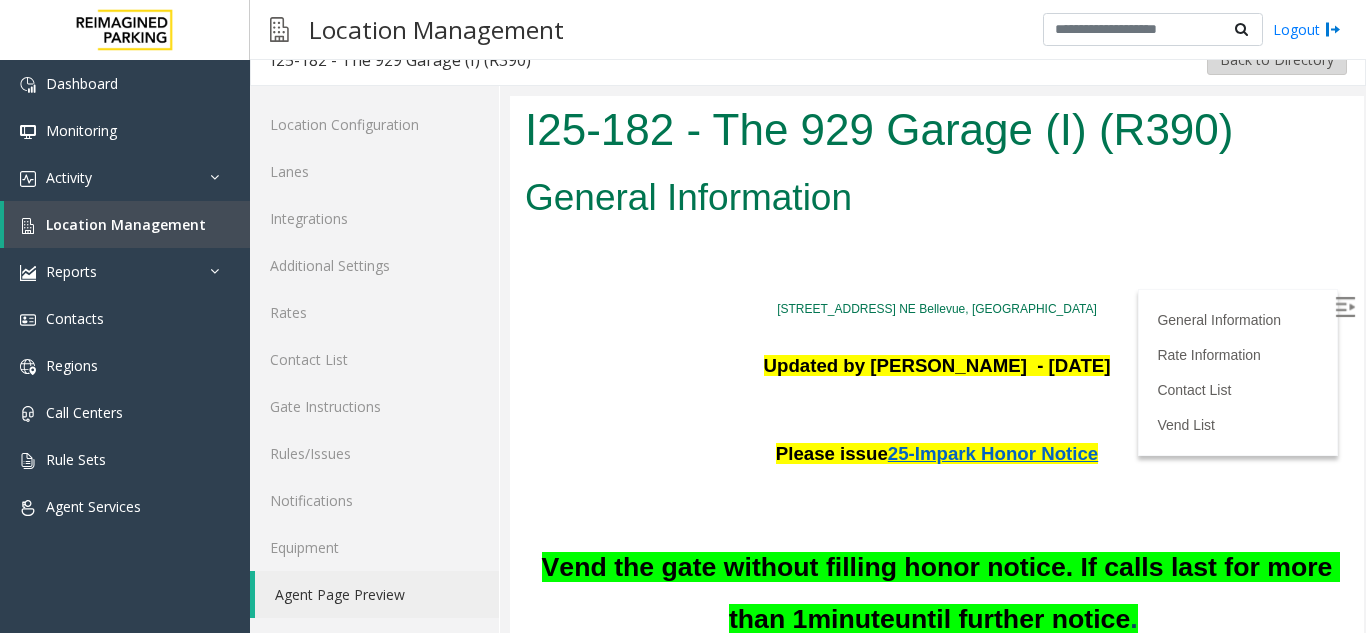 scroll, scrollTop: 398, scrollLeft: 0, axis: vertical 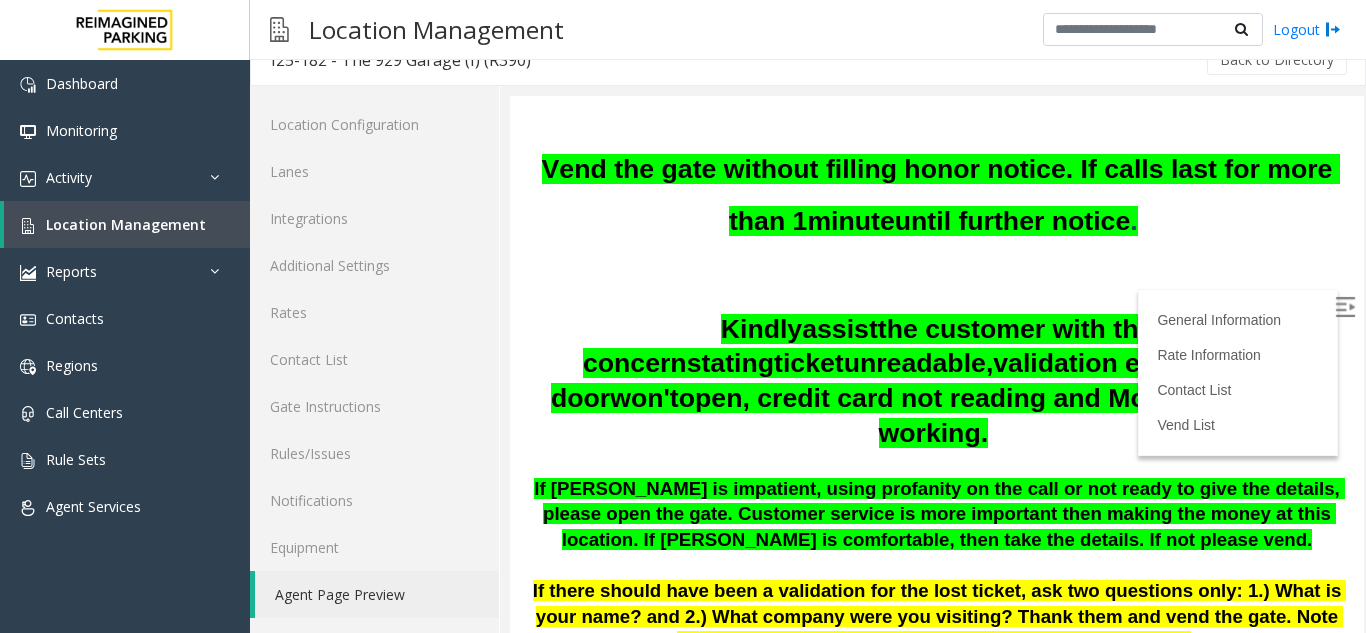 click at bounding box center (1345, 307) 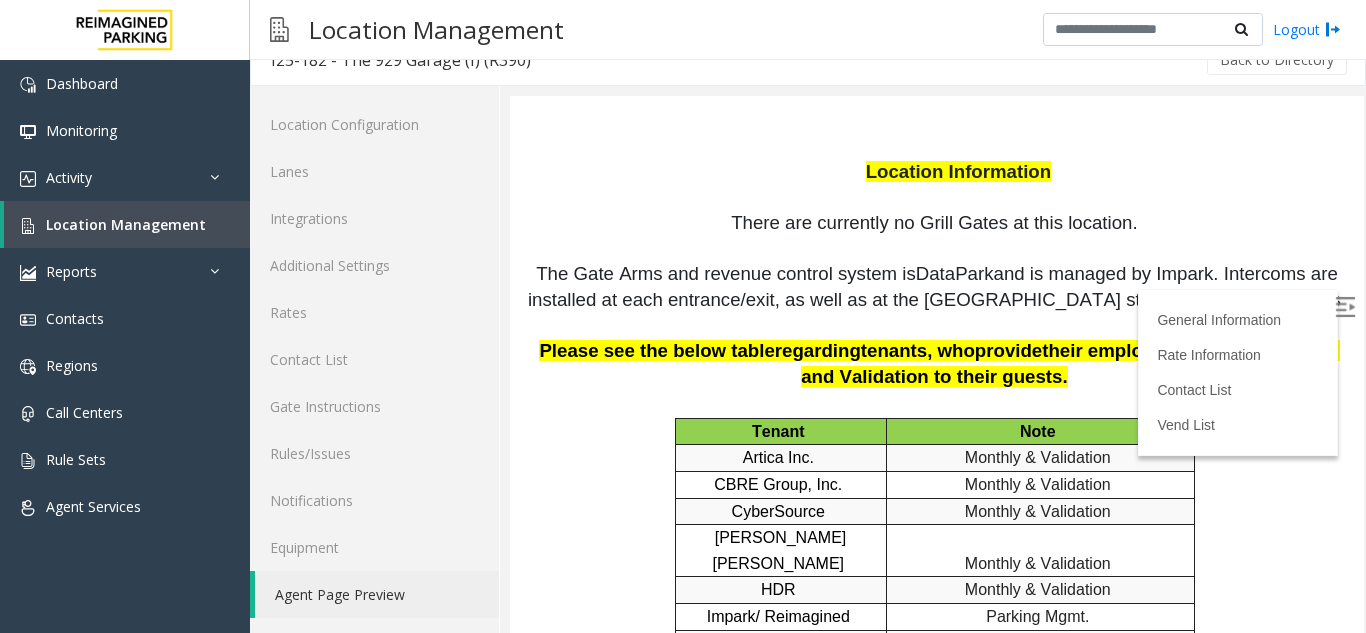 scroll, scrollTop: 2355, scrollLeft: 0, axis: vertical 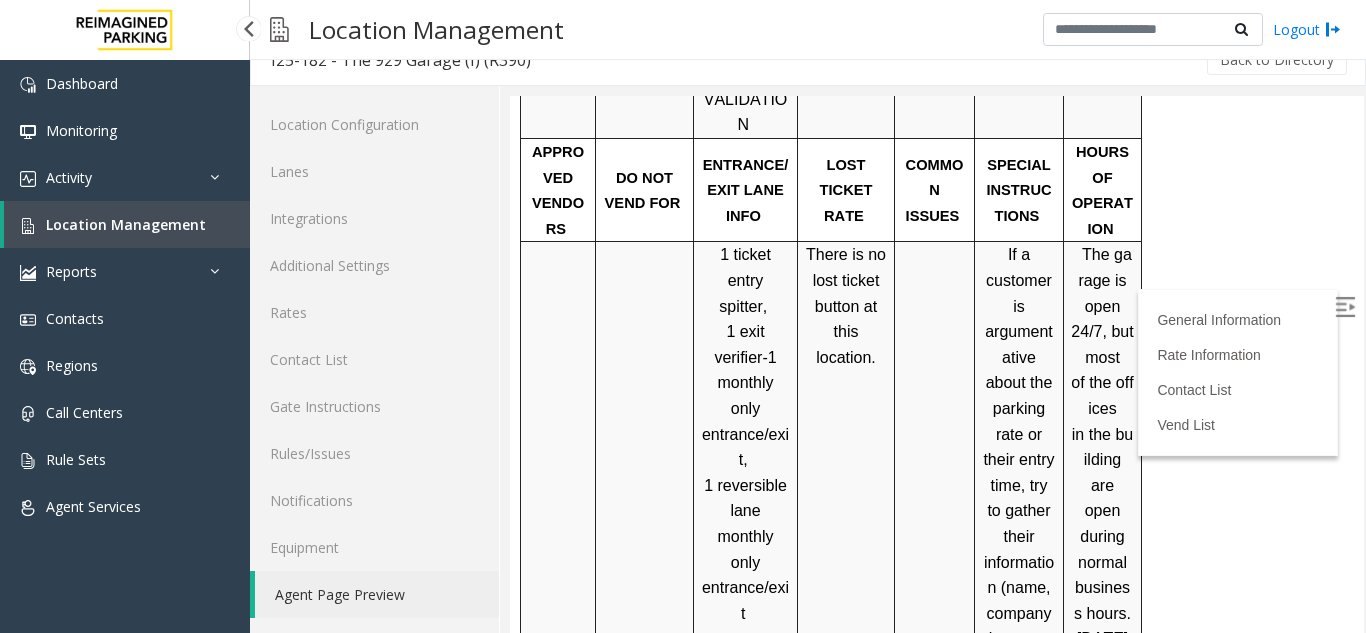 click on "Location Management" at bounding box center [126, 224] 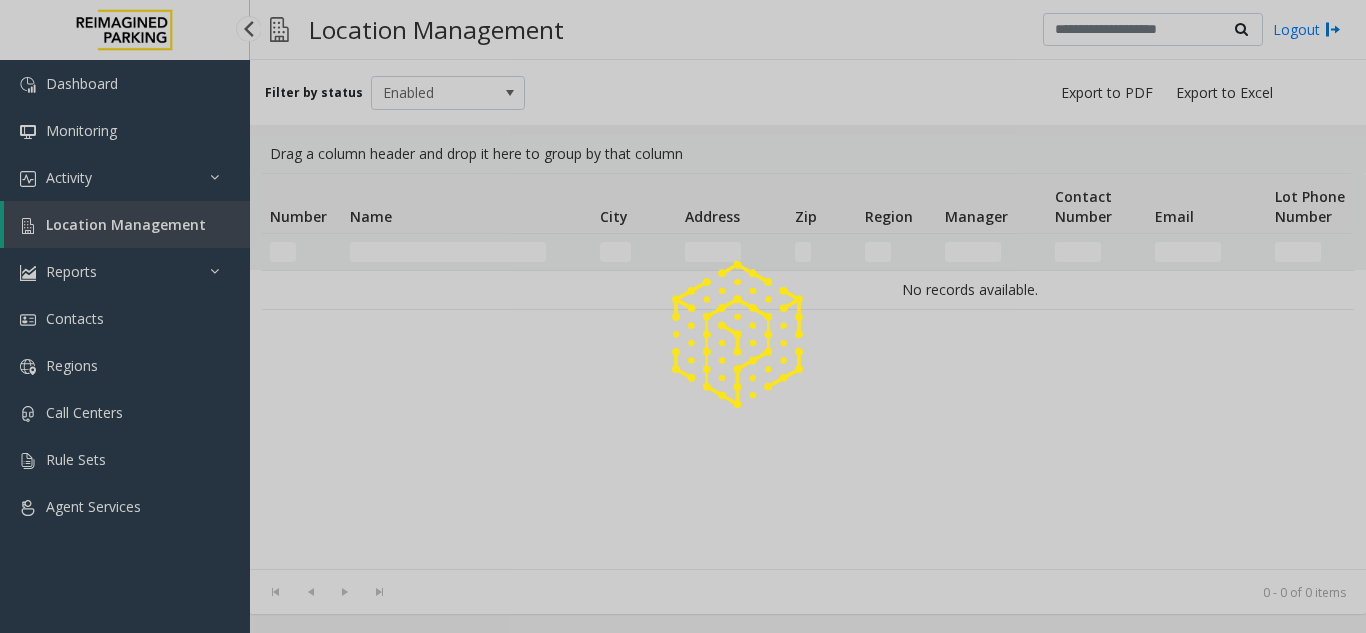 scroll, scrollTop: 0, scrollLeft: 0, axis: both 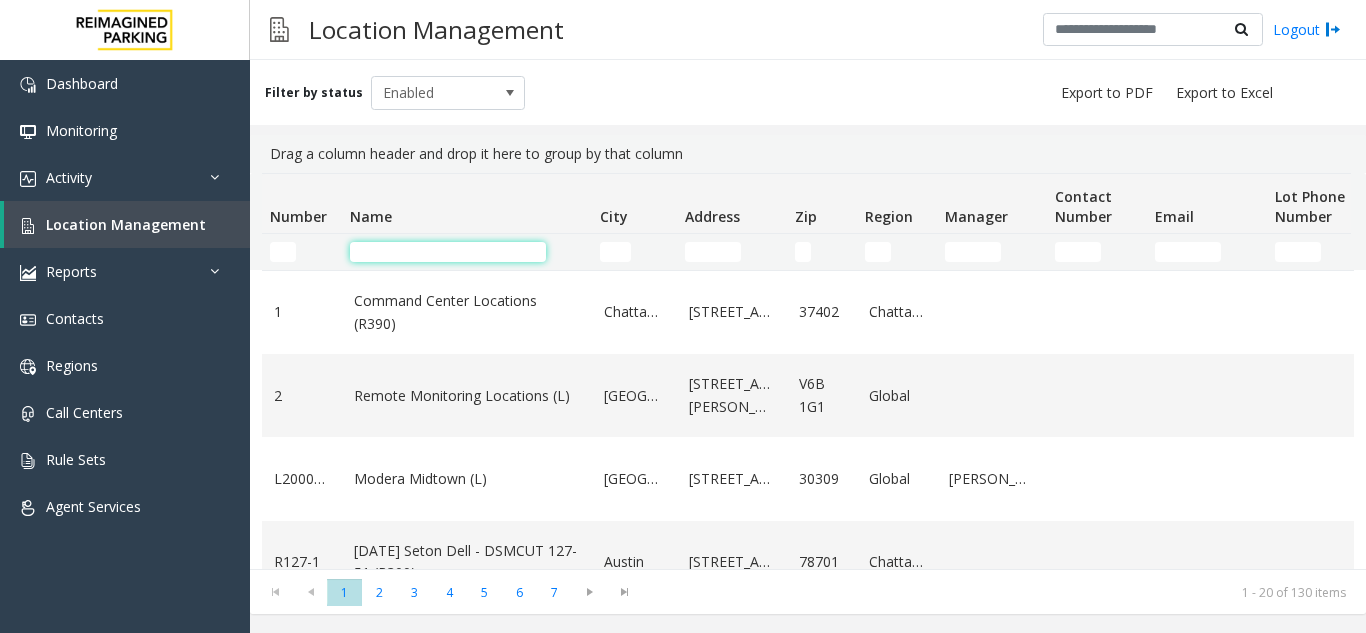 click 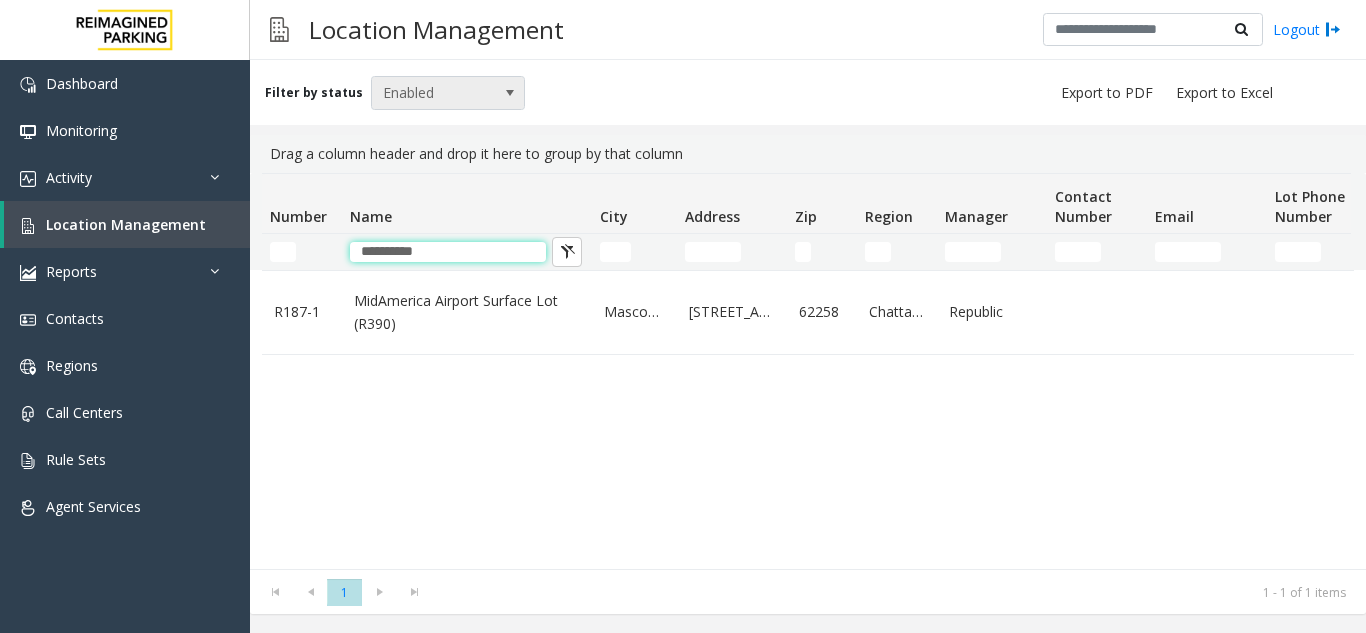 type on "**********" 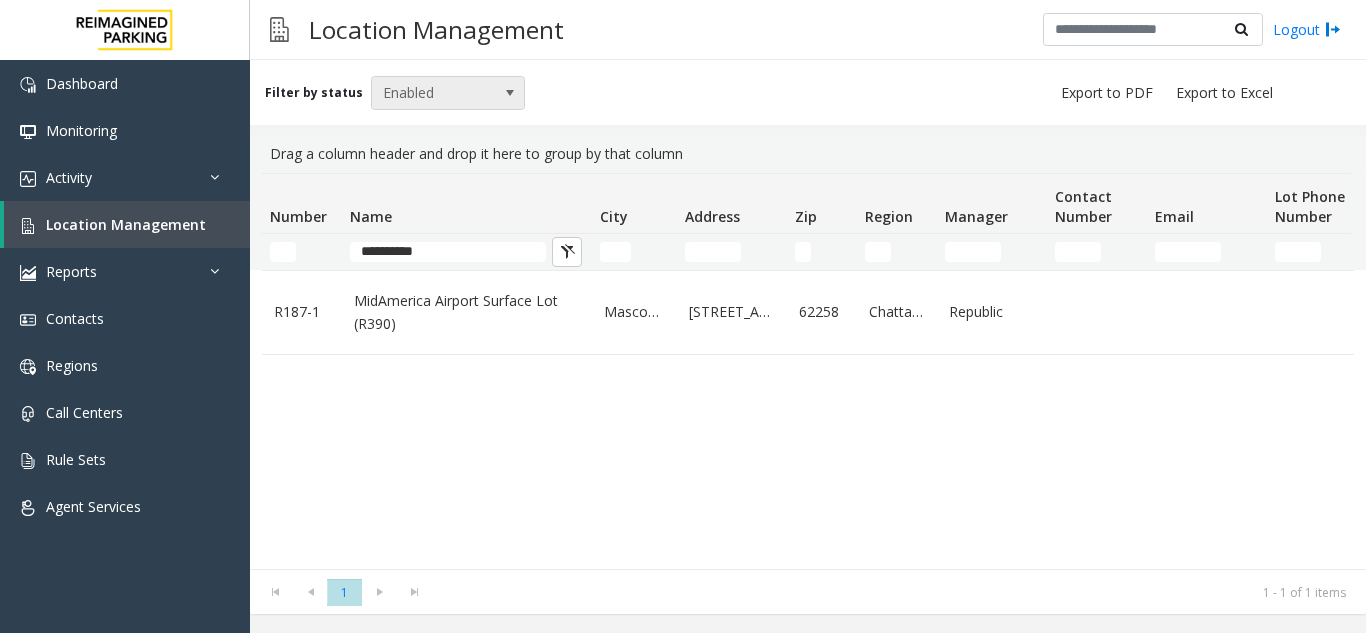 click at bounding box center [510, 93] 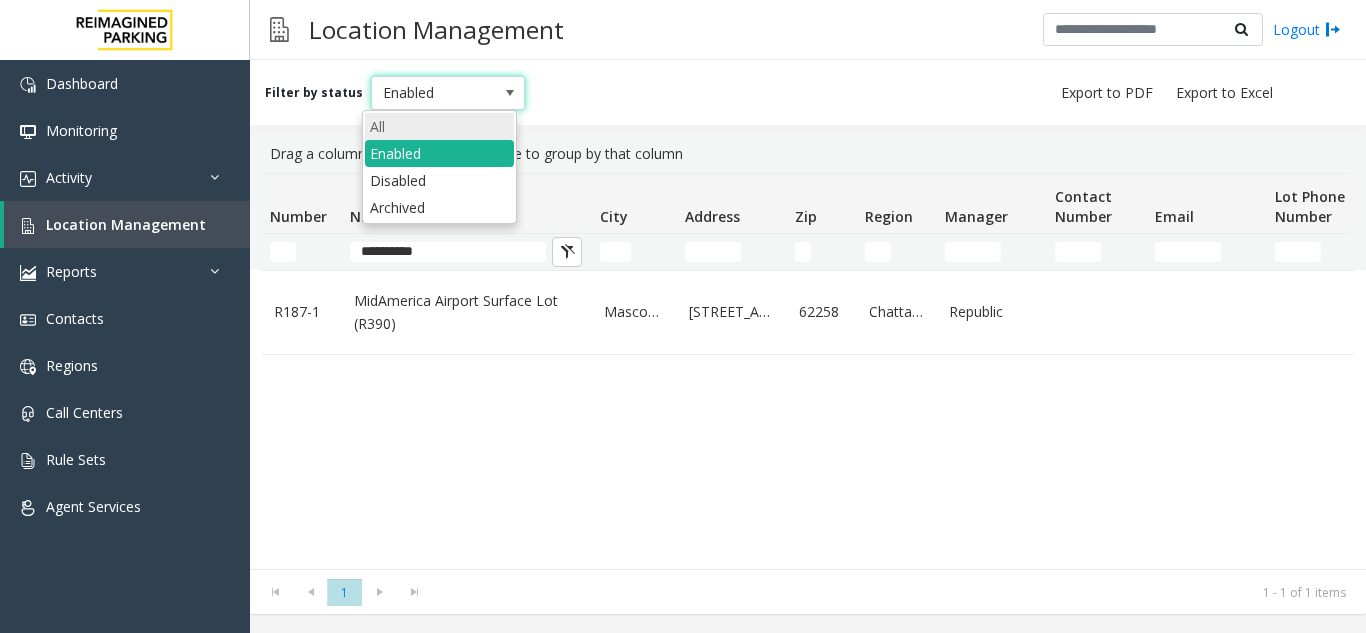 click on "All" at bounding box center [439, 126] 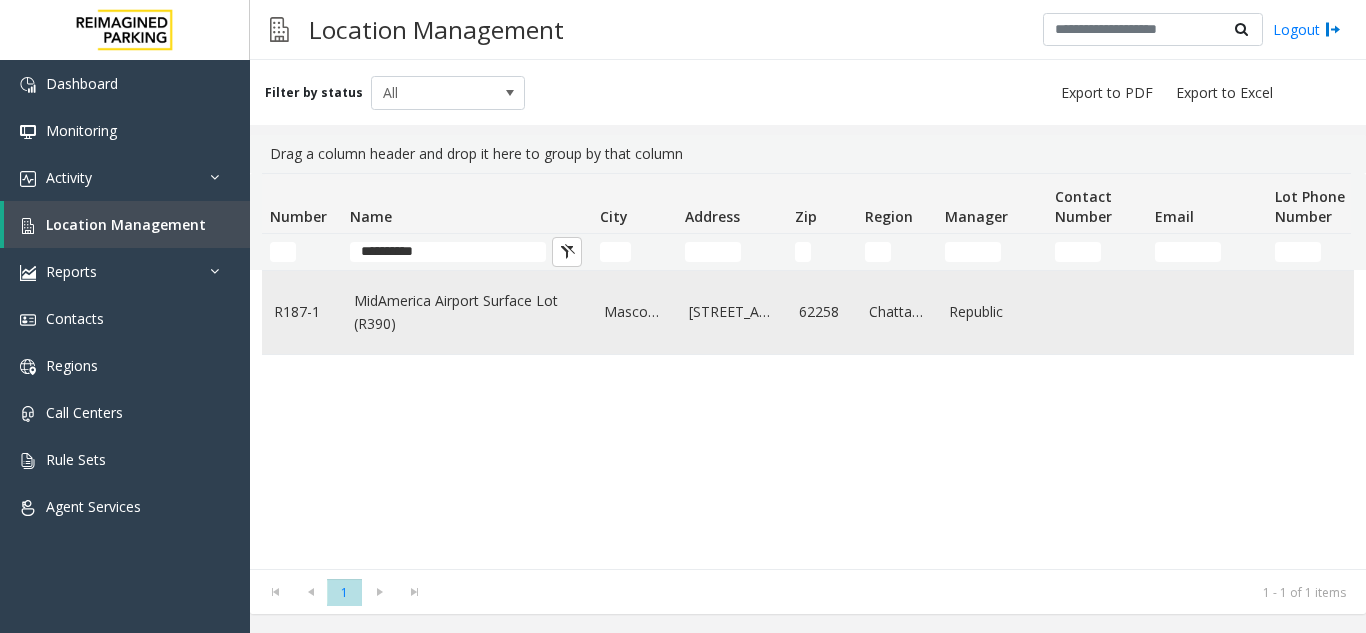 click on "MidAmerica Airport Surface Lot (R390)" 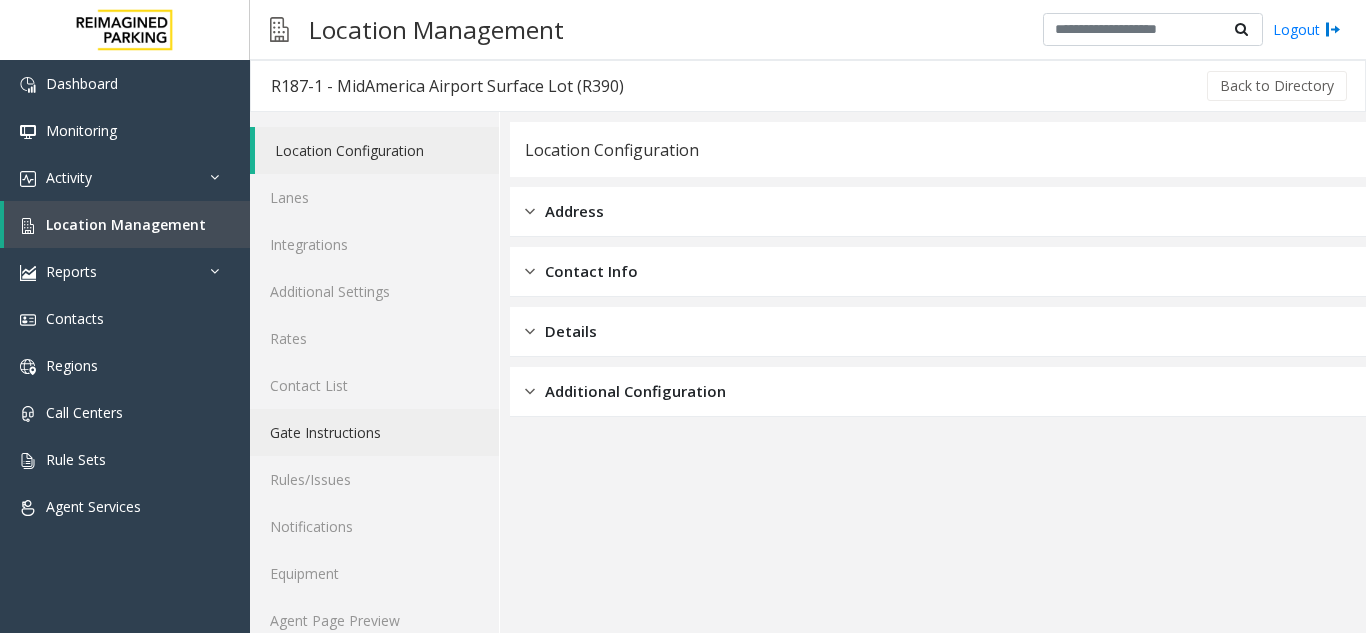 scroll, scrollTop: 26, scrollLeft: 0, axis: vertical 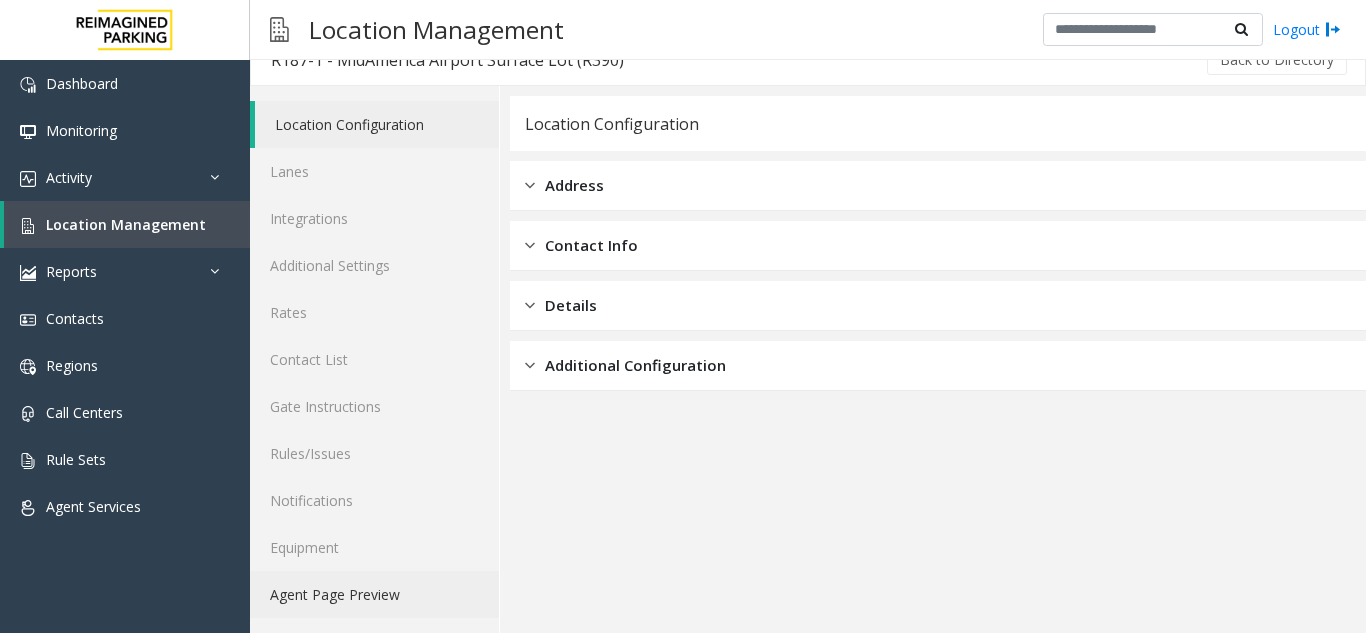 click on "Agent Page Preview" 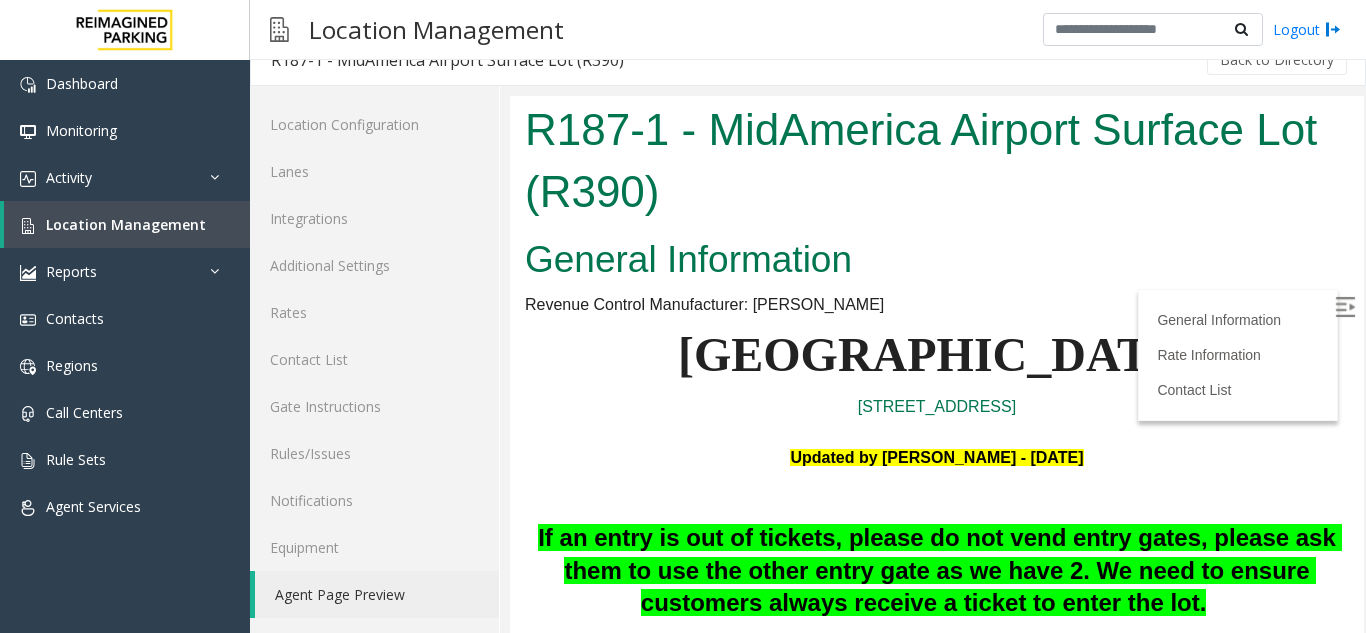 scroll, scrollTop: 0, scrollLeft: 0, axis: both 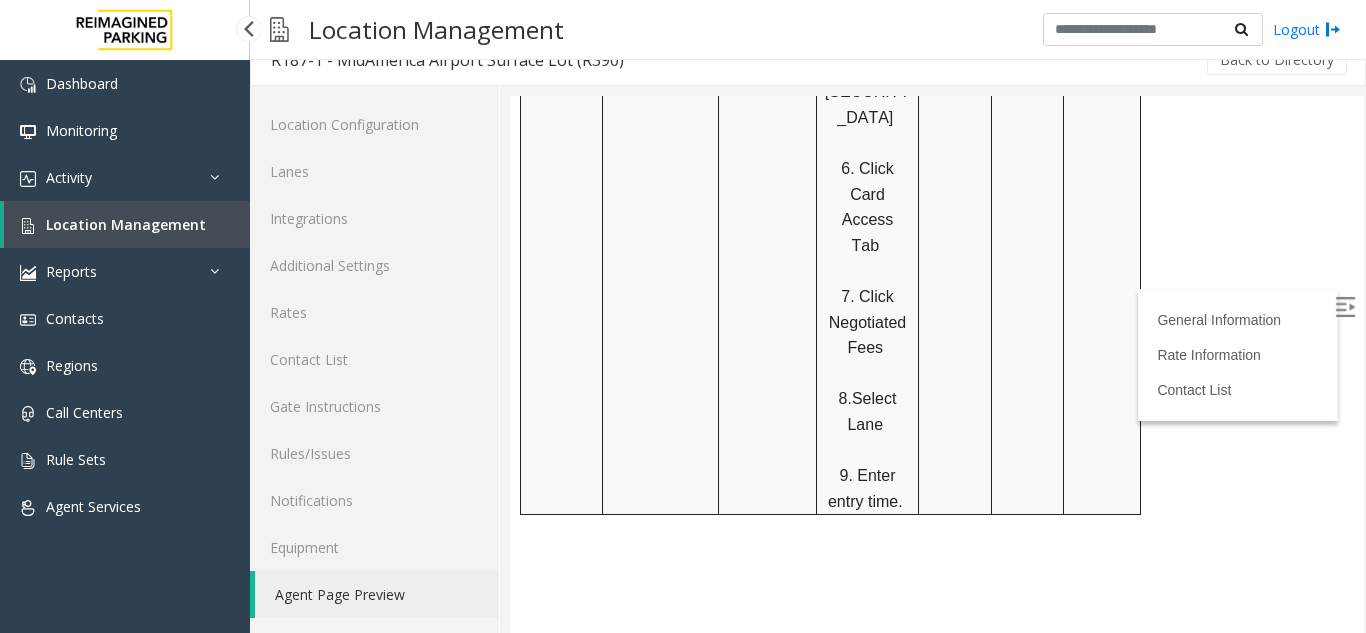 click on "Location Management" at bounding box center [126, 224] 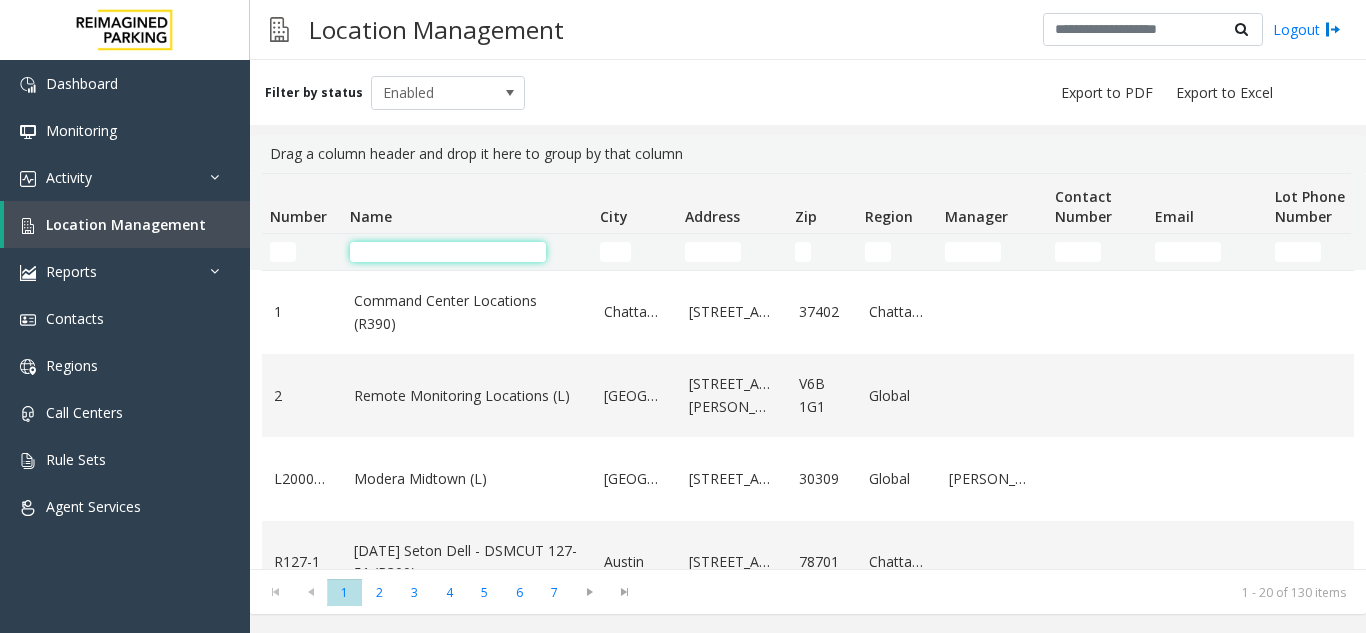 click 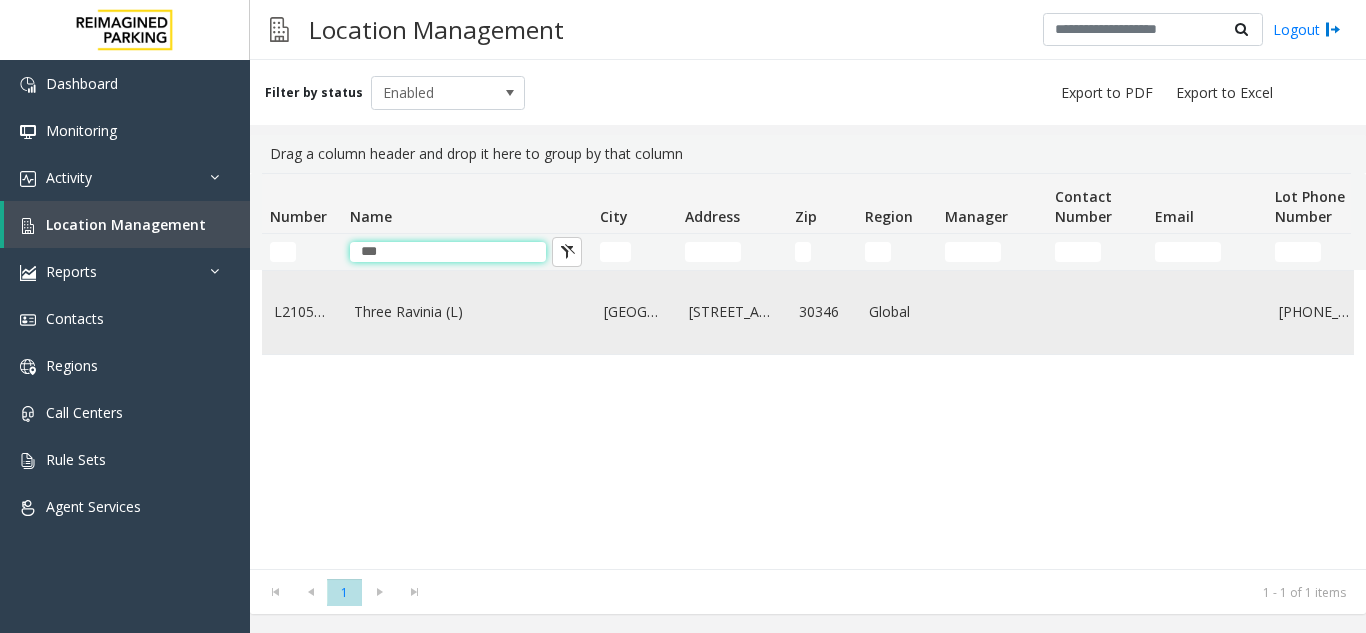type on "***" 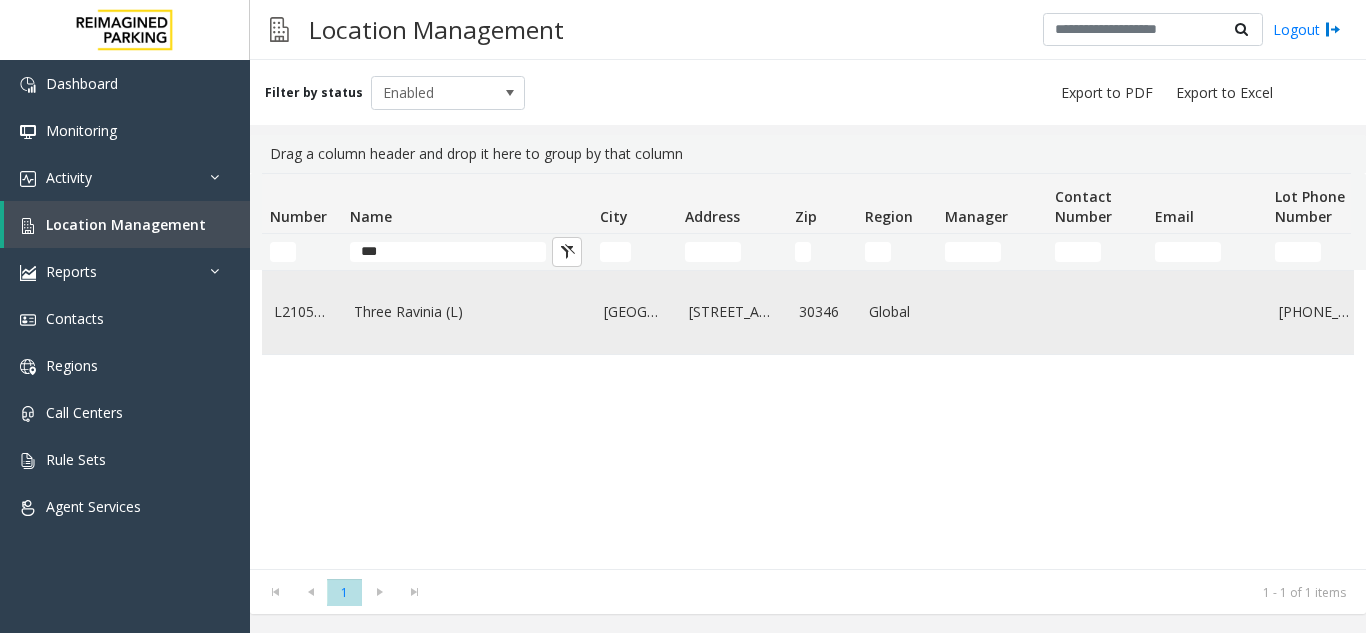 click on "Three Ravinia (L)" 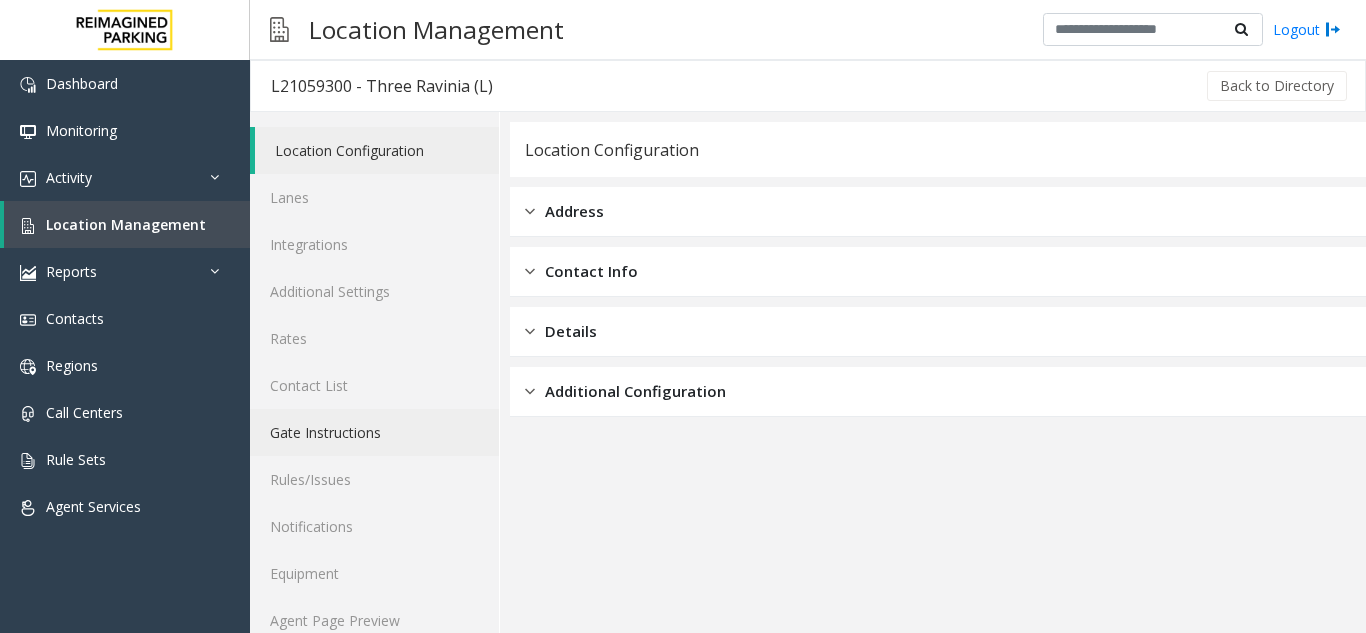 scroll, scrollTop: 26, scrollLeft: 0, axis: vertical 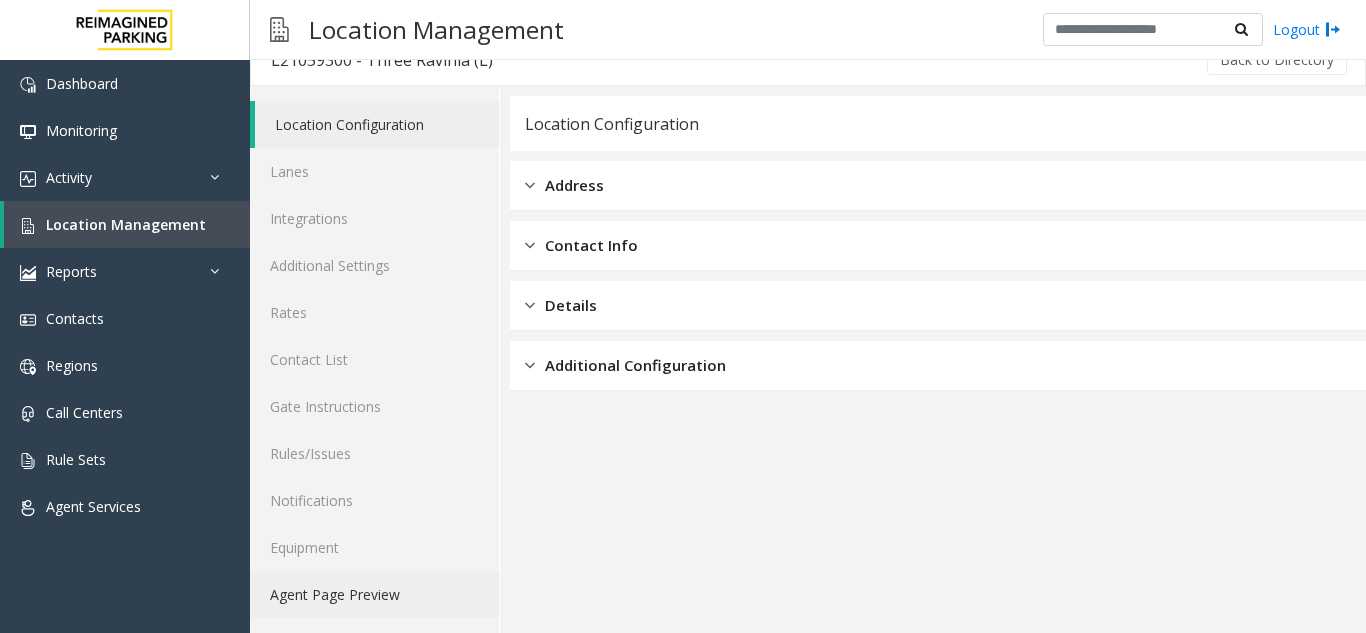 click on "Agent Page Preview" 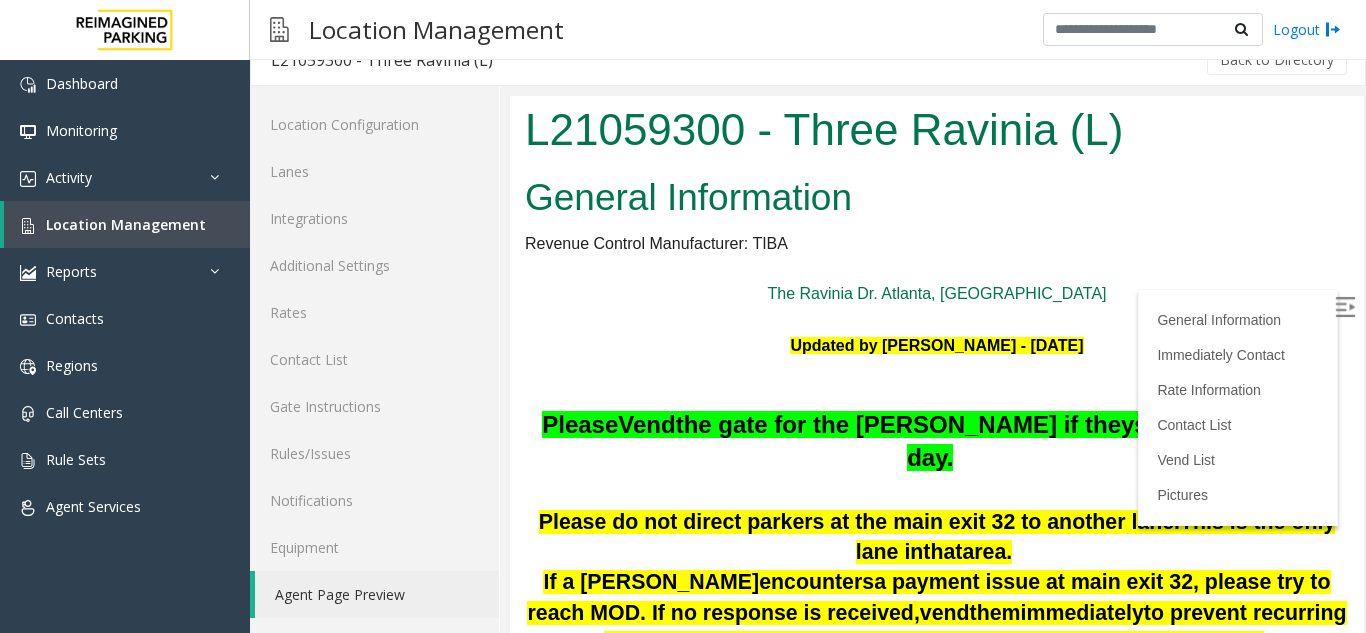 scroll, scrollTop: 0, scrollLeft: 0, axis: both 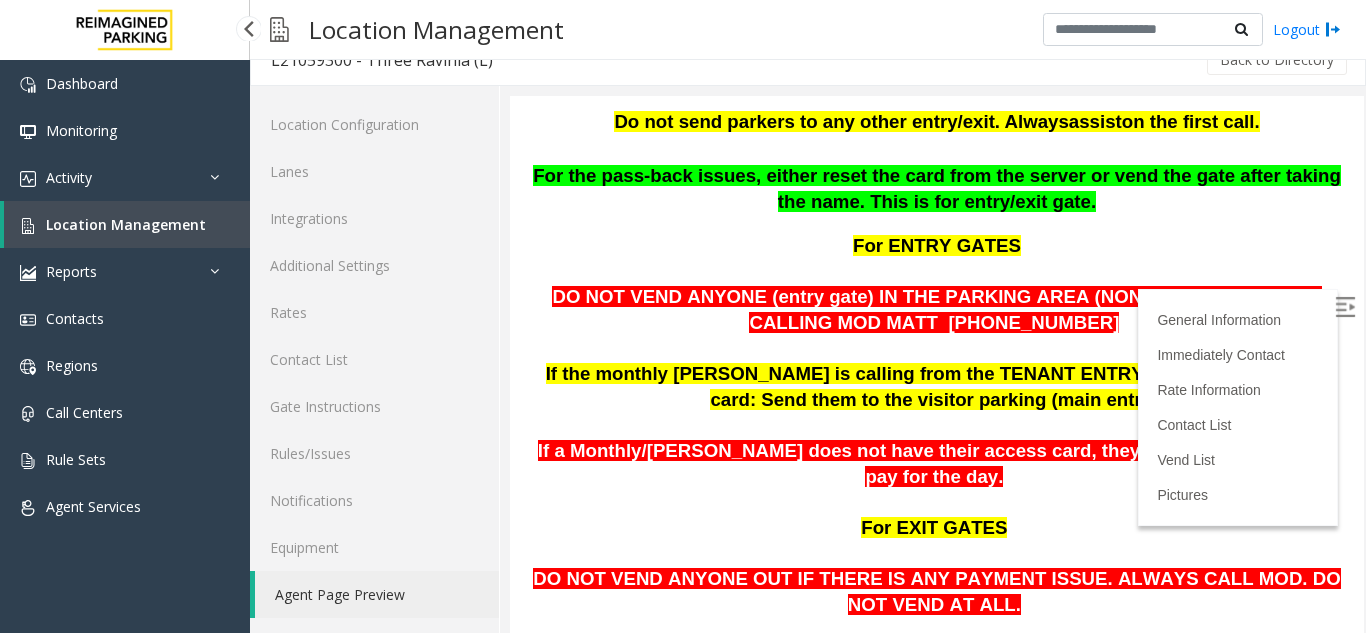 click on "Location Management" at bounding box center (126, 224) 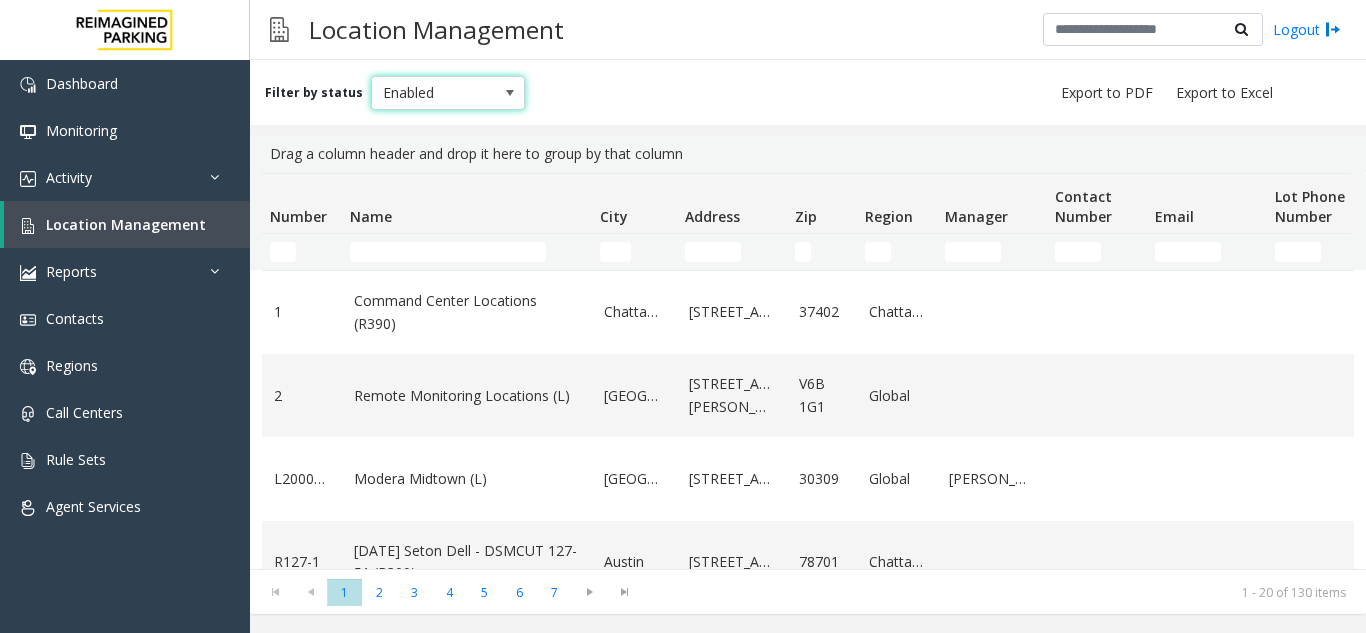 click on "Enabled" at bounding box center (433, 93) 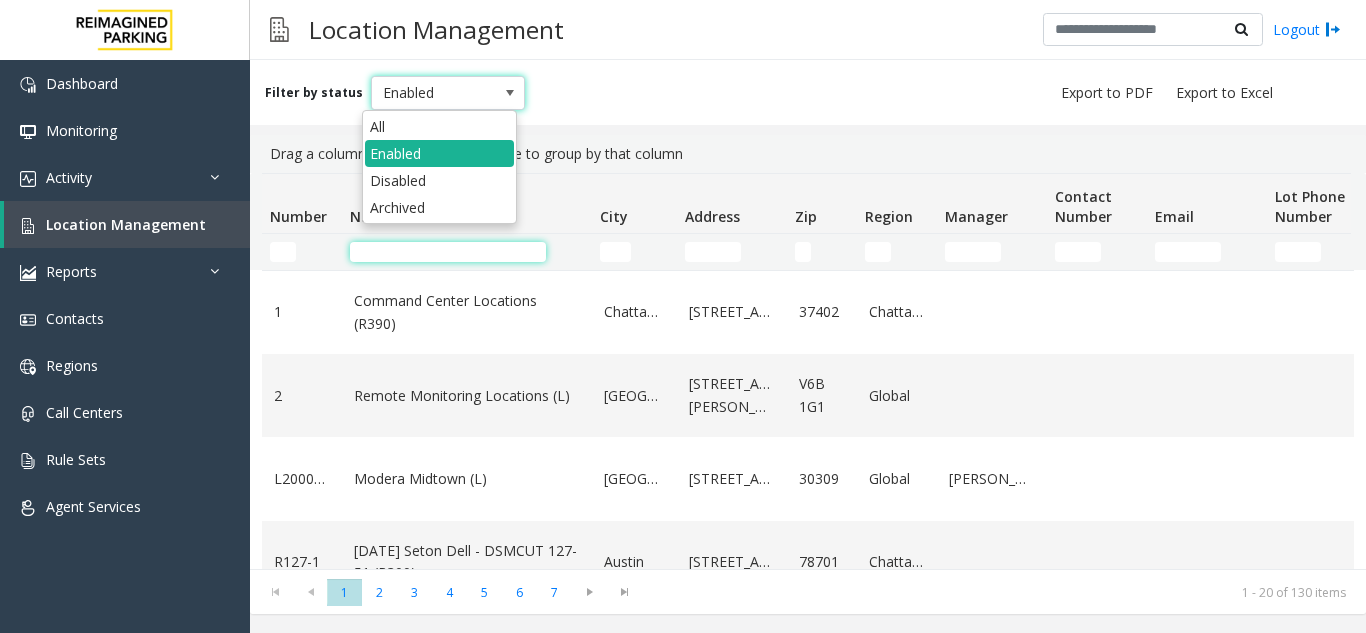 click 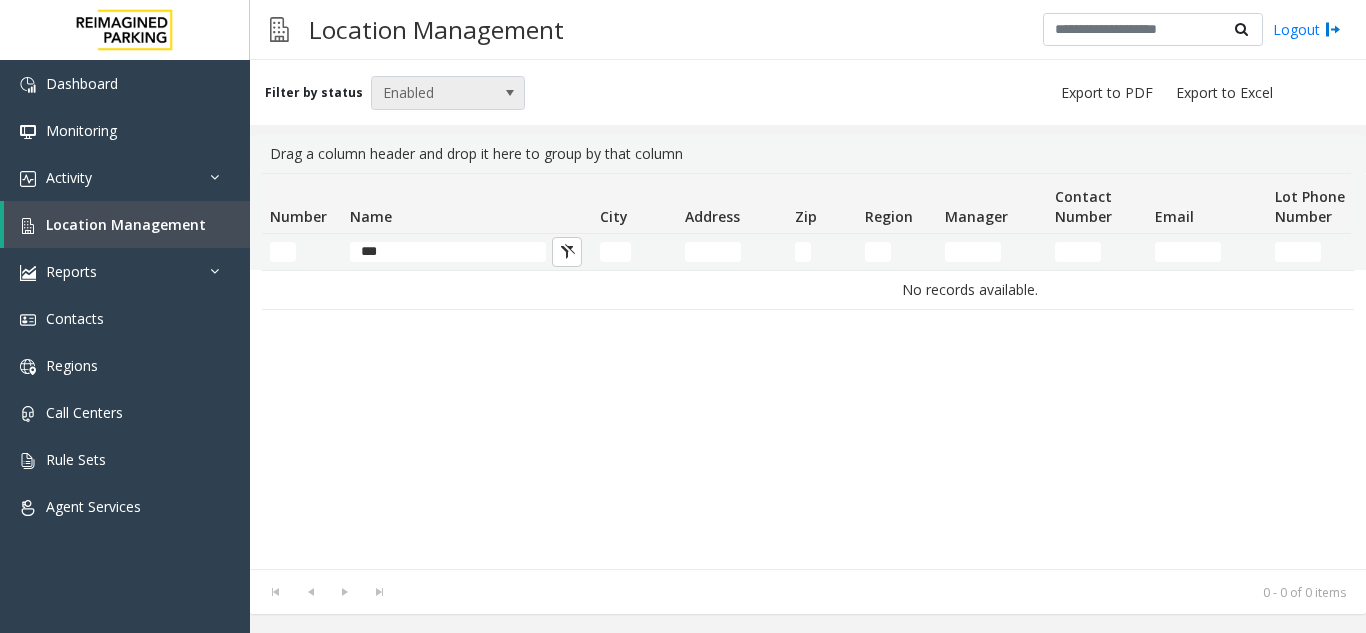 click at bounding box center [510, 93] 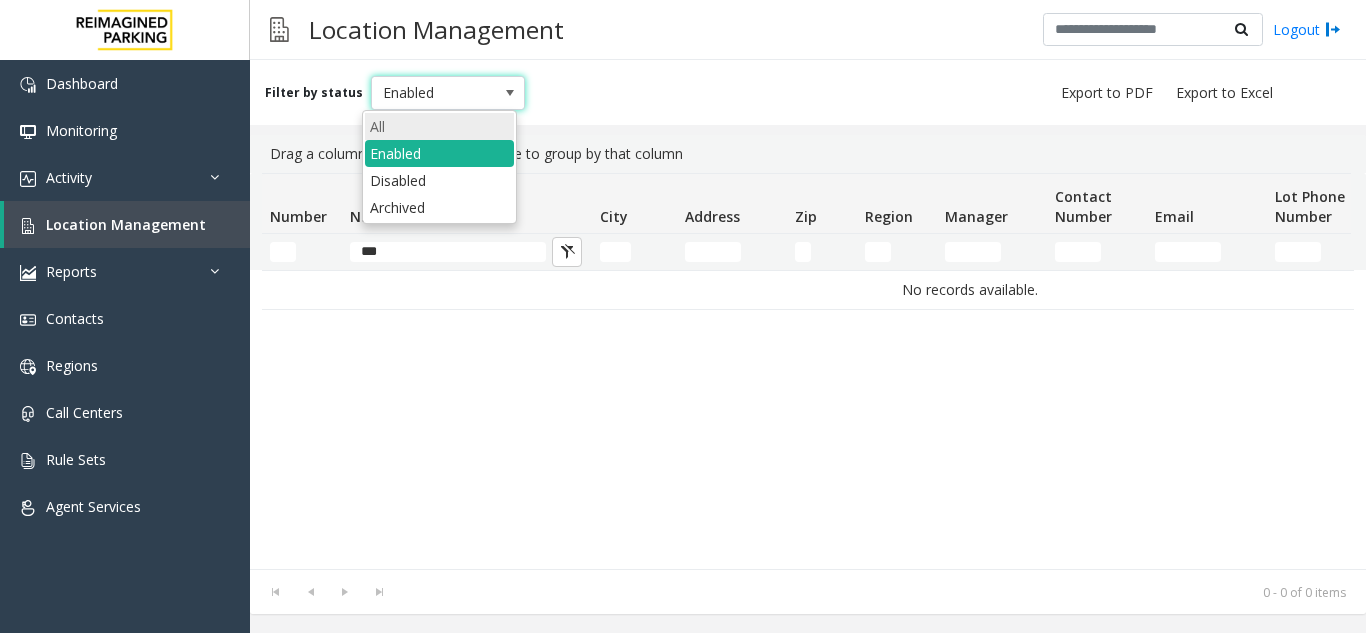 click on "All" at bounding box center (439, 126) 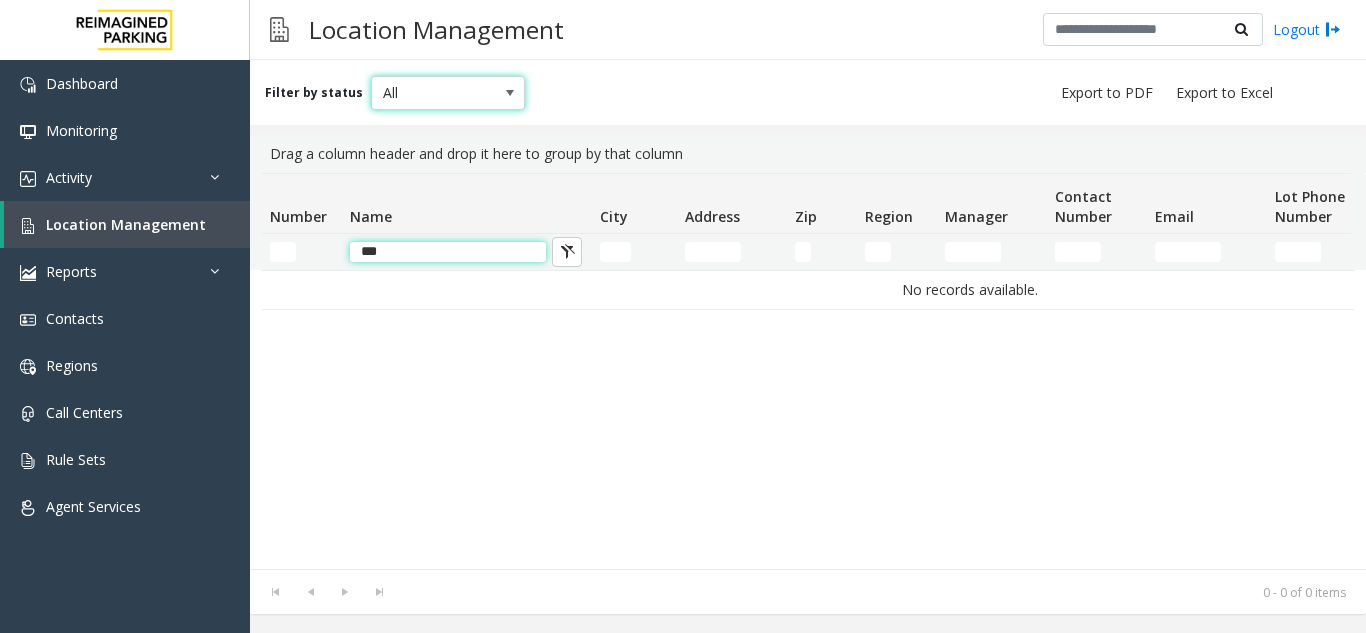 click on "***" 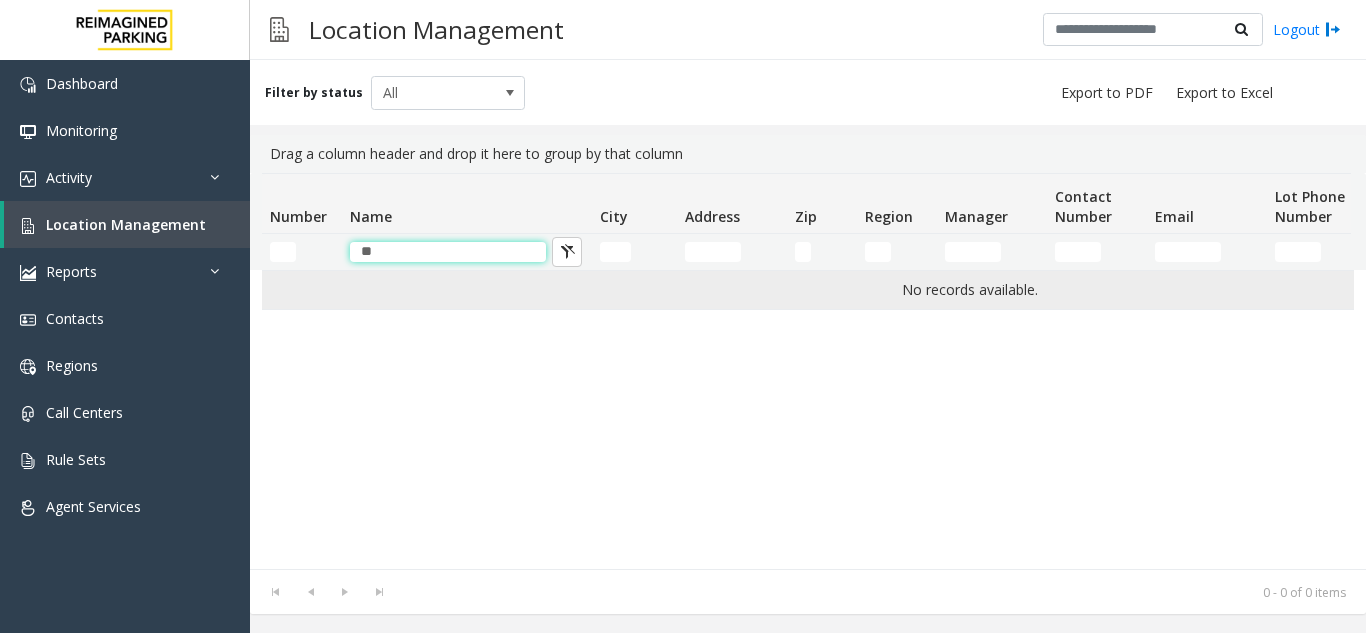 type on "*" 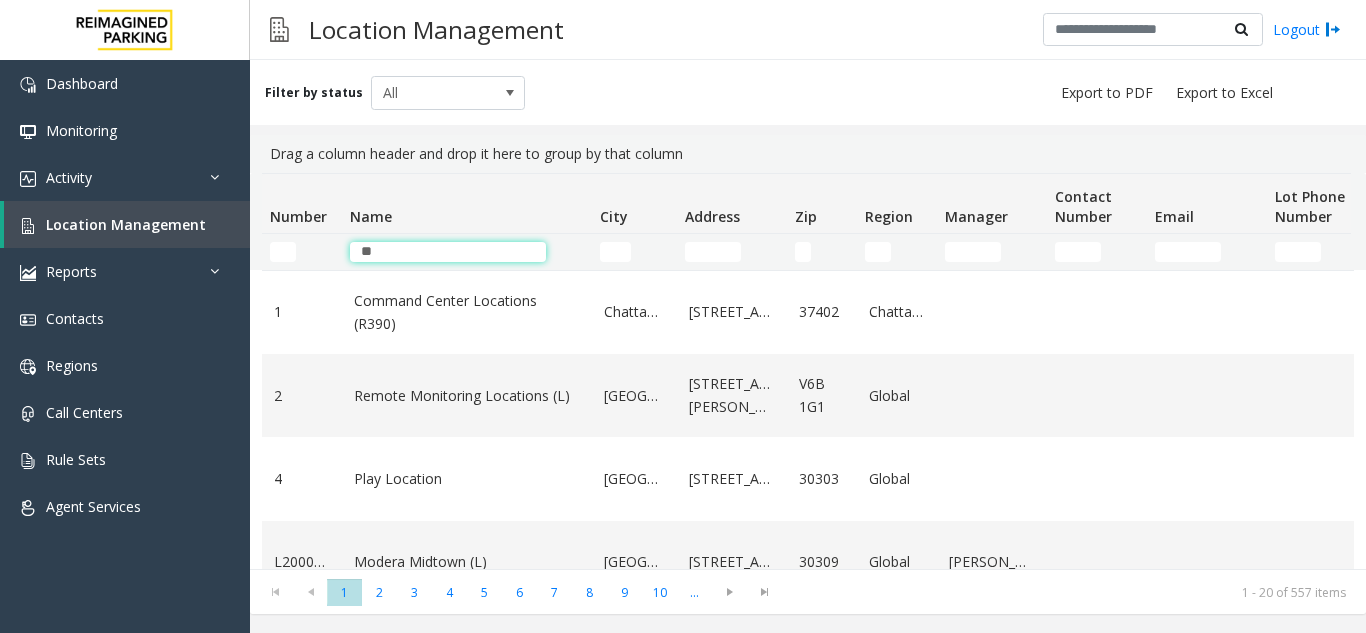 type on "***" 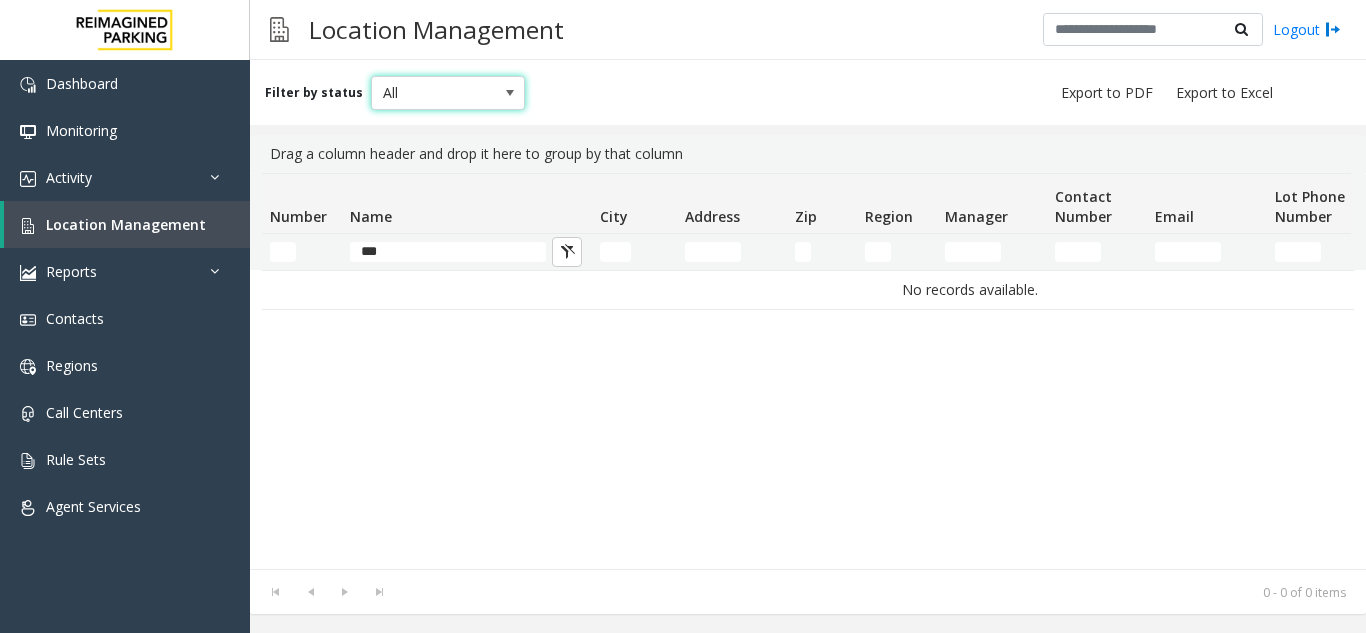 click at bounding box center (510, 93) 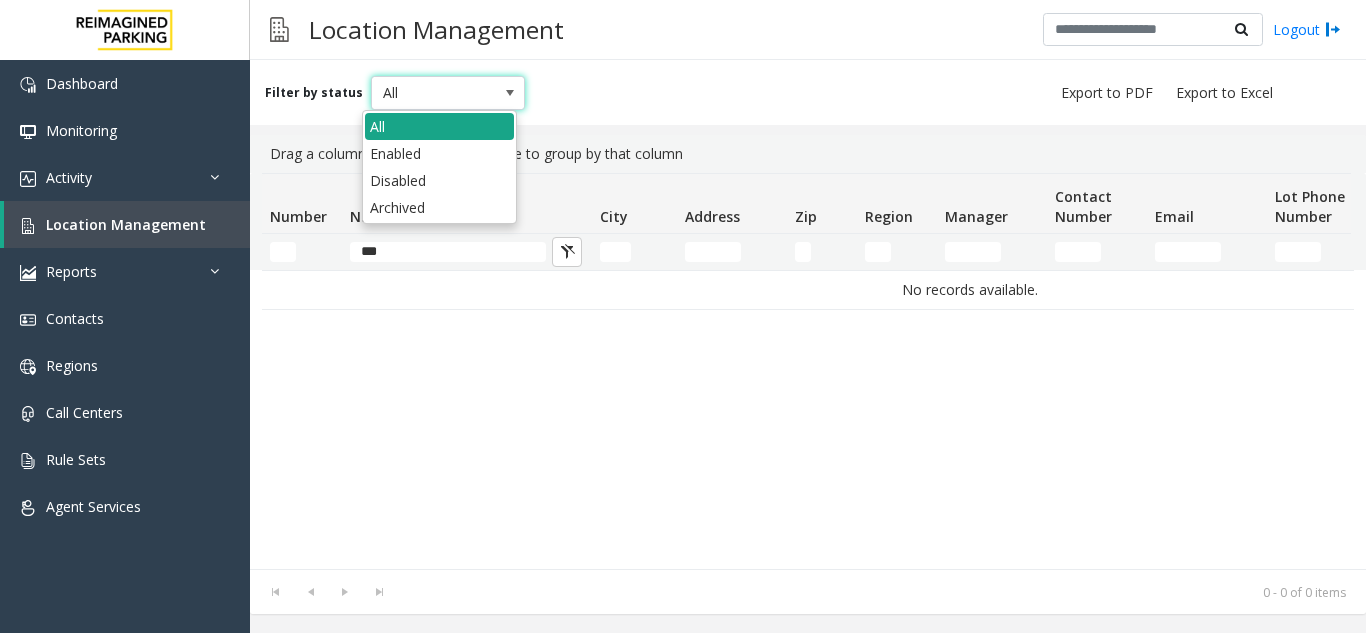 click on "All" at bounding box center (439, 126) 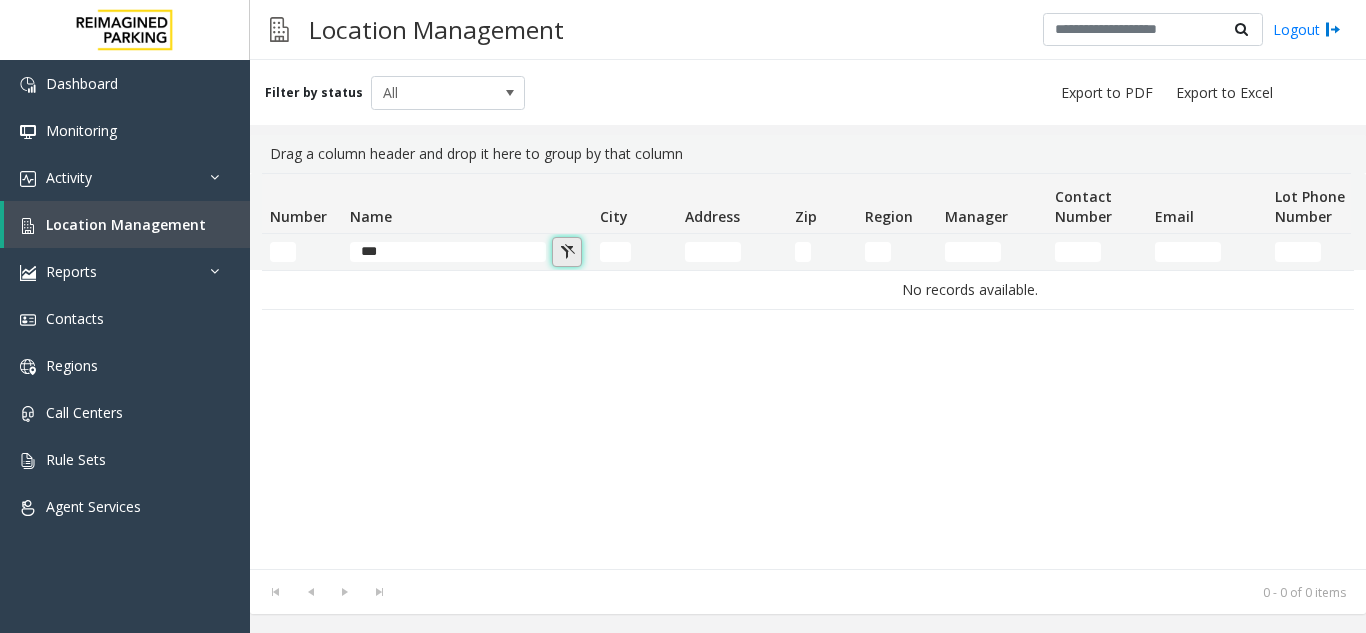 click 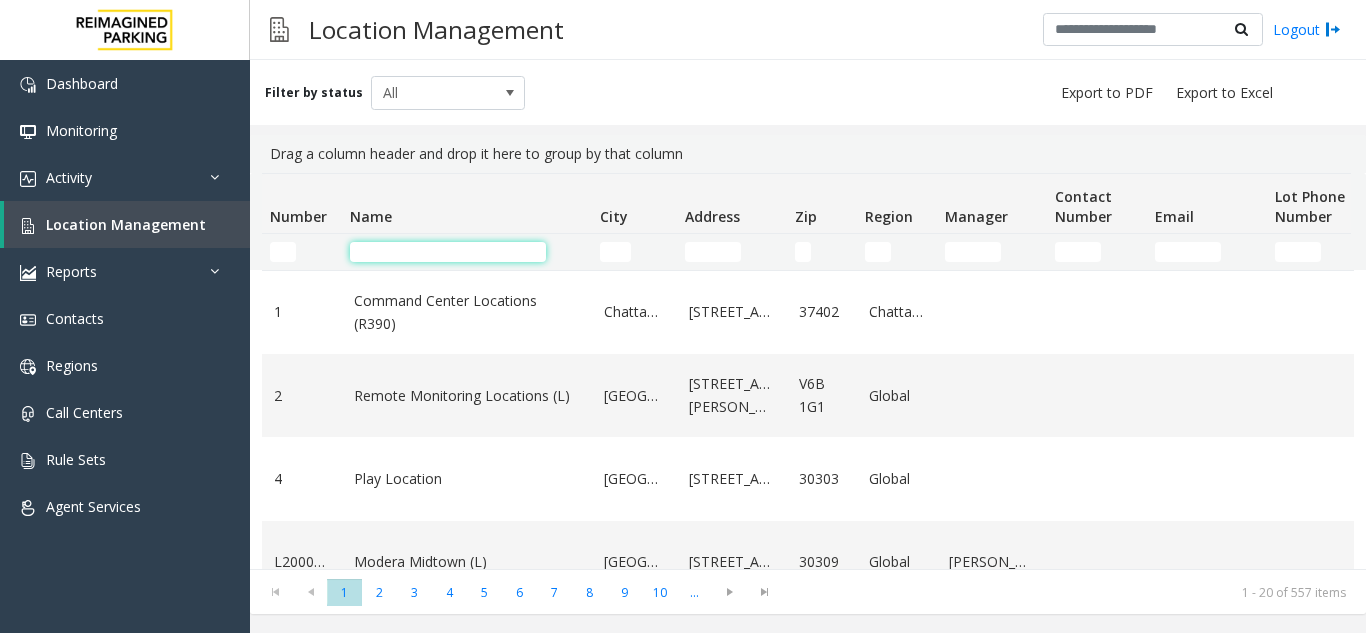 click 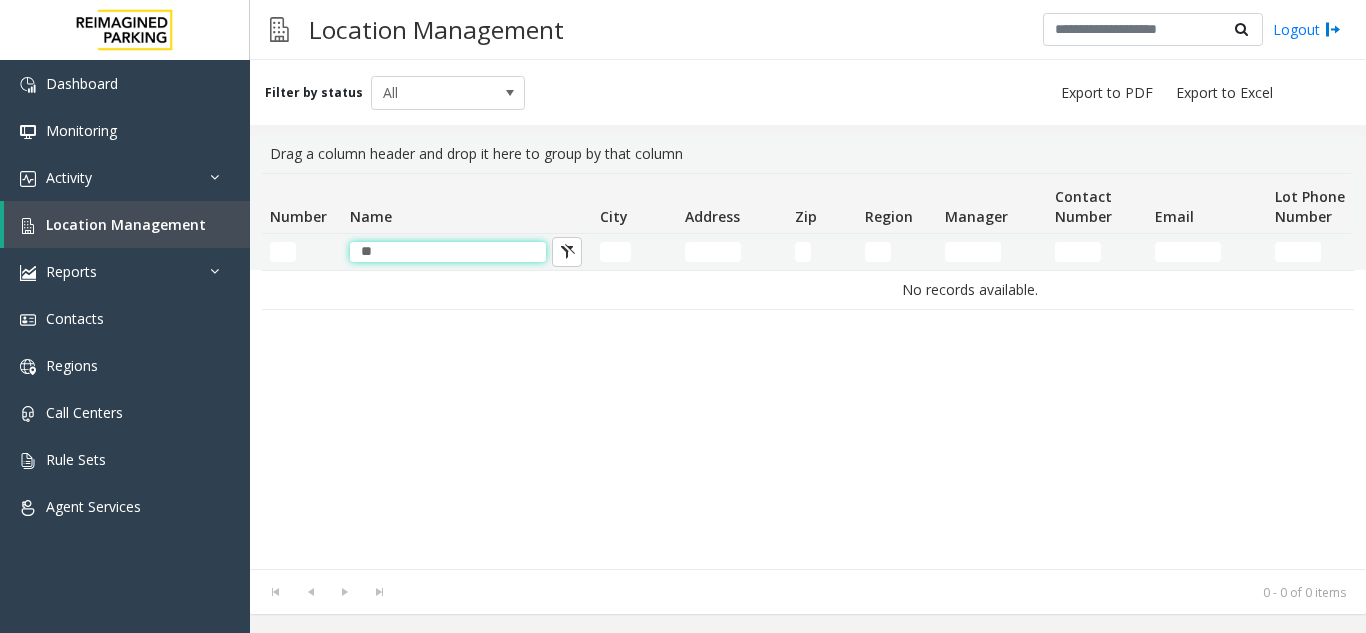 type on "*" 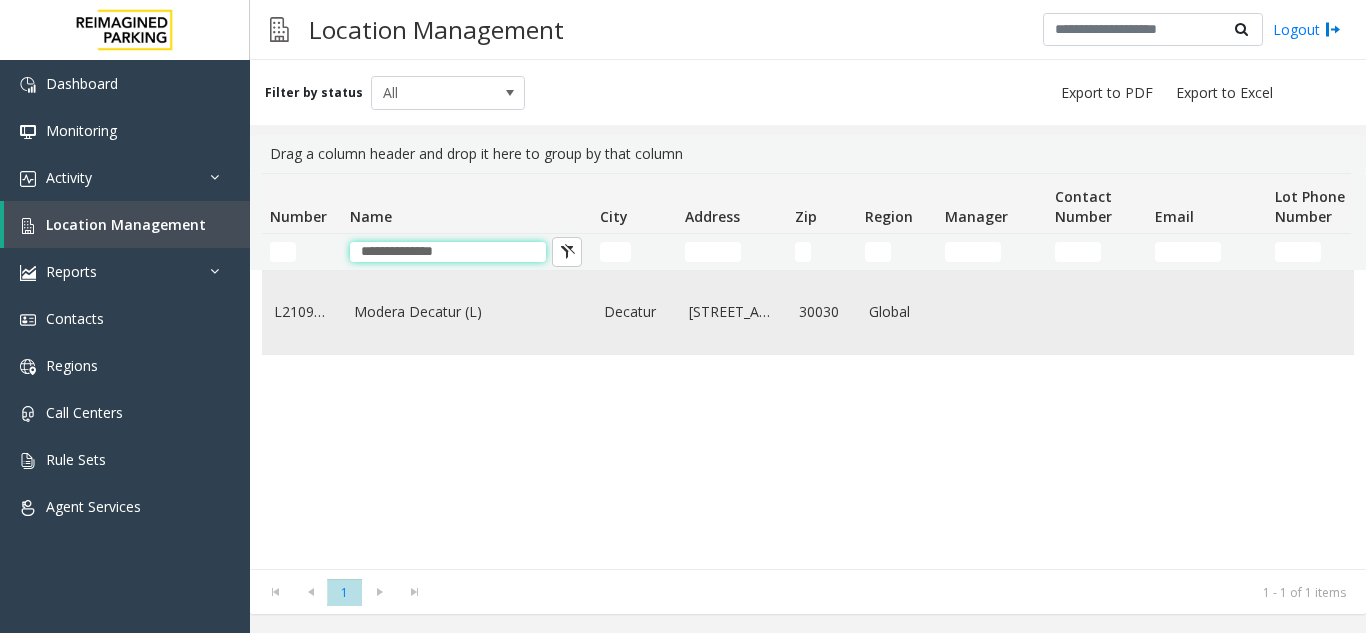 type on "**********" 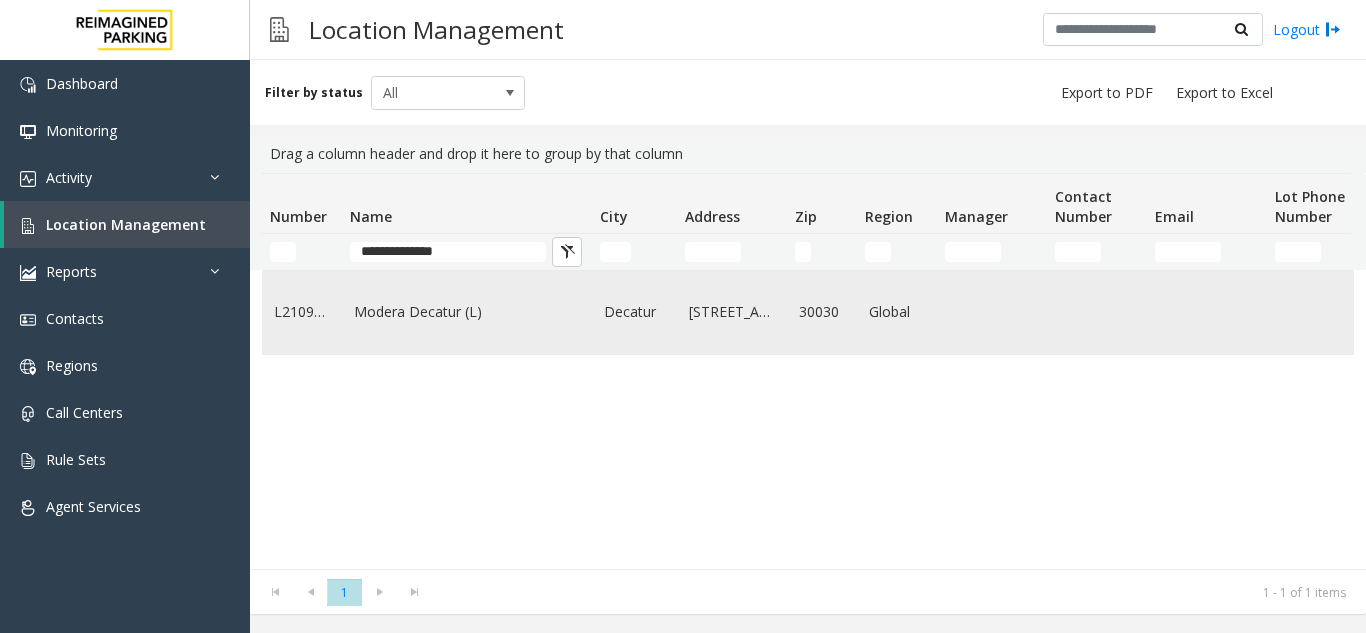 click on "Modera Decatur (L)" 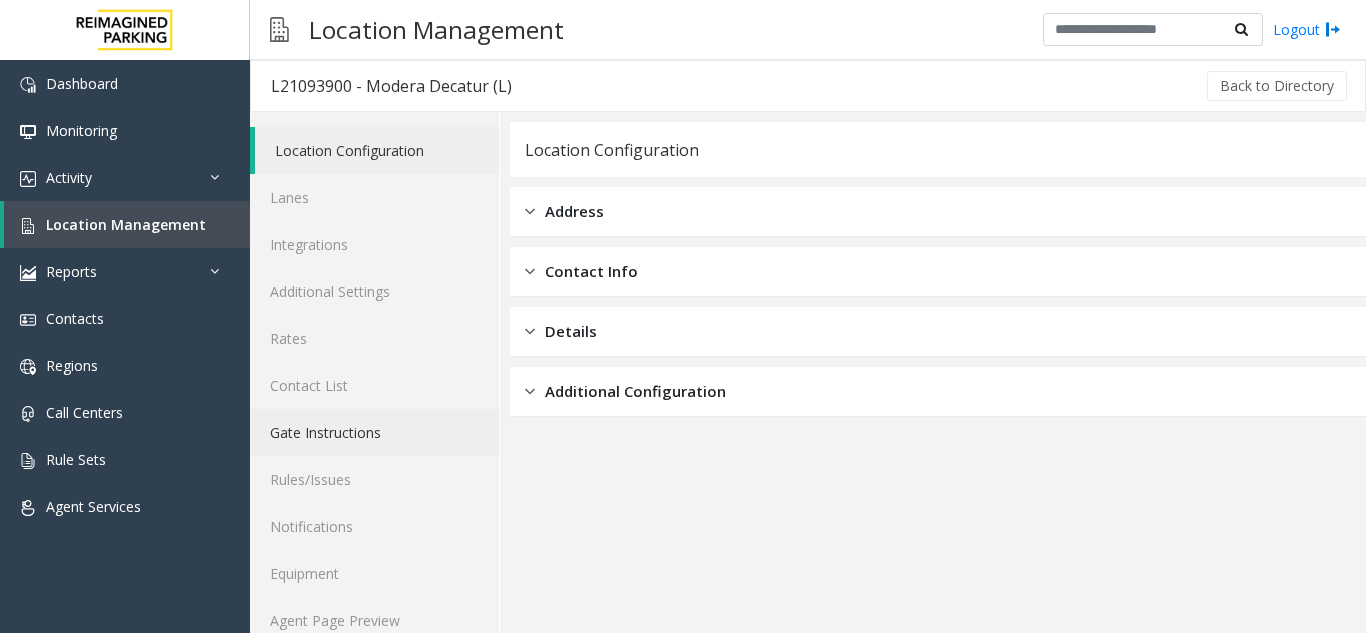 scroll, scrollTop: 26, scrollLeft: 0, axis: vertical 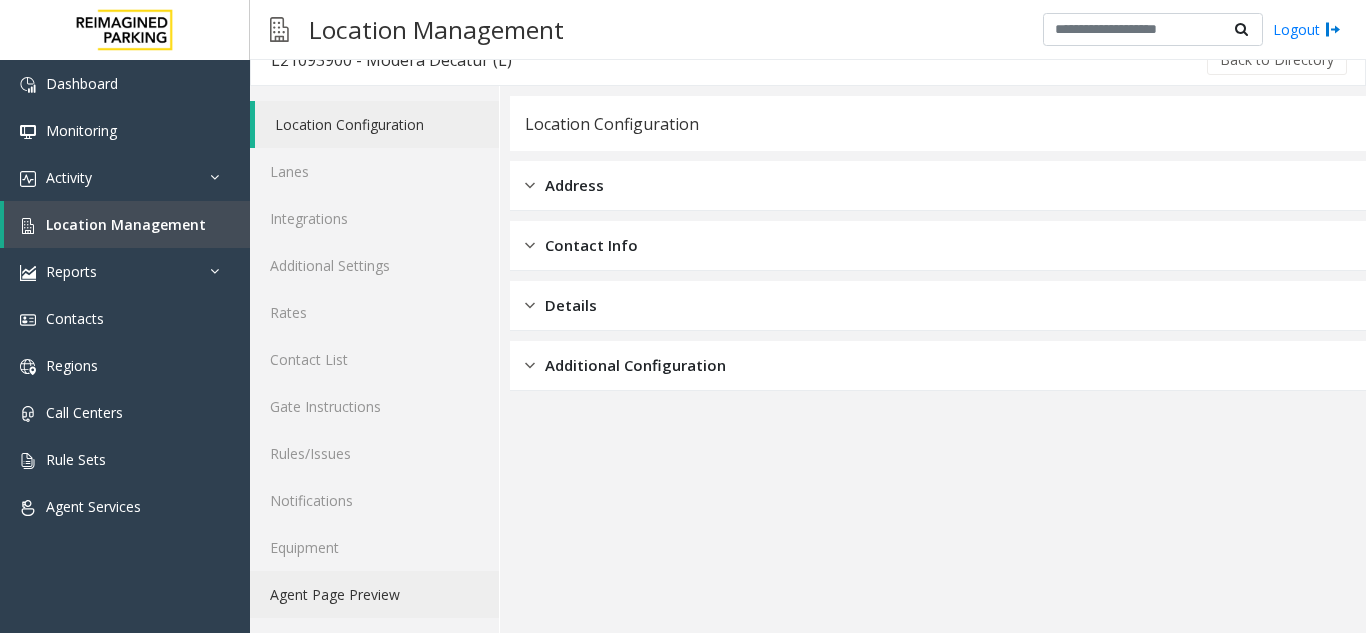 click on "Agent Page Preview" 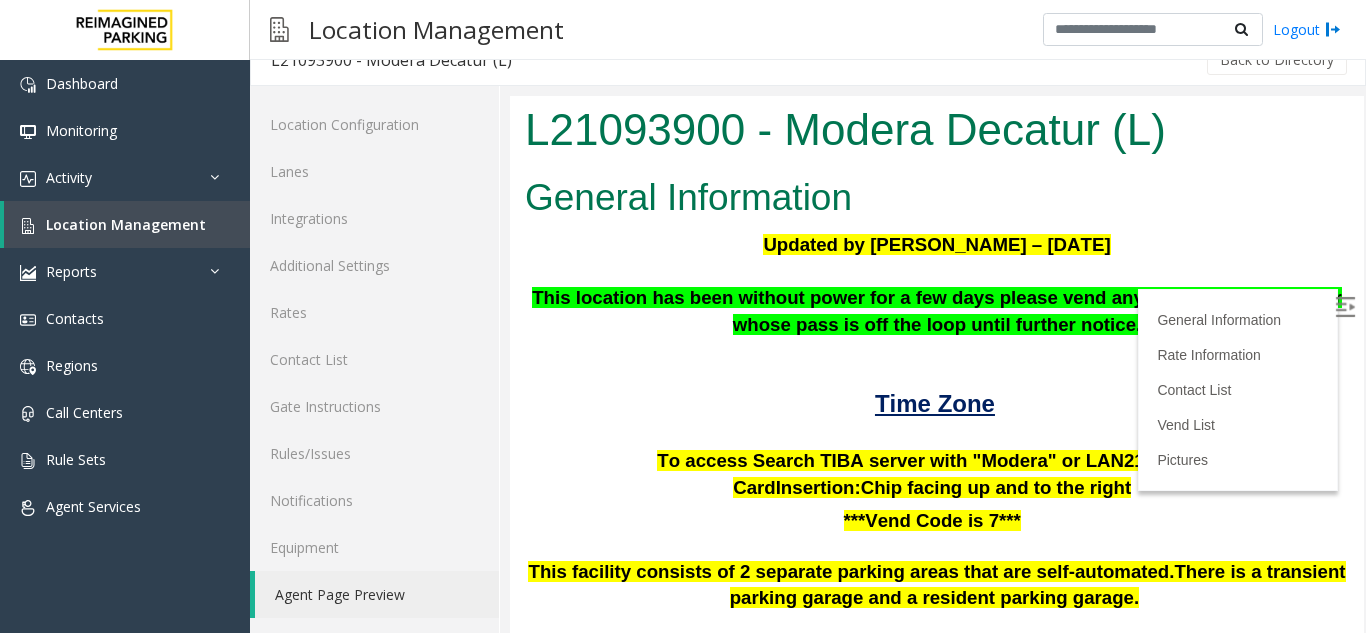 scroll, scrollTop: 572, scrollLeft: 0, axis: vertical 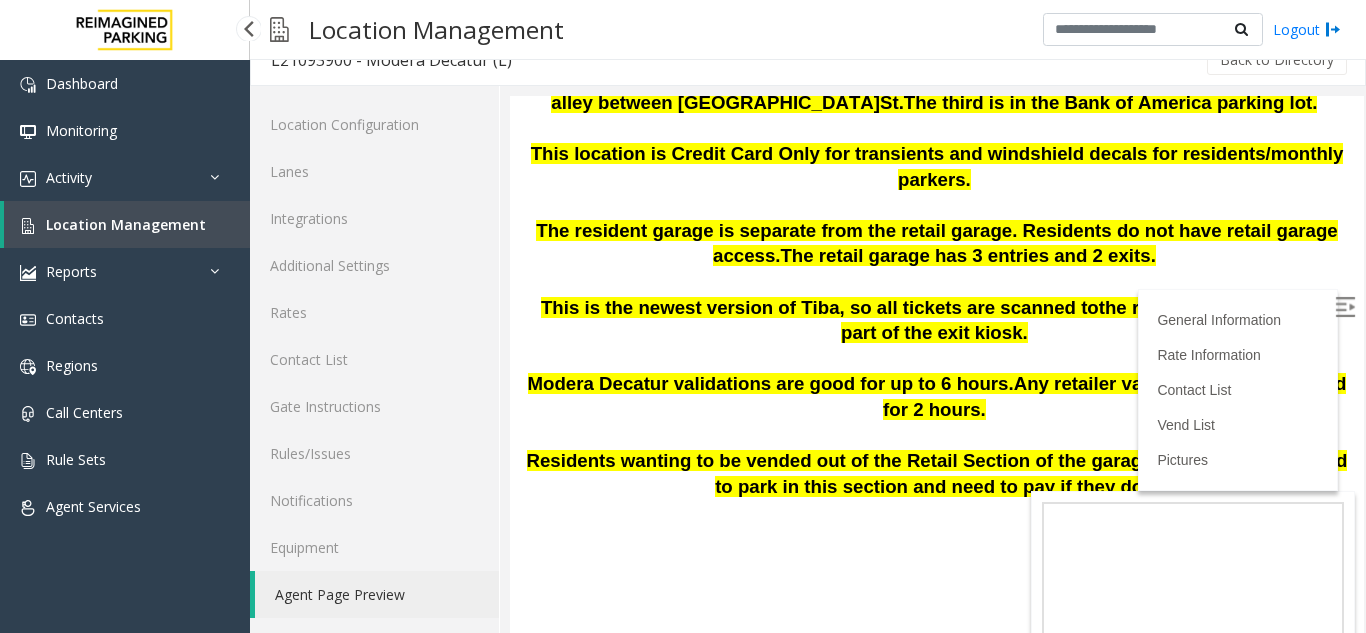 click on "Location Management" at bounding box center [126, 224] 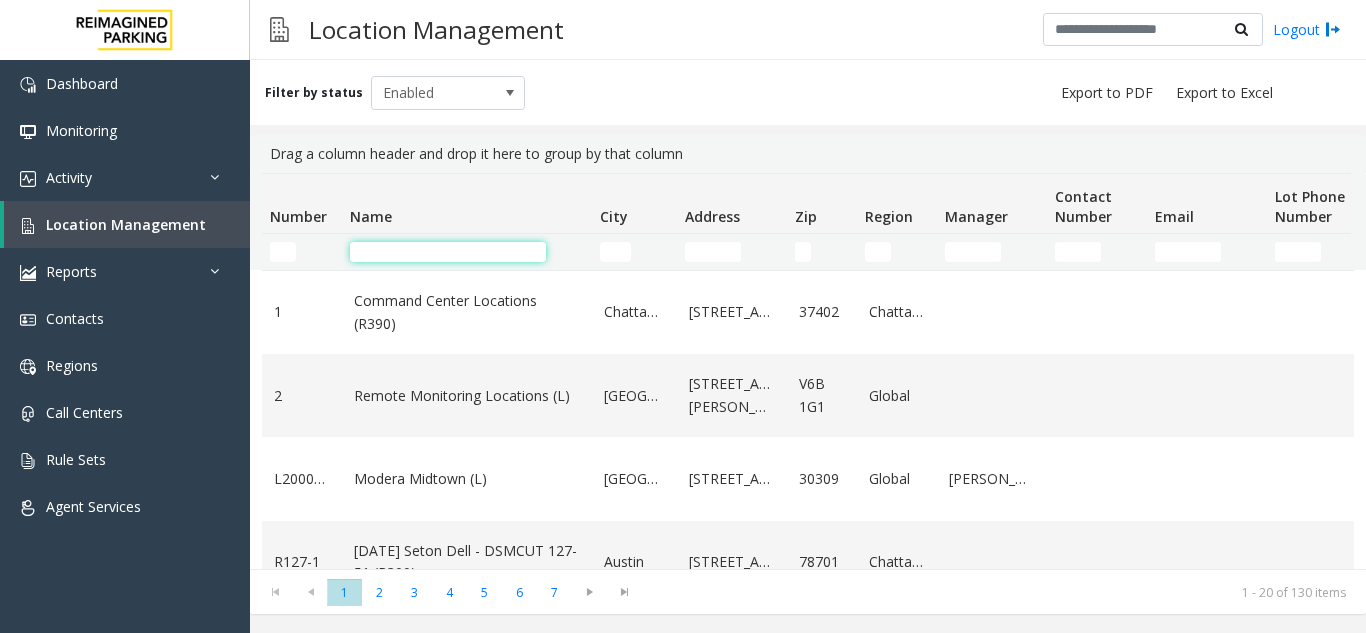 click 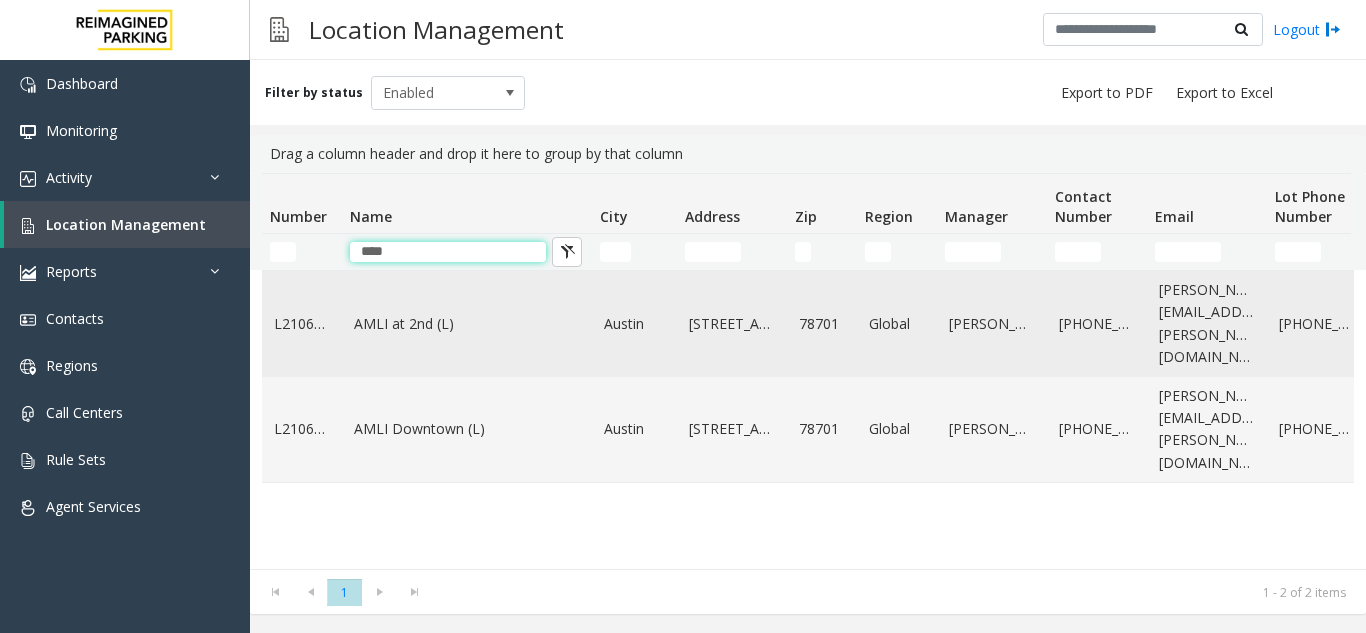 type on "****" 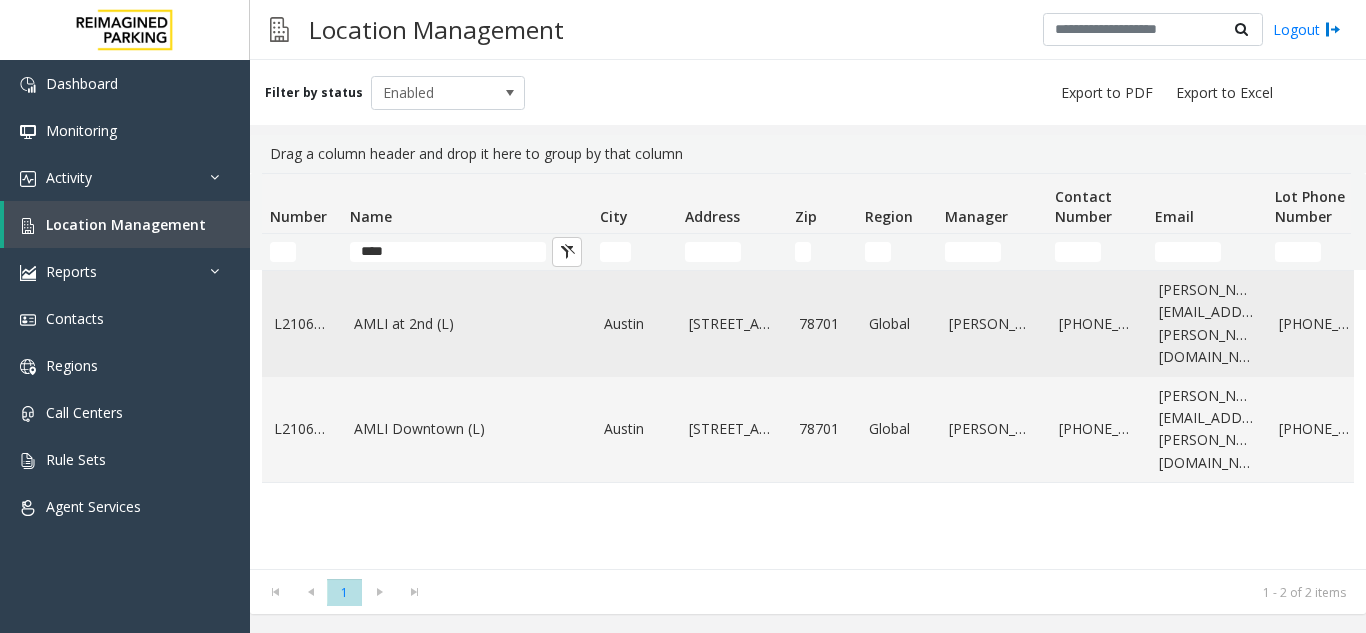 click on "AMLI at 2nd (L)" 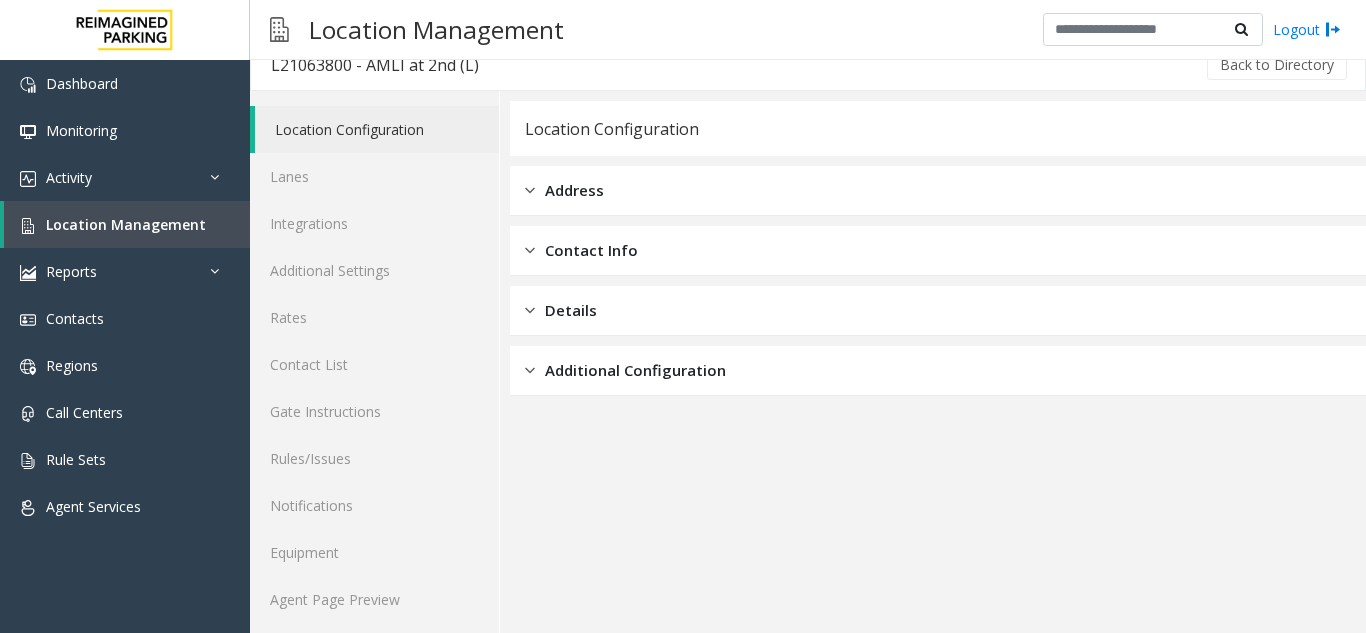scroll, scrollTop: 26, scrollLeft: 0, axis: vertical 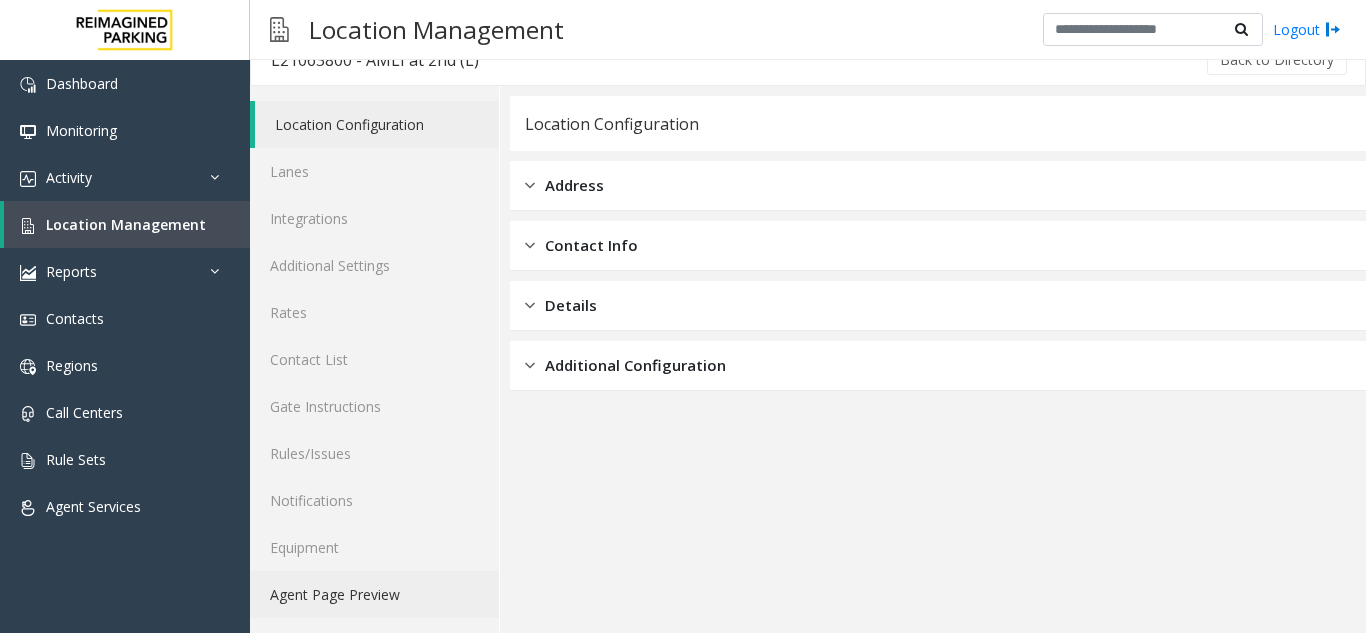 click on "Agent Page Preview" 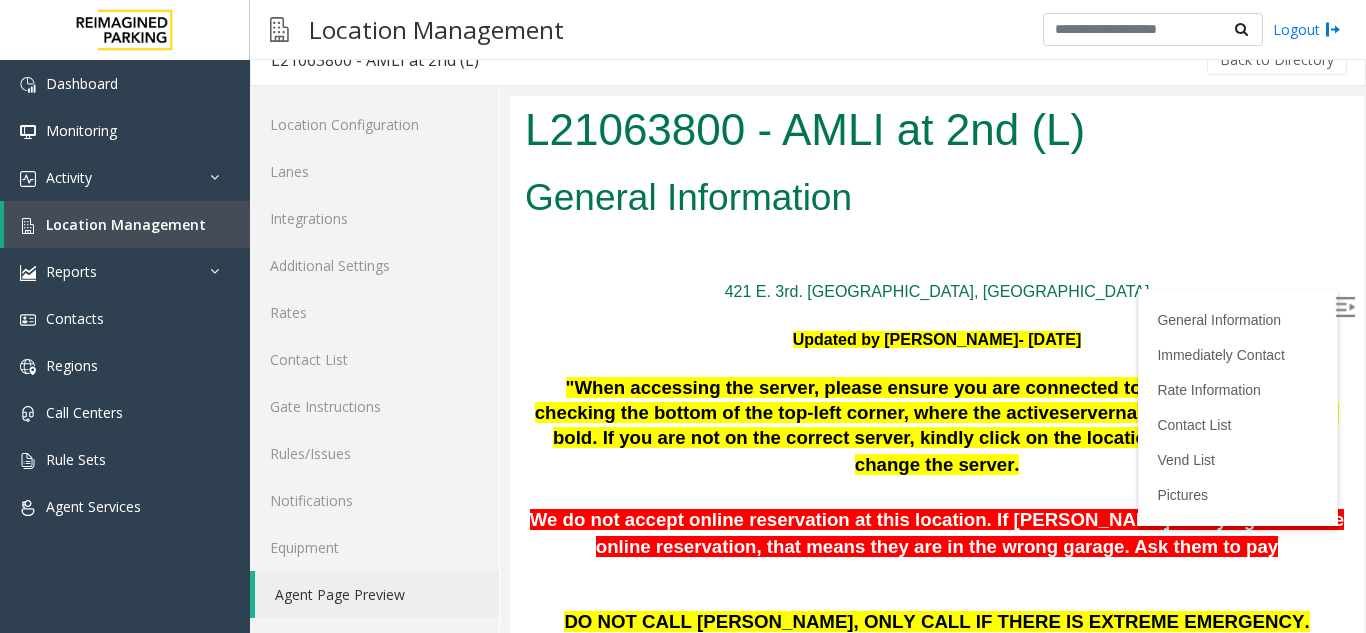 scroll, scrollTop: 482, scrollLeft: 0, axis: vertical 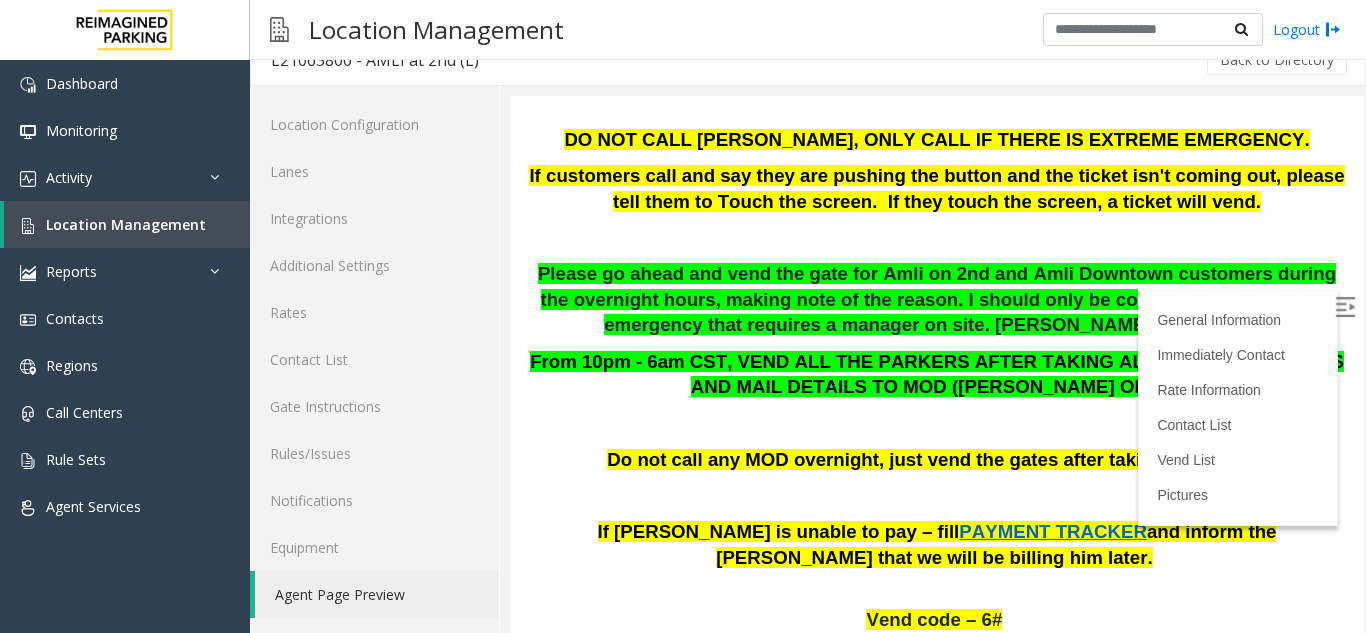 click at bounding box center (1345, 307) 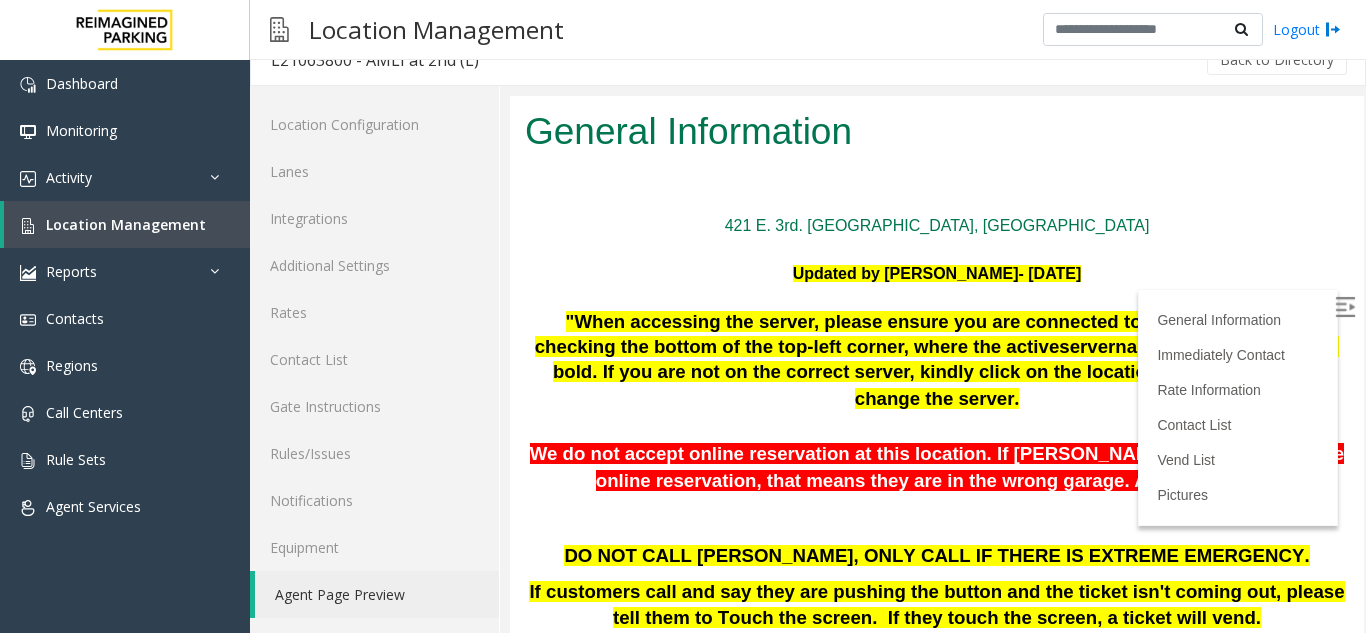 scroll, scrollTop: 100, scrollLeft: 0, axis: vertical 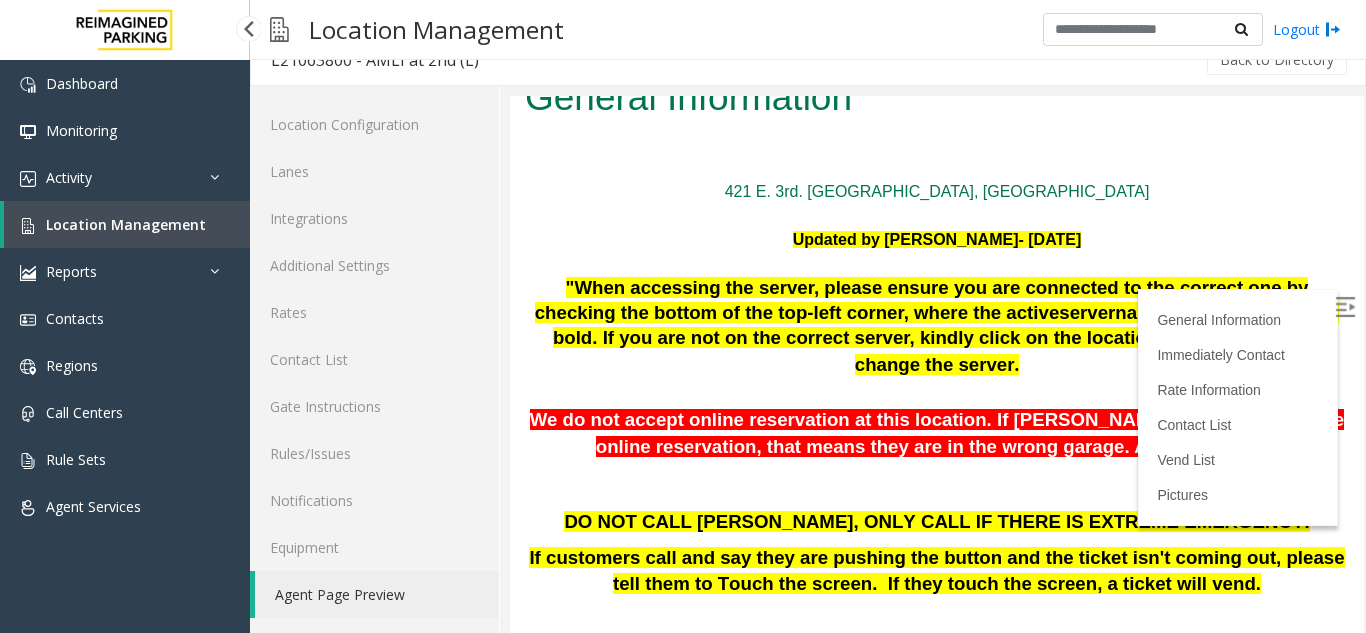 click on "Location Management" at bounding box center (126, 224) 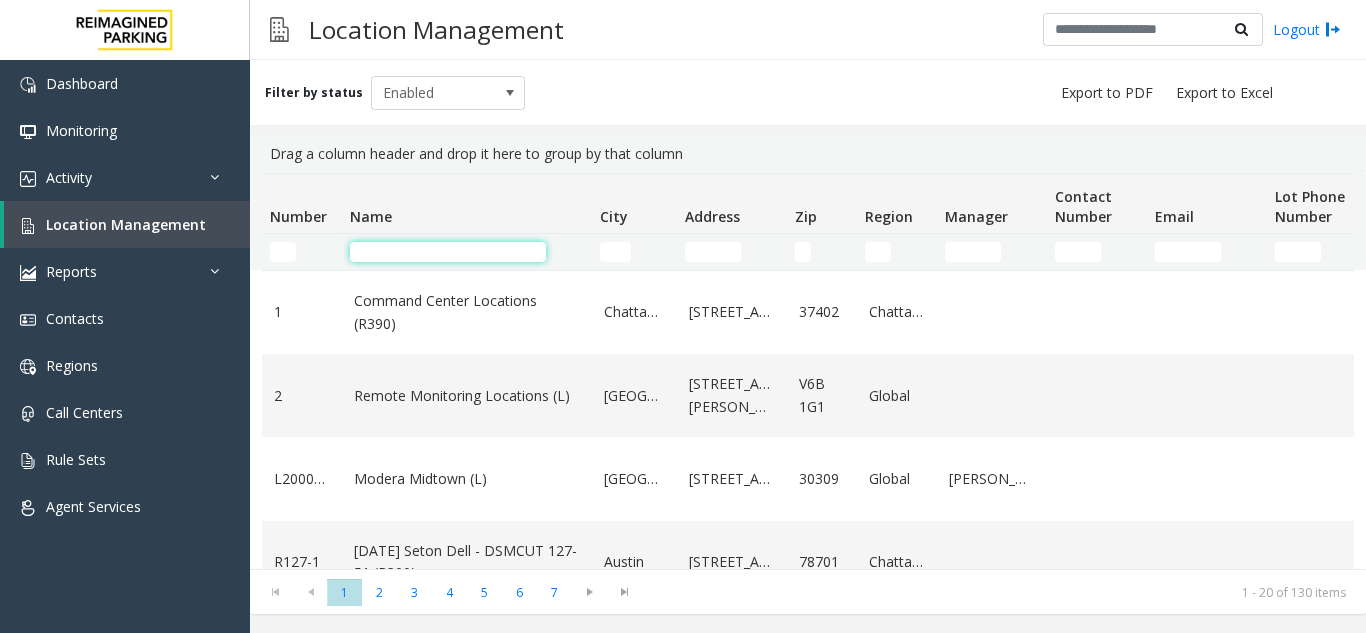 click 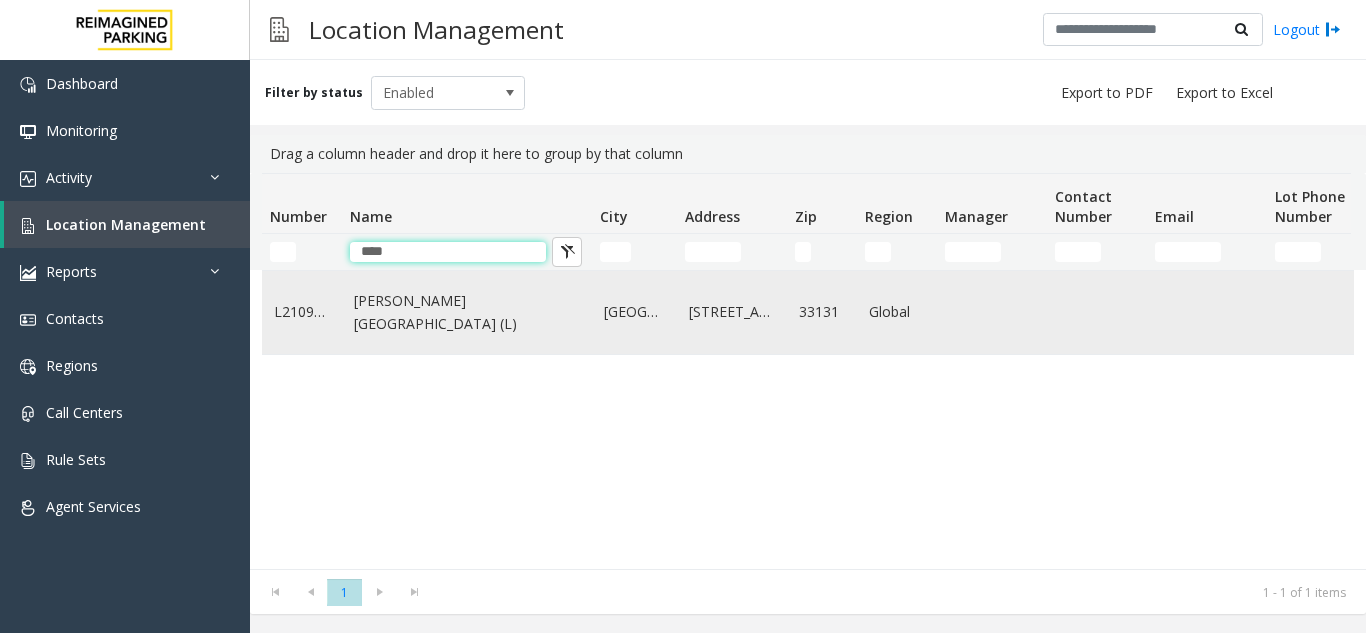 type on "****" 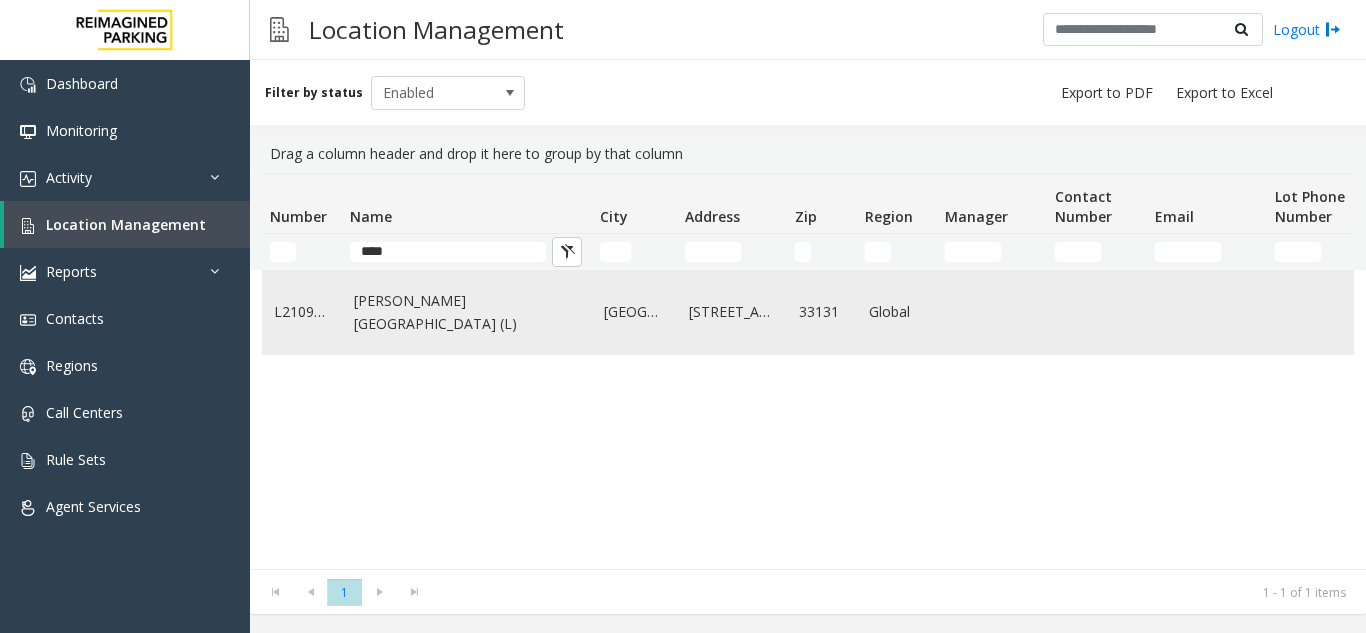 click on "[PERSON_NAME][GEOGRAPHIC_DATA] (L)" 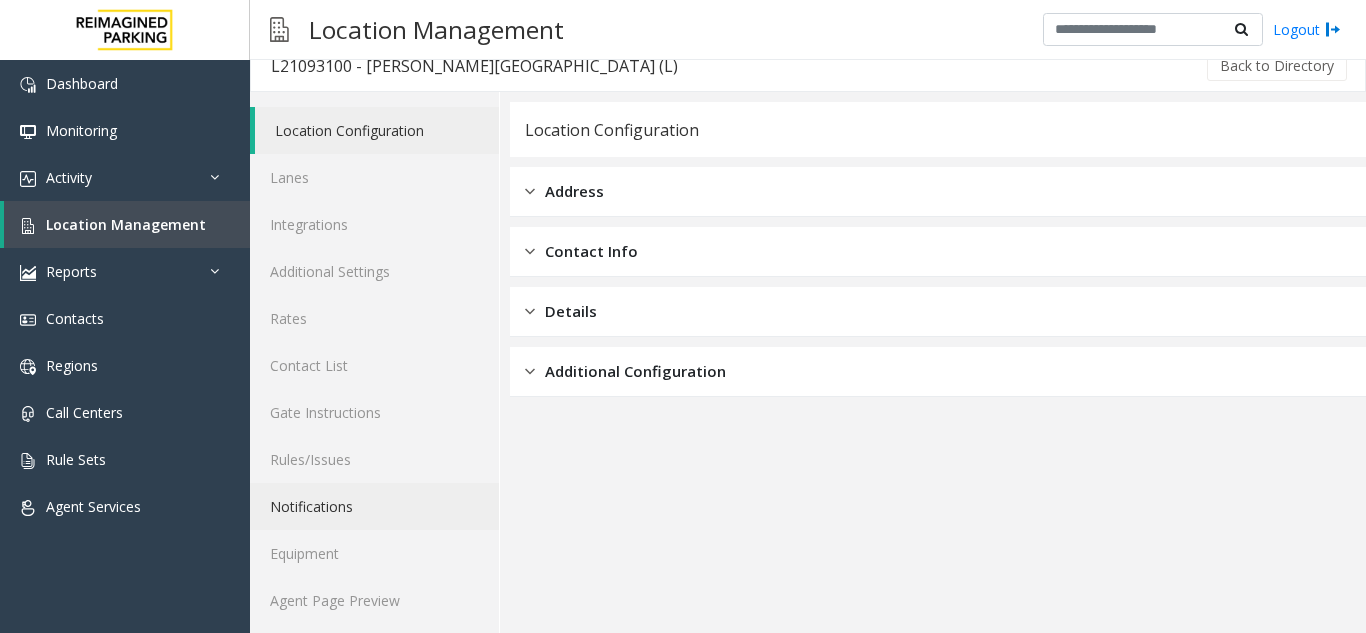 scroll, scrollTop: 26, scrollLeft: 0, axis: vertical 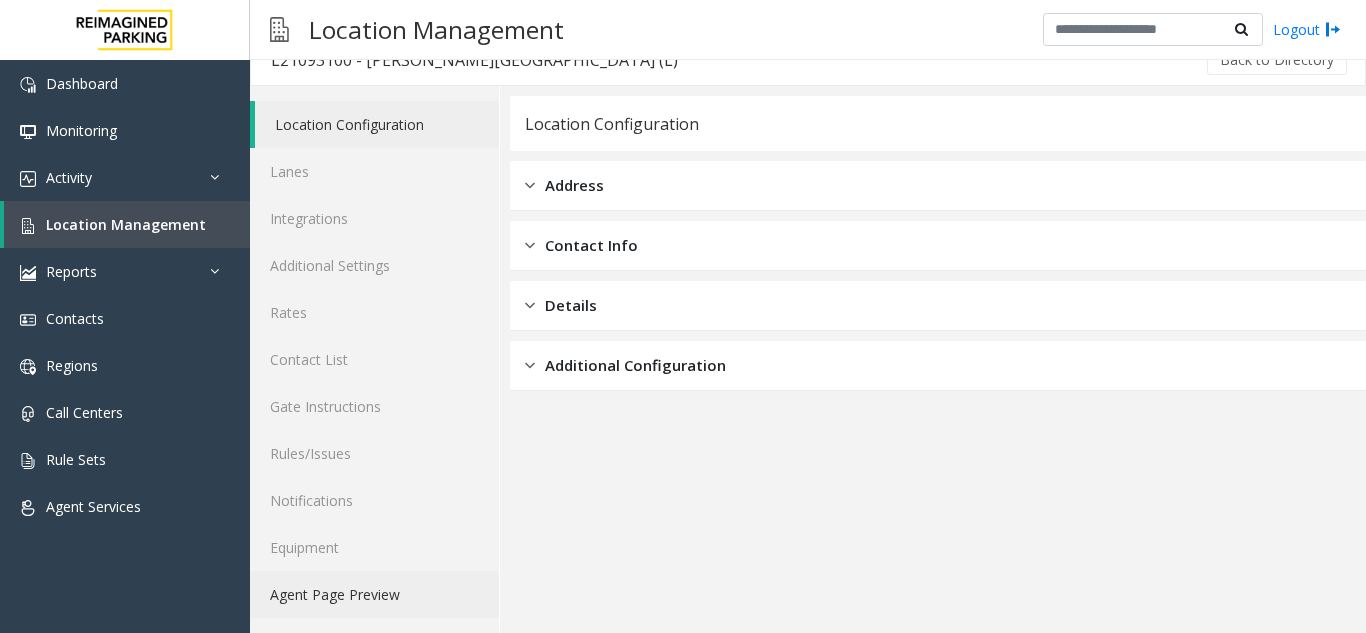 click on "Agent Page Preview" 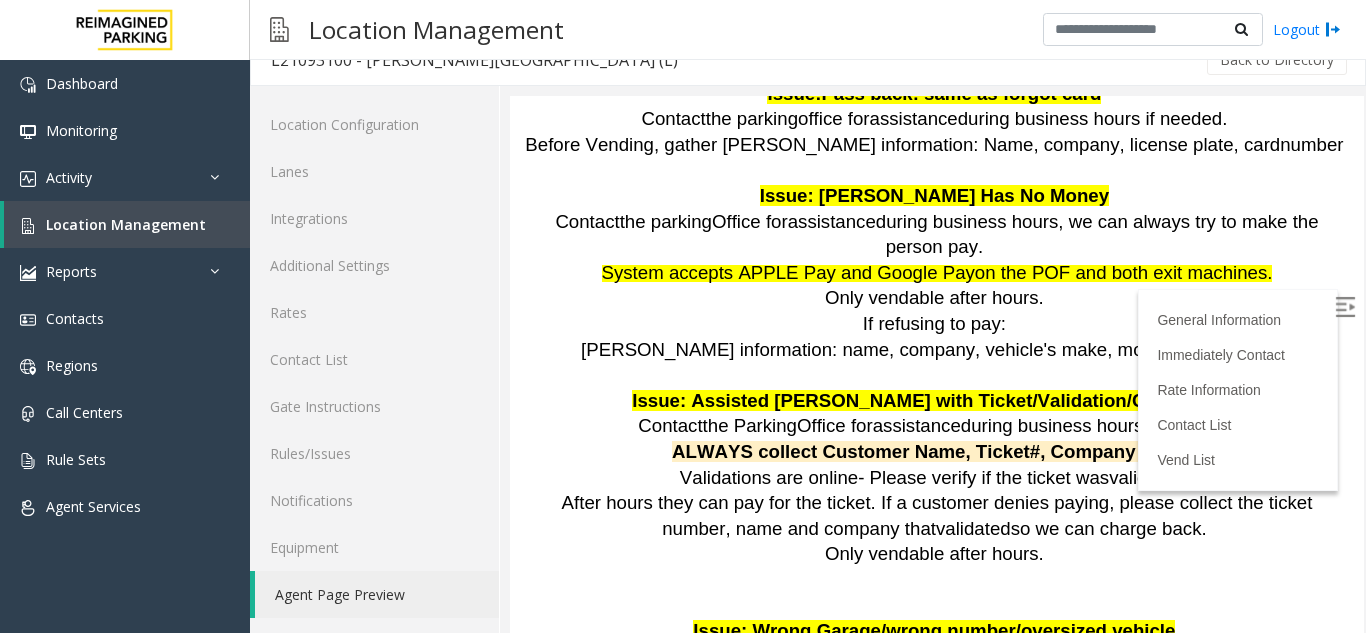 scroll, scrollTop: 1144, scrollLeft: 0, axis: vertical 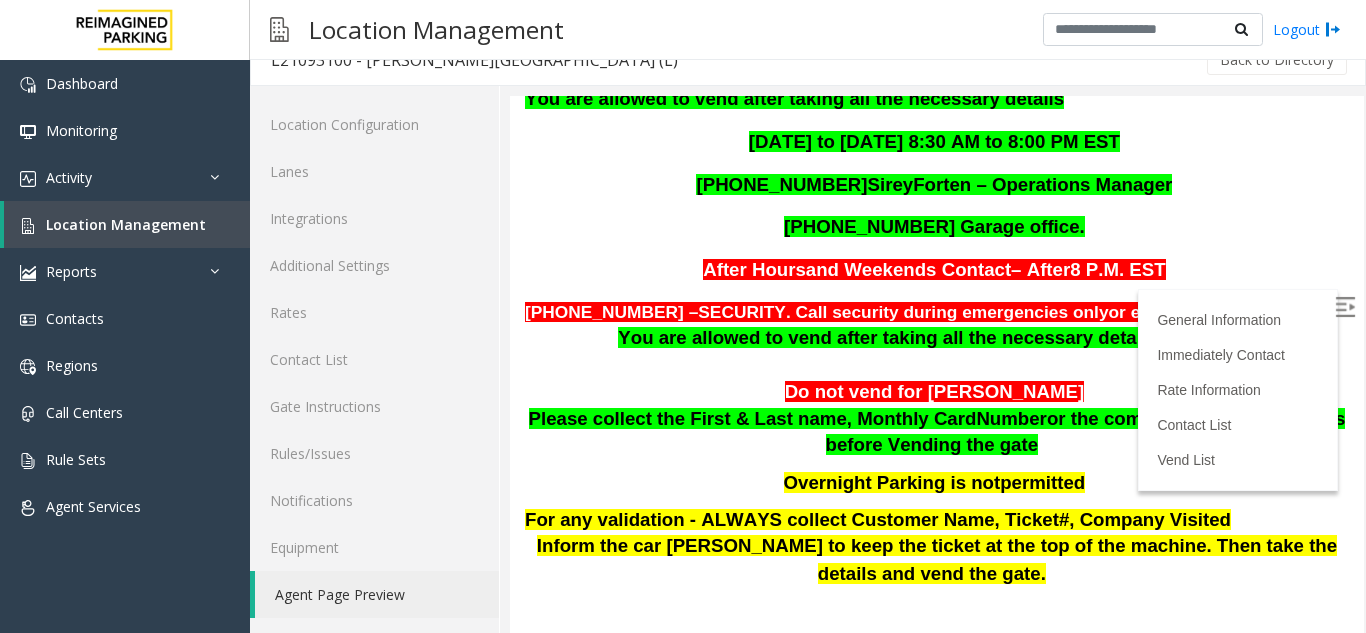 click on "Overnight Parking is not  permitted" at bounding box center (937, 483) 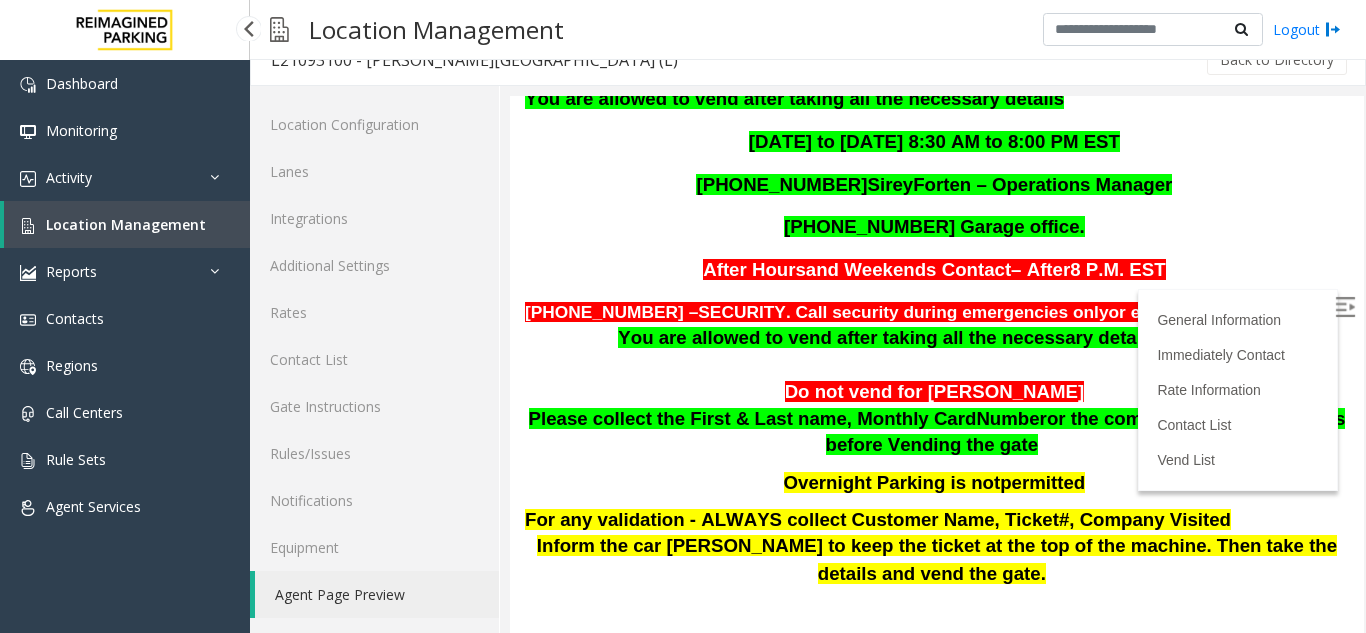 click on "Location Management" at bounding box center [126, 224] 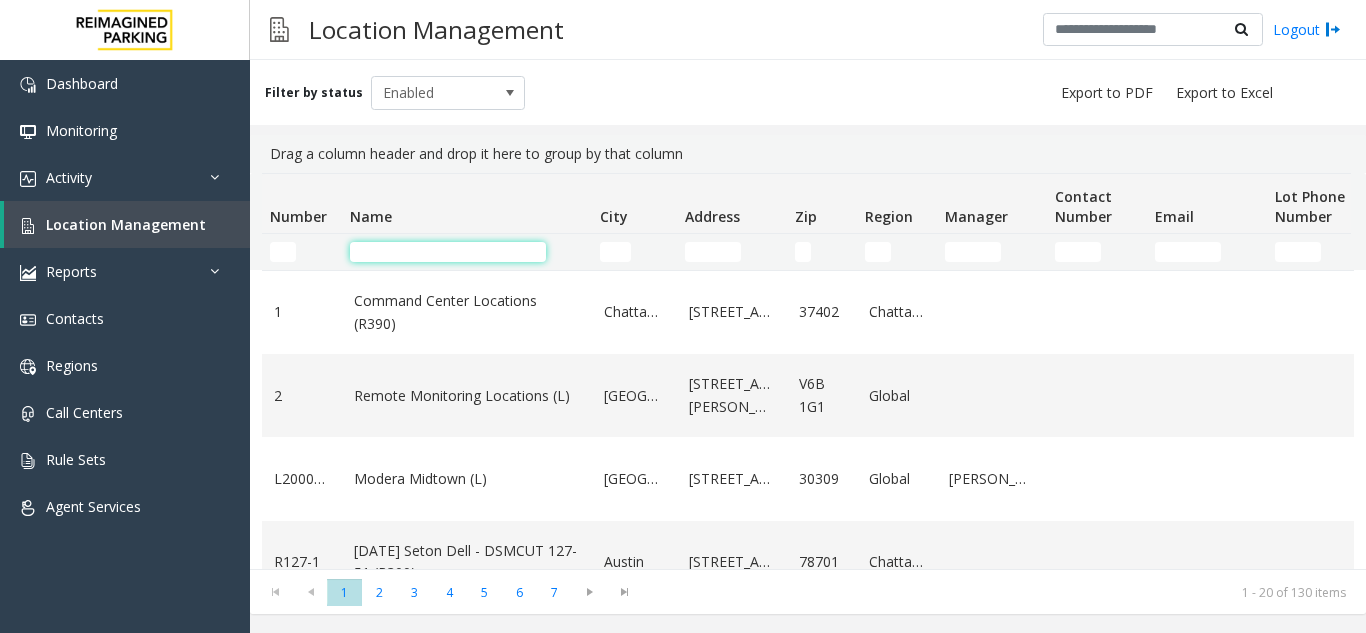 click 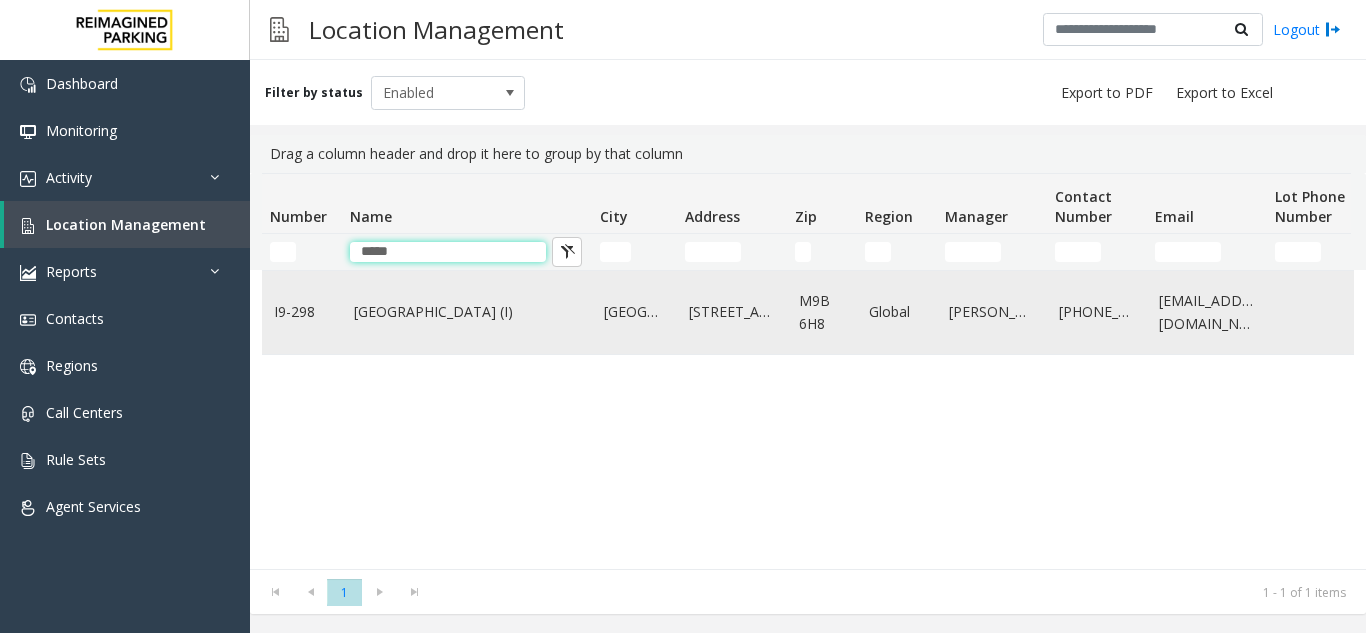 type on "*****" 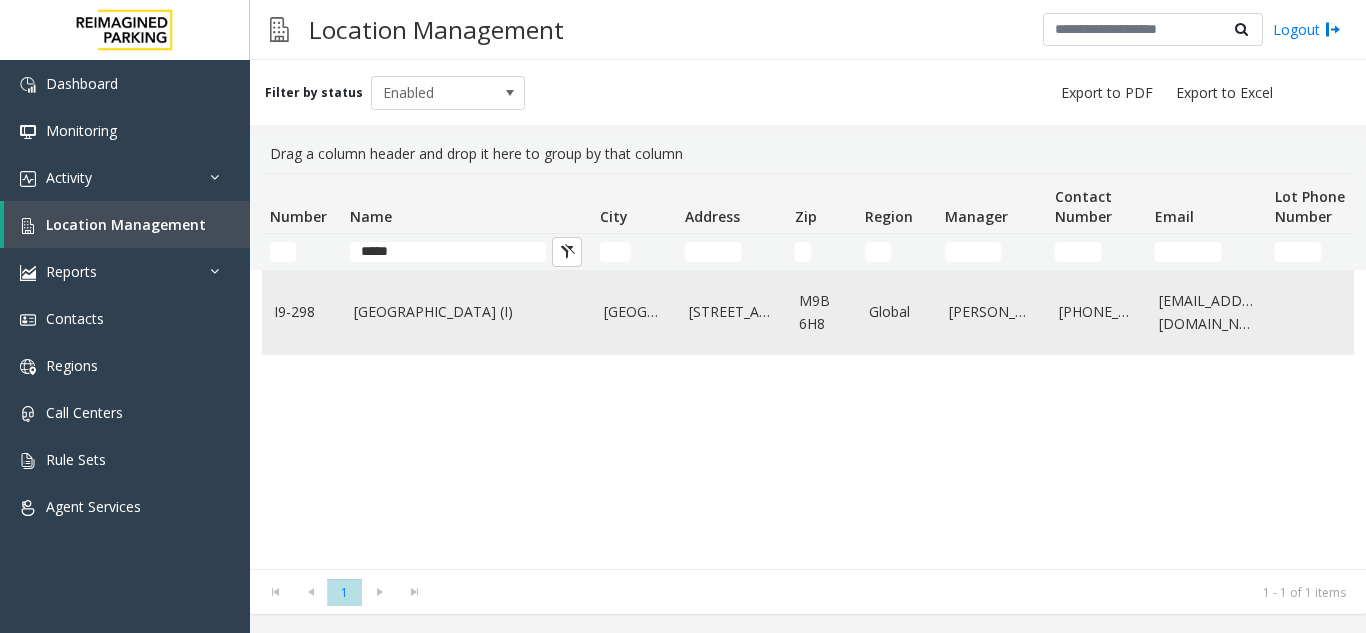 click on "[GEOGRAPHIC_DATA] (I)" 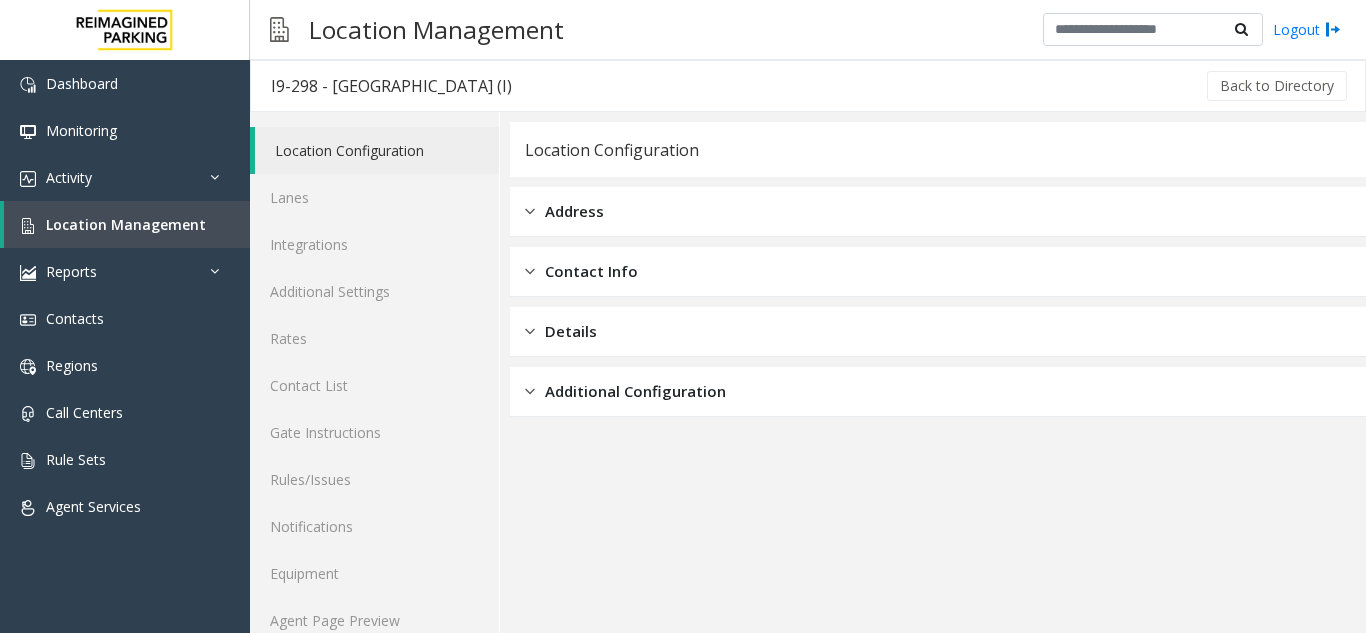 scroll, scrollTop: 26, scrollLeft: 0, axis: vertical 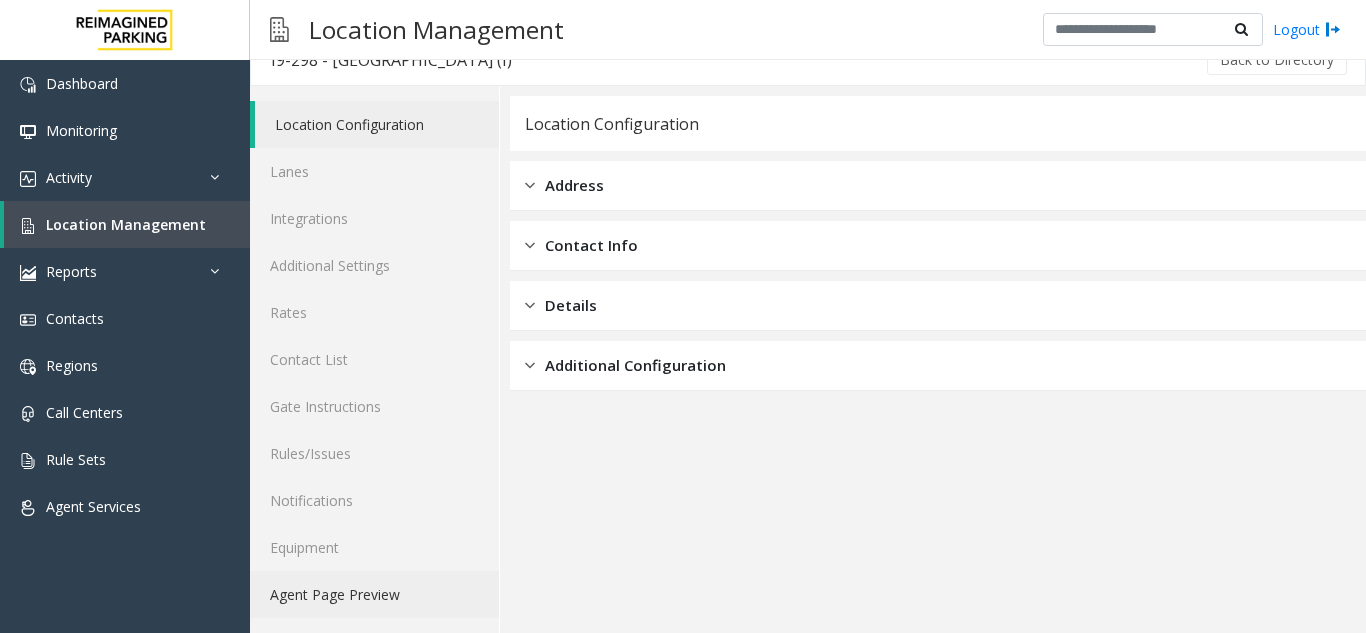click on "Agent Page Preview" 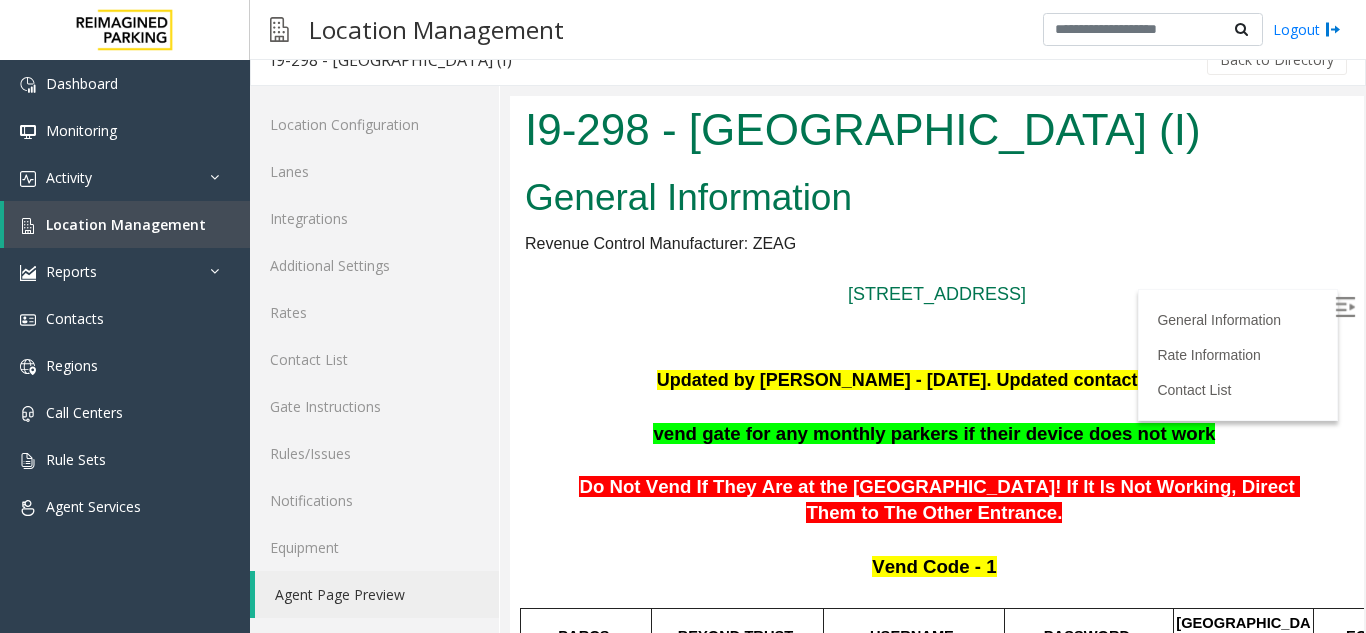 scroll, scrollTop: 1219, scrollLeft: 0, axis: vertical 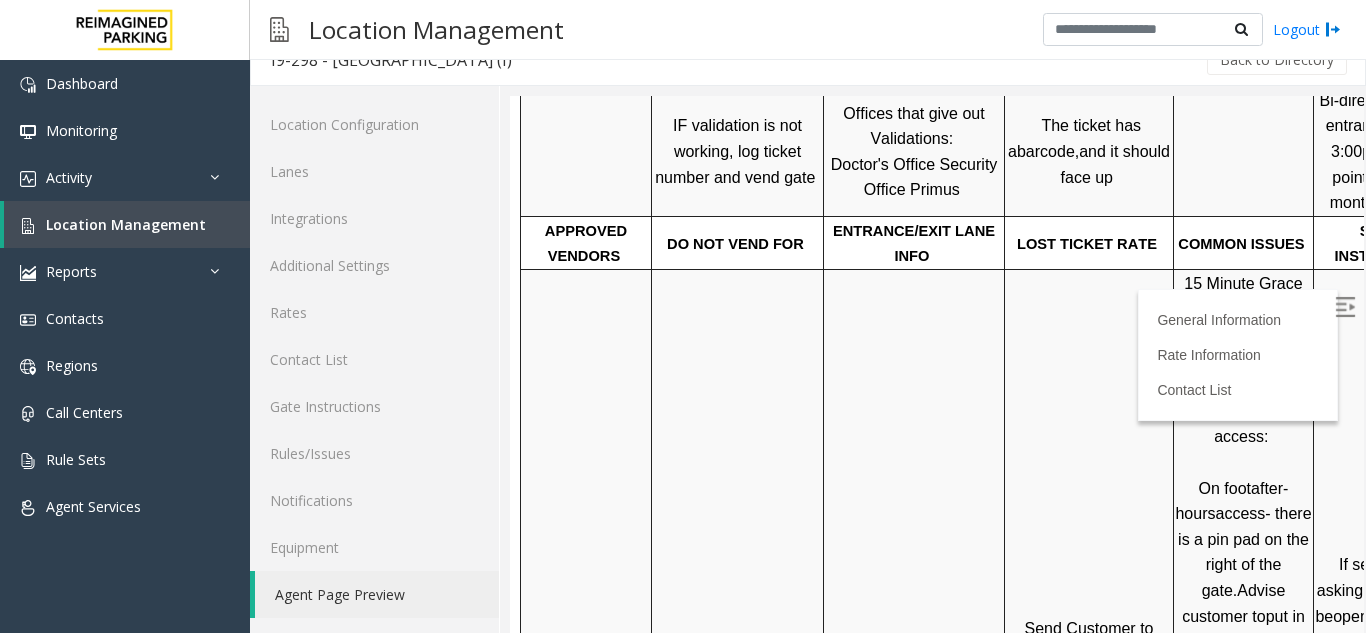 click at bounding box center (1345, 307) 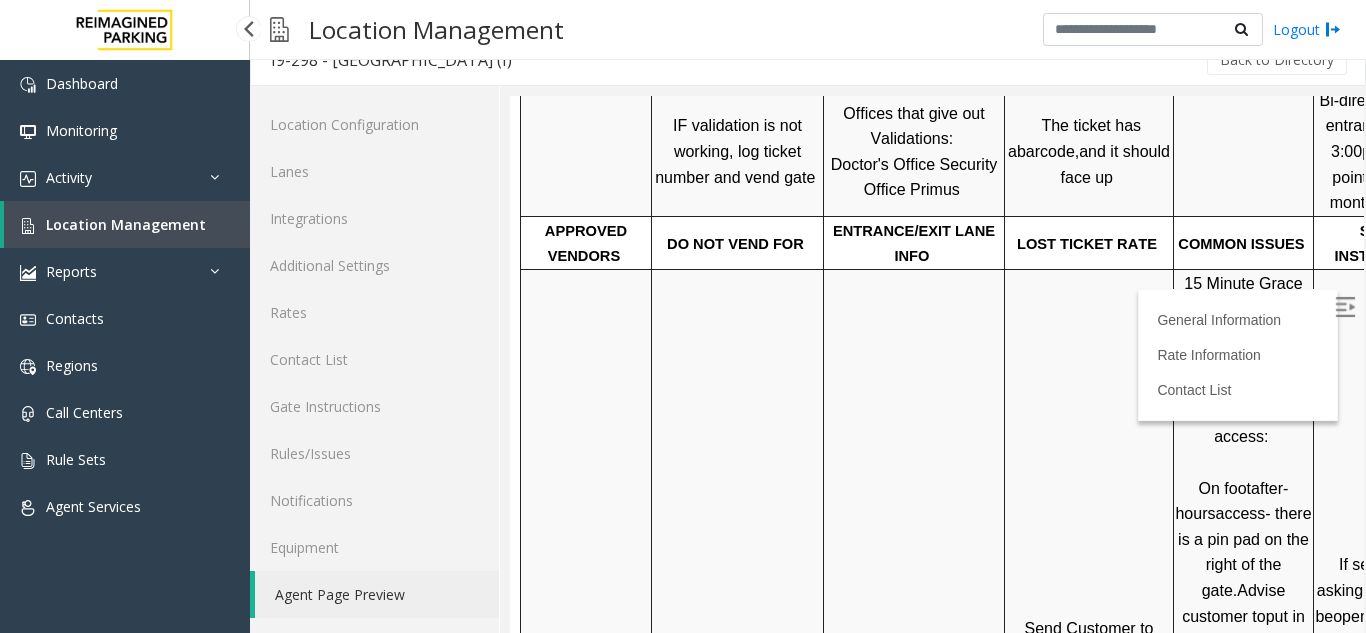 click on "Location Management" at bounding box center (127, 224) 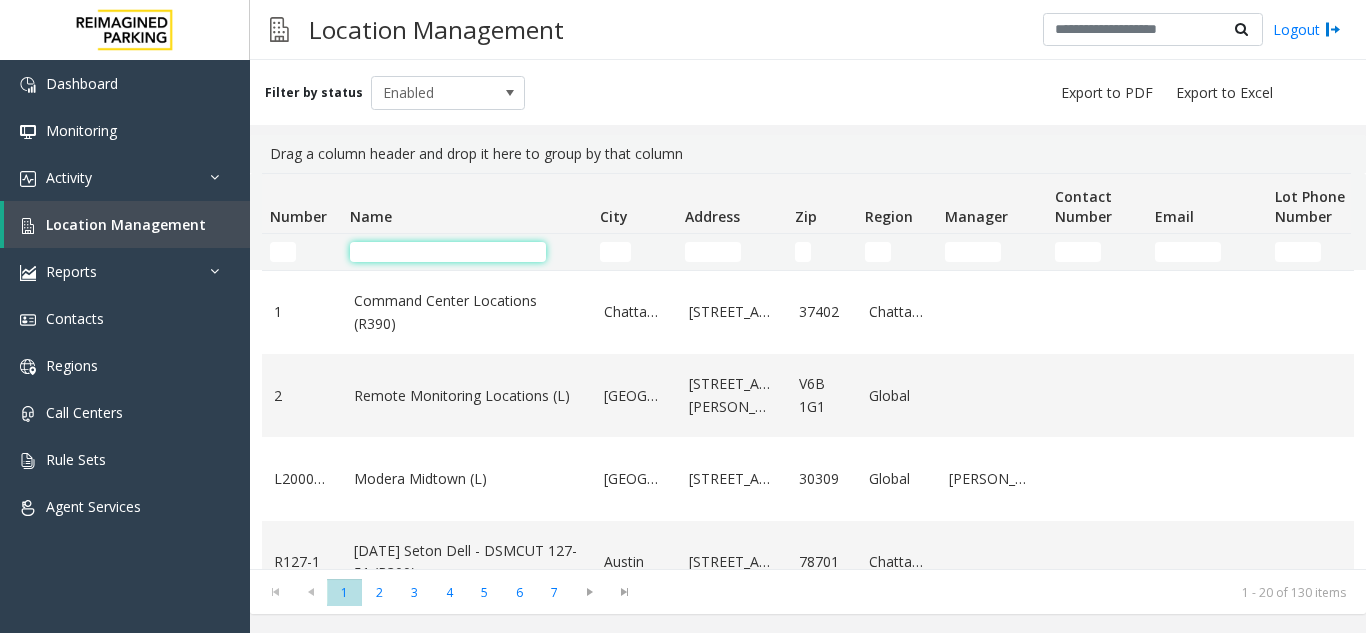 click 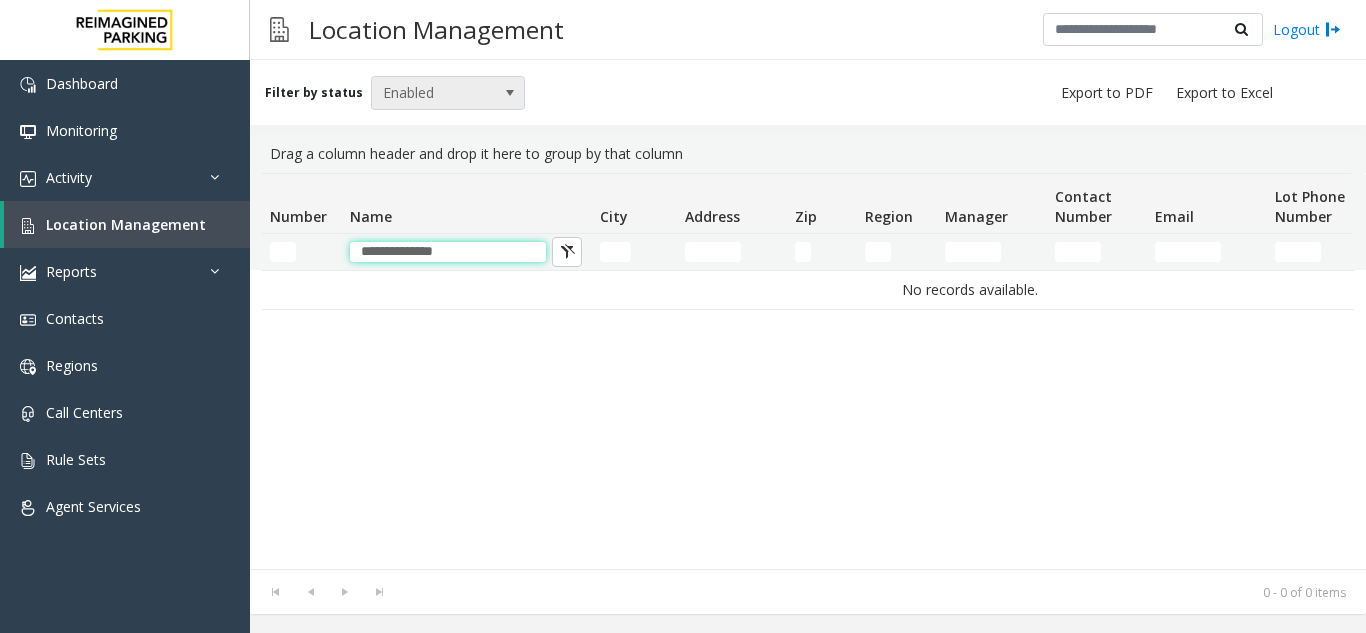 type on "**********" 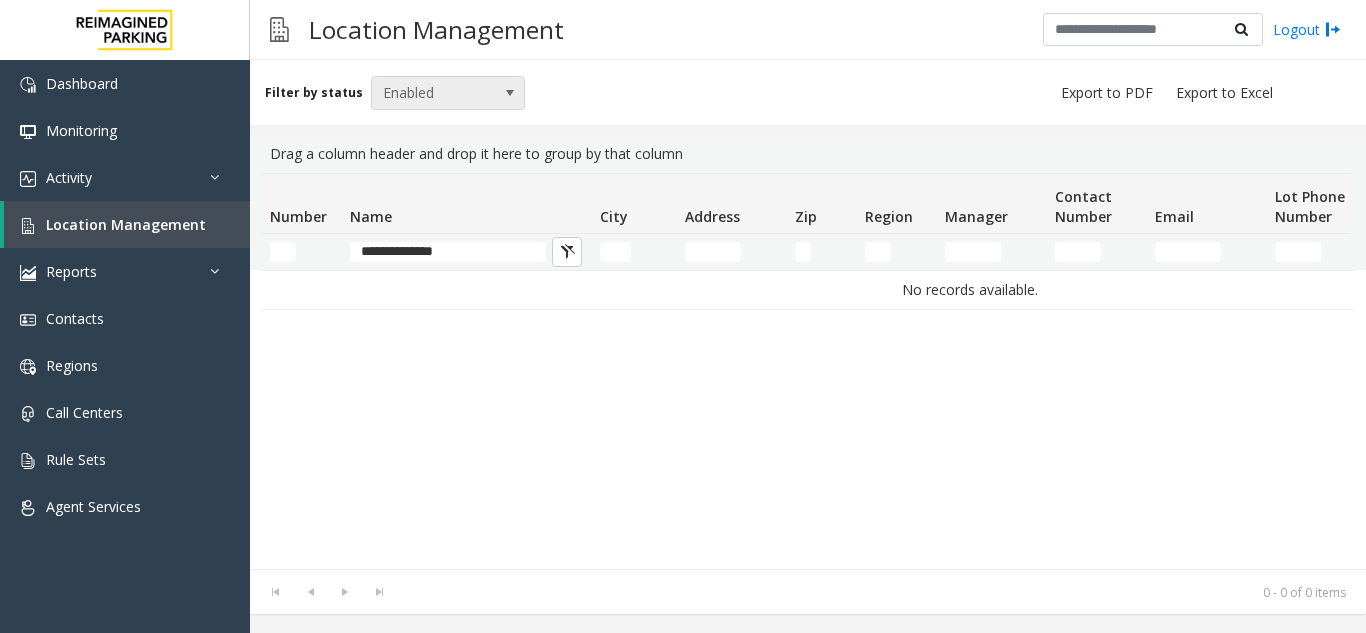 click at bounding box center [510, 93] 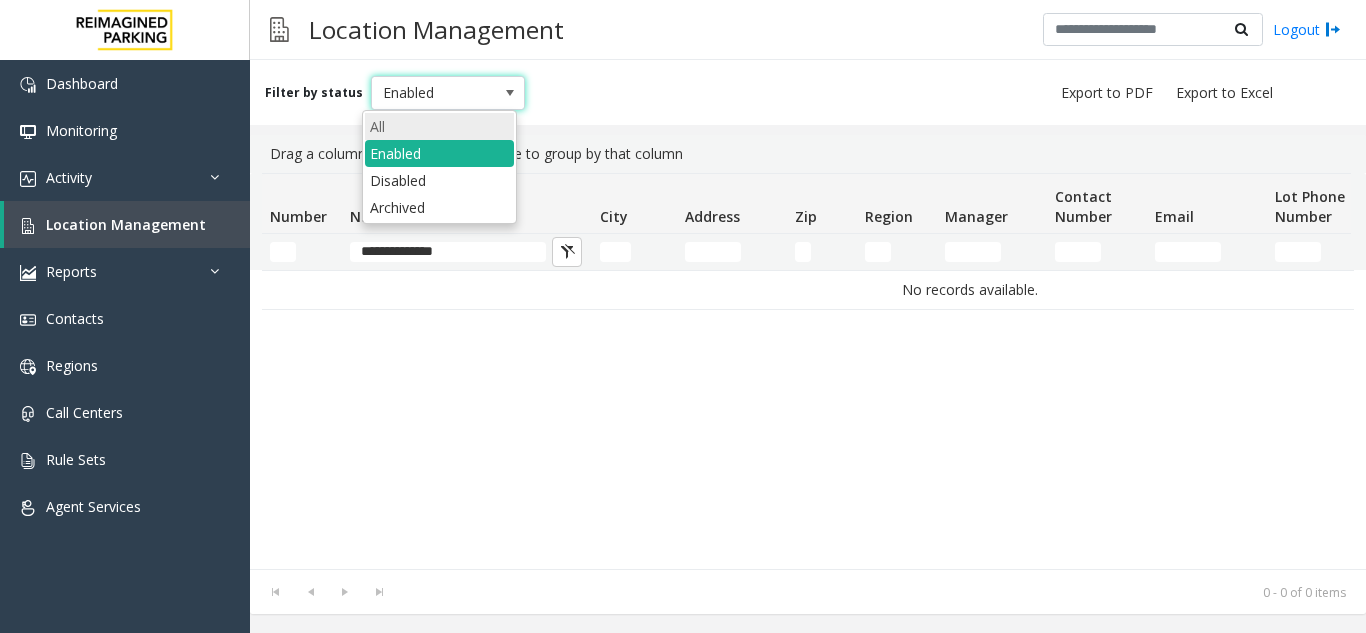 click on "All" at bounding box center [439, 126] 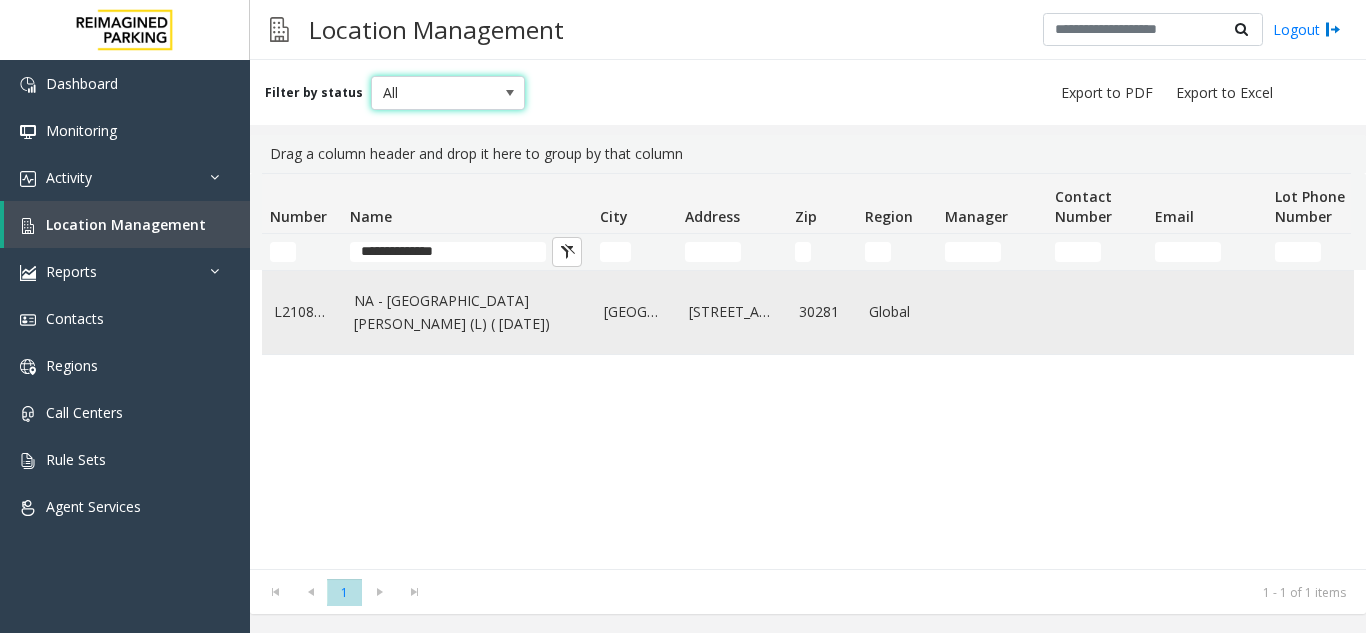 click on "NA - [GEOGRAPHIC_DATA][PERSON_NAME] (L) ( [DATE])" 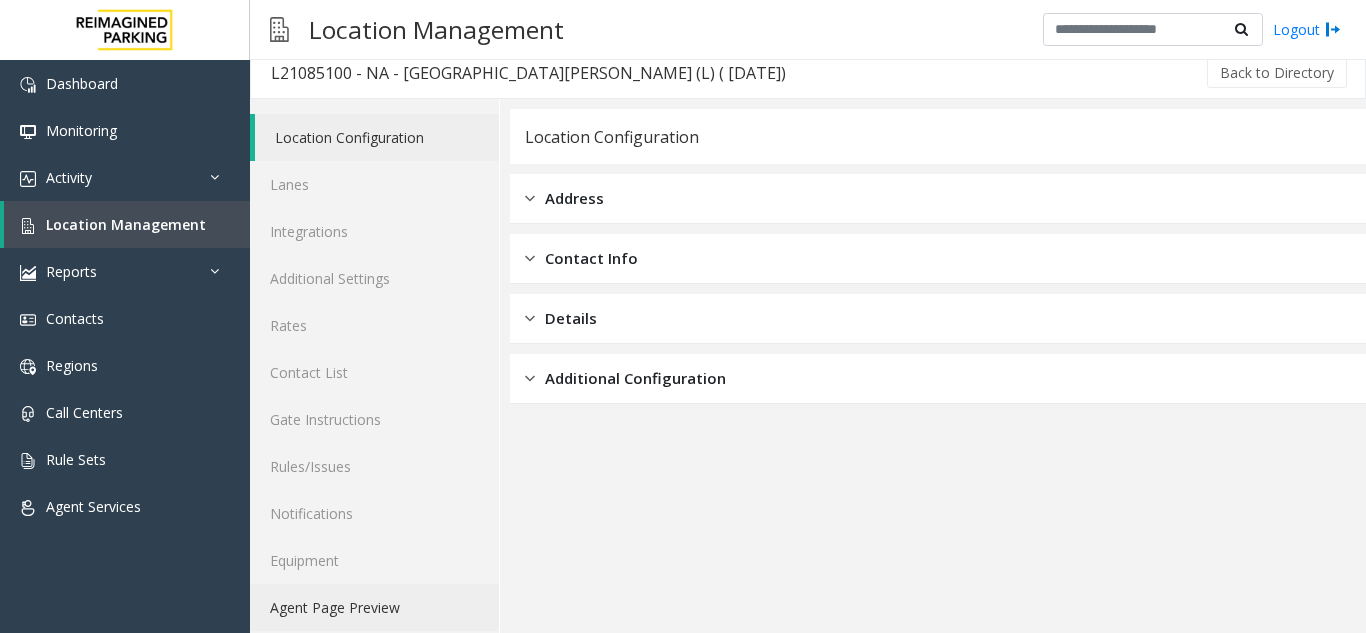 scroll, scrollTop: 26, scrollLeft: 0, axis: vertical 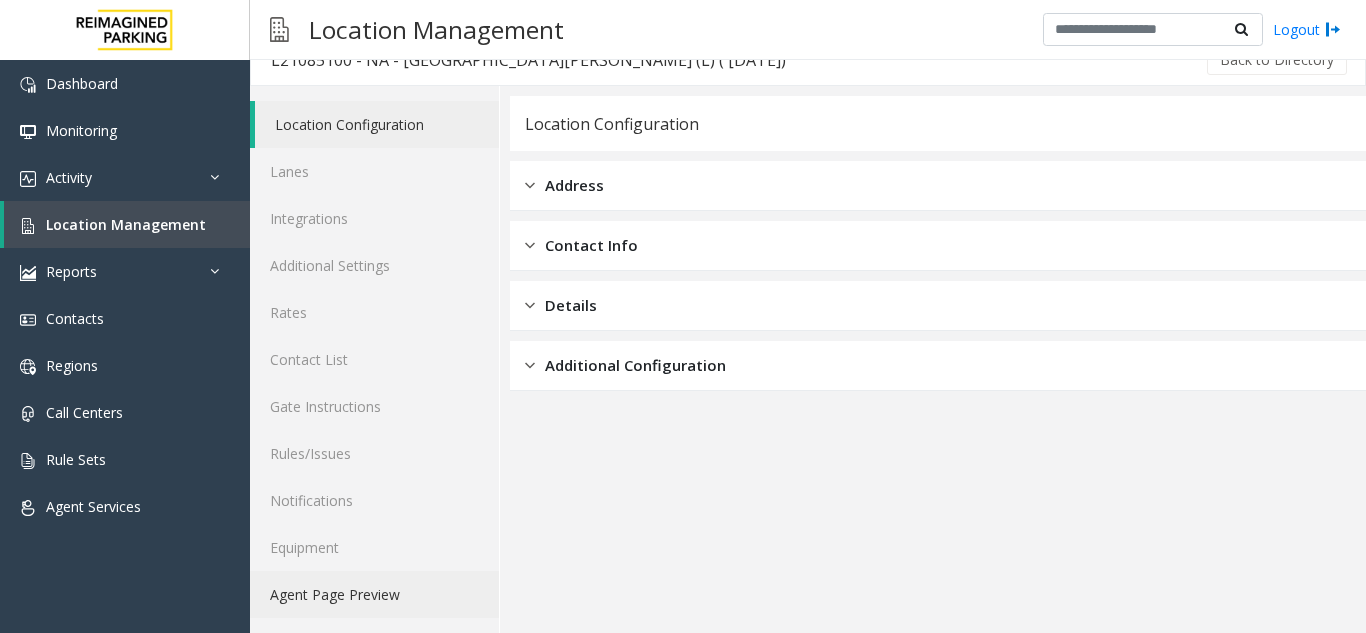 click on "Agent Page Preview" 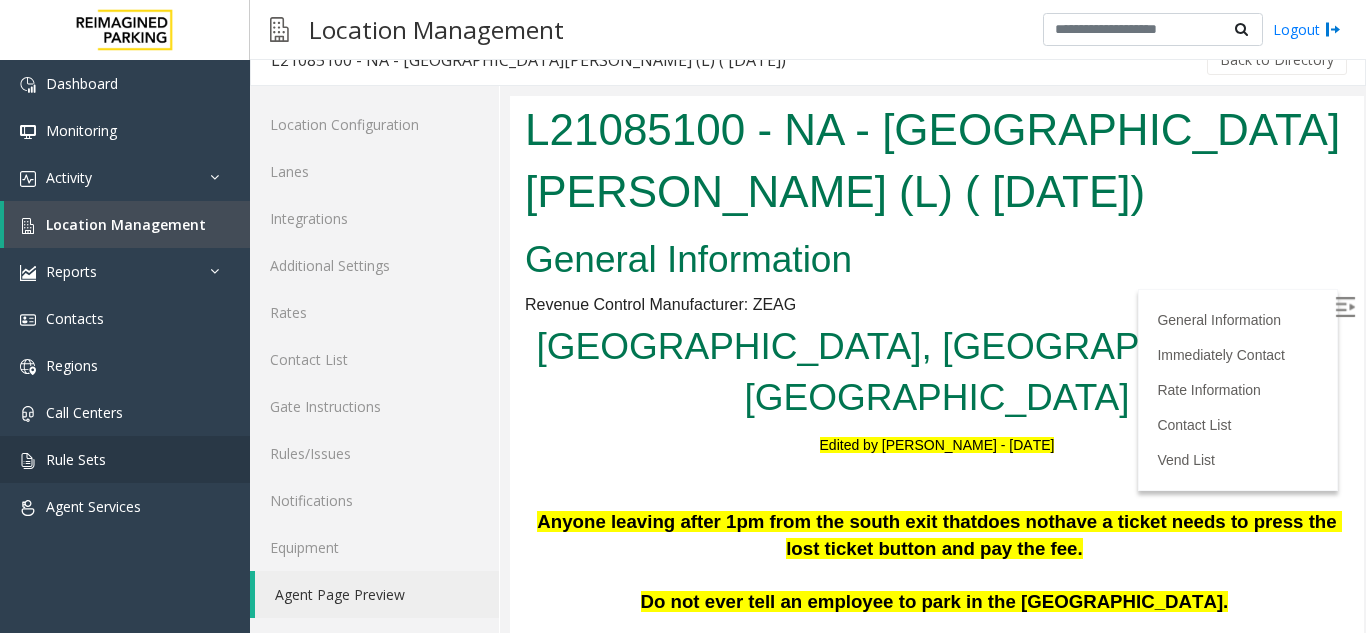 scroll, scrollTop: 0, scrollLeft: 0, axis: both 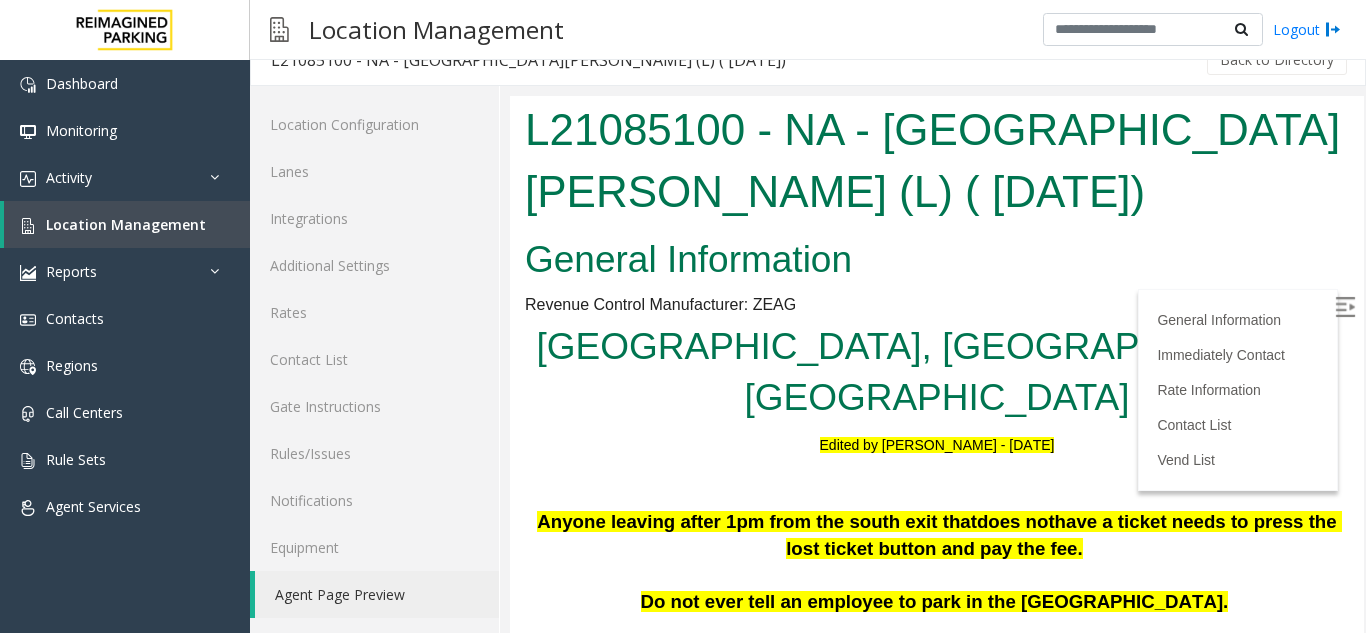 click at bounding box center (1345, 307) 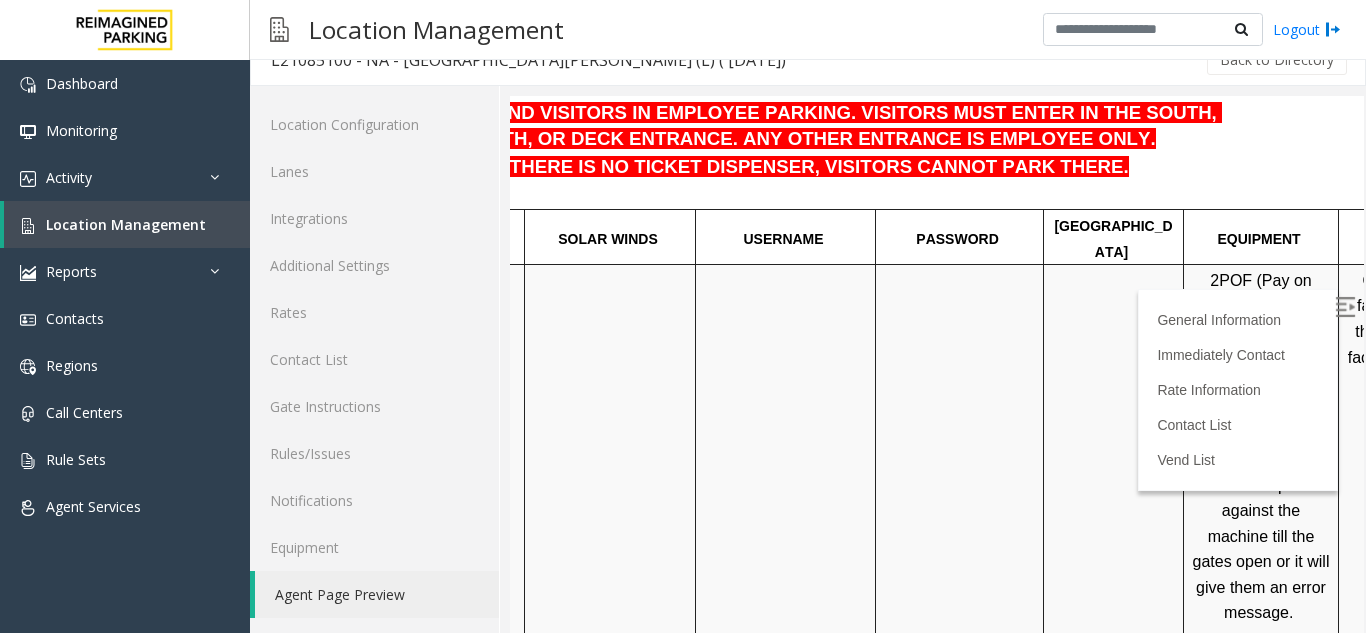 scroll, scrollTop: 1056, scrollLeft: 126, axis: both 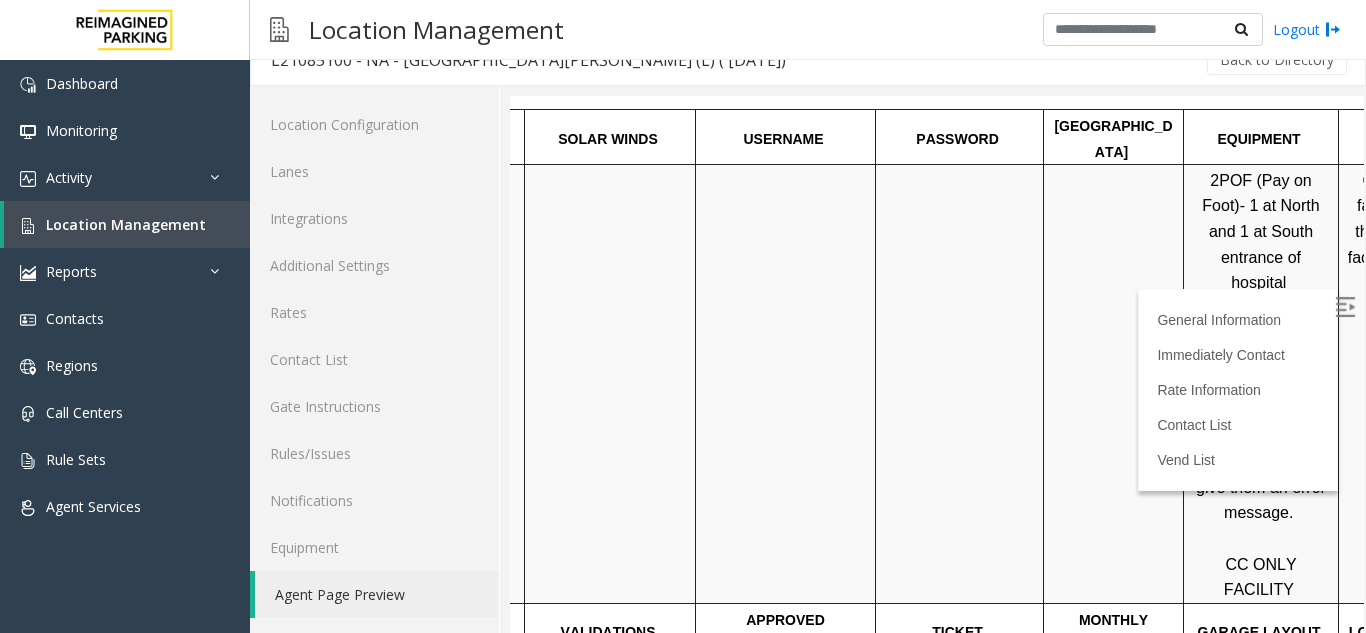 click on "CC ONLY FACILITY" at bounding box center (1262, 577) 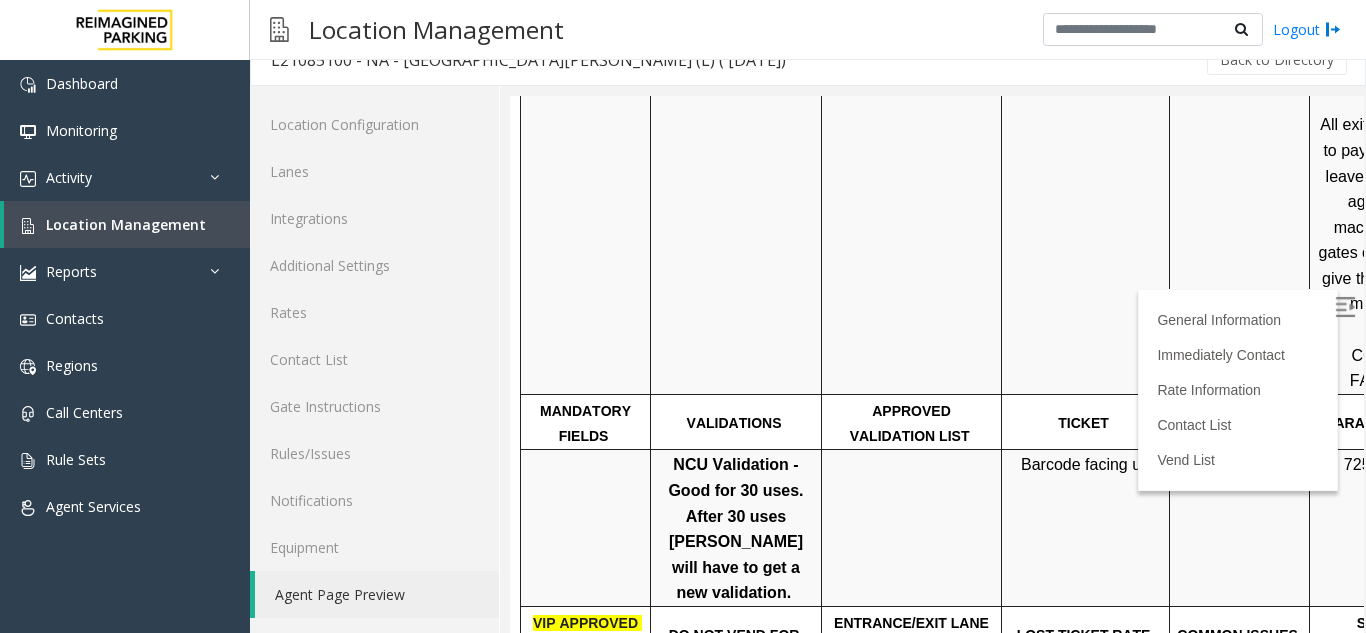 scroll, scrollTop: 1365, scrollLeft: 0, axis: vertical 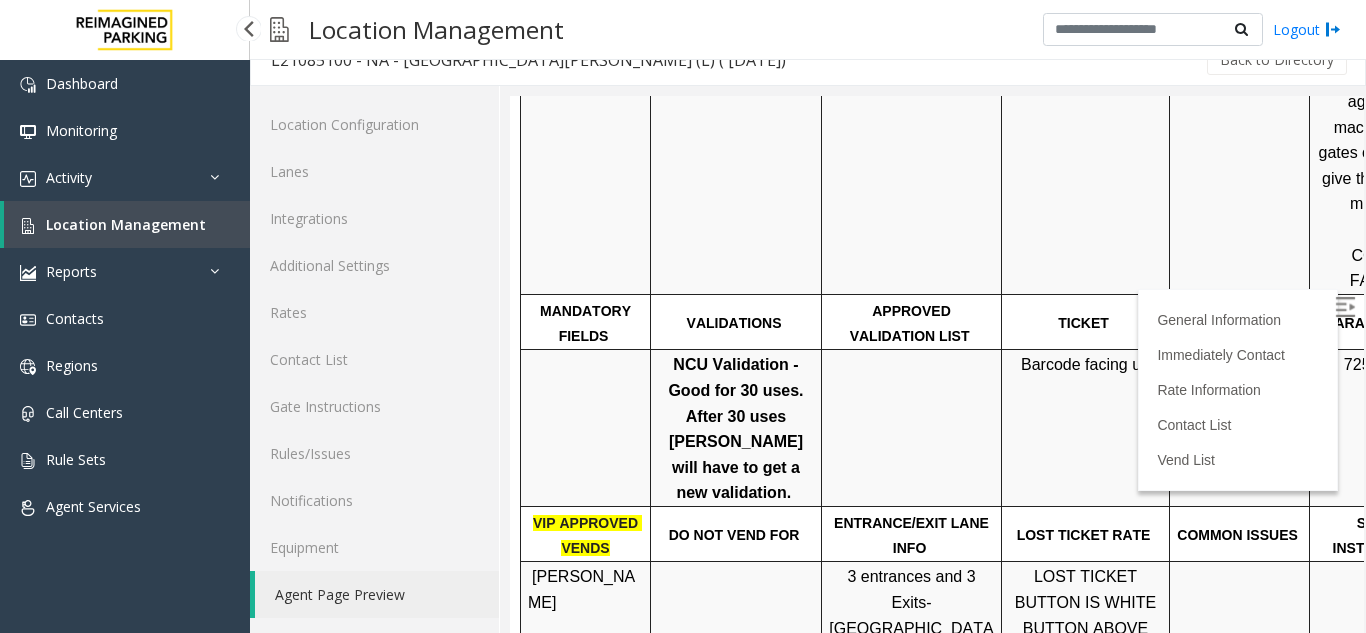 click on "Location Management" at bounding box center [126, 224] 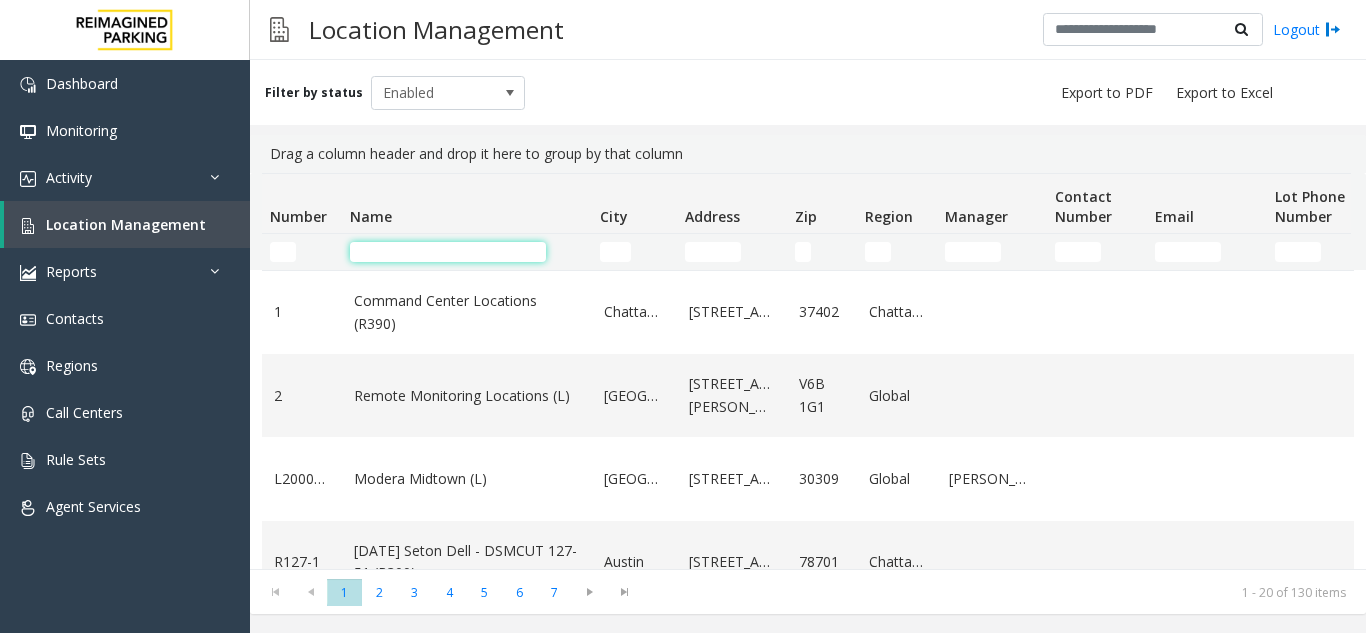 click 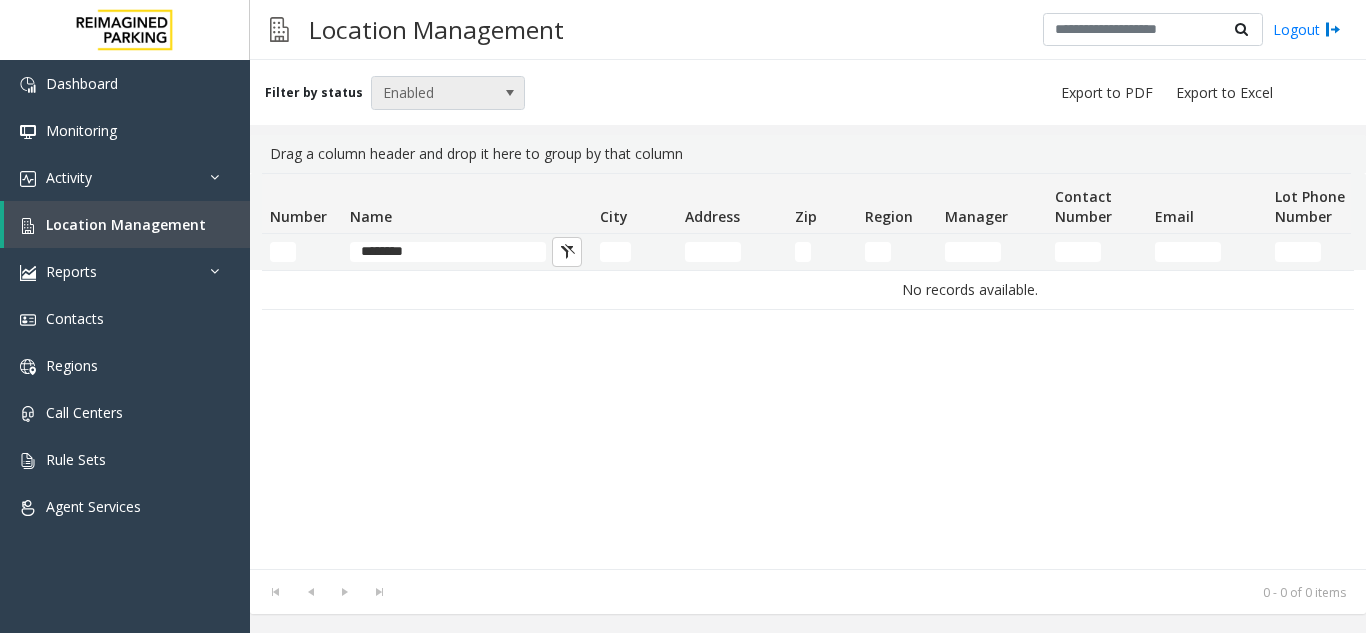 click at bounding box center [510, 93] 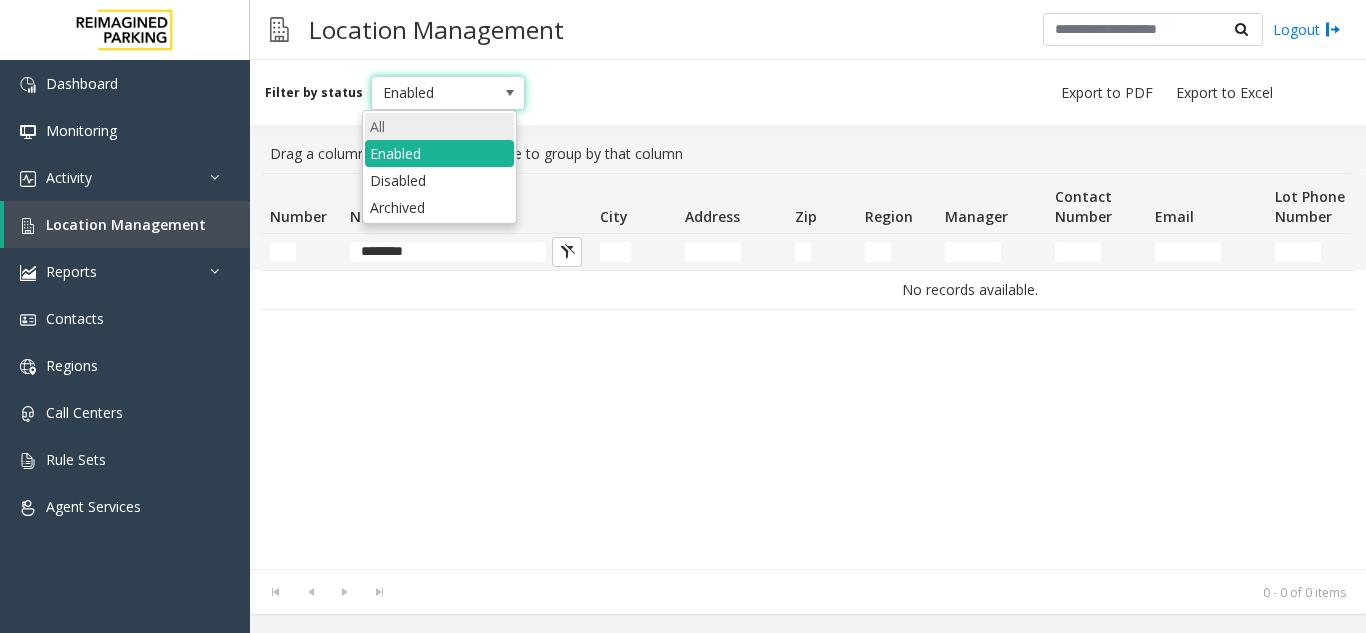 click on "All" at bounding box center (439, 126) 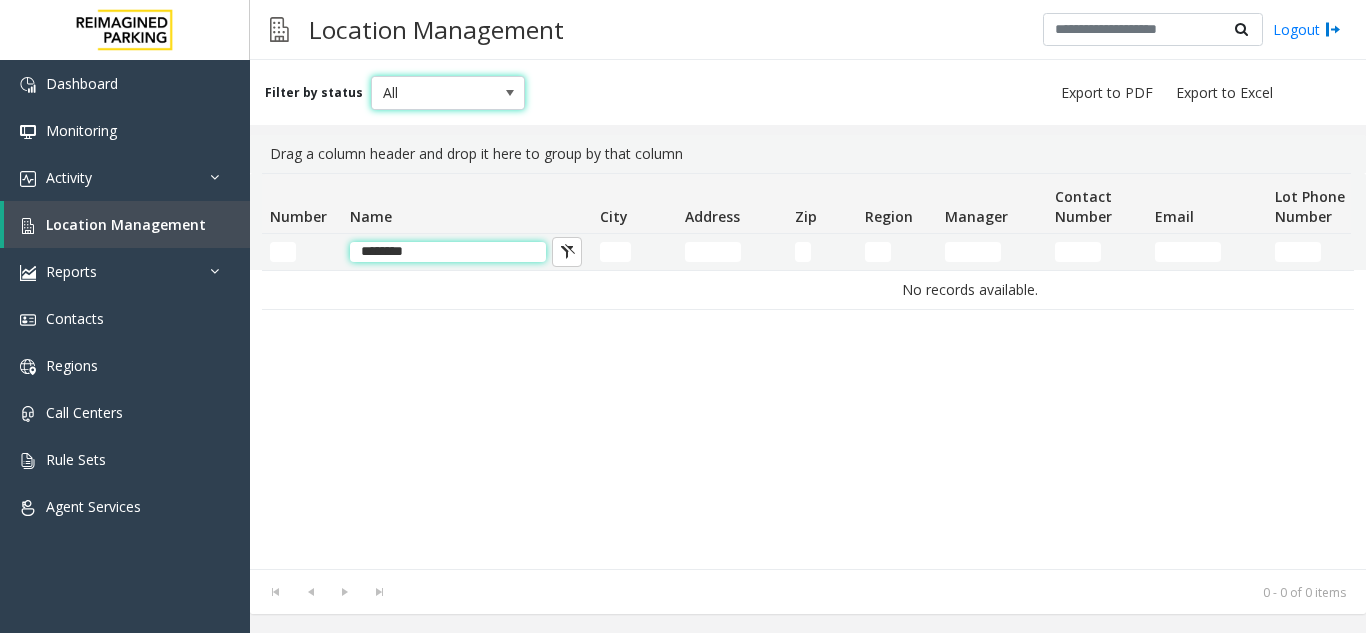 click on "********" 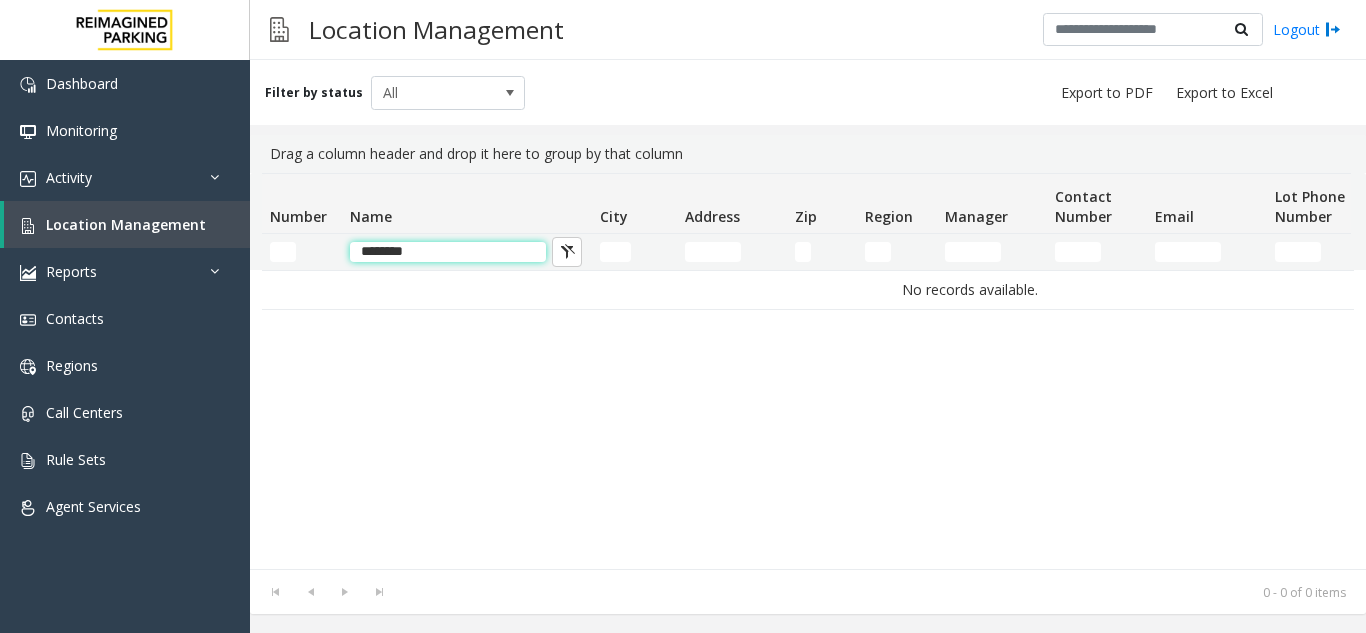 click on "********" 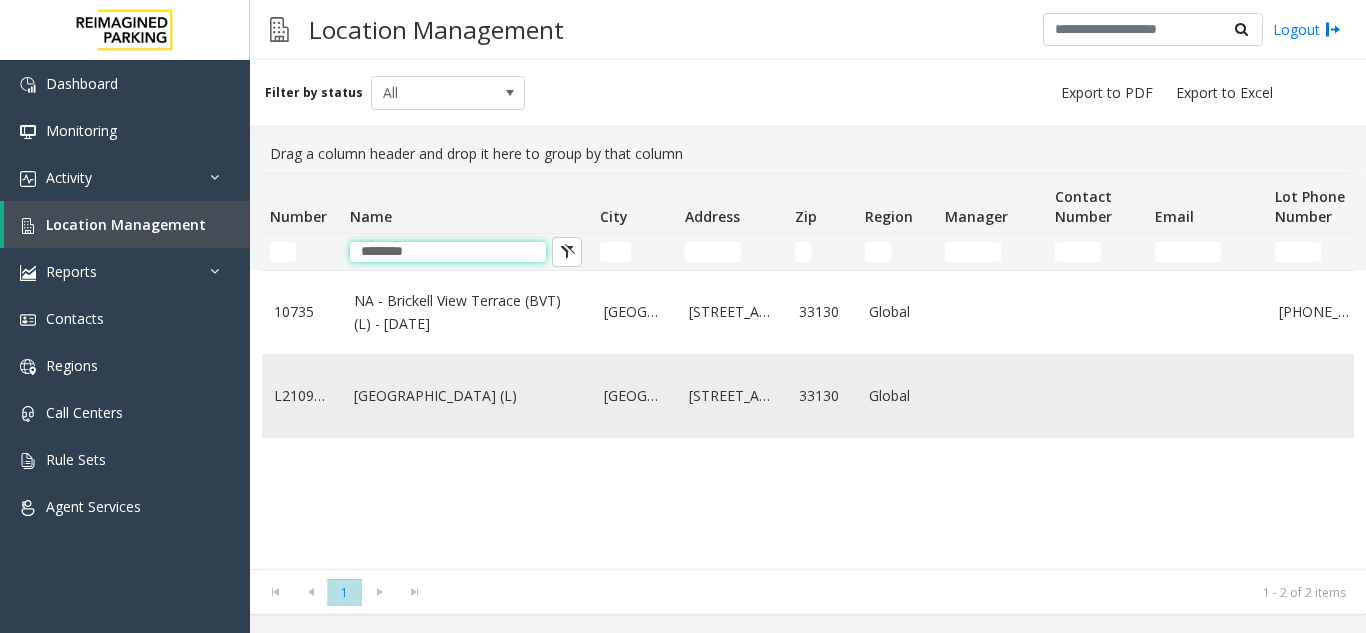 type on "********" 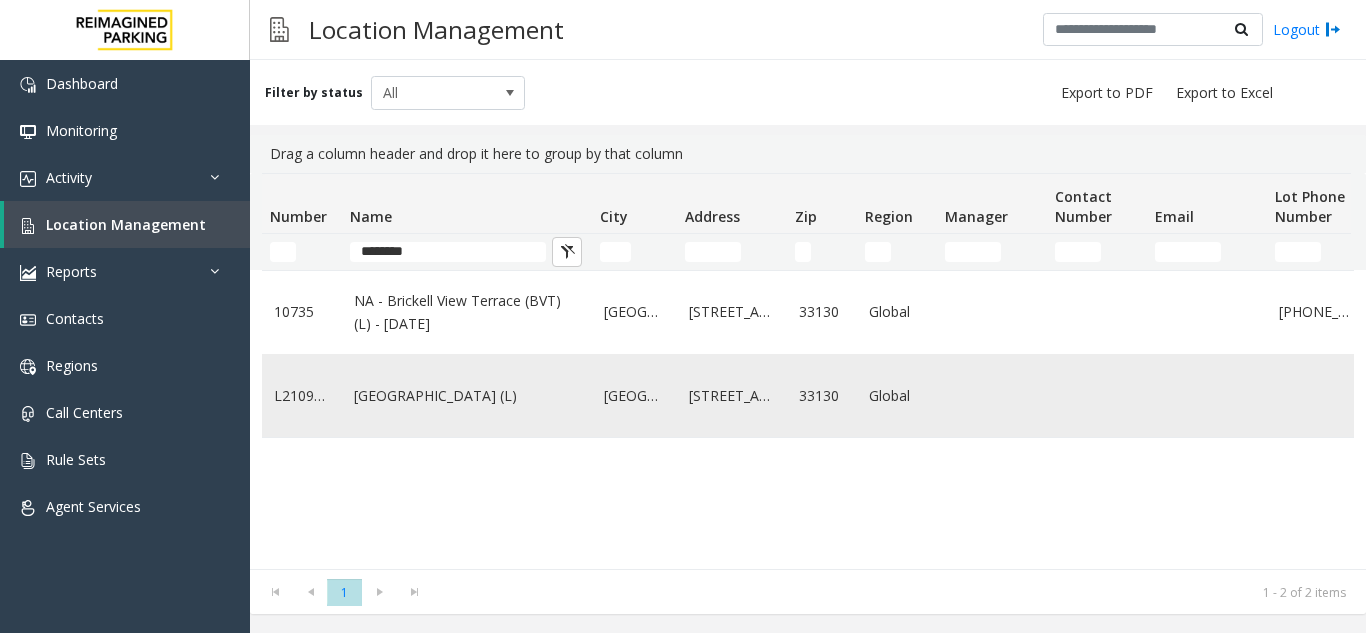 click on "[GEOGRAPHIC_DATA] (L)" 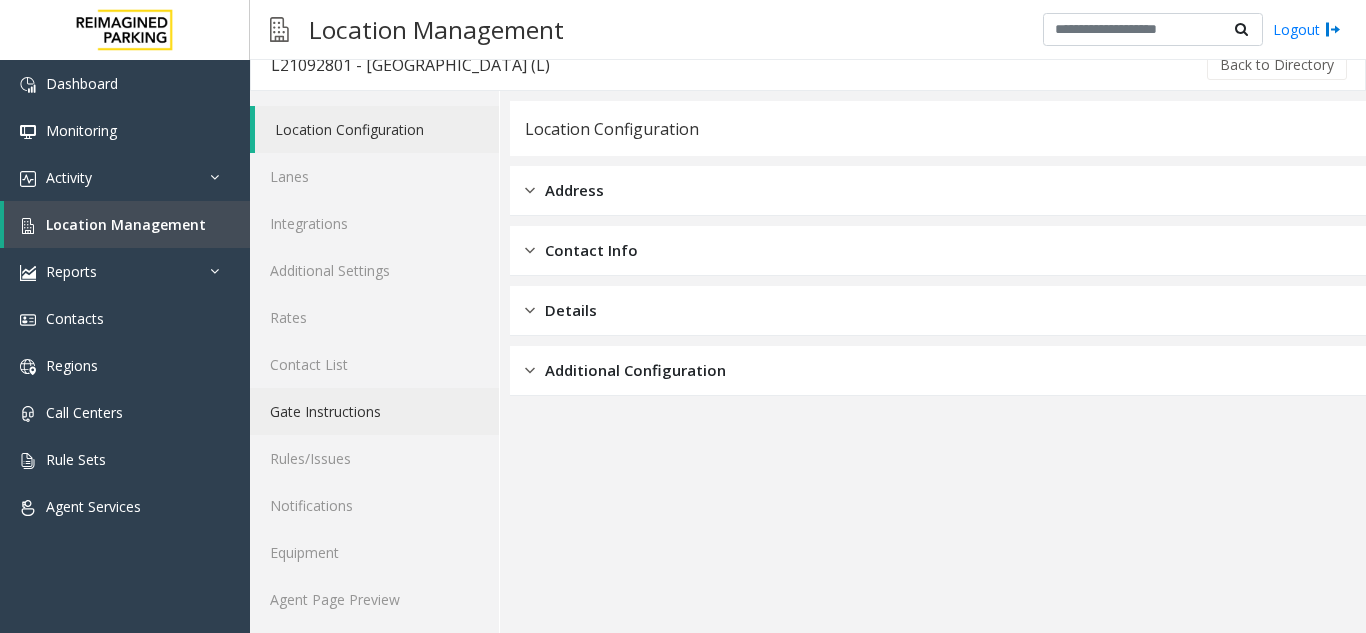 scroll, scrollTop: 26, scrollLeft: 0, axis: vertical 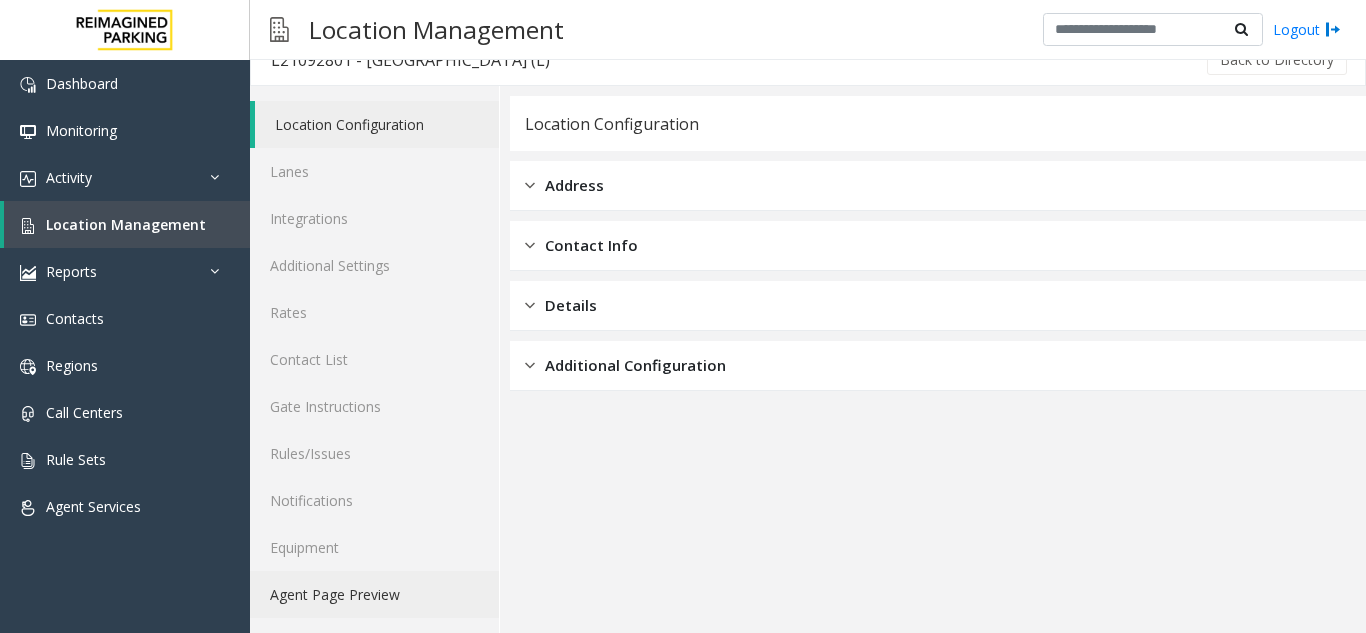 click on "Agent Page Preview" 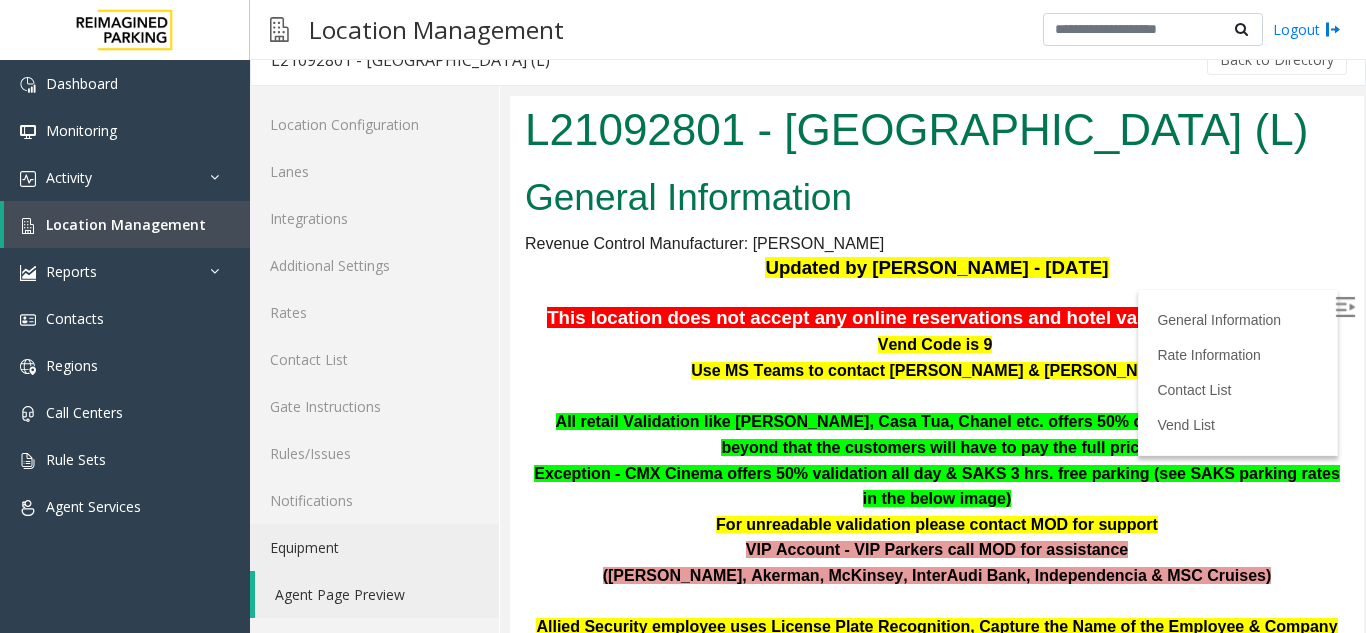 scroll, scrollTop: 339, scrollLeft: 0, axis: vertical 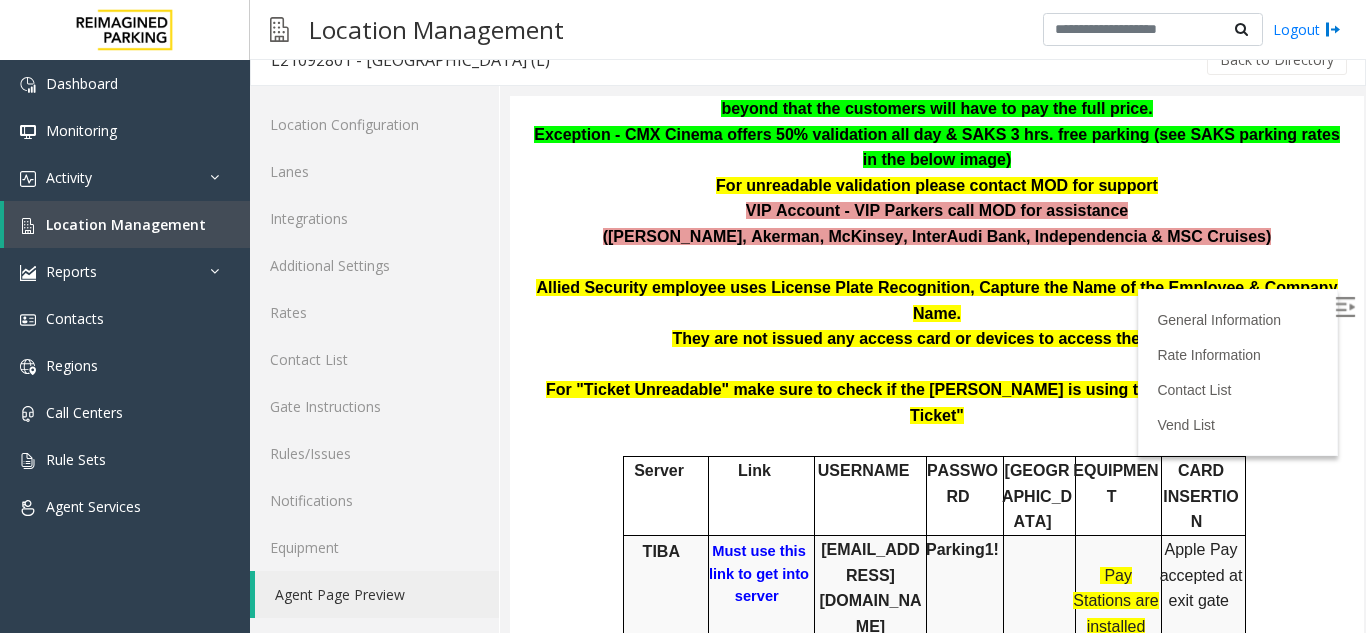 click at bounding box center (1345, 307) 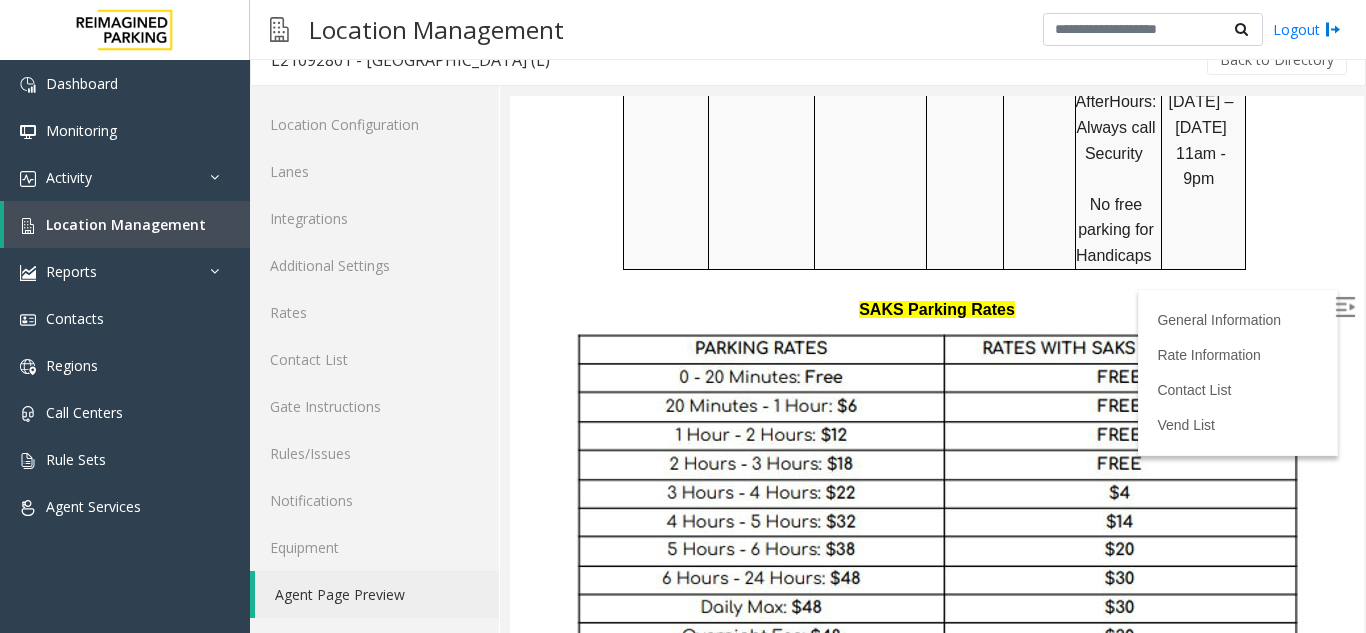 scroll, scrollTop: 2166, scrollLeft: 0, axis: vertical 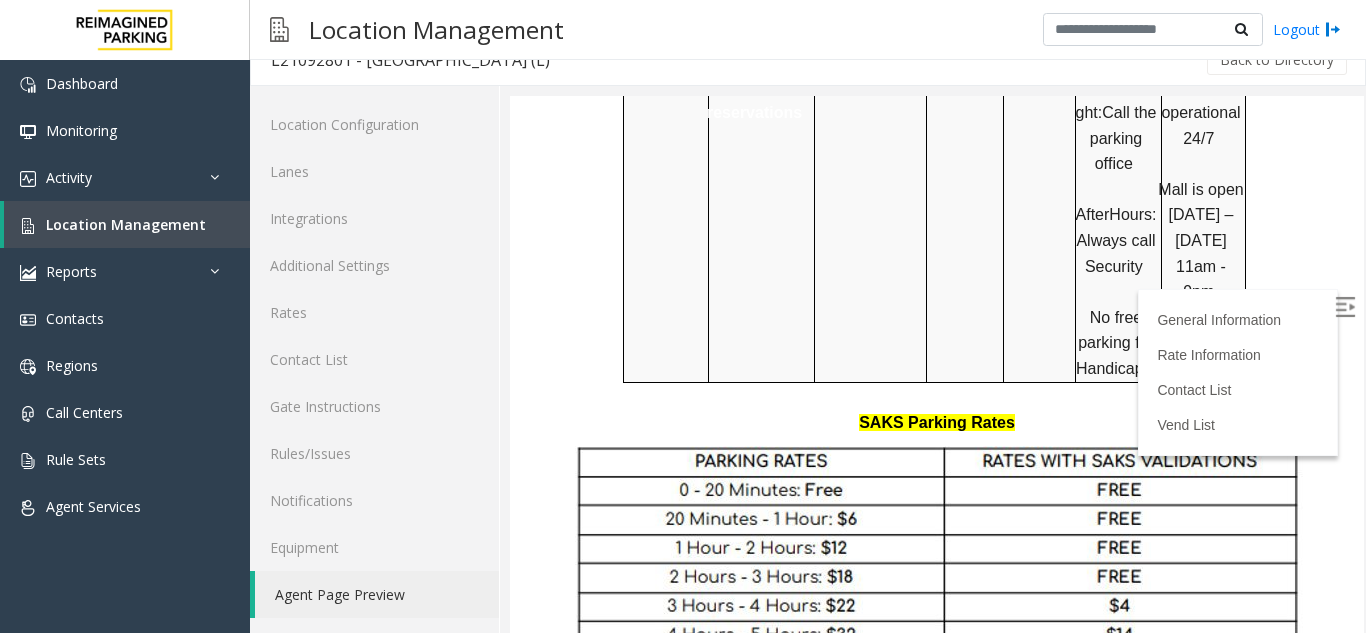 click at bounding box center [1345, 307] 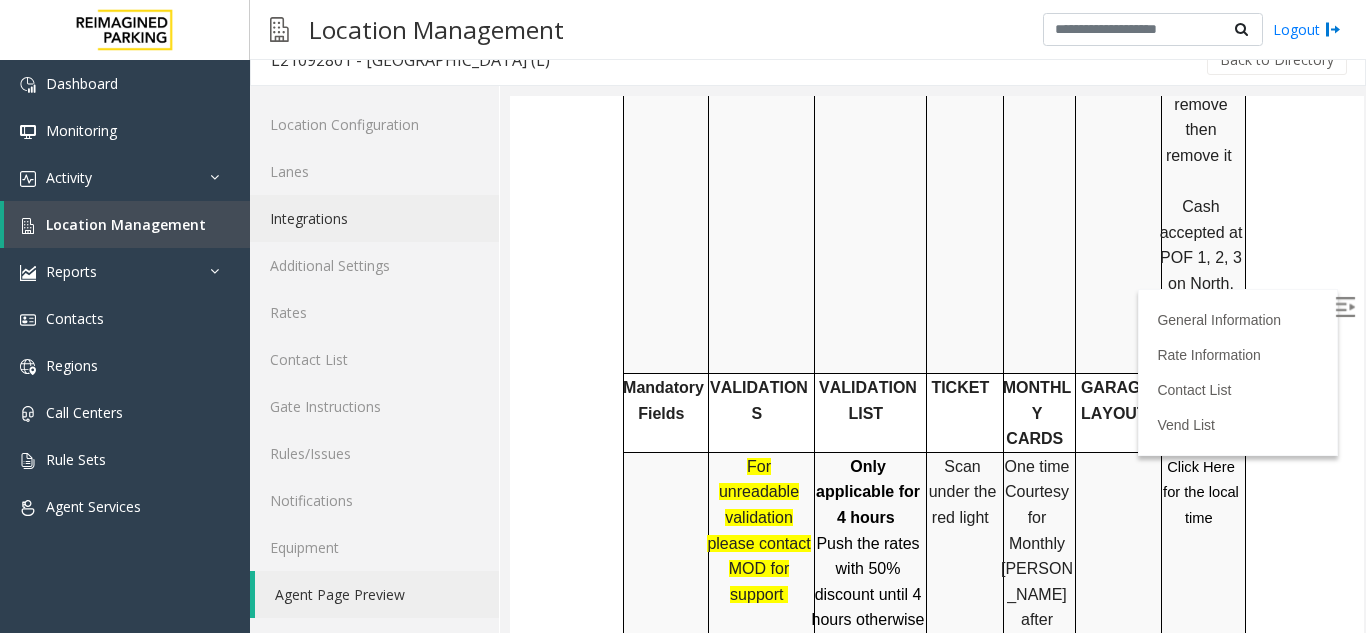 scroll, scrollTop: 186, scrollLeft: 0, axis: vertical 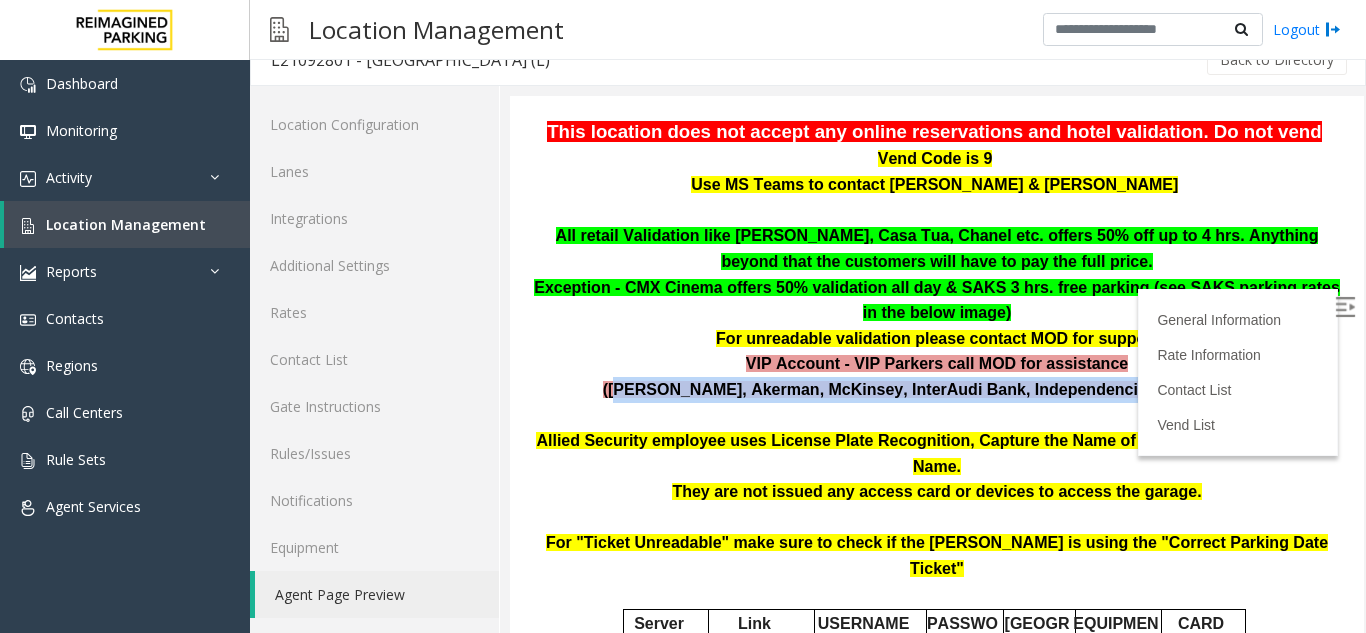 drag, startPoint x: 690, startPoint y: 389, endPoint x: 1165, endPoint y: 380, distance: 475.08527 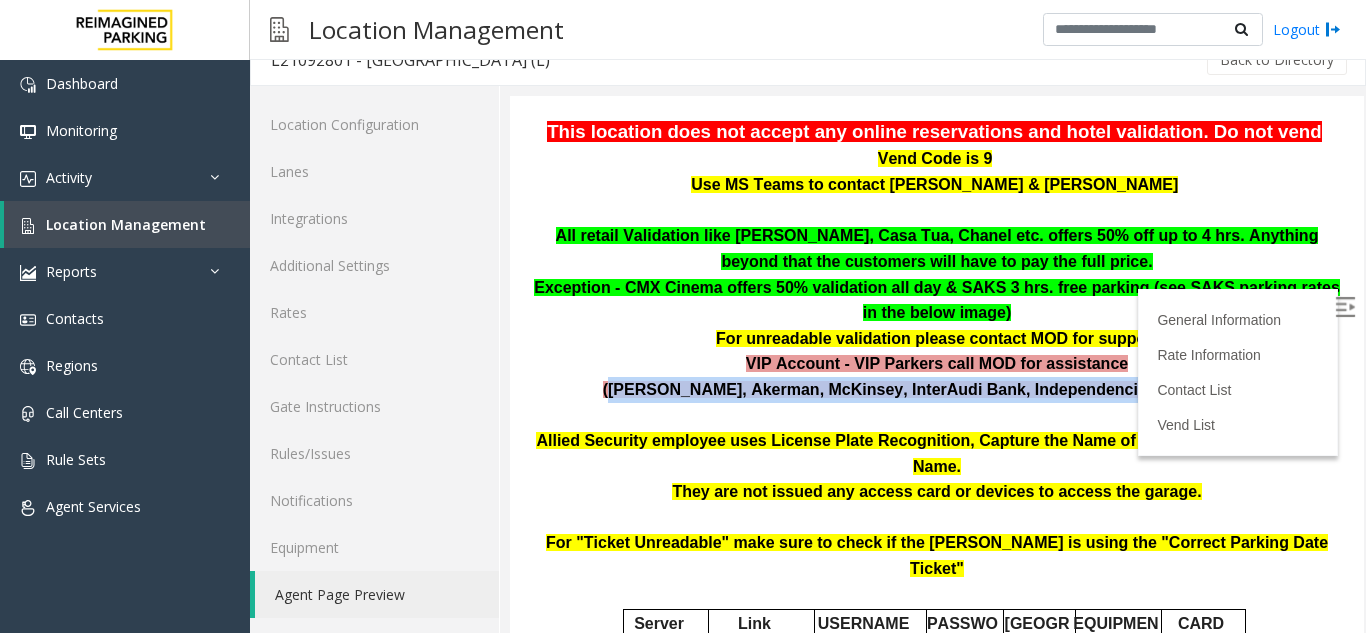 drag, startPoint x: 686, startPoint y: 393, endPoint x: 1158, endPoint y: 386, distance: 472.0519 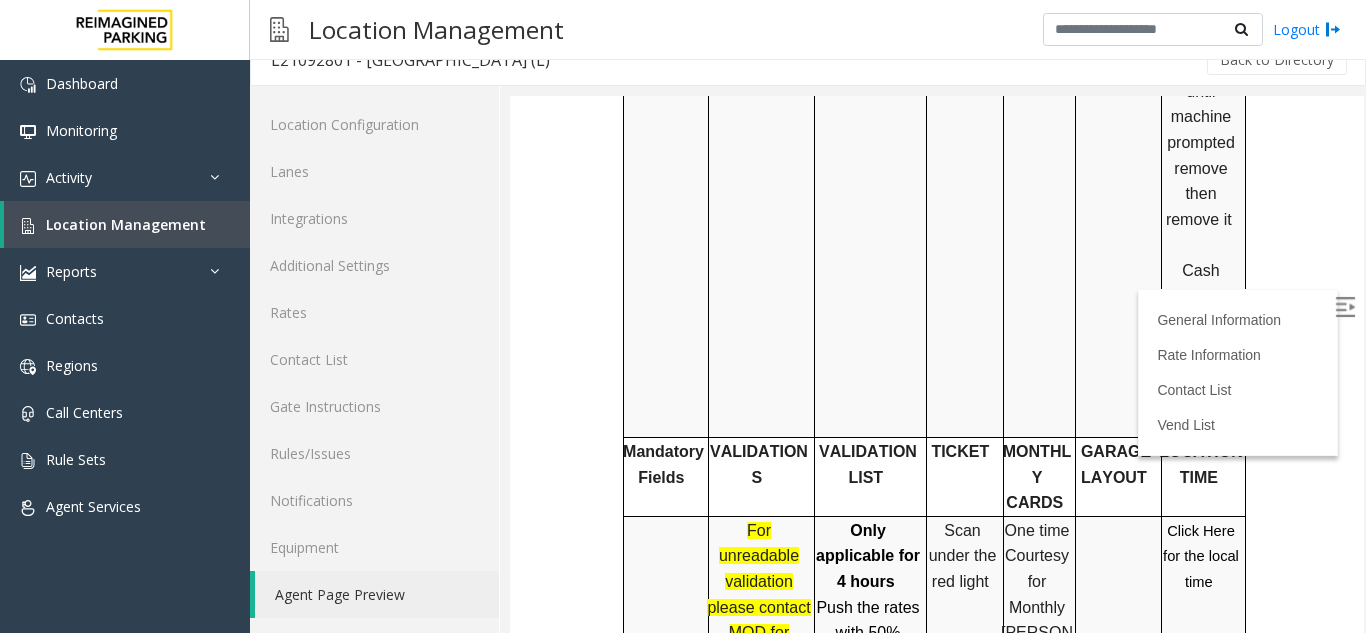 scroll, scrollTop: 1037, scrollLeft: 0, axis: vertical 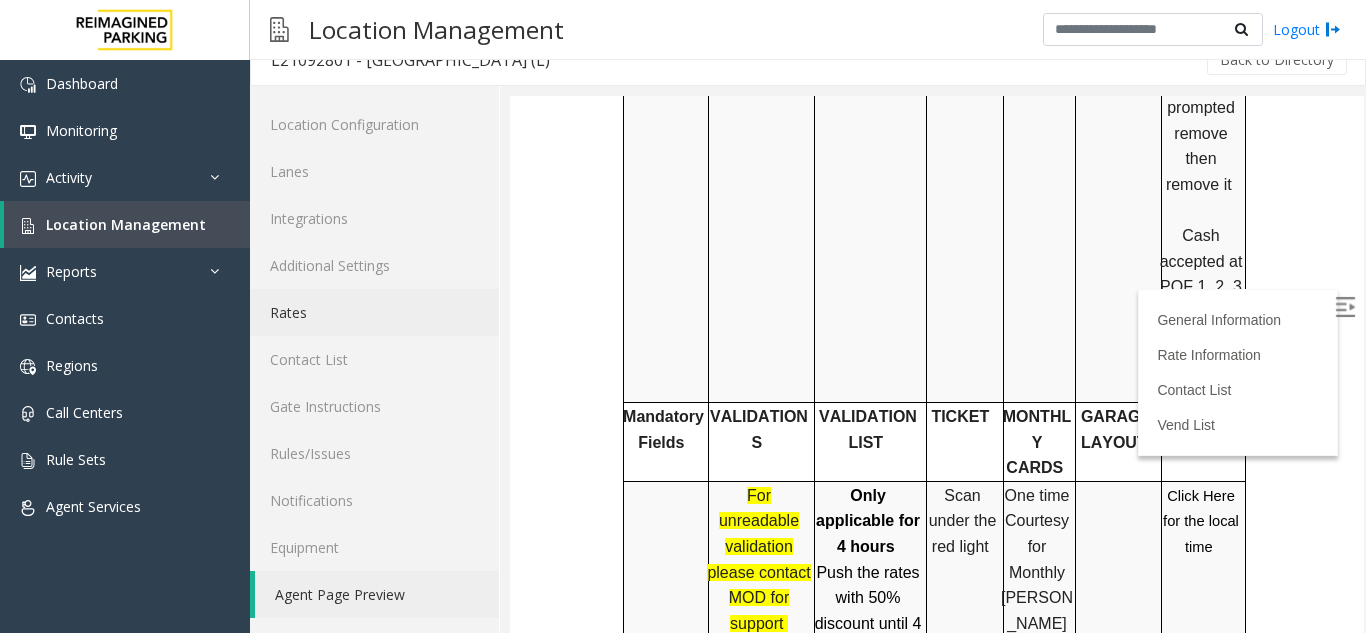 click on "Rates" 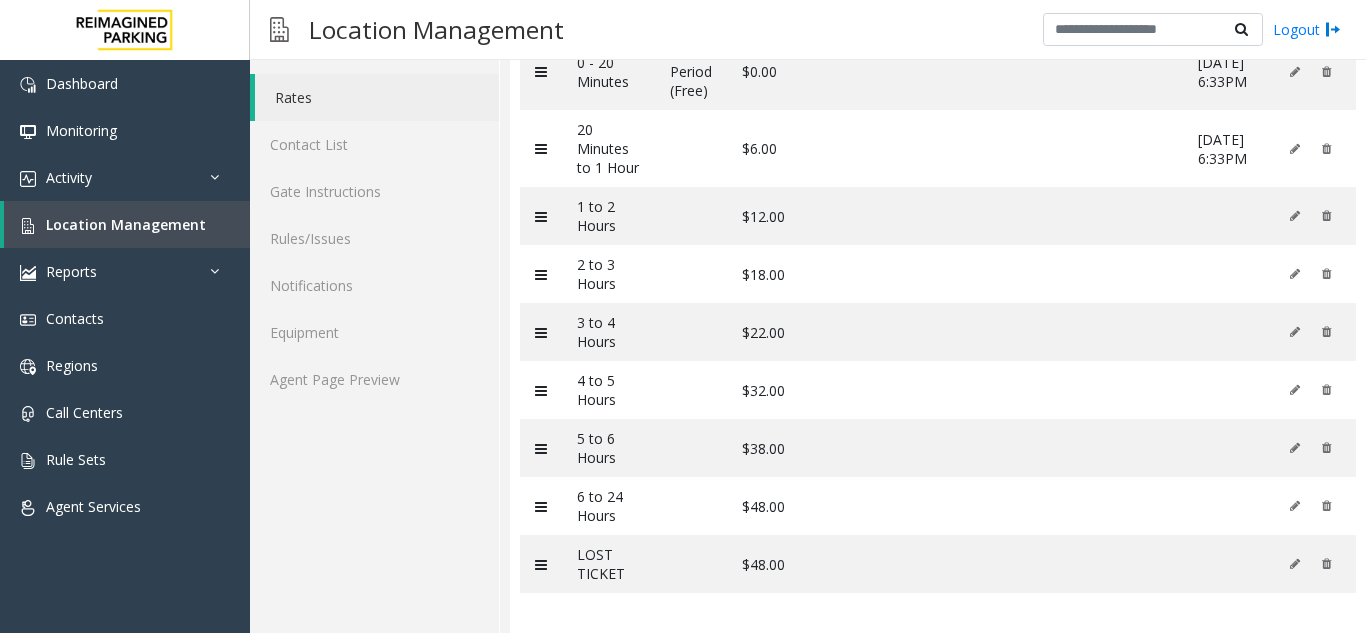 scroll, scrollTop: 275, scrollLeft: 0, axis: vertical 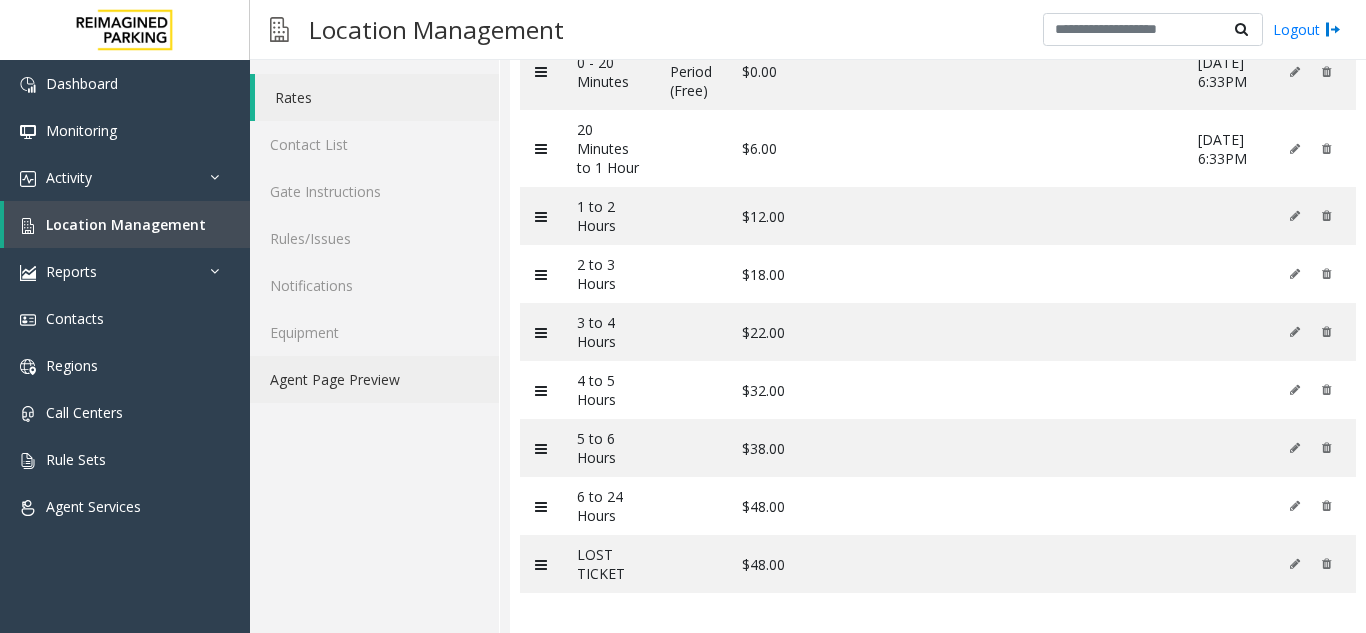 click on "Agent Page Preview" 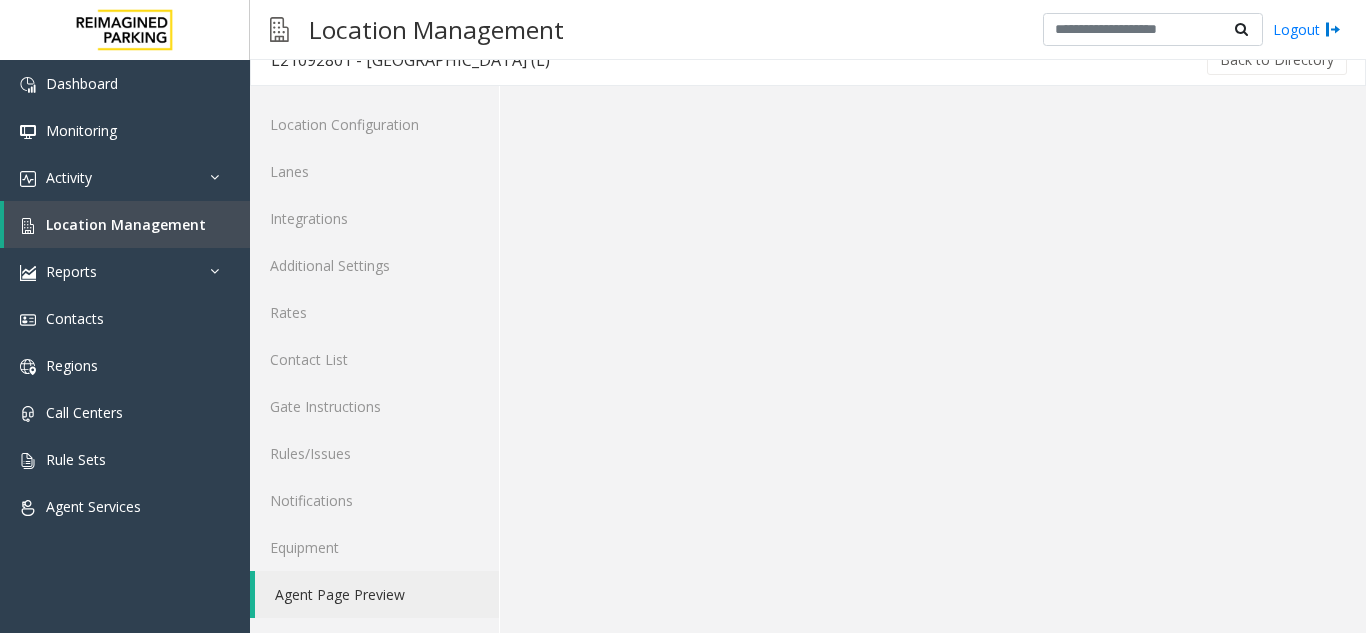 scroll, scrollTop: 26, scrollLeft: 0, axis: vertical 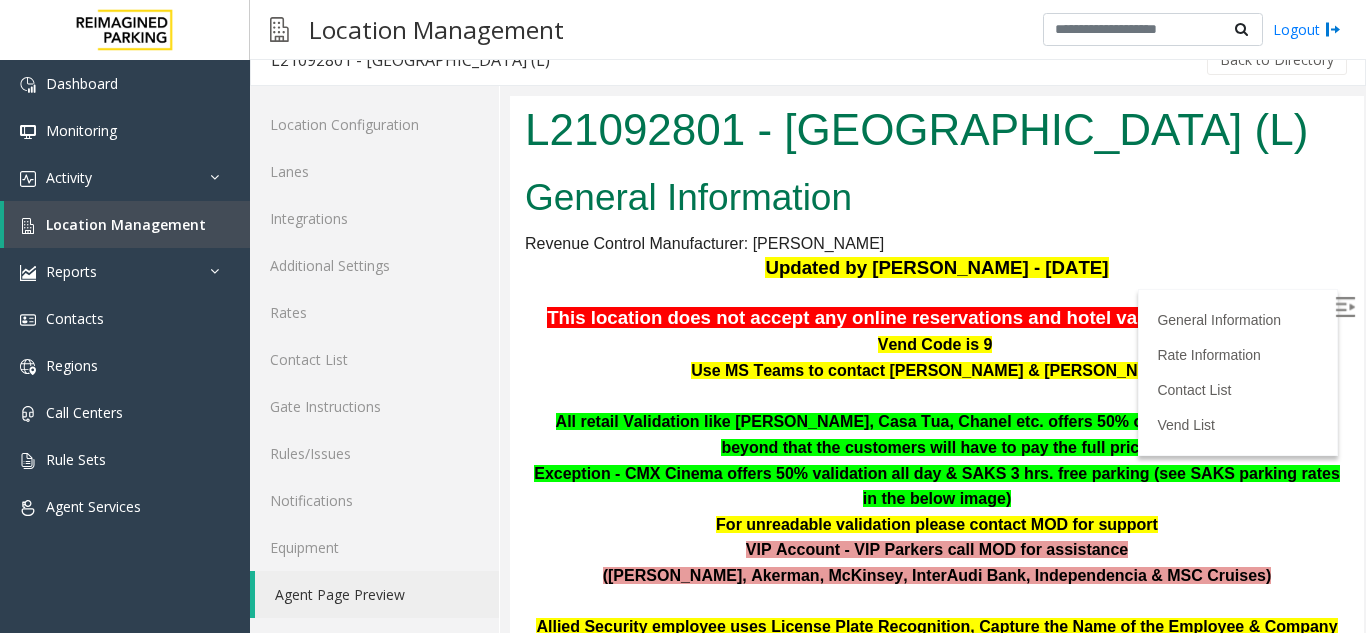 click at bounding box center (1345, 307) 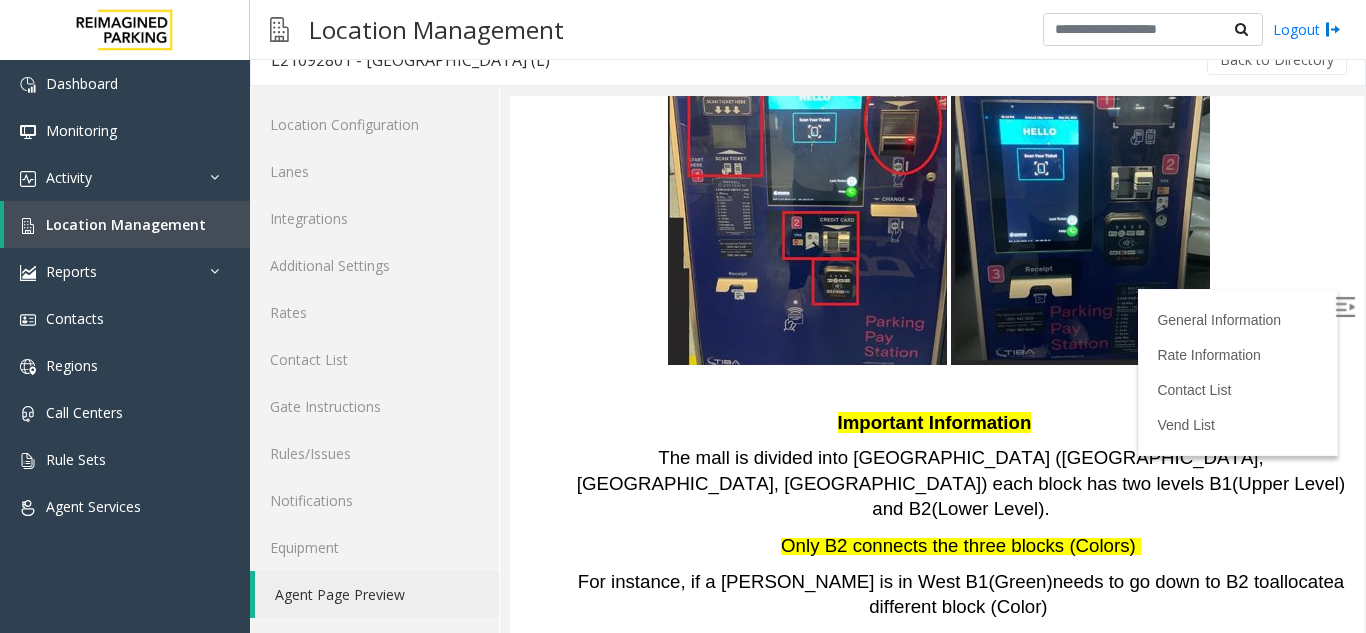 scroll, scrollTop: 58, scrollLeft: 0, axis: vertical 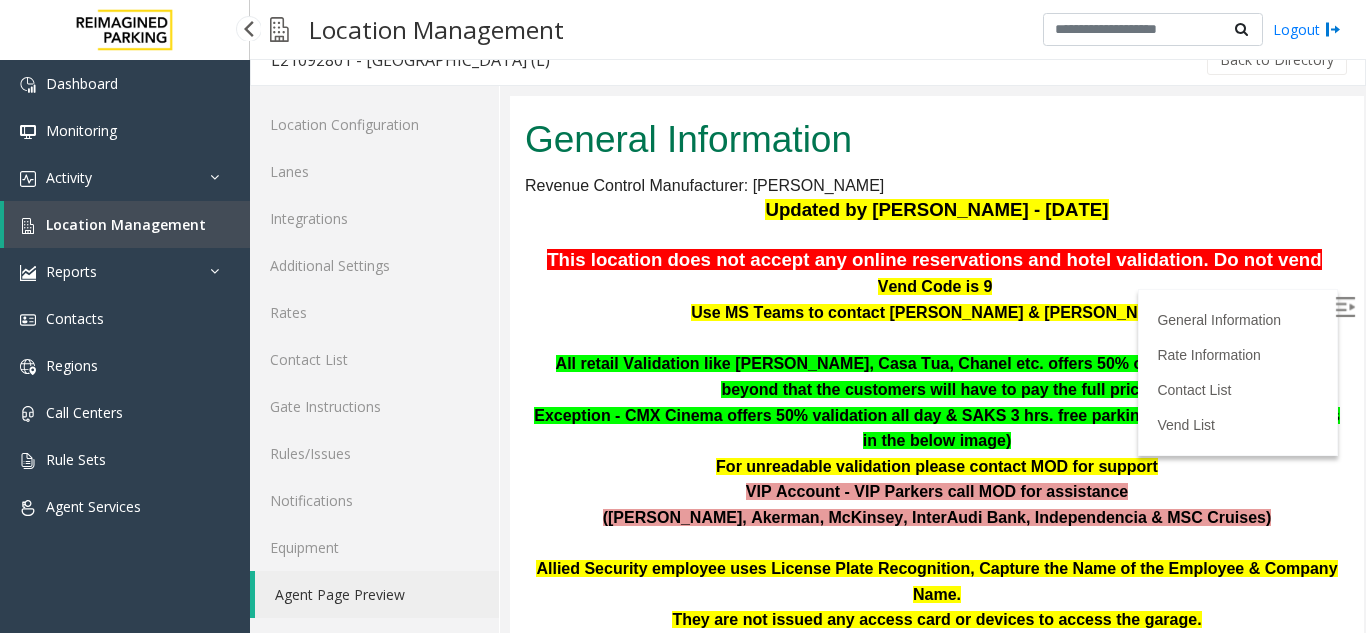 click on "Location Management" at bounding box center (126, 224) 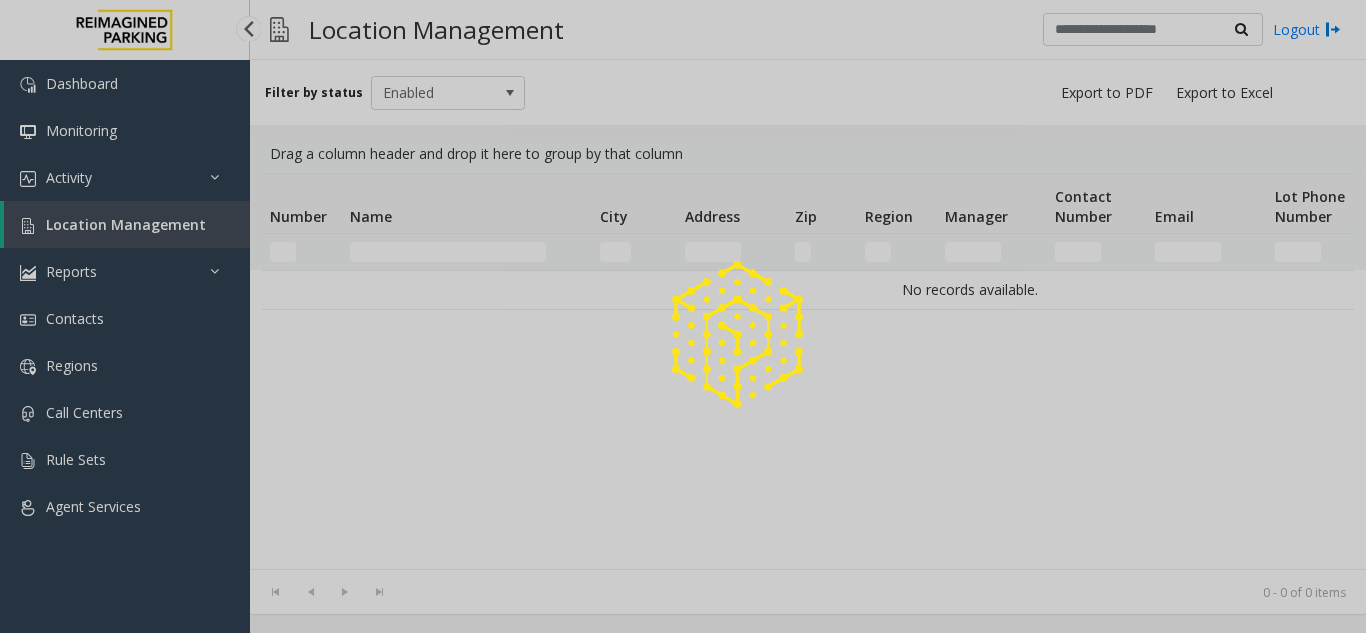 scroll, scrollTop: 0, scrollLeft: 0, axis: both 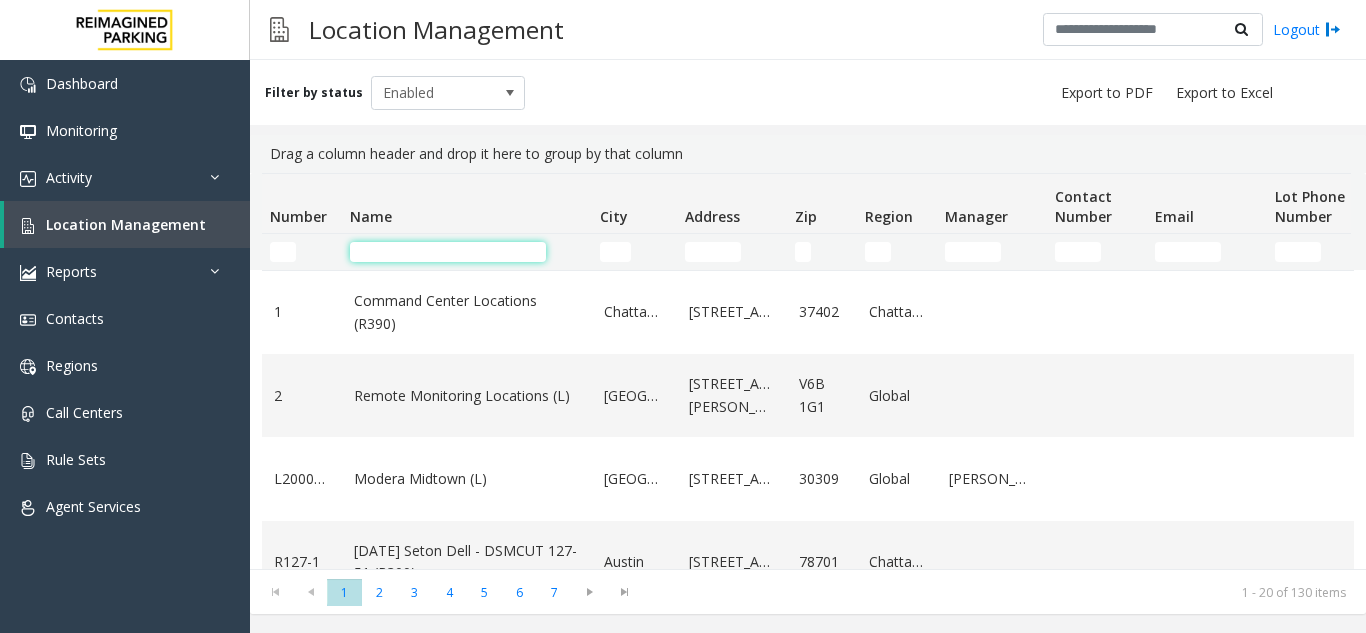 click 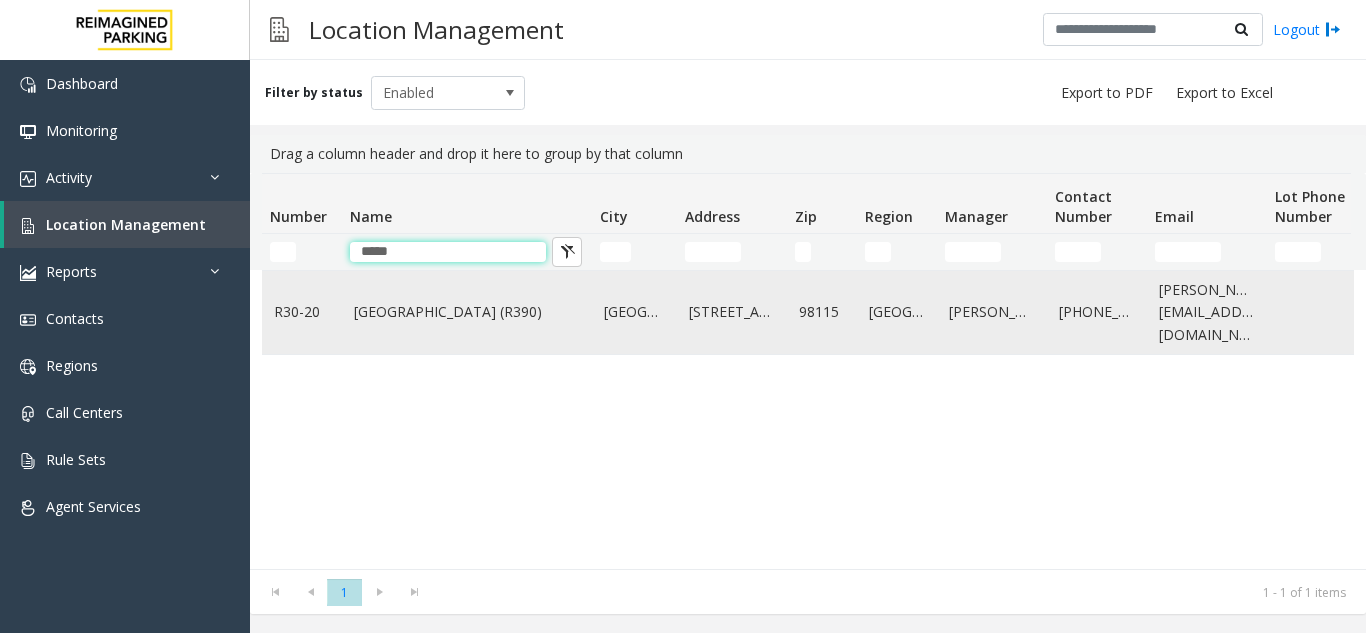 type on "*****" 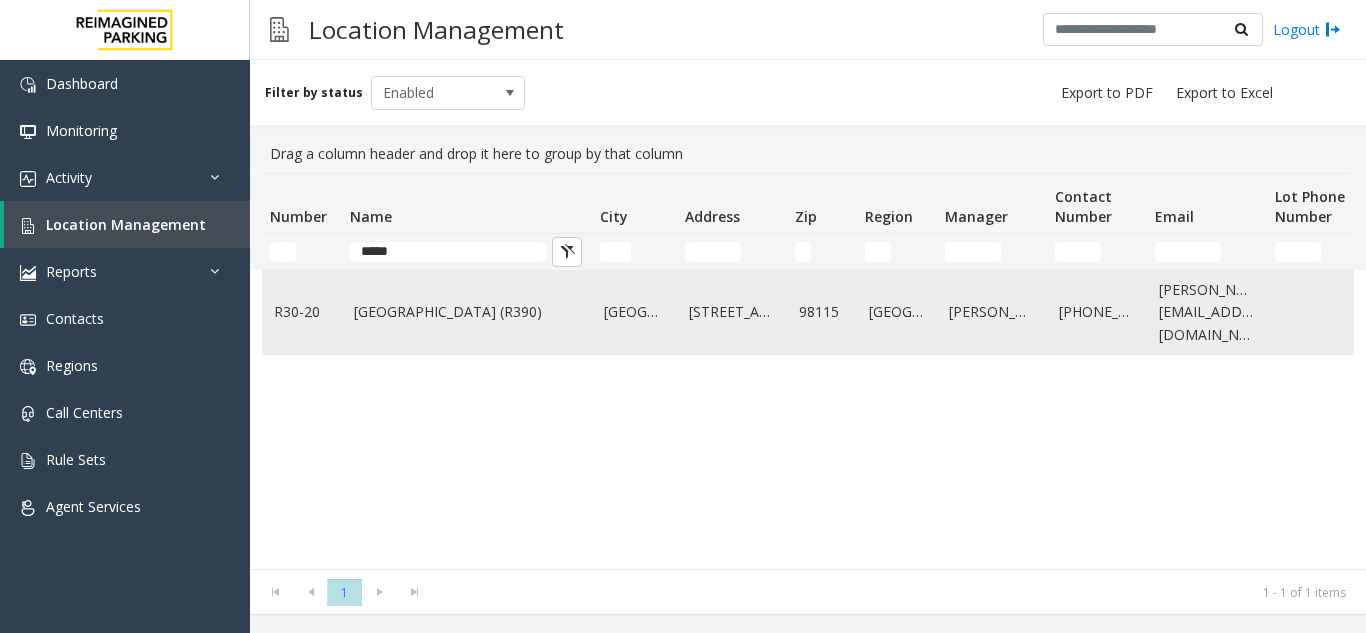 click on "[GEOGRAPHIC_DATA] (R390)" 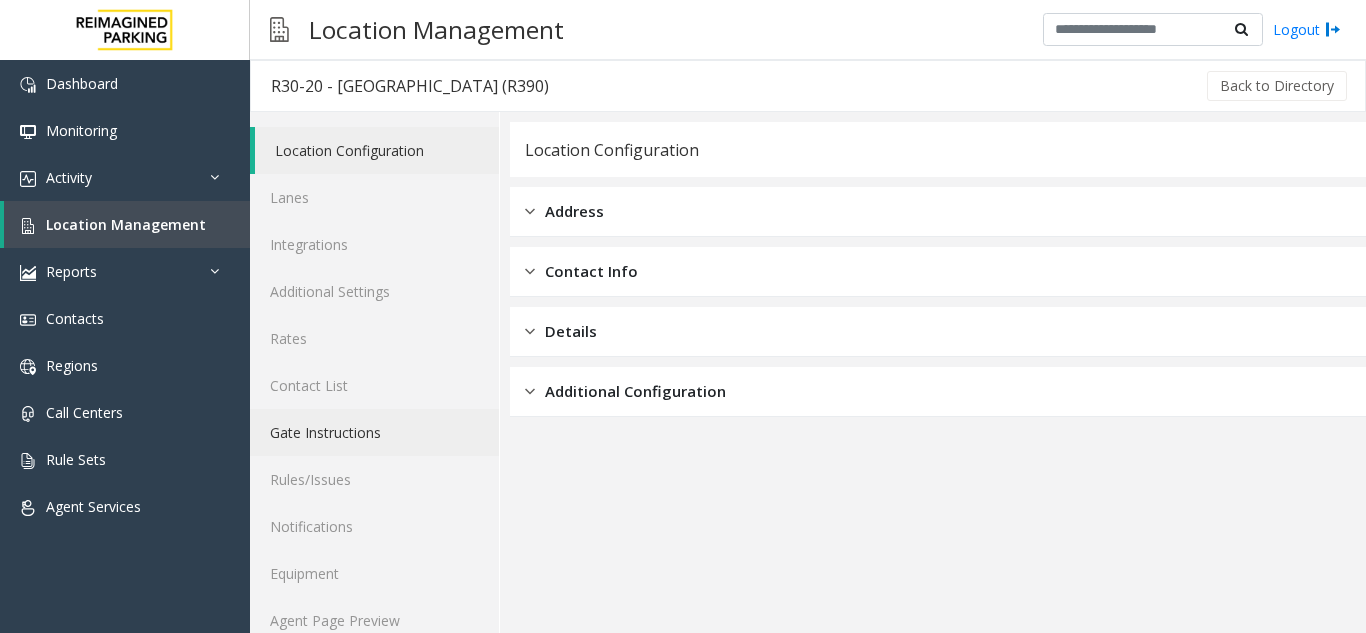 scroll, scrollTop: 26, scrollLeft: 0, axis: vertical 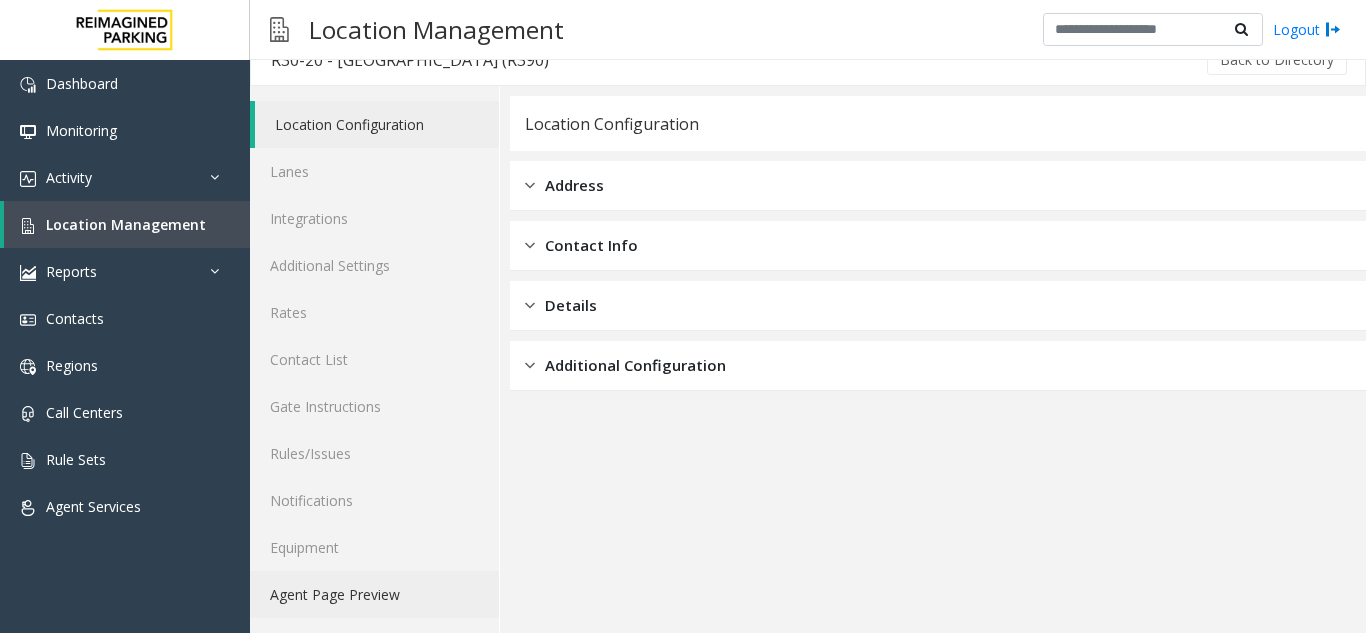 click on "Agent Page Preview" 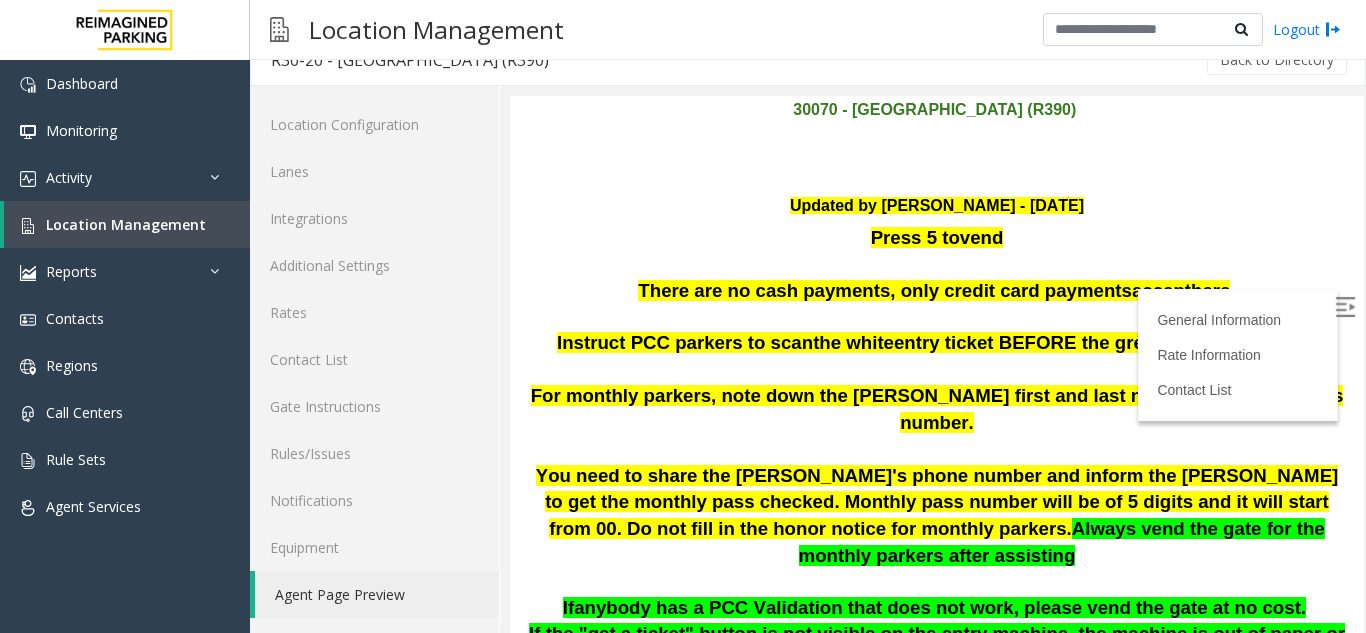 click at bounding box center (1345, 307) 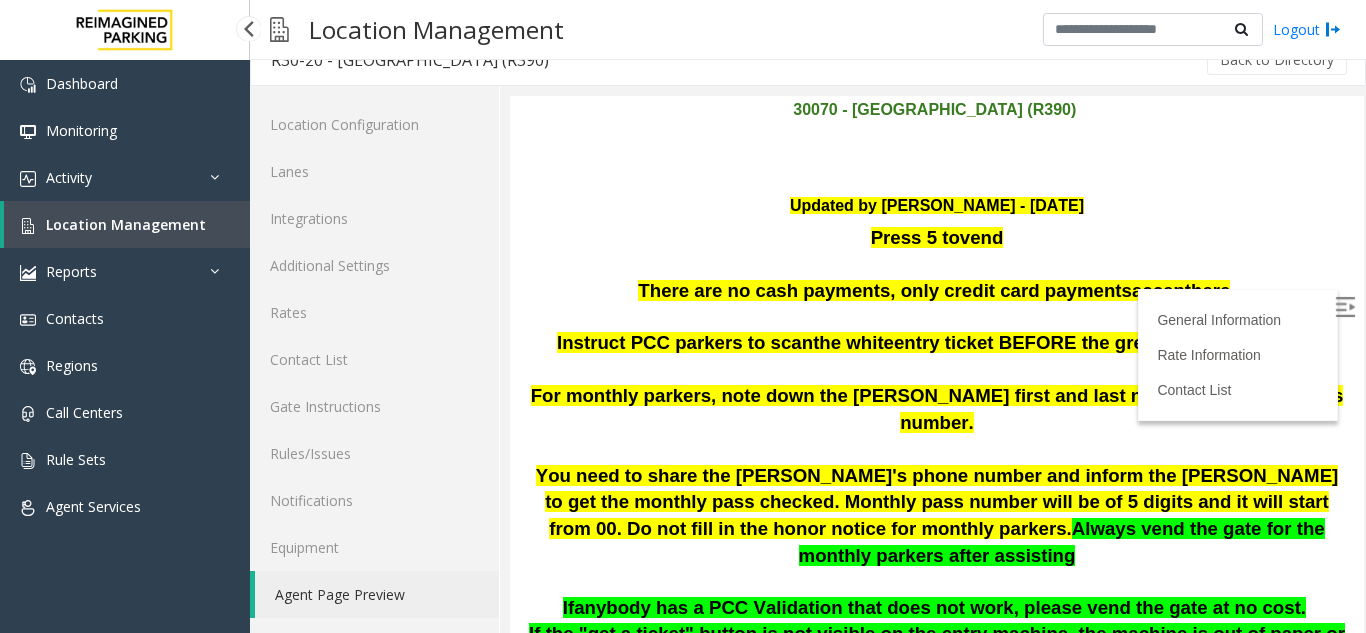 click on "Location Management" at bounding box center [126, 224] 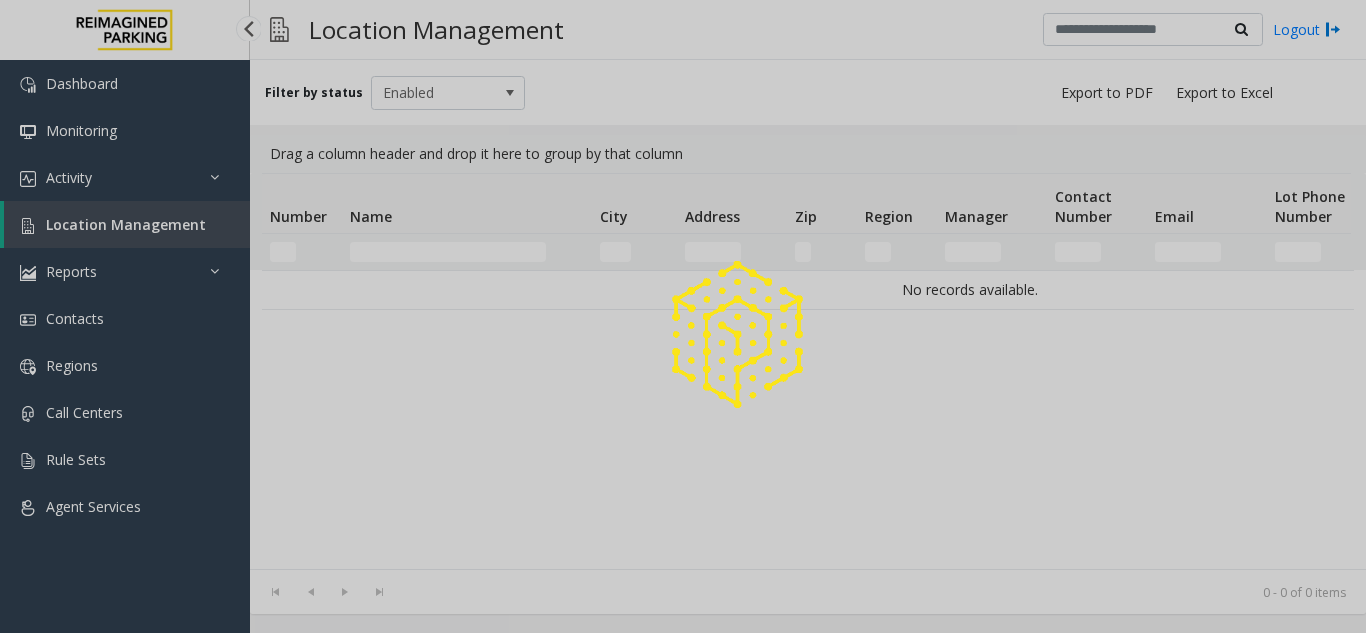 scroll, scrollTop: 0, scrollLeft: 0, axis: both 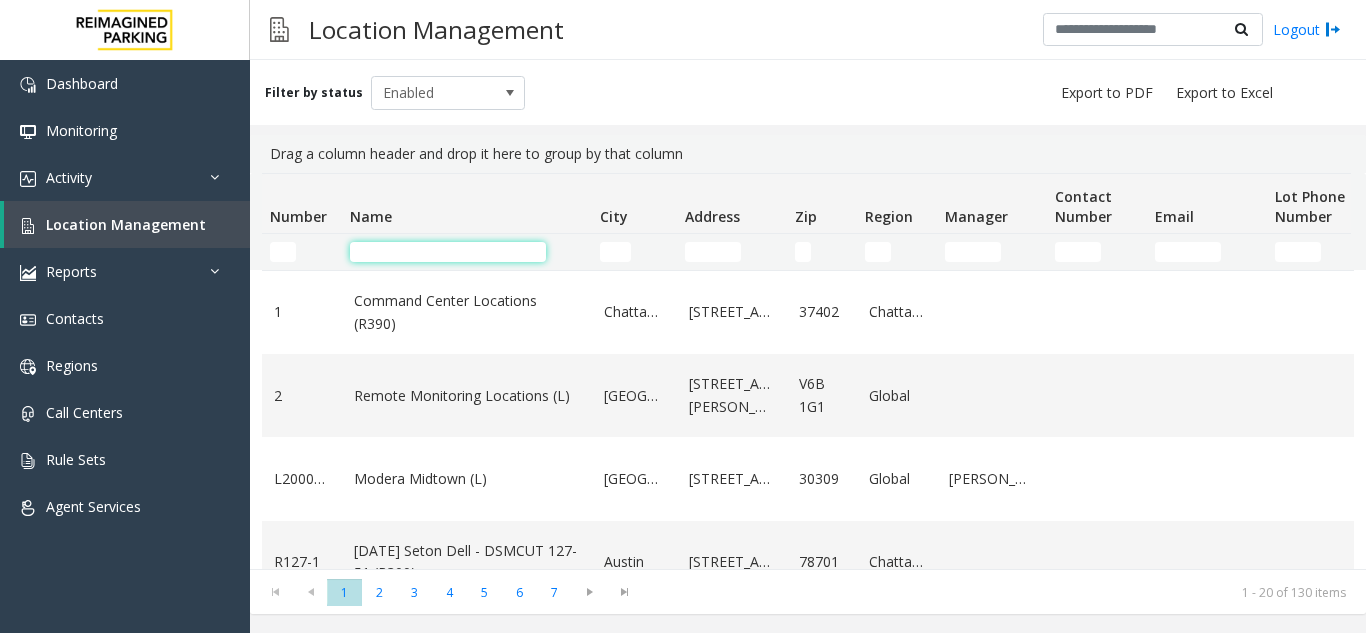 click 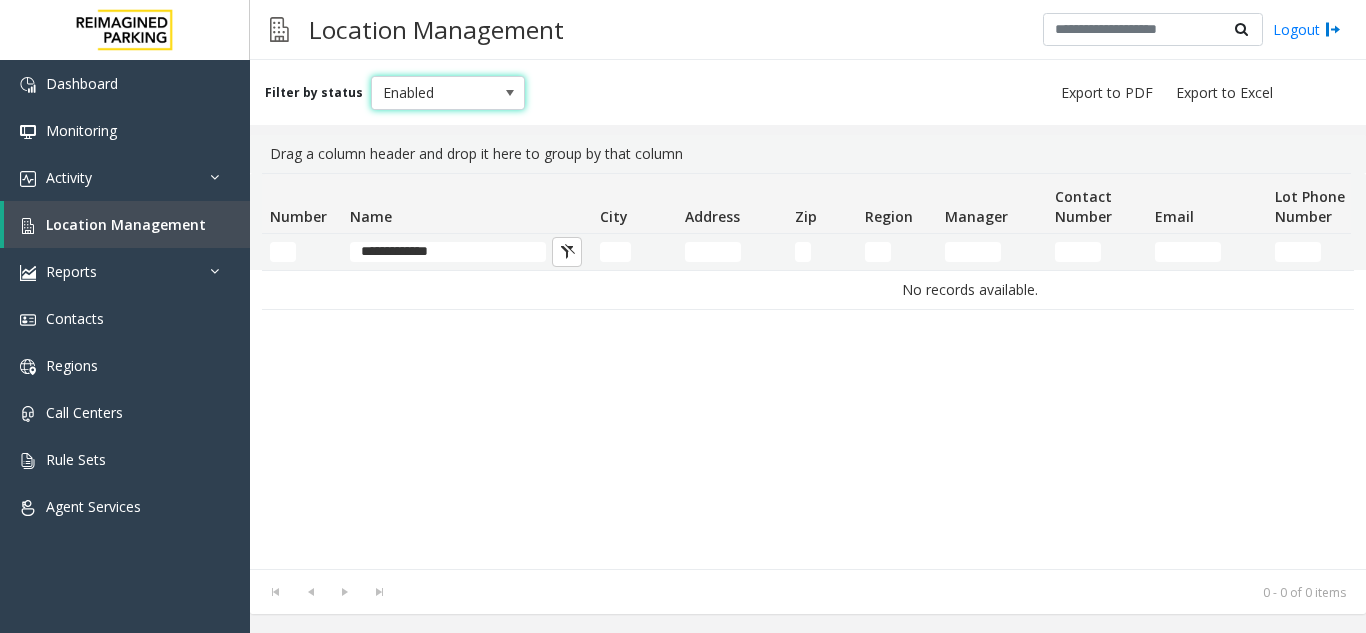 click at bounding box center [510, 93] 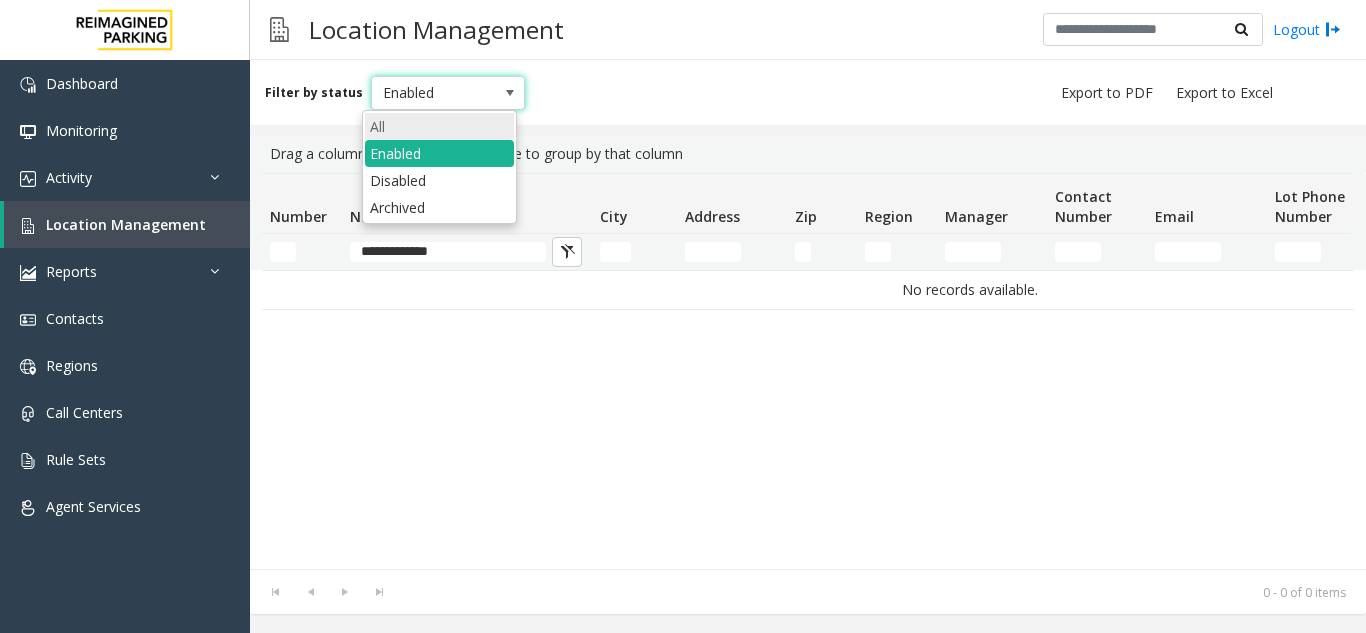 click on "All" at bounding box center [439, 126] 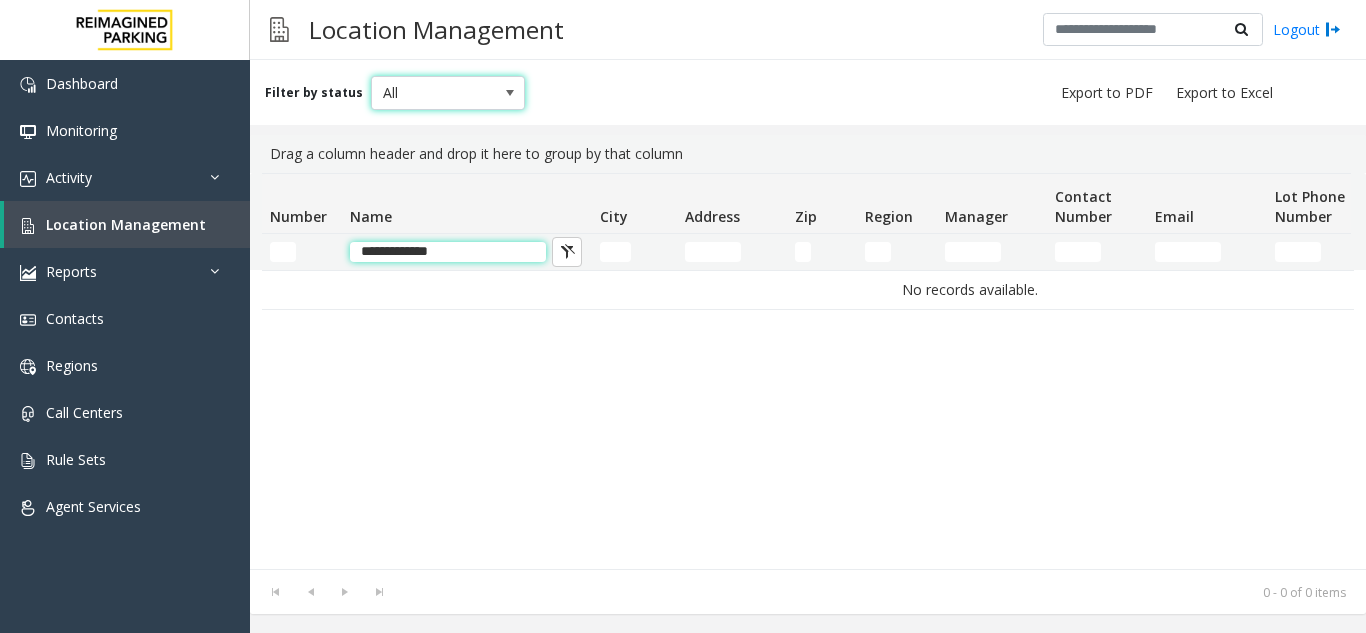 click on "**********" 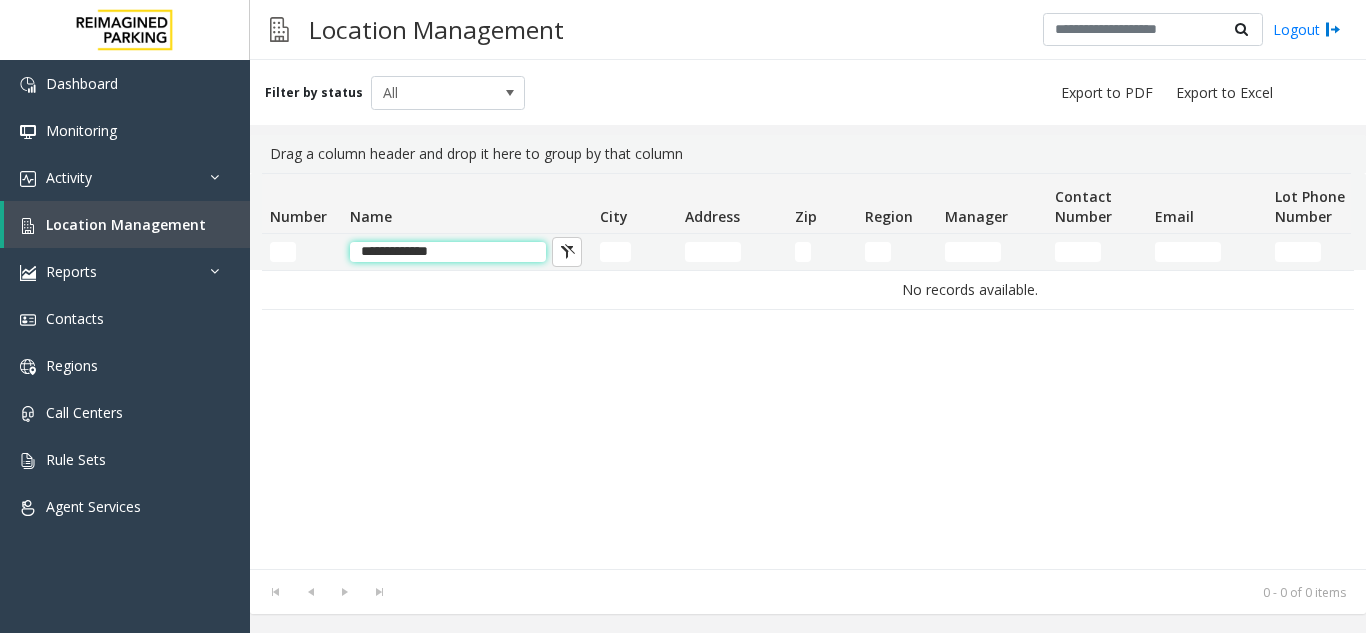 click on "**********" 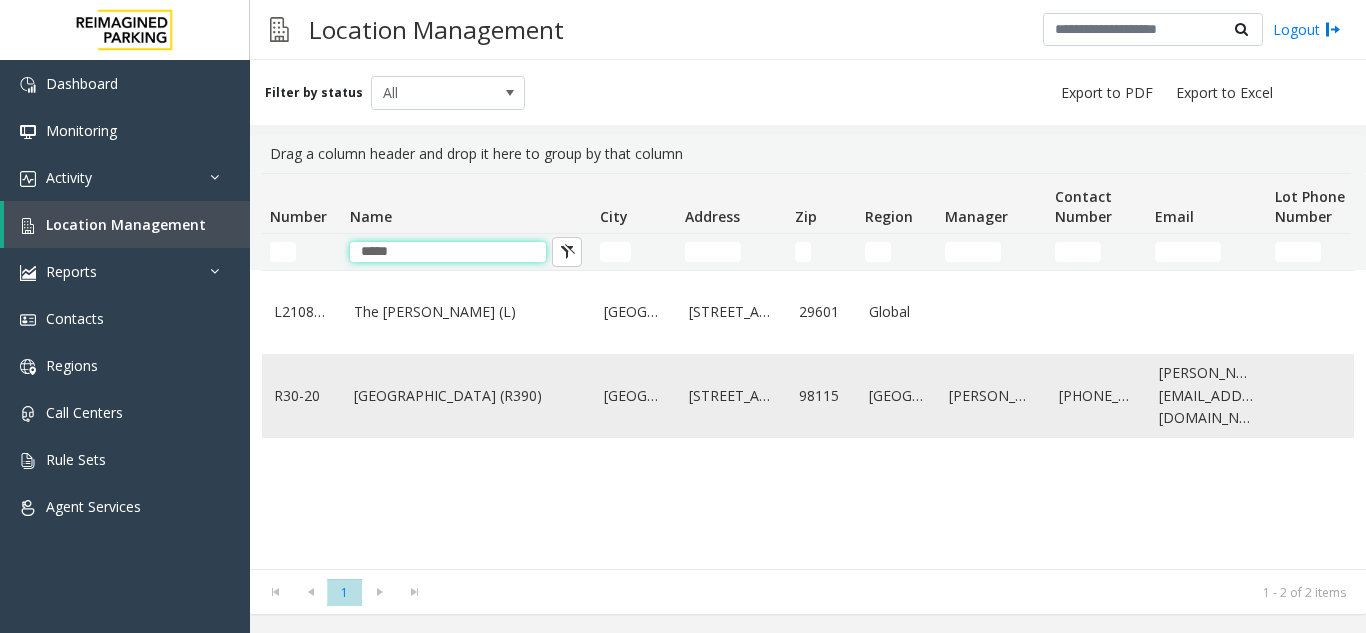 type on "*****" 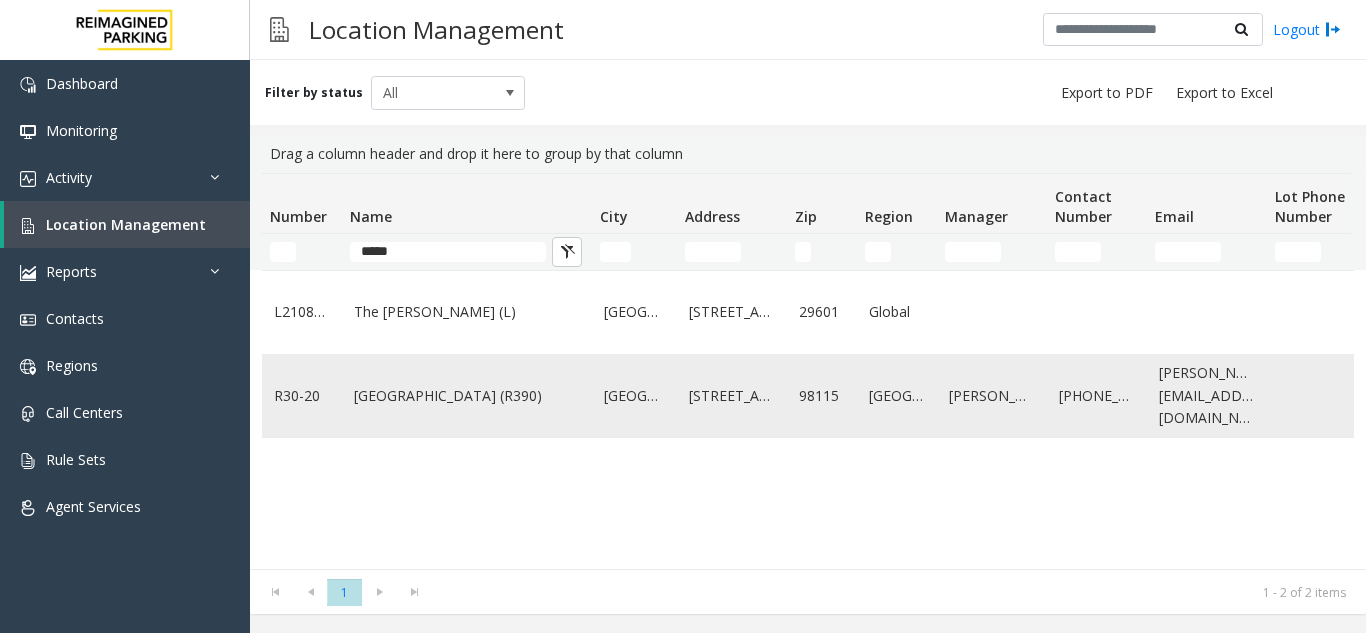 click on "[GEOGRAPHIC_DATA] (R390)" 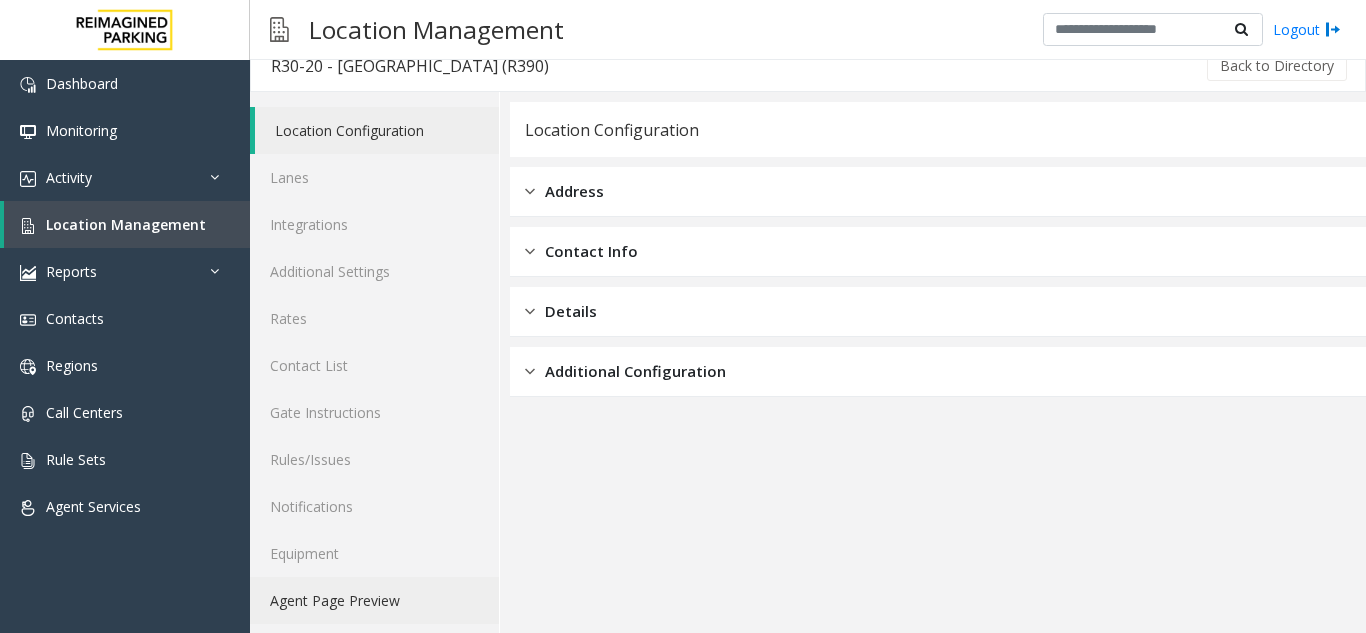scroll, scrollTop: 26, scrollLeft: 0, axis: vertical 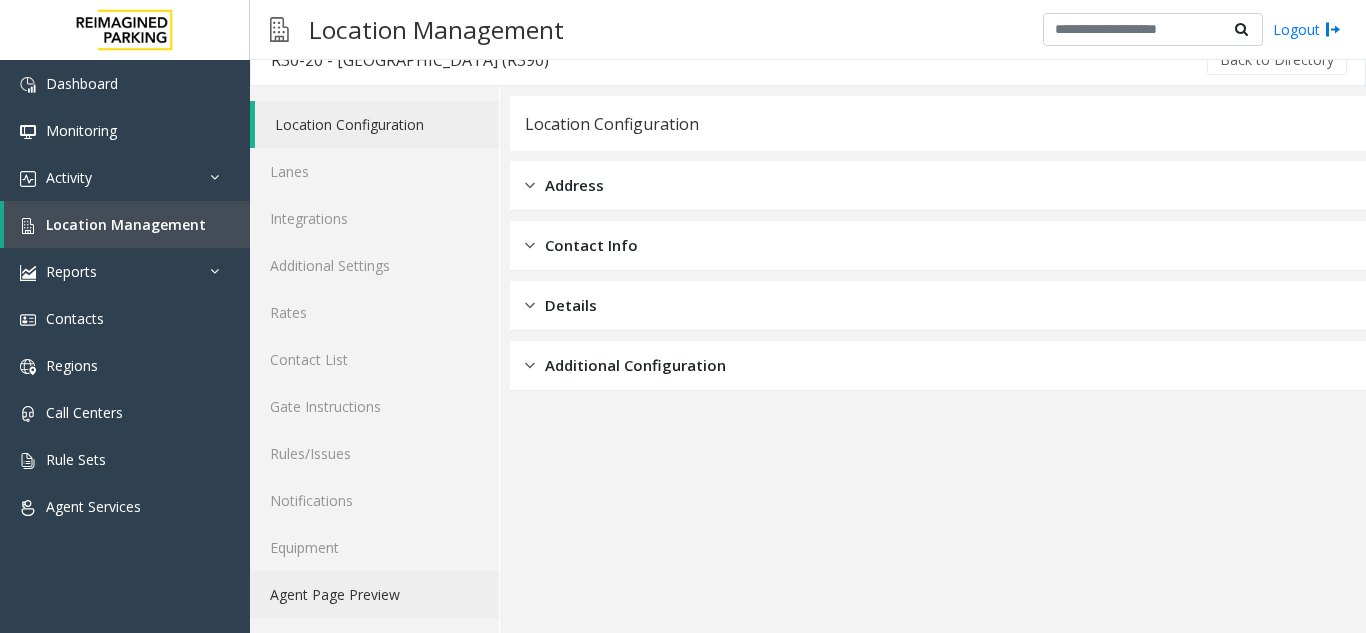 click on "Agent Page Preview" 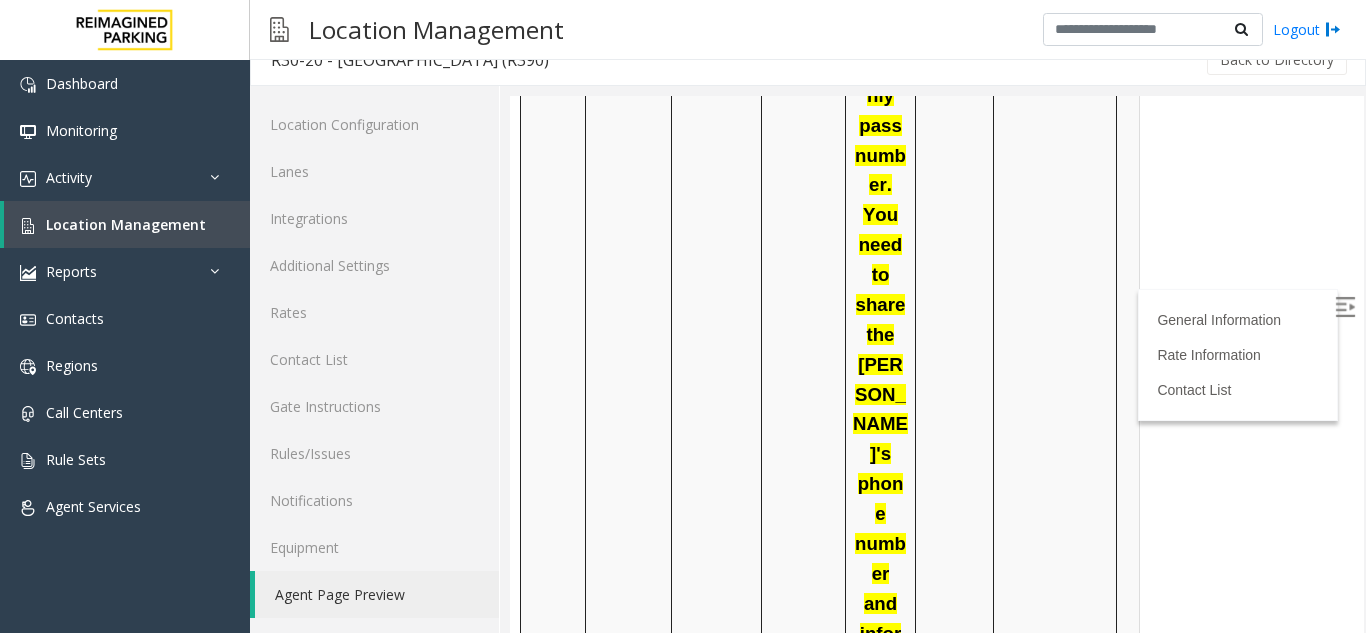 scroll, scrollTop: 4480, scrollLeft: 0, axis: vertical 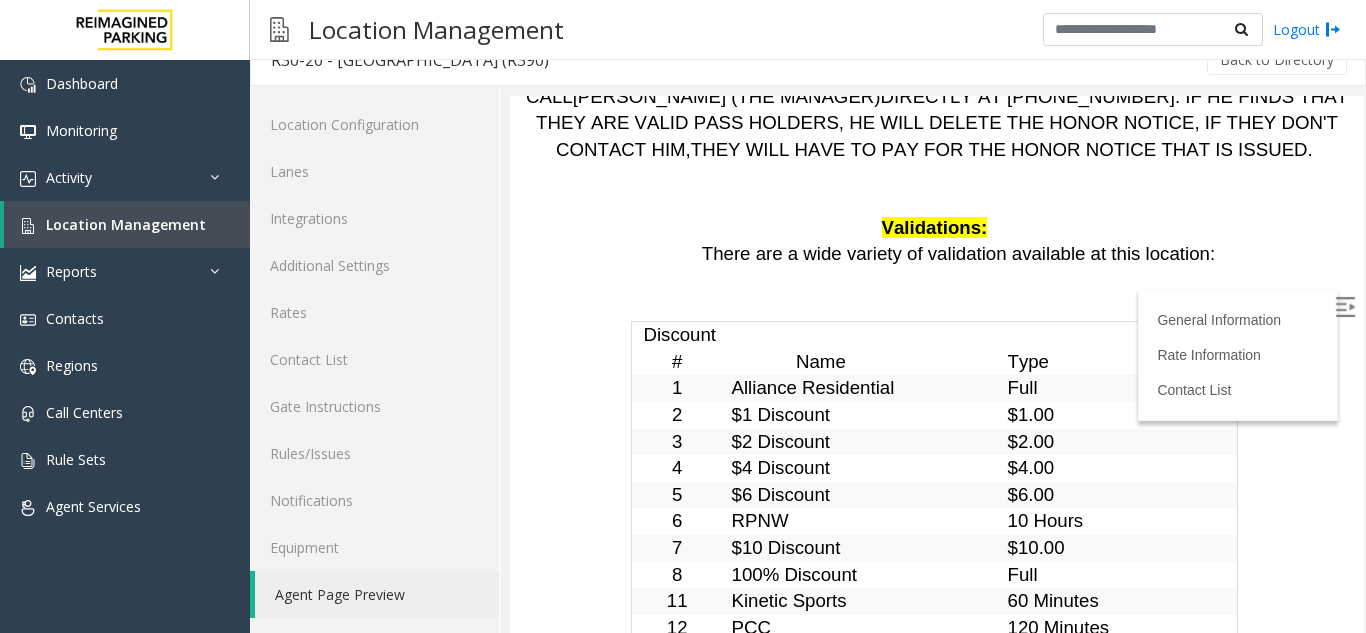 click at bounding box center [1345, 307] 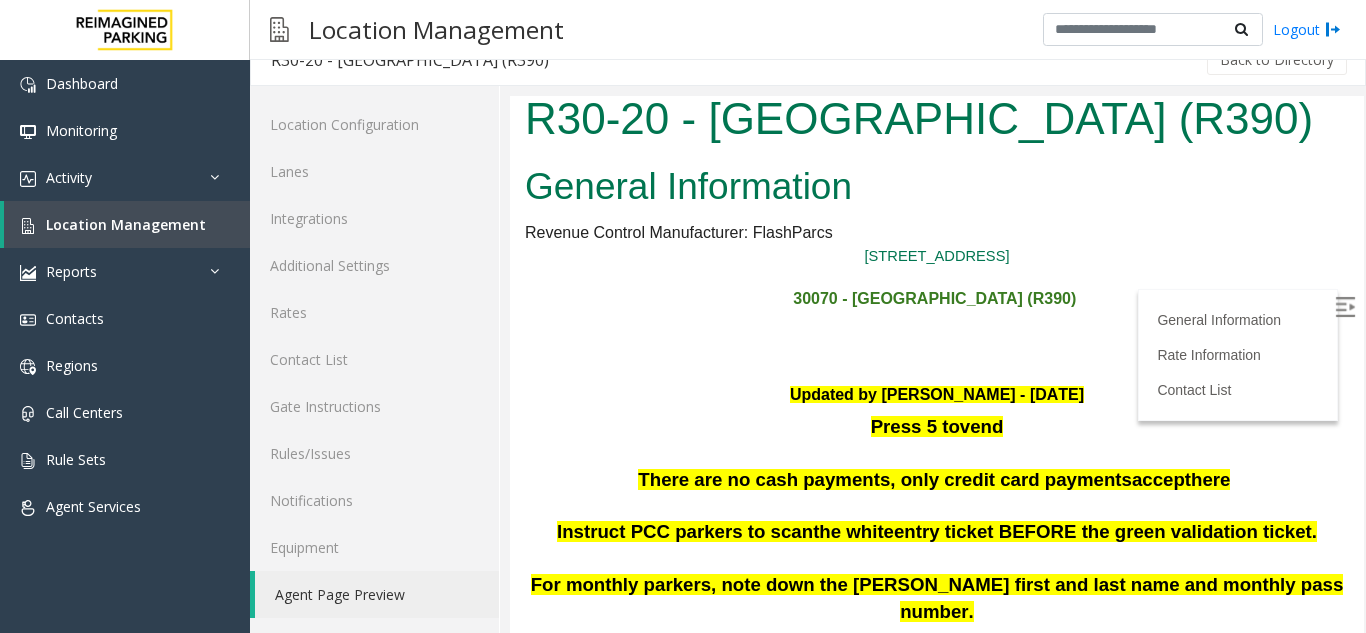 scroll, scrollTop: 0, scrollLeft: 0, axis: both 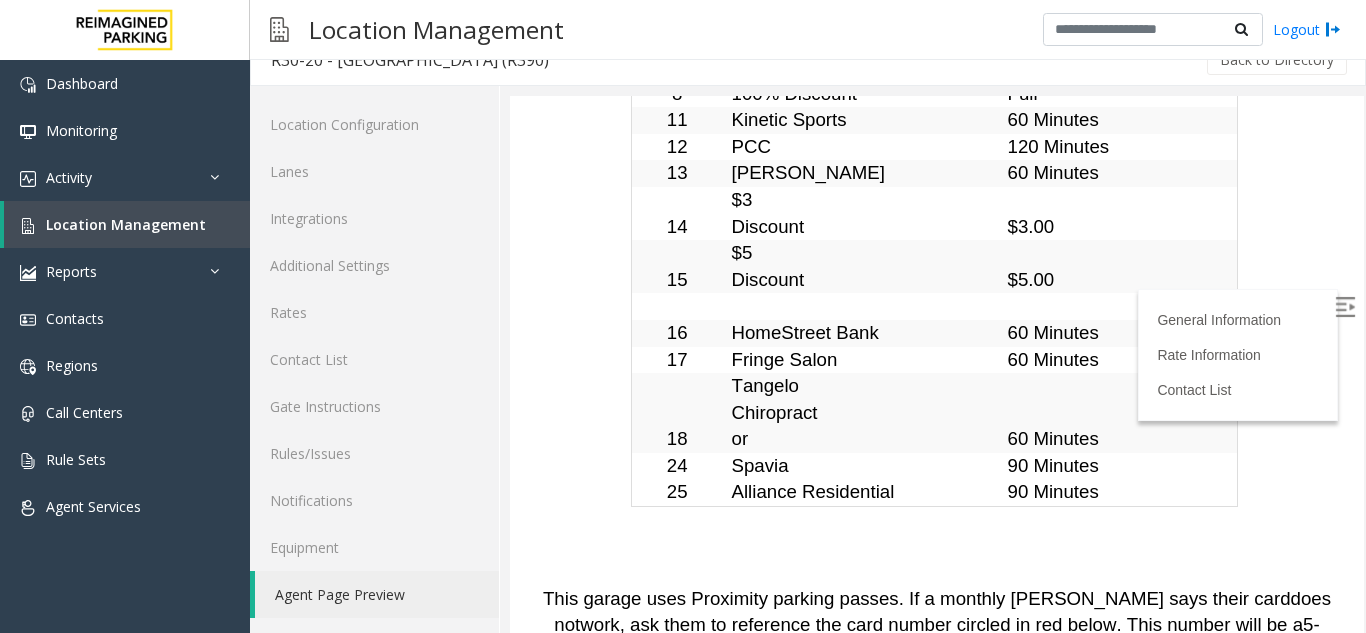 drag, startPoint x: 1338, startPoint y: 130, endPoint x: 1866, endPoint y: 613, distance: 715.5928 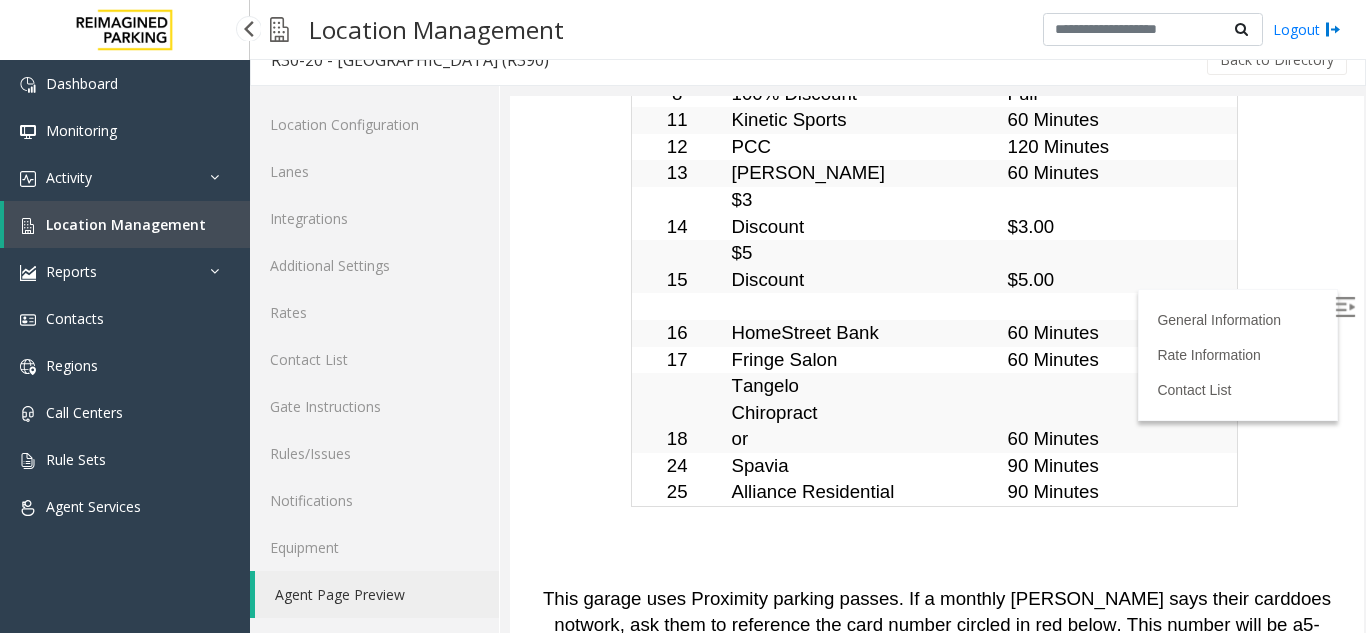 click on "Location Management" at bounding box center [126, 224] 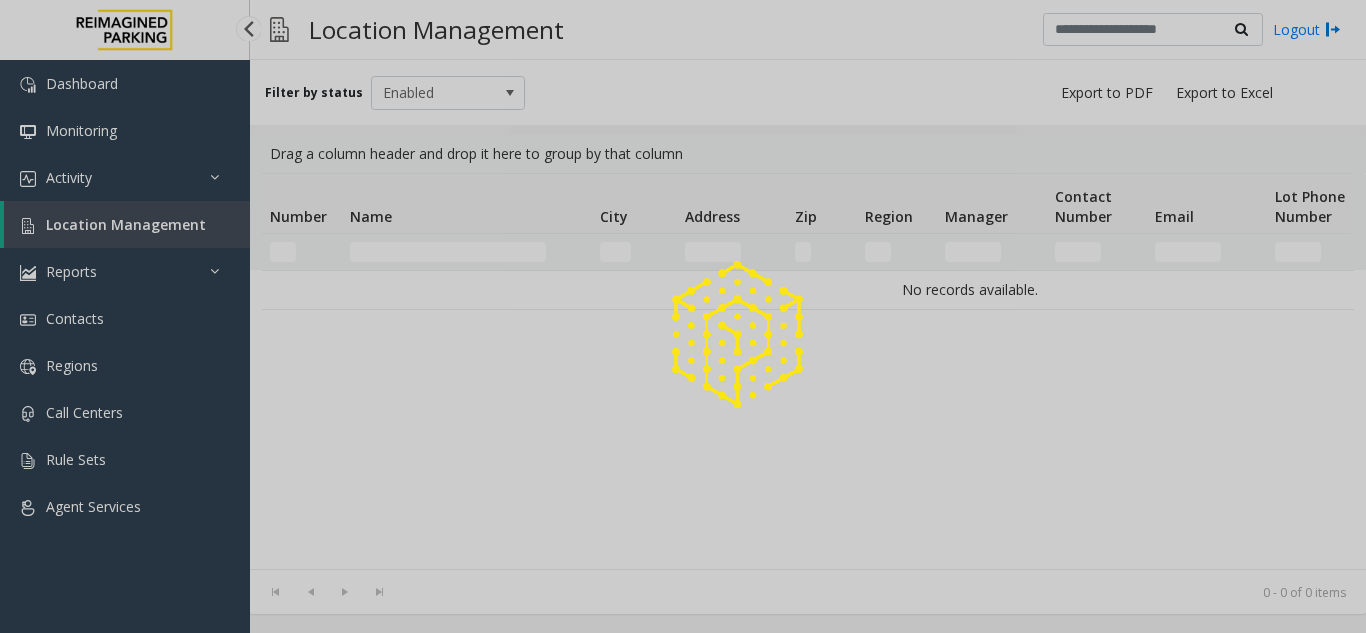 scroll, scrollTop: 0, scrollLeft: 0, axis: both 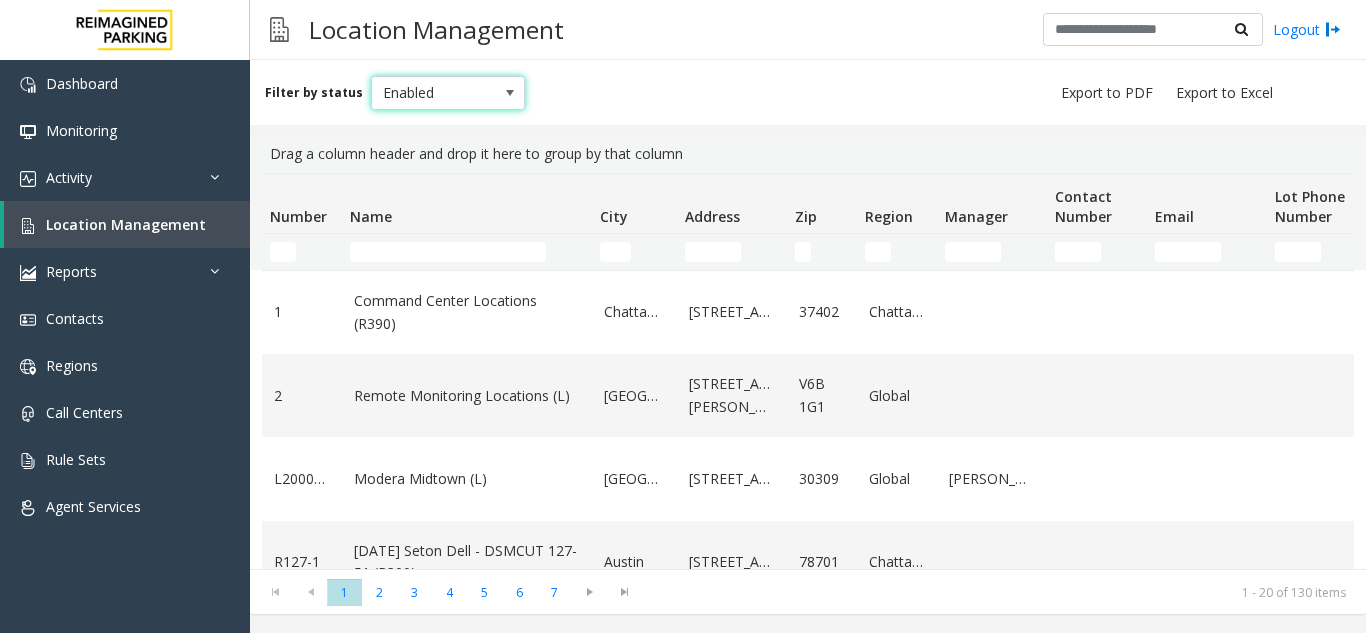click on "Enabled" at bounding box center [433, 93] 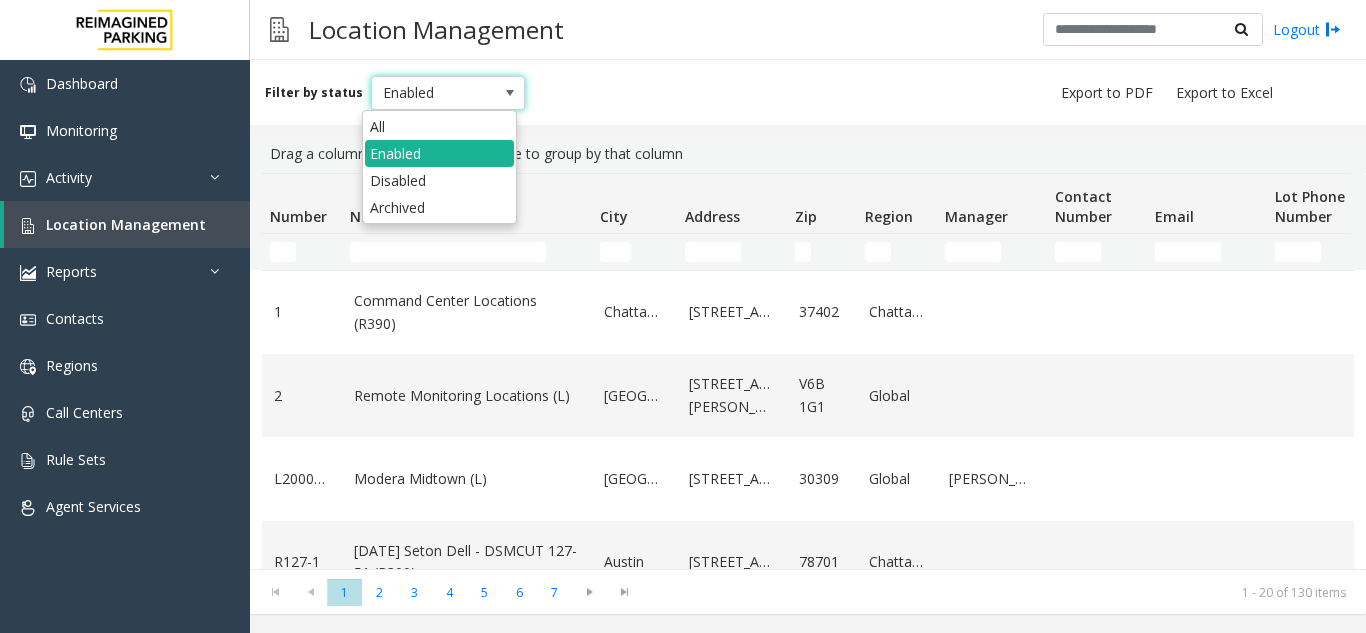 click on "Enabled" at bounding box center (433, 93) 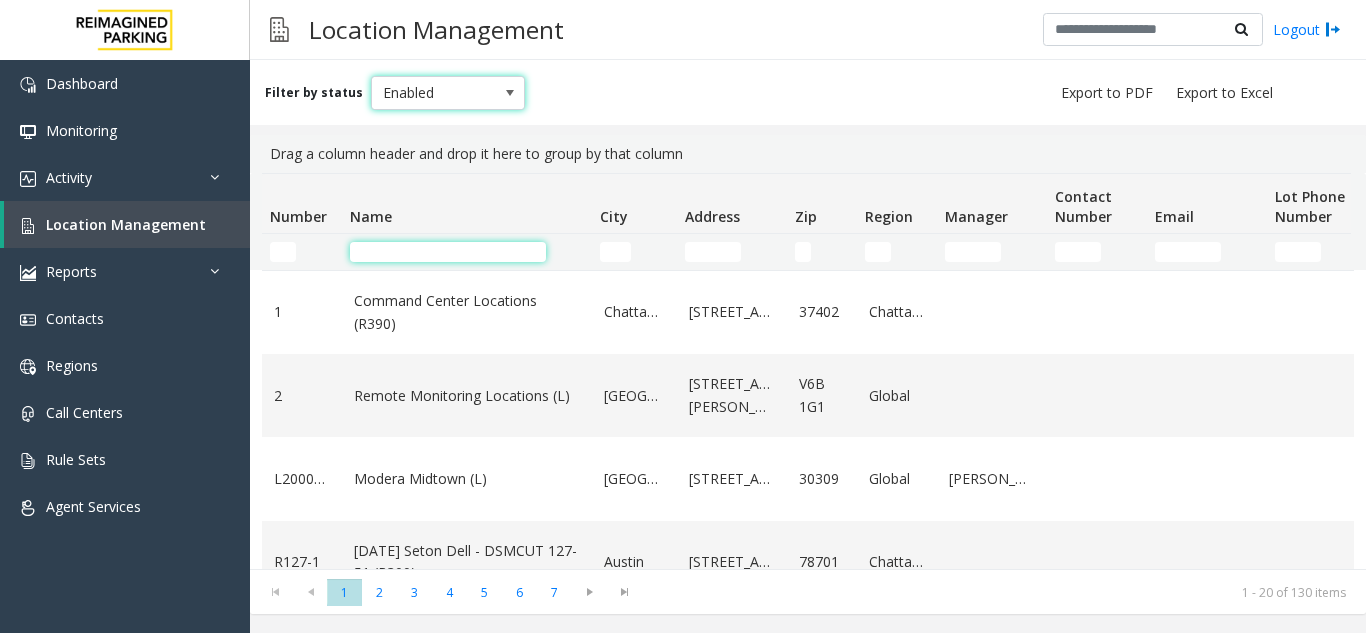 click 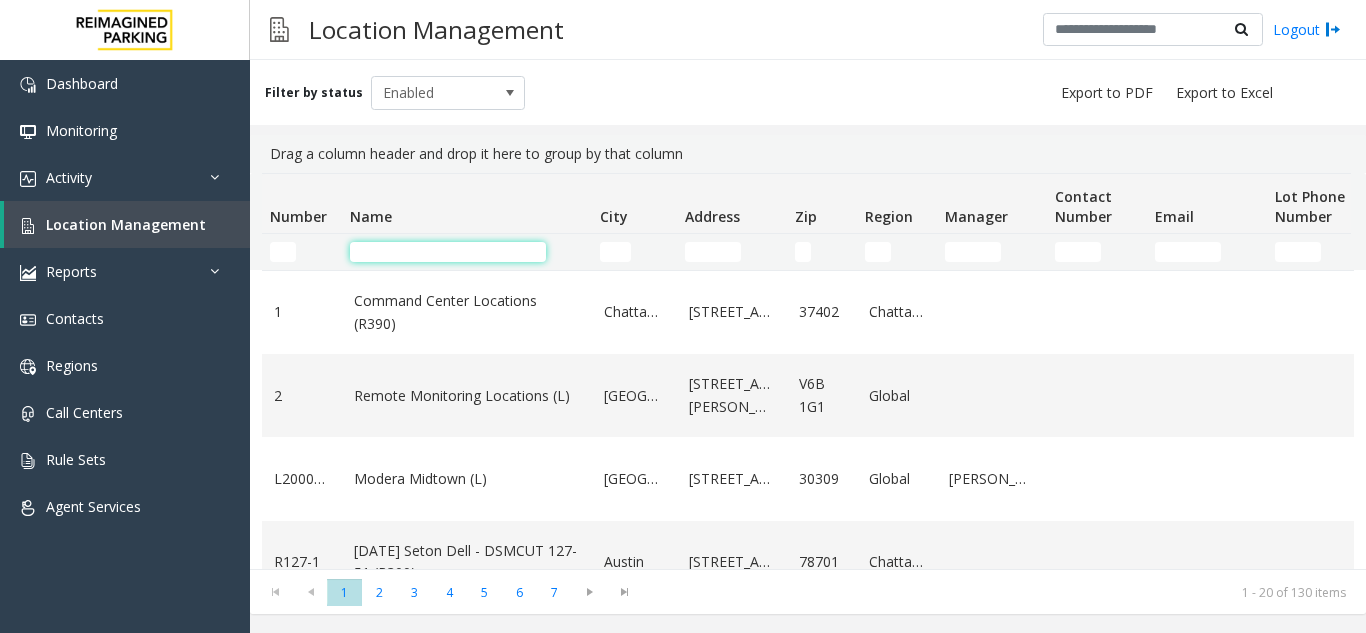 type on "*" 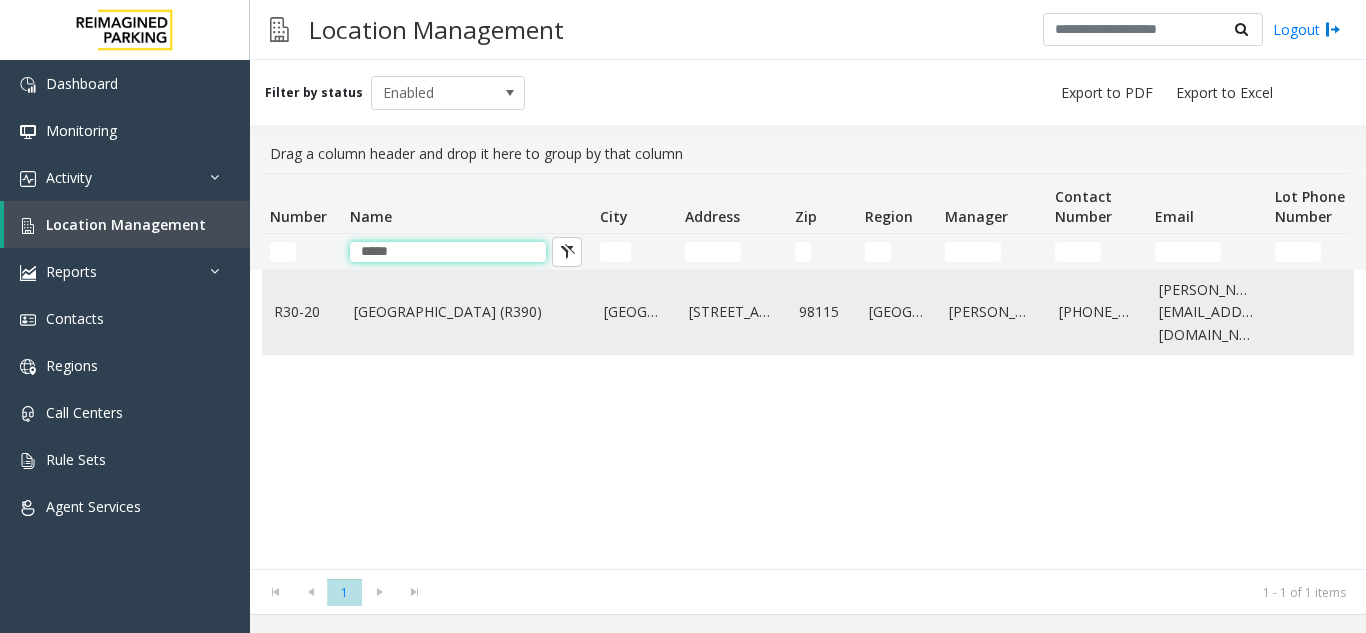 type on "*****" 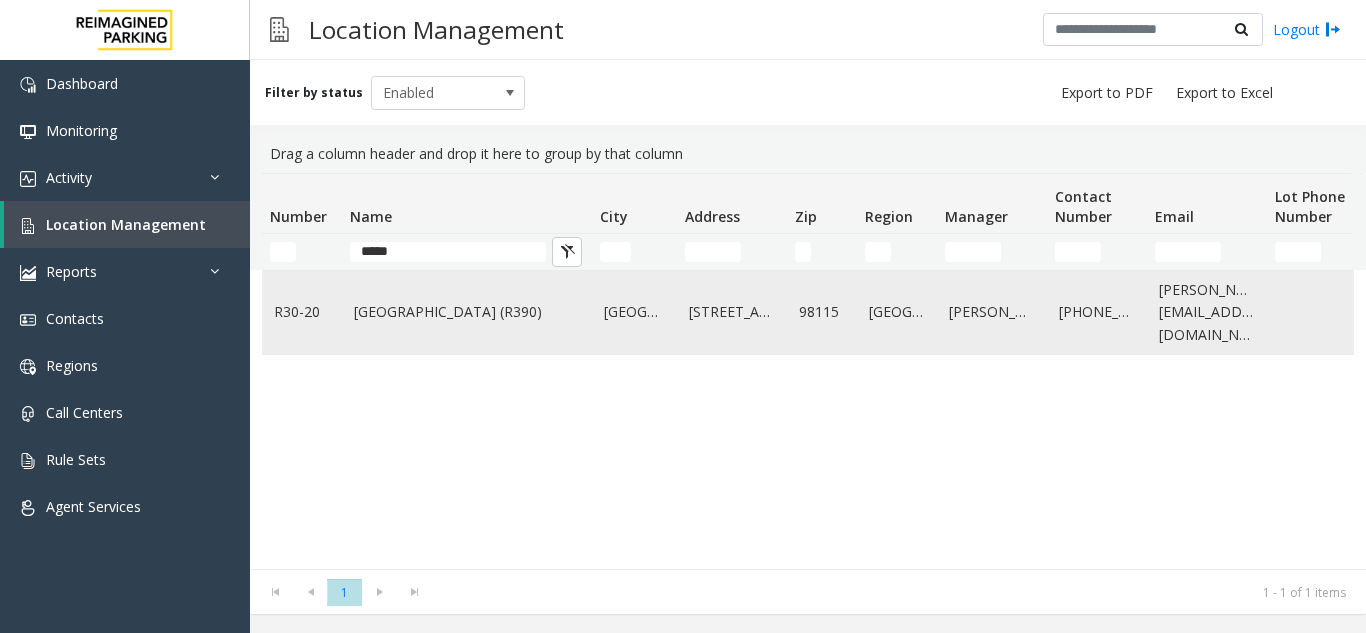 click on "[GEOGRAPHIC_DATA] (R390)" 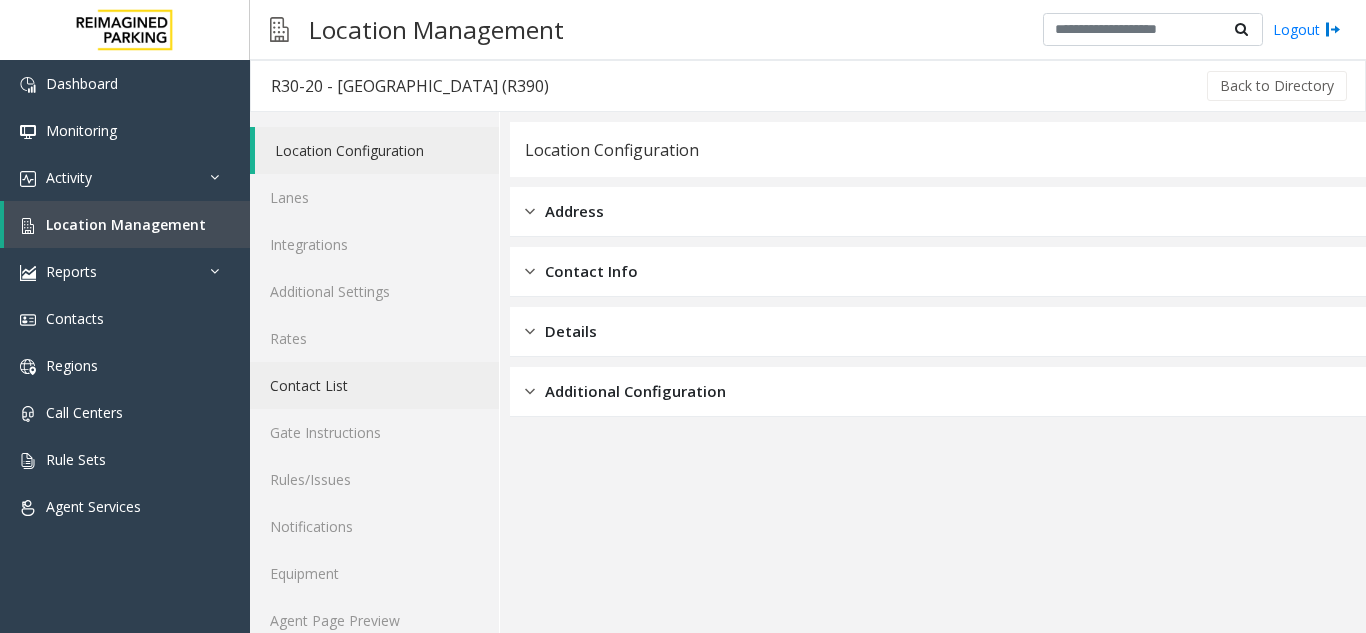 scroll, scrollTop: 26, scrollLeft: 0, axis: vertical 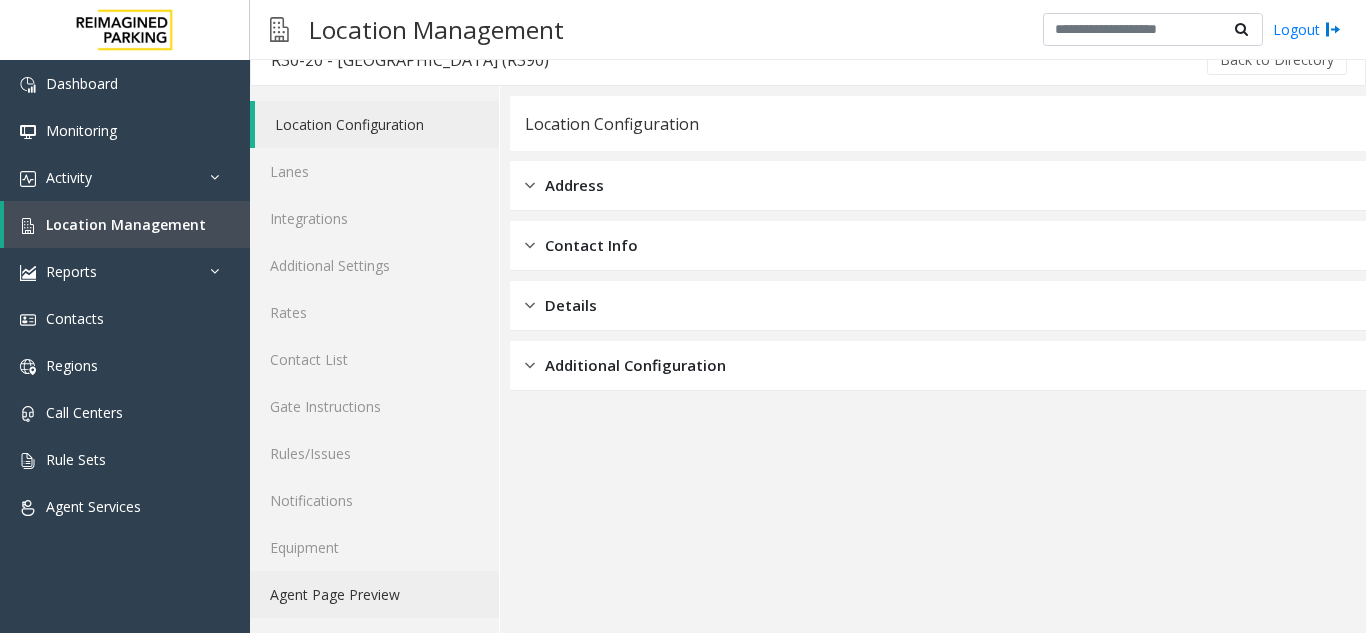 click on "Agent Page Preview" 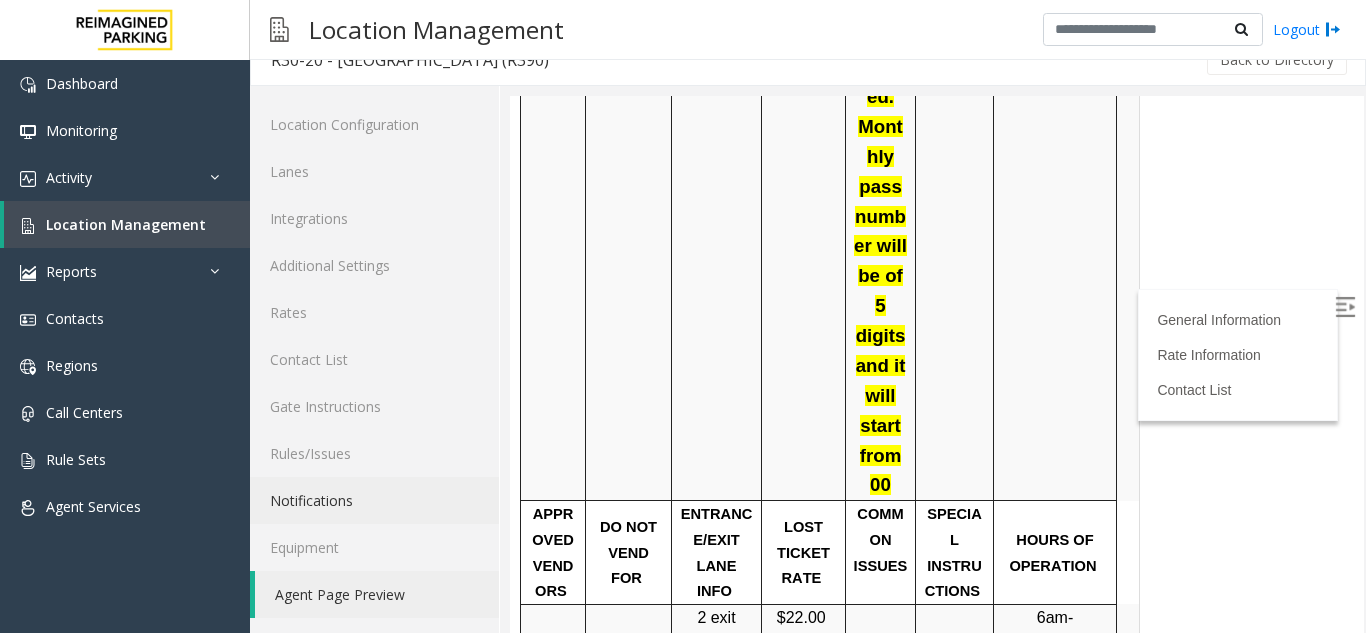 scroll, scrollTop: 3518, scrollLeft: 0, axis: vertical 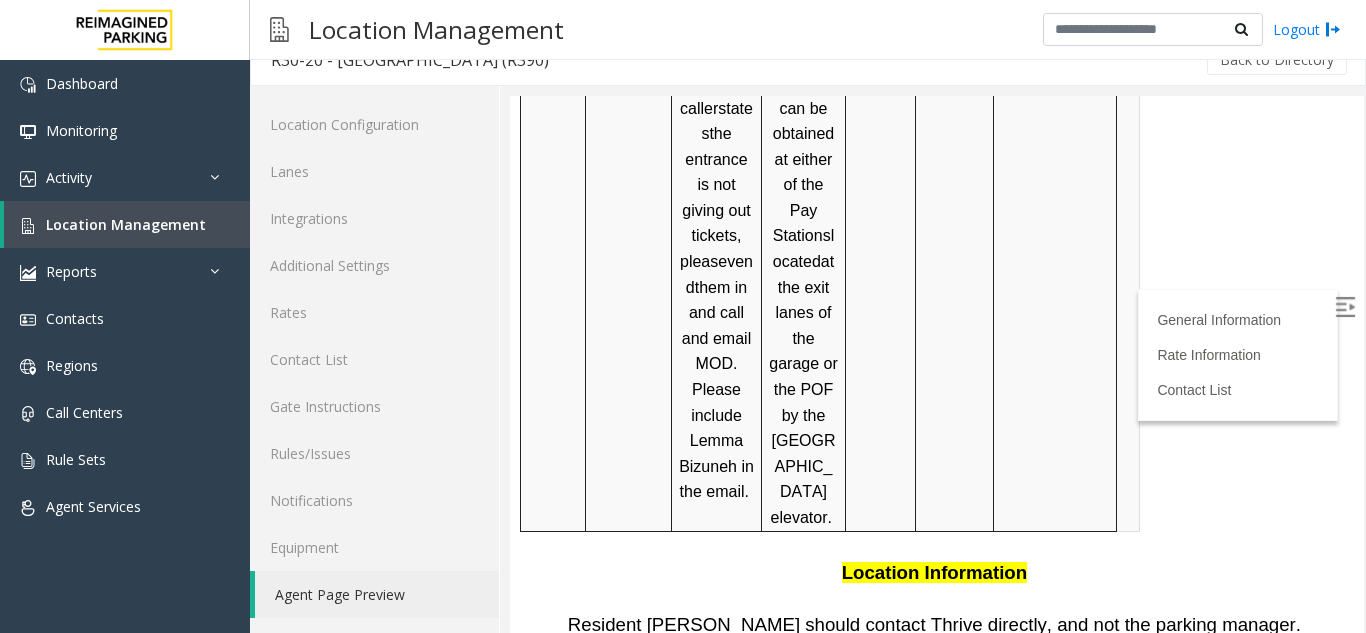 click at bounding box center [937, 1164] 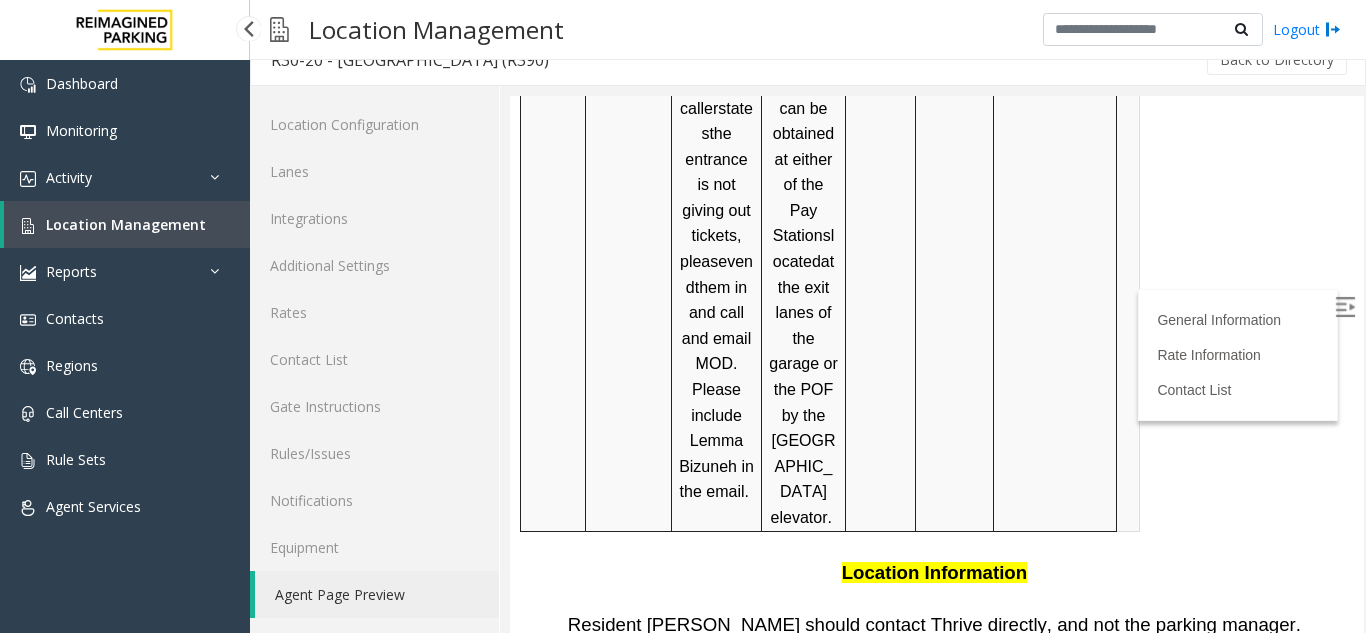 click on "Location Management" at bounding box center [126, 224] 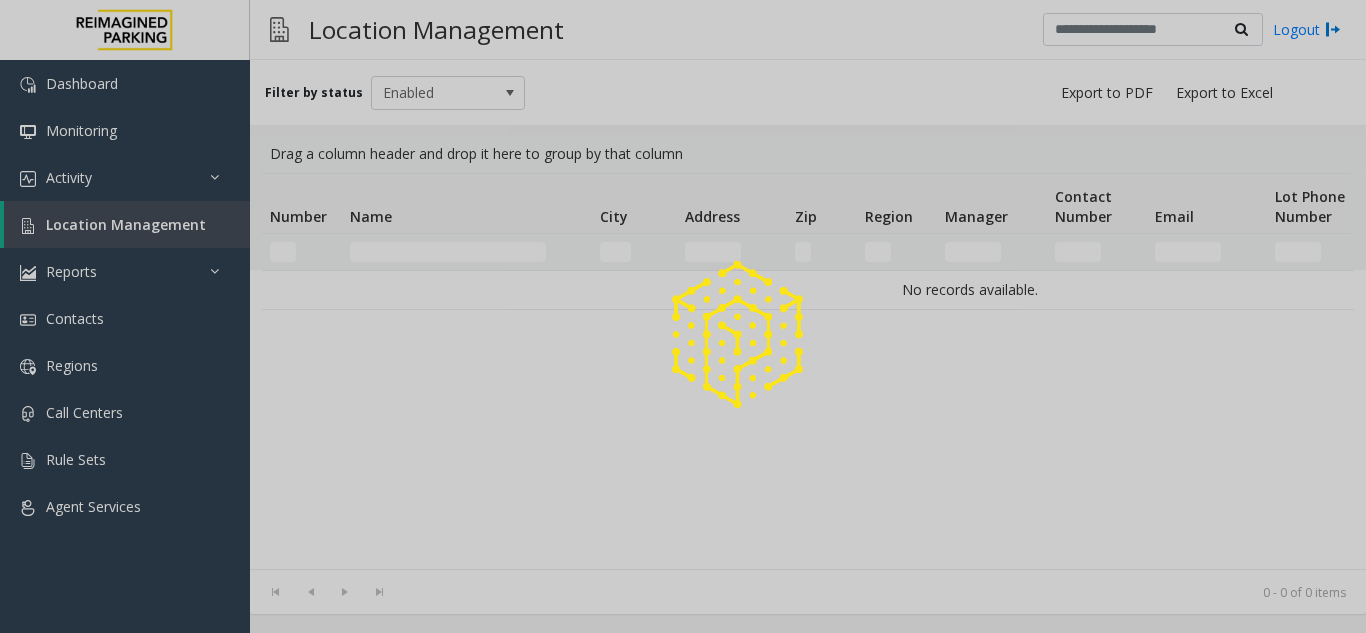 scroll, scrollTop: 0, scrollLeft: 0, axis: both 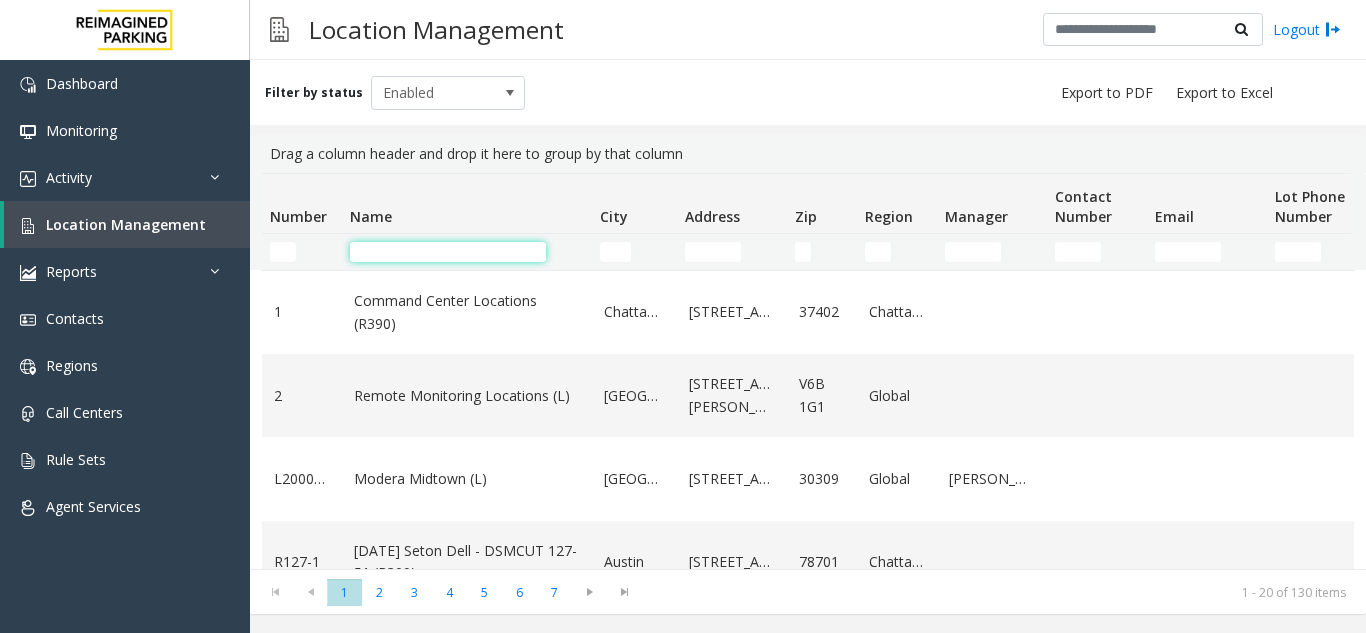 click 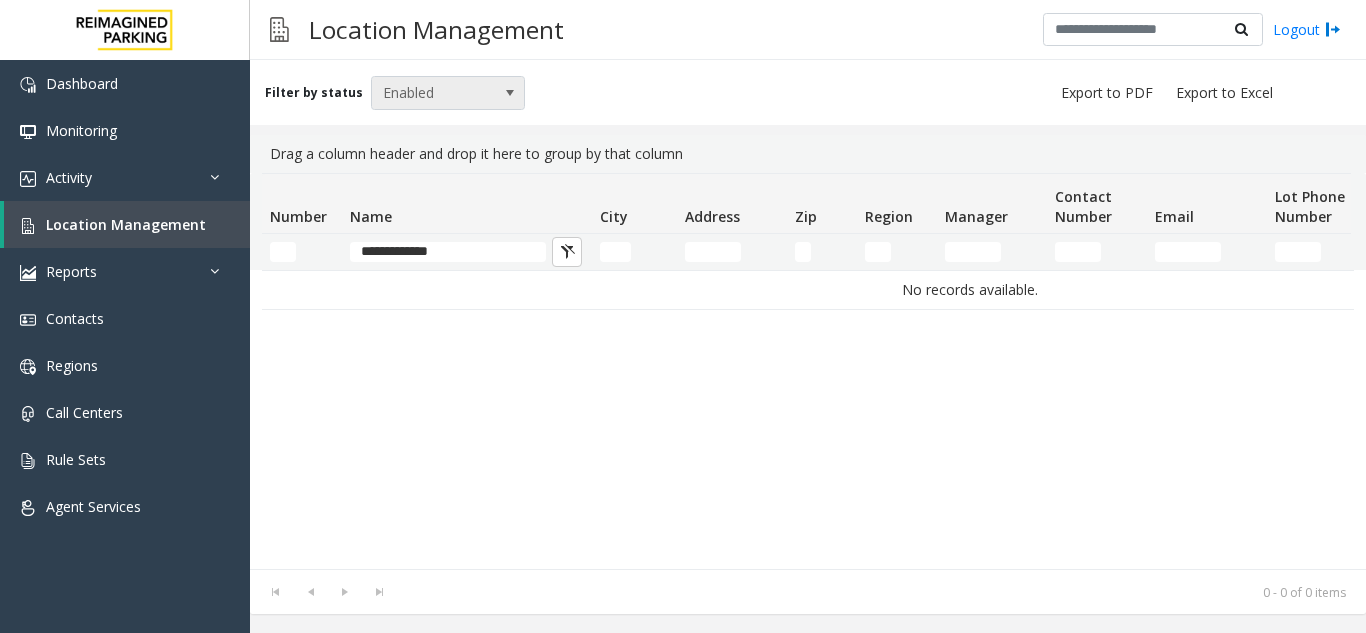 click at bounding box center (510, 93) 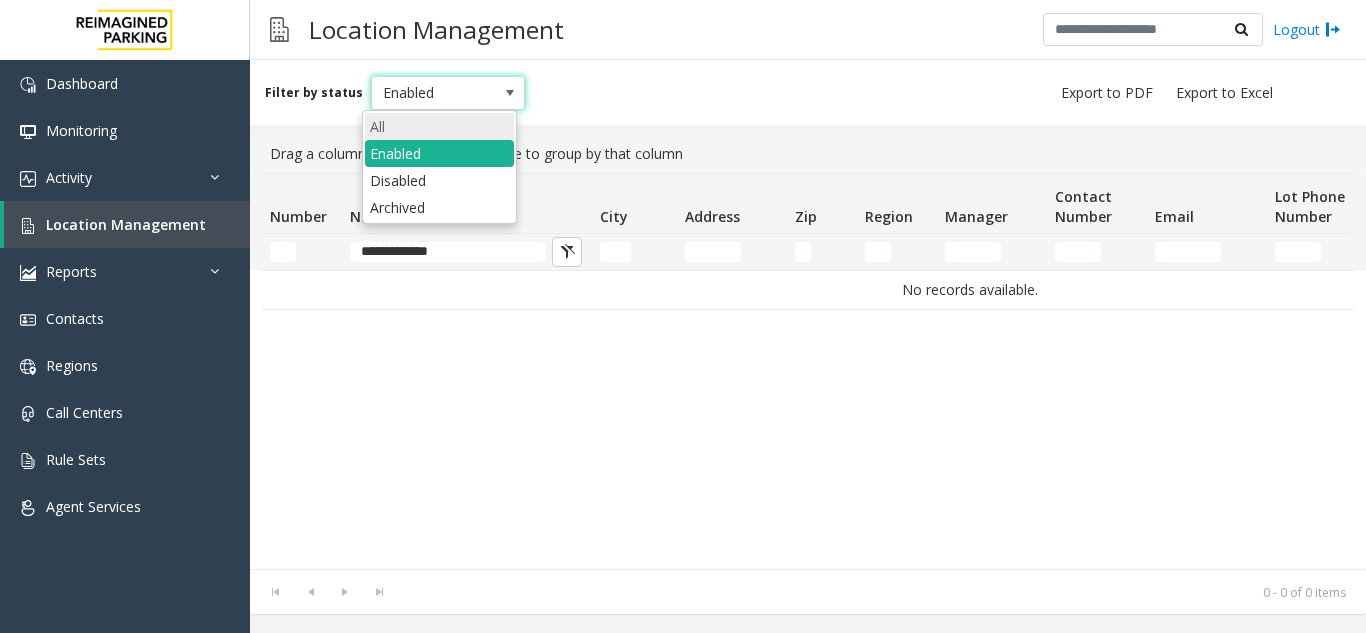 click on "All" at bounding box center [439, 126] 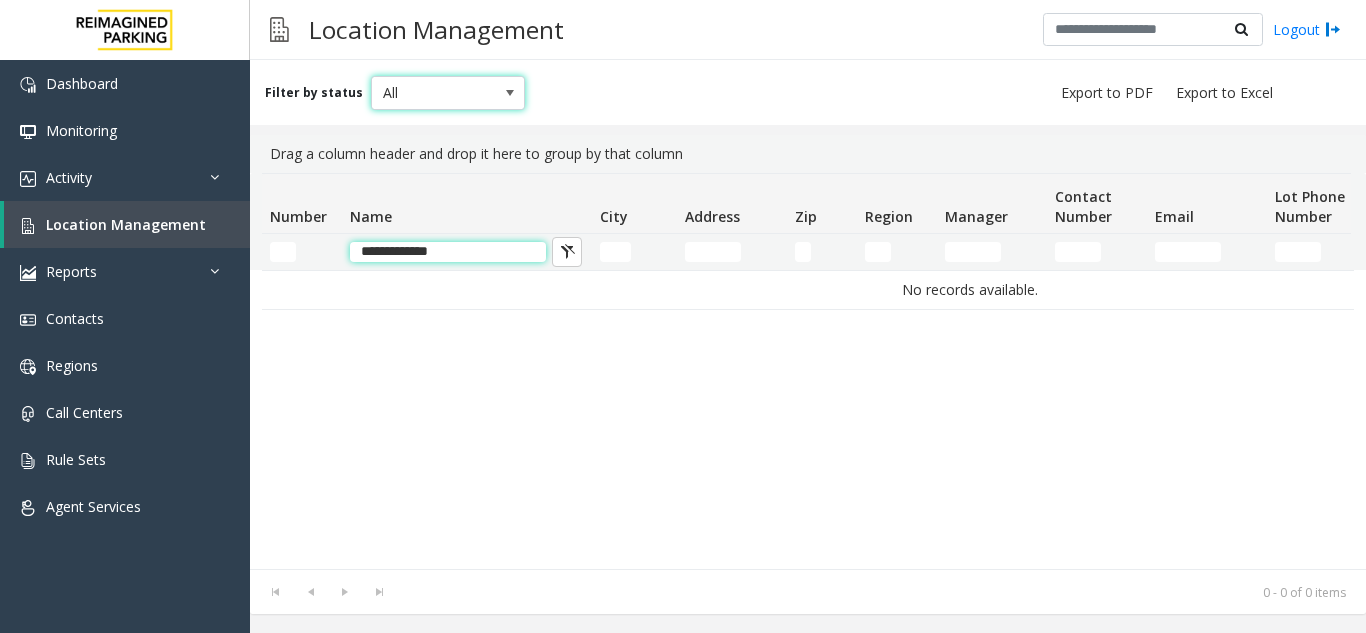 click on "**********" 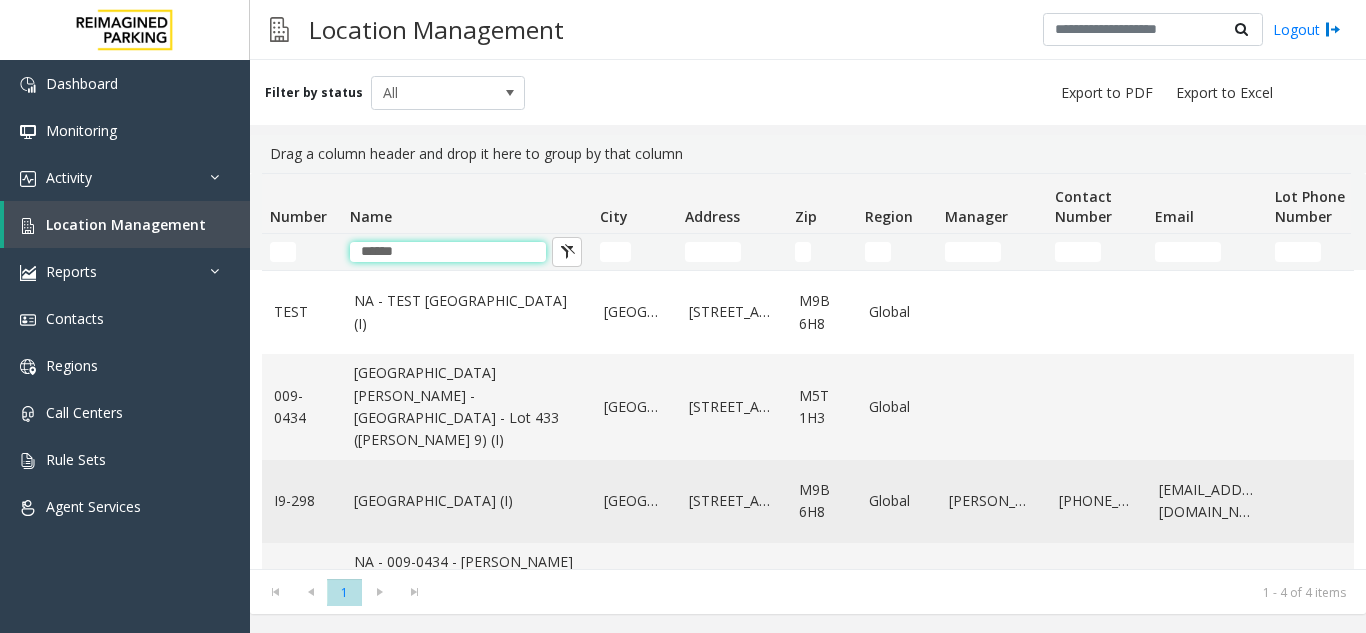 type on "******" 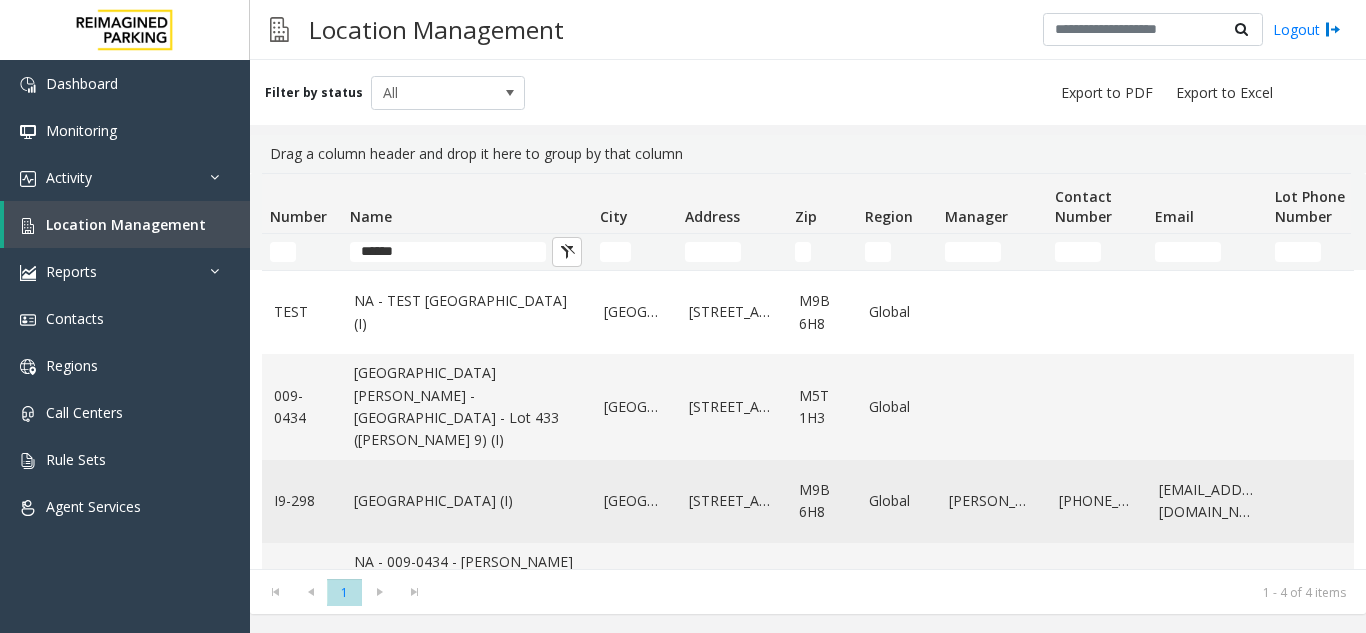 click on "[GEOGRAPHIC_DATA] (I)" 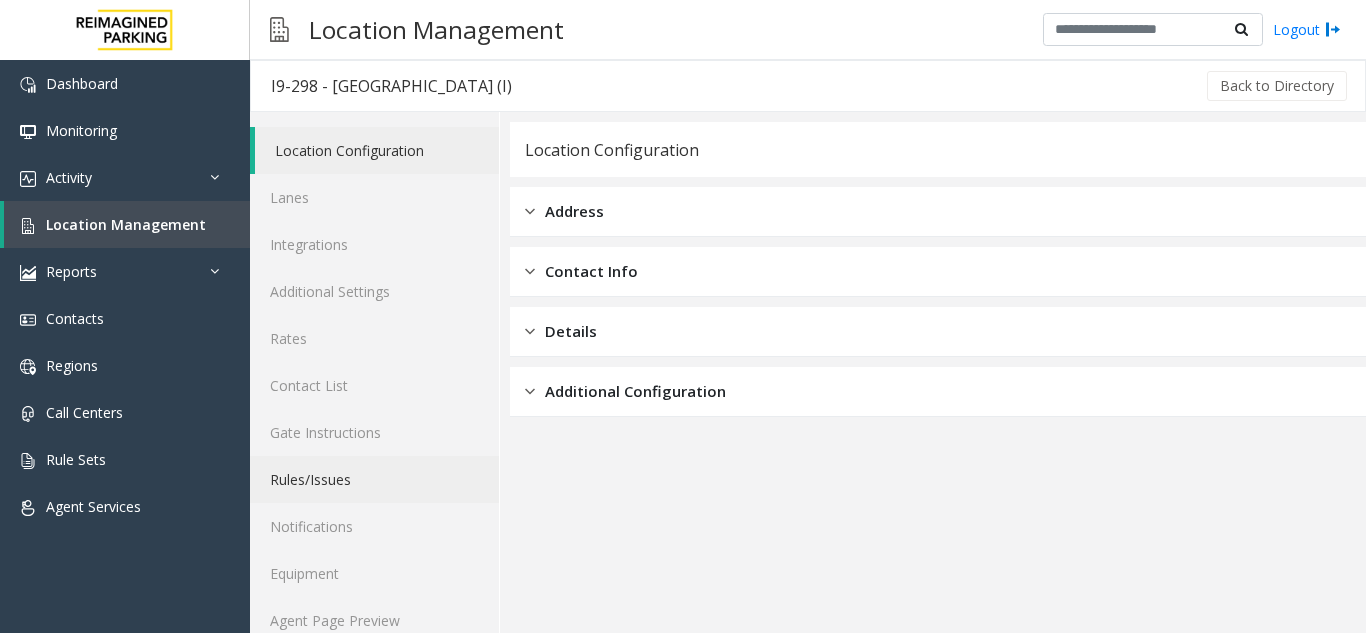 scroll, scrollTop: 26, scrollLeft: 0, axis: vertical 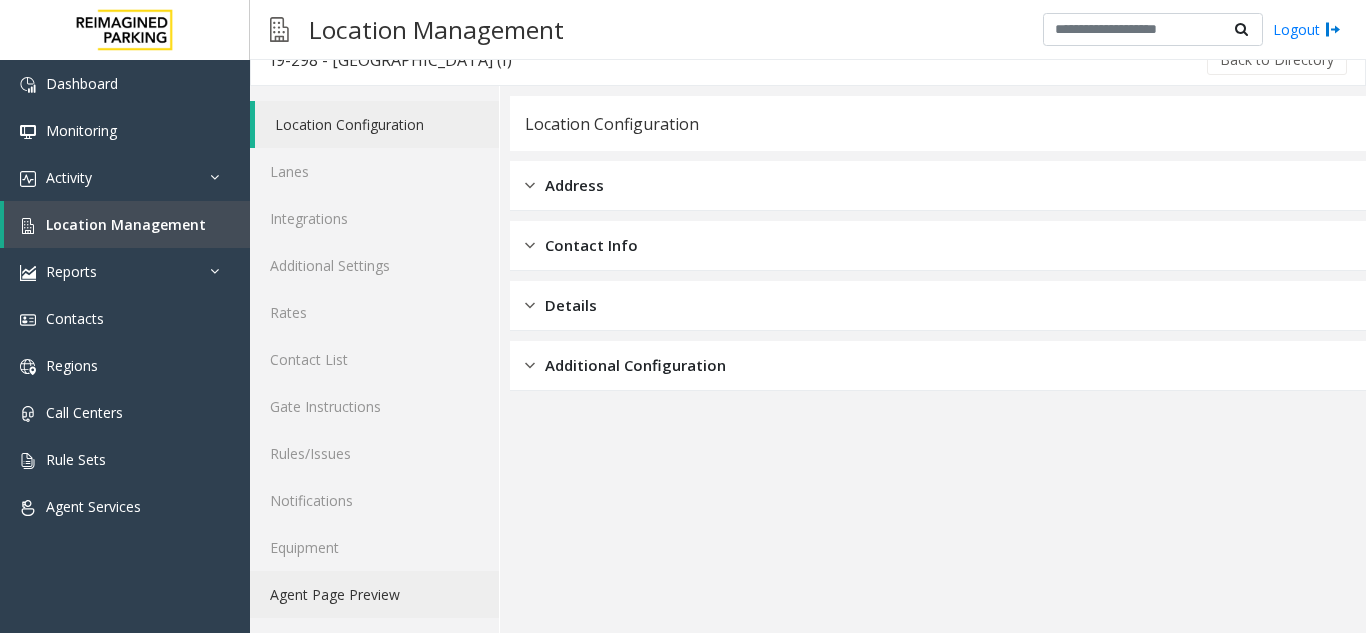 click on "Agent Page Preview" 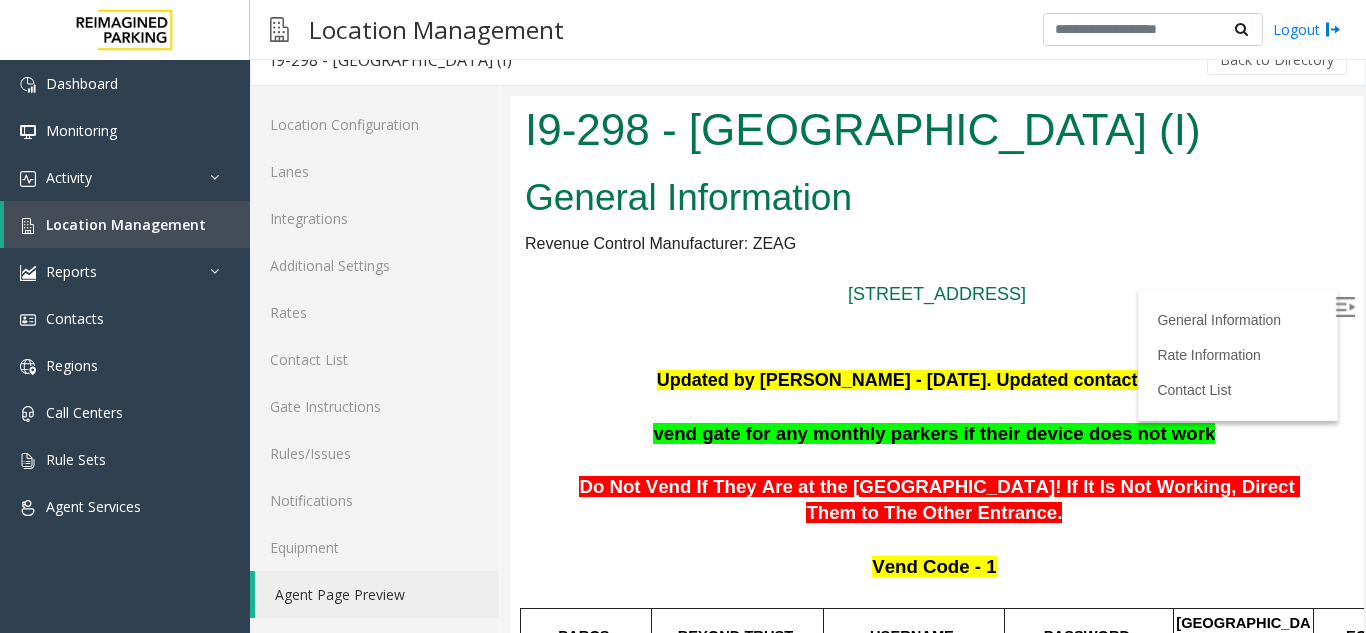scroll, scrollTop: 0, scrollLeft: 0, axis: both 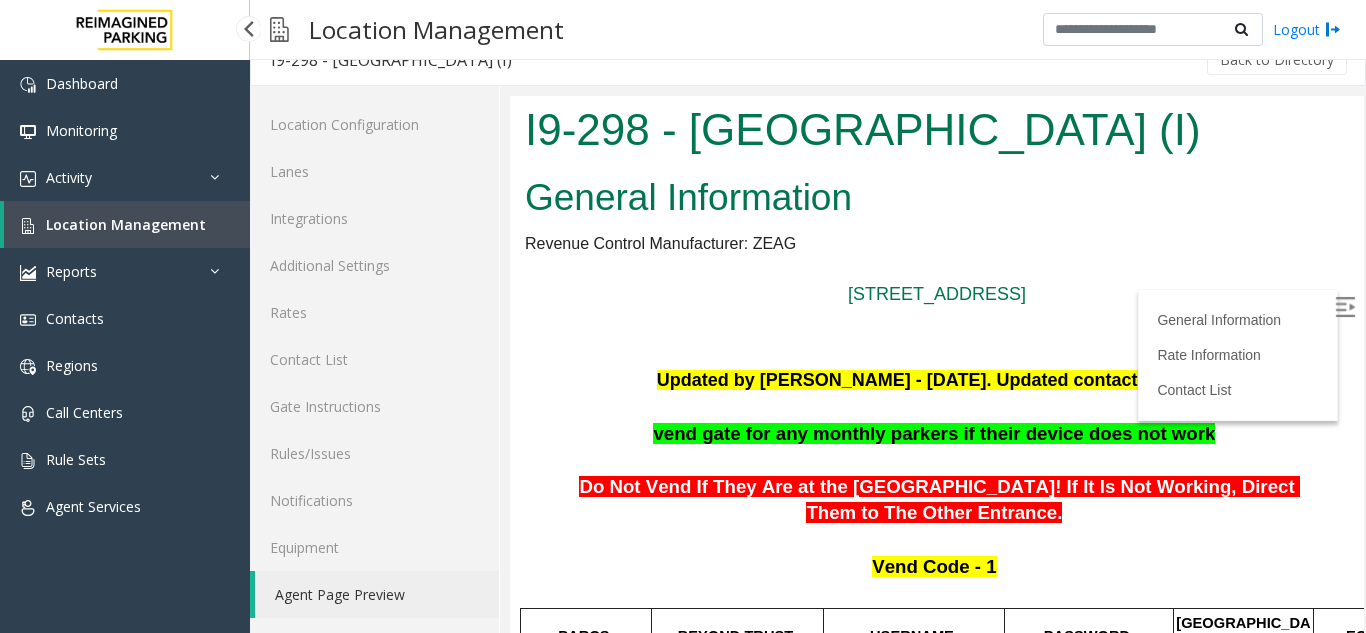 click on "Location Management" at bounding box center [126, 224] 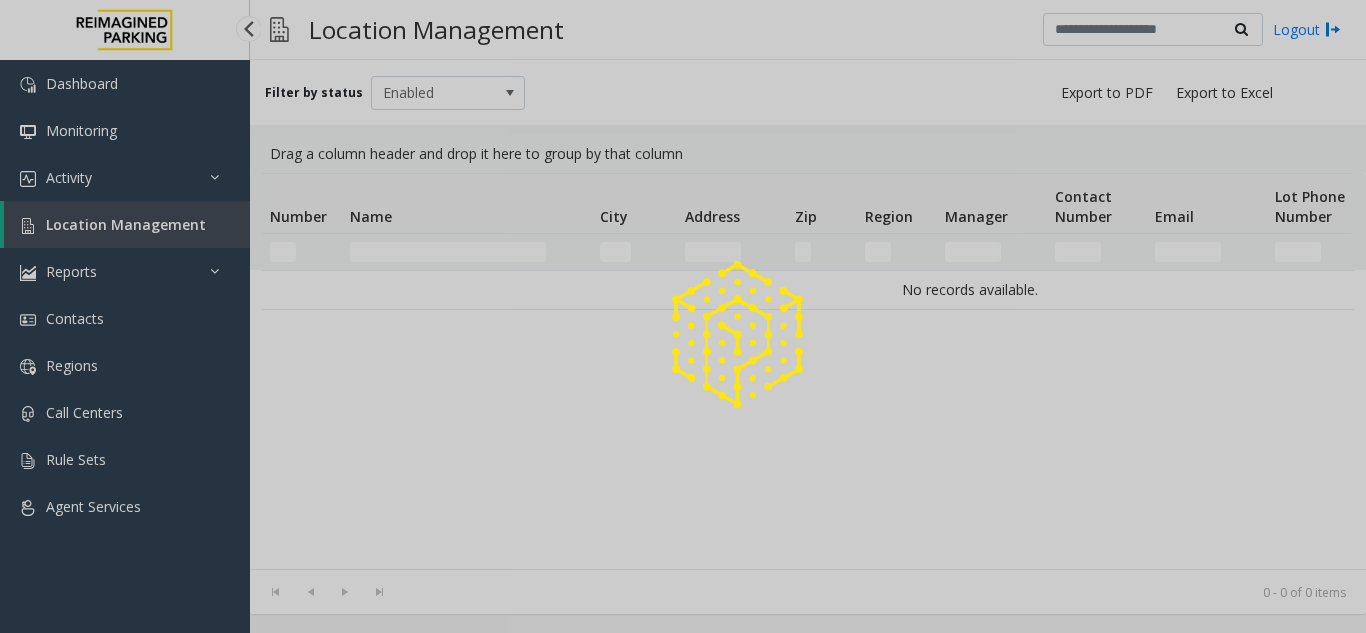 scroll, scrollTop: 0, scrollLeft: 0, axis: both 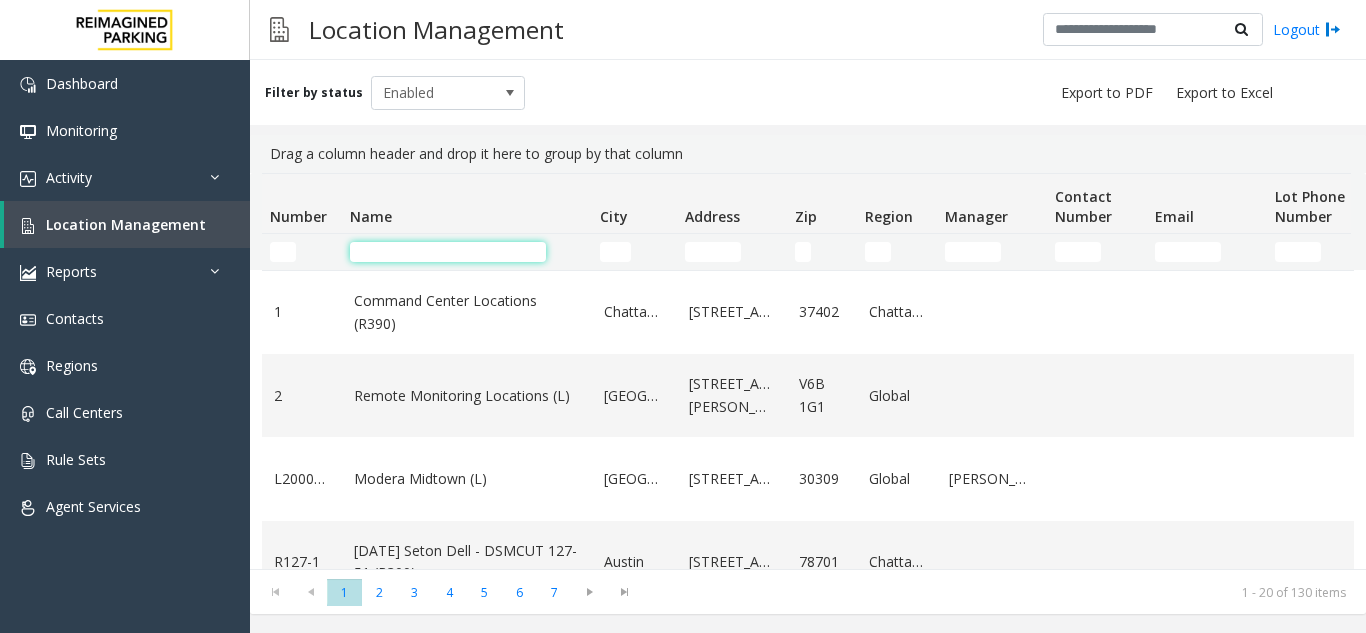click 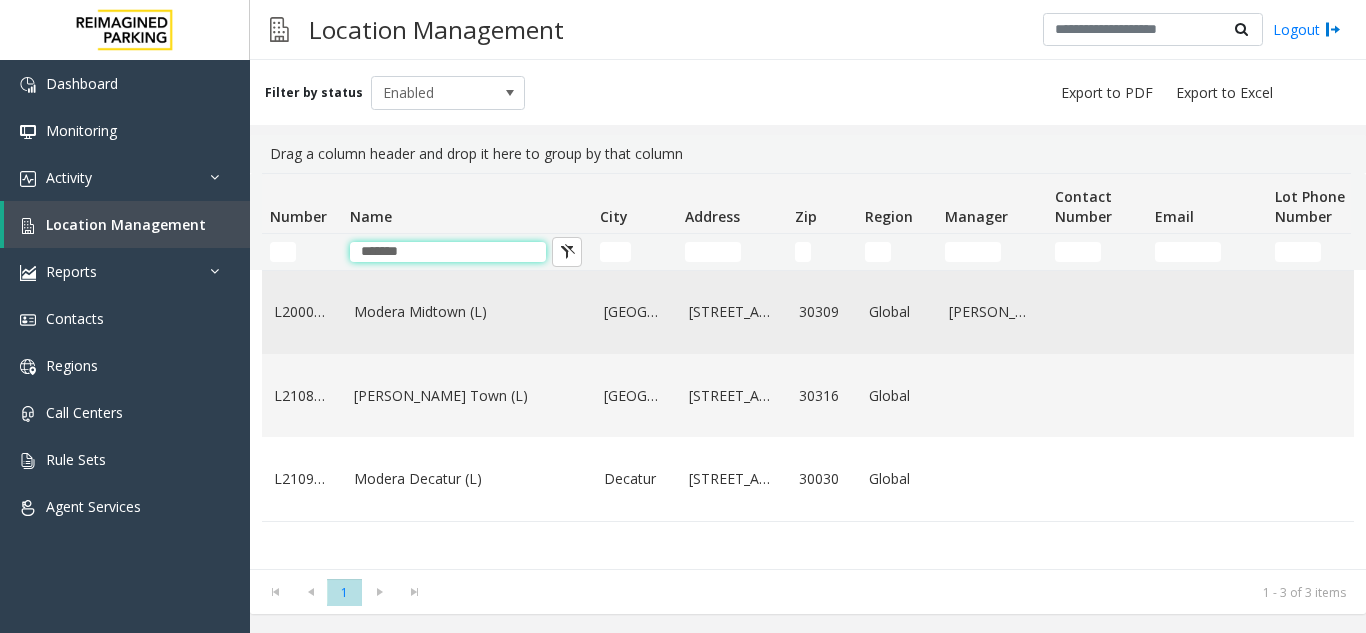 type on "******" 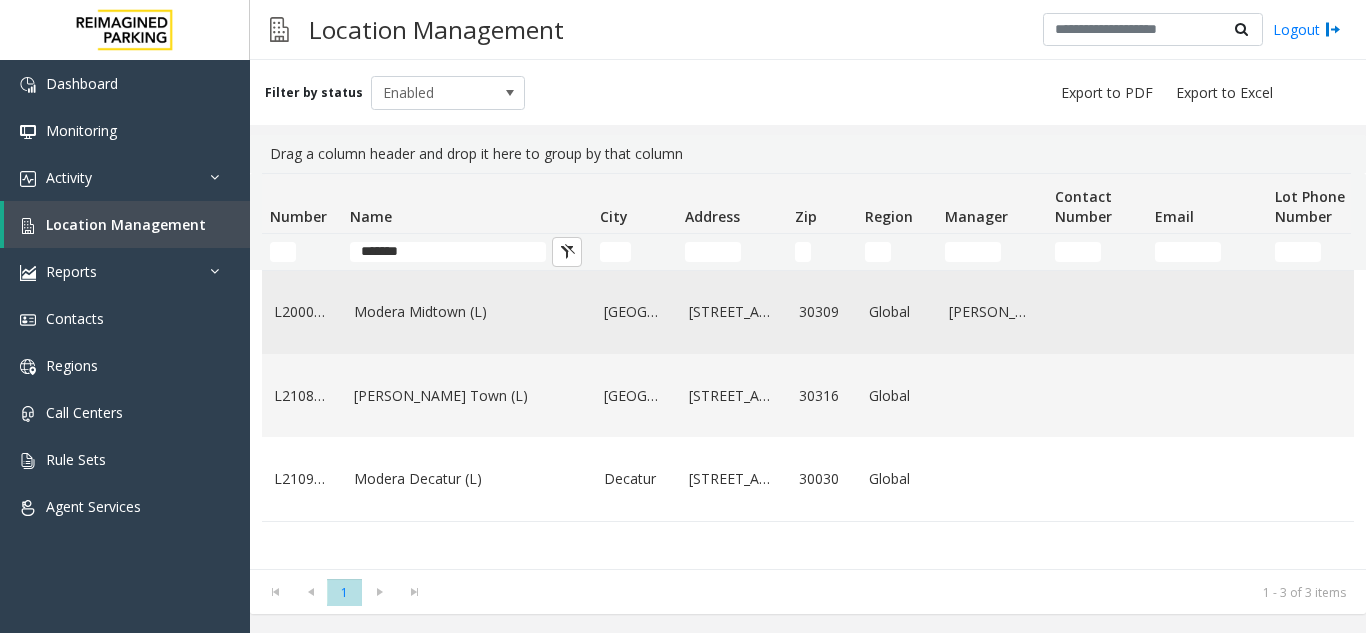 click on "Modera Midtown	(L)" 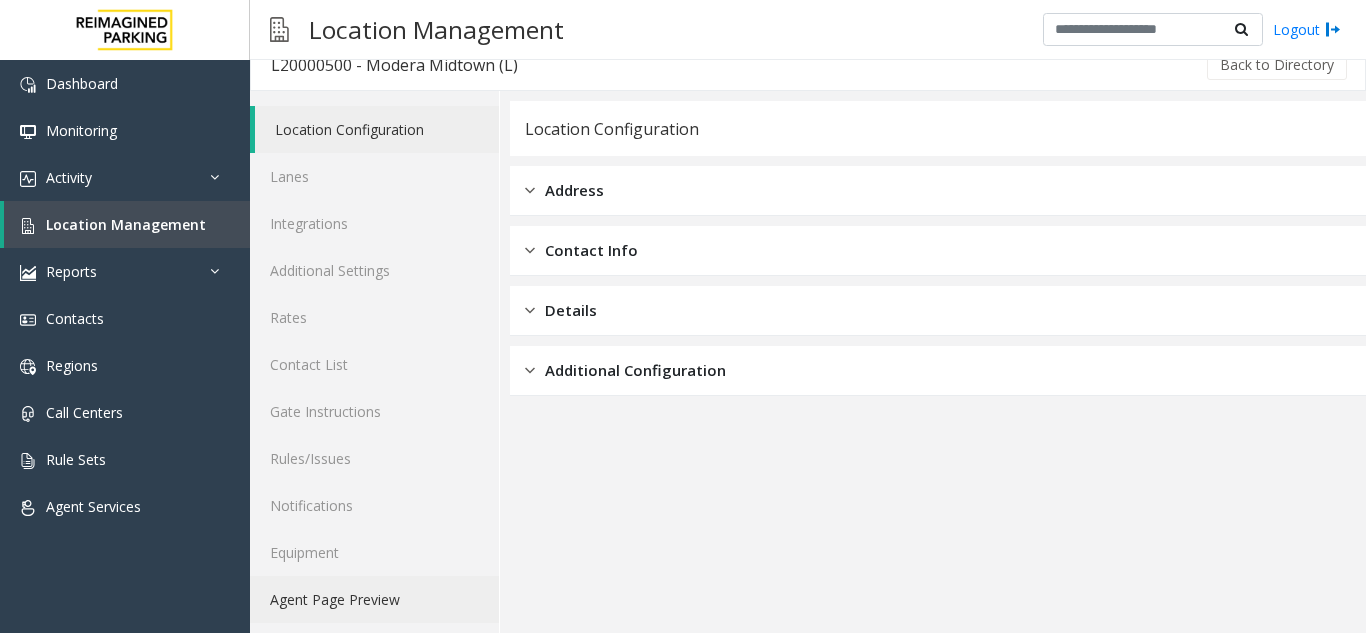 scroll, scrollTop: 26, scrollLeft: 0, axis: vertical 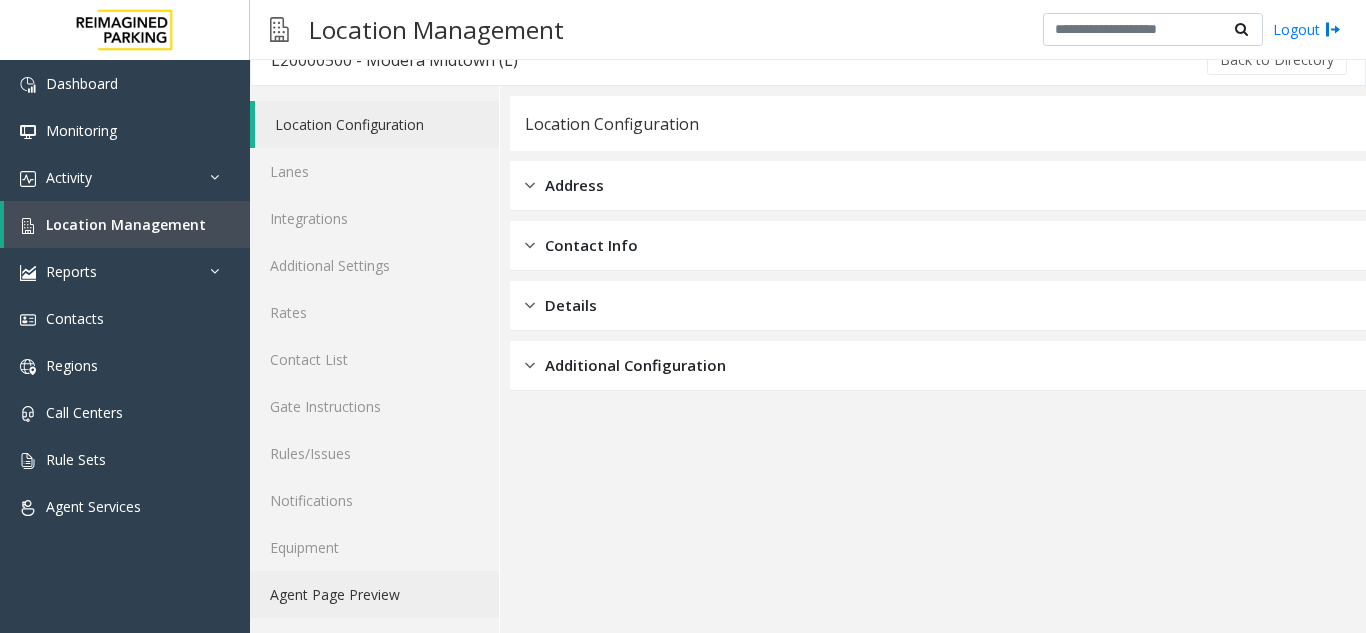 click on "Agent Page Preview" 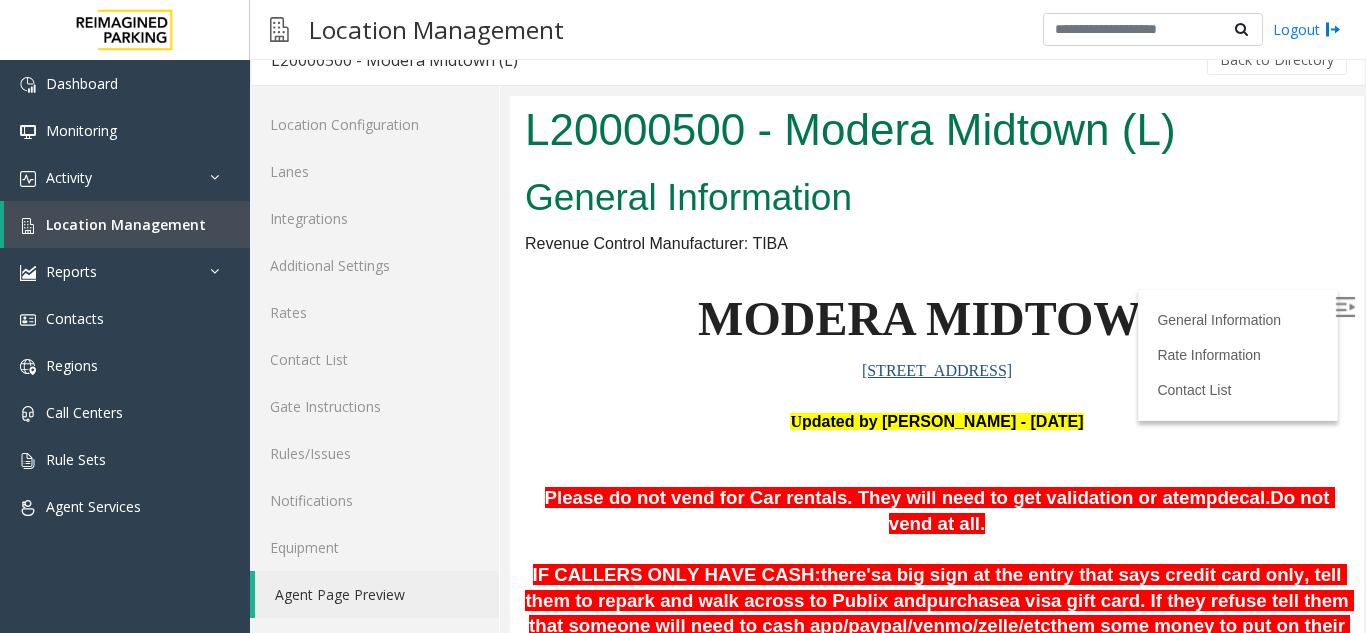 scroll, scrollTop: 0, scrollLeft: 0, axis: both 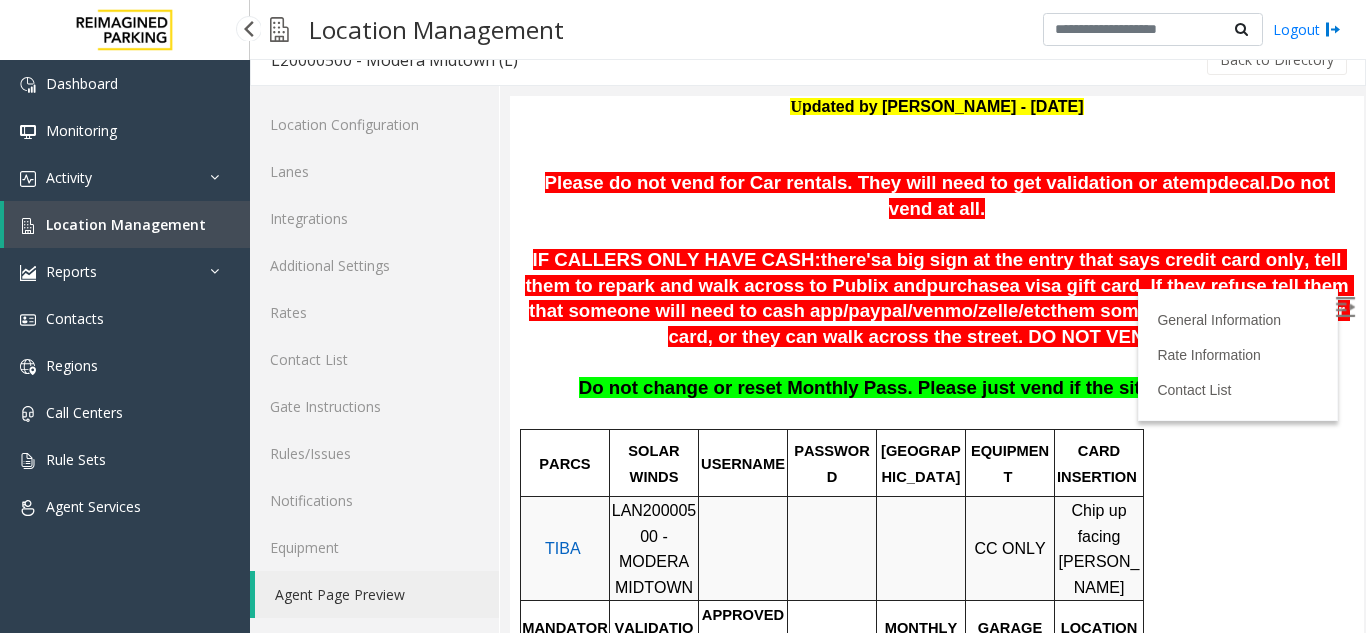 click on "Location Management" at bounding box center [126, 224] 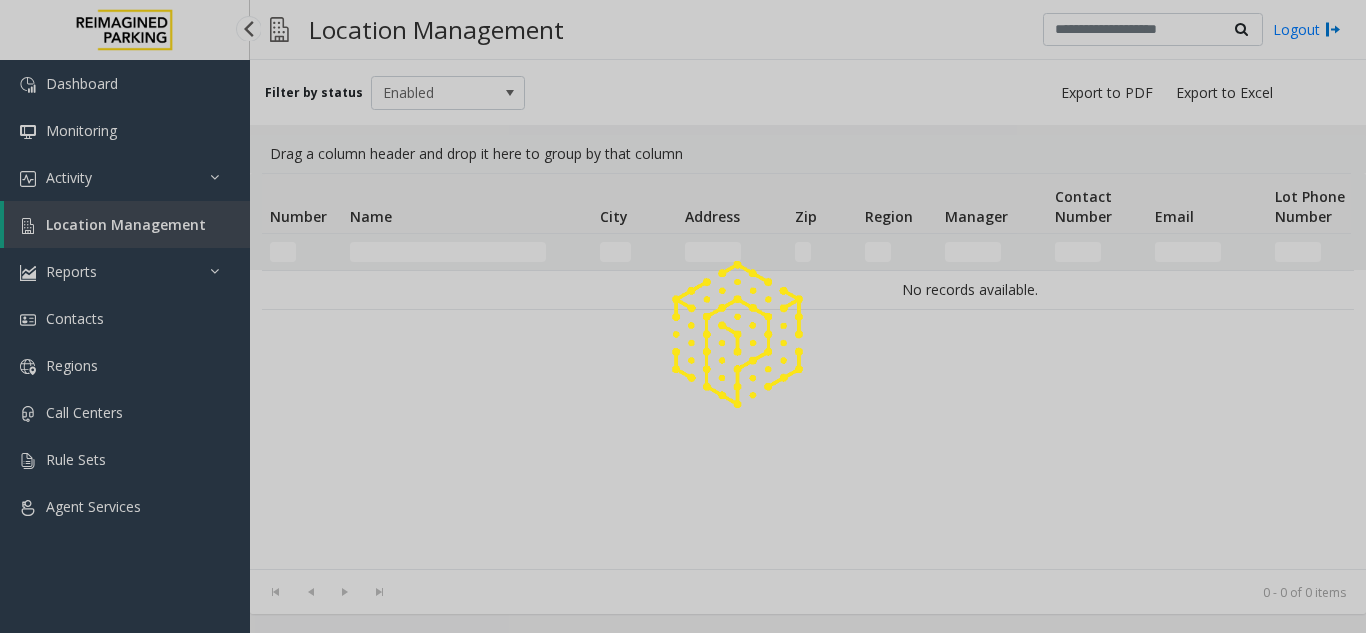 scroll, scrollTop: 0, scrollLeft: 0, axis: both 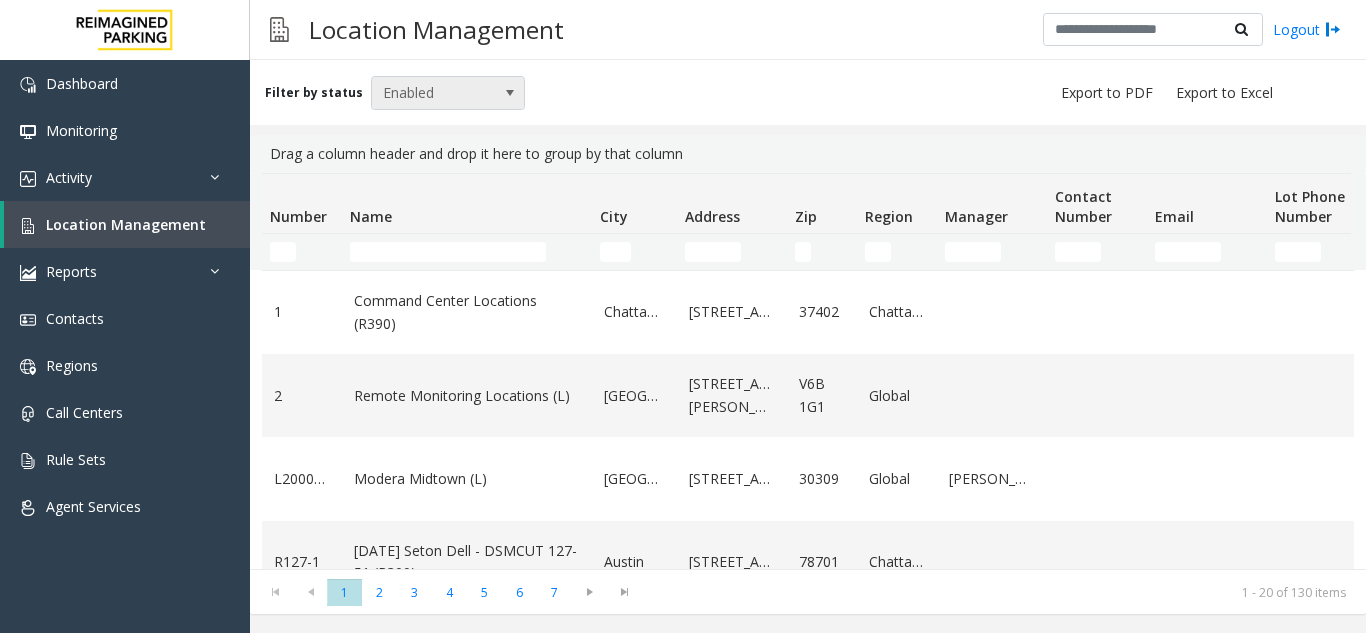 click on "Enabled" at bounding box center [433, 93] 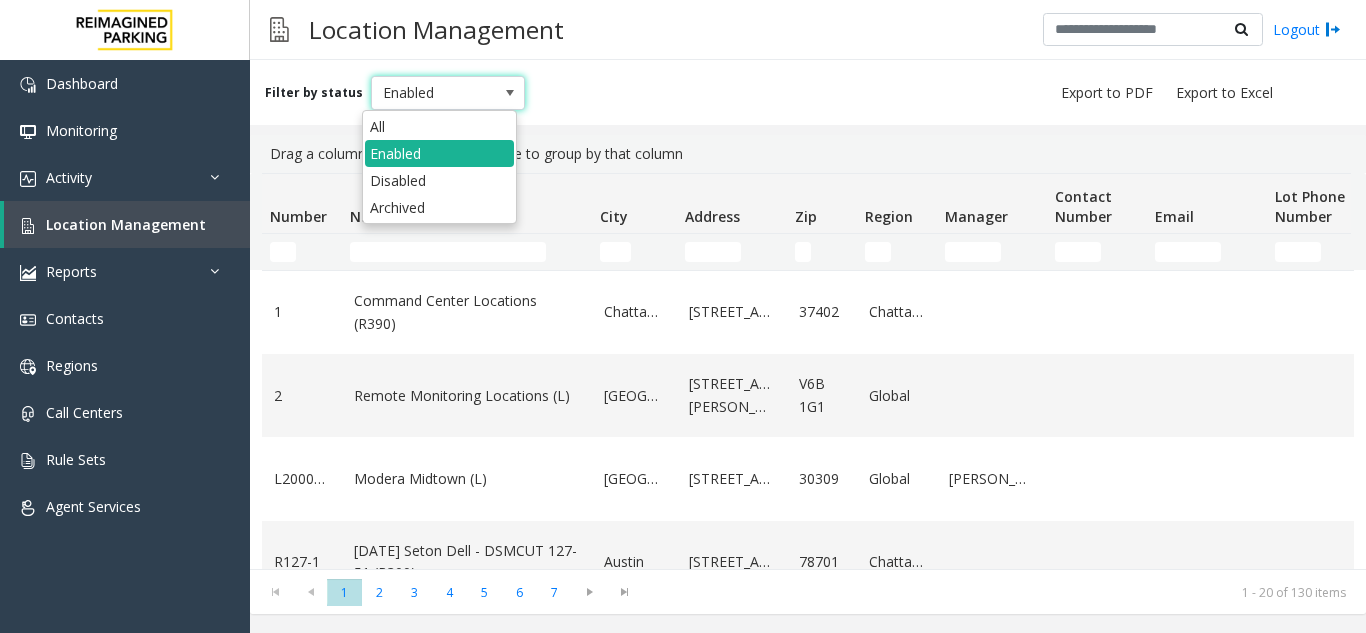 click on "Enabled" at bounding box center [433, 93] 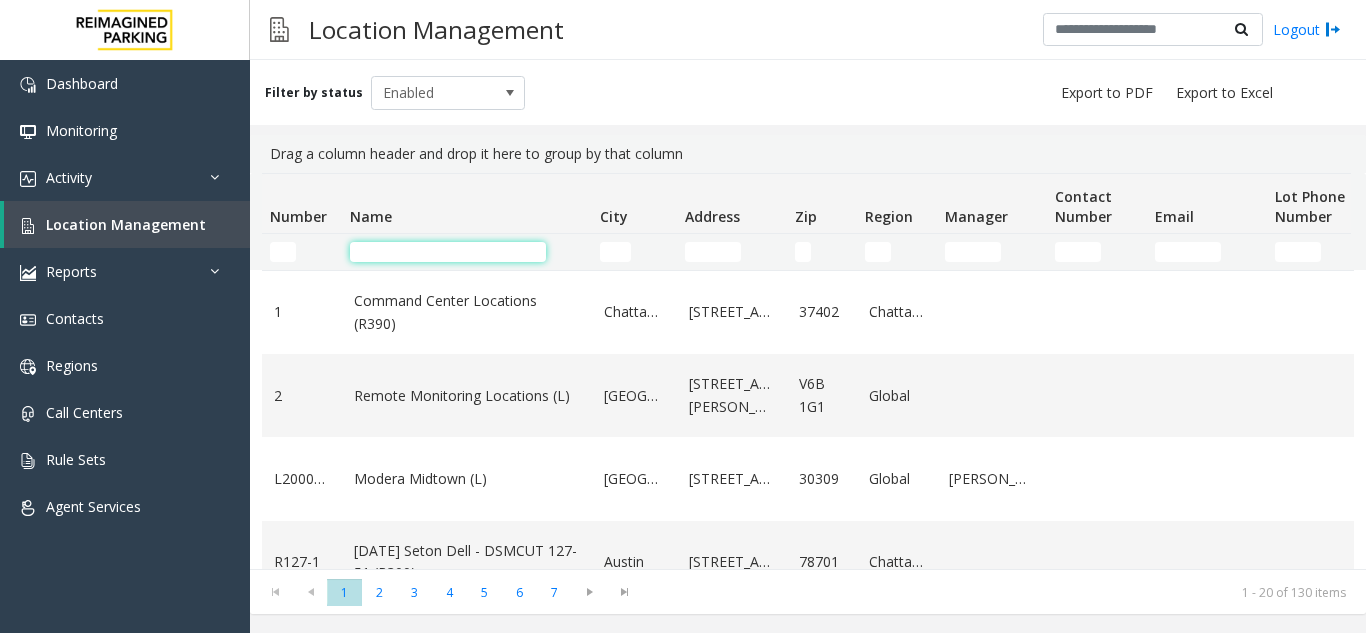 click 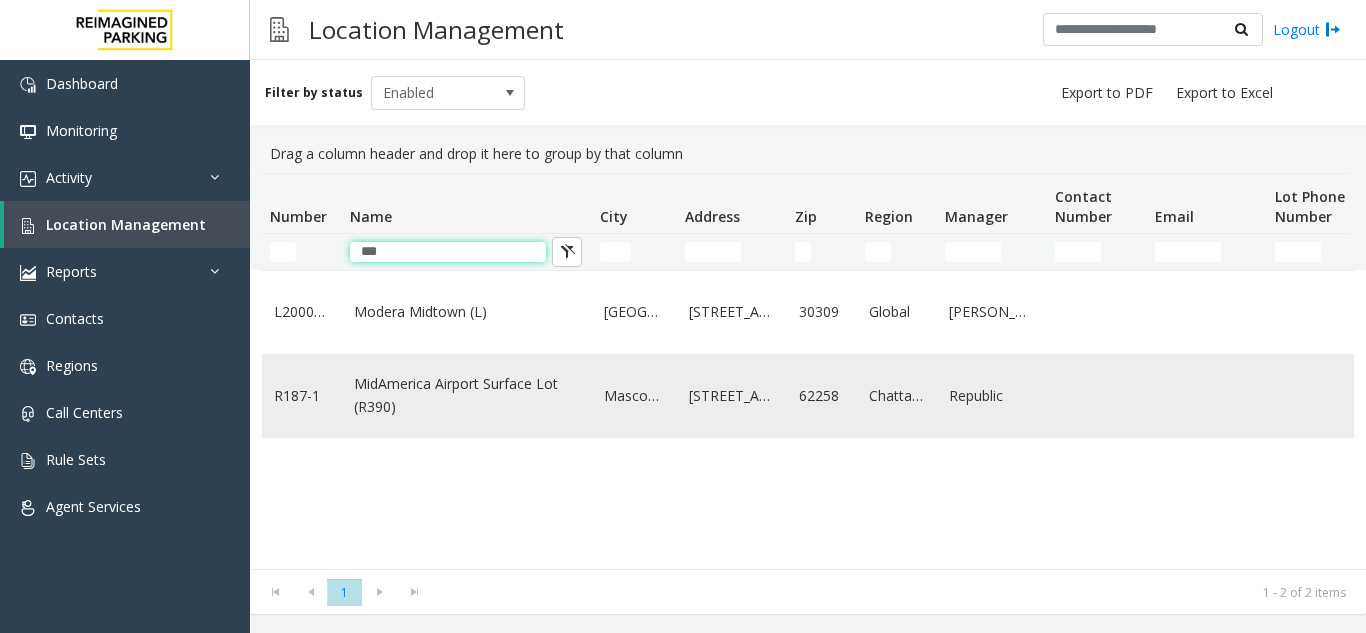 type on "***" 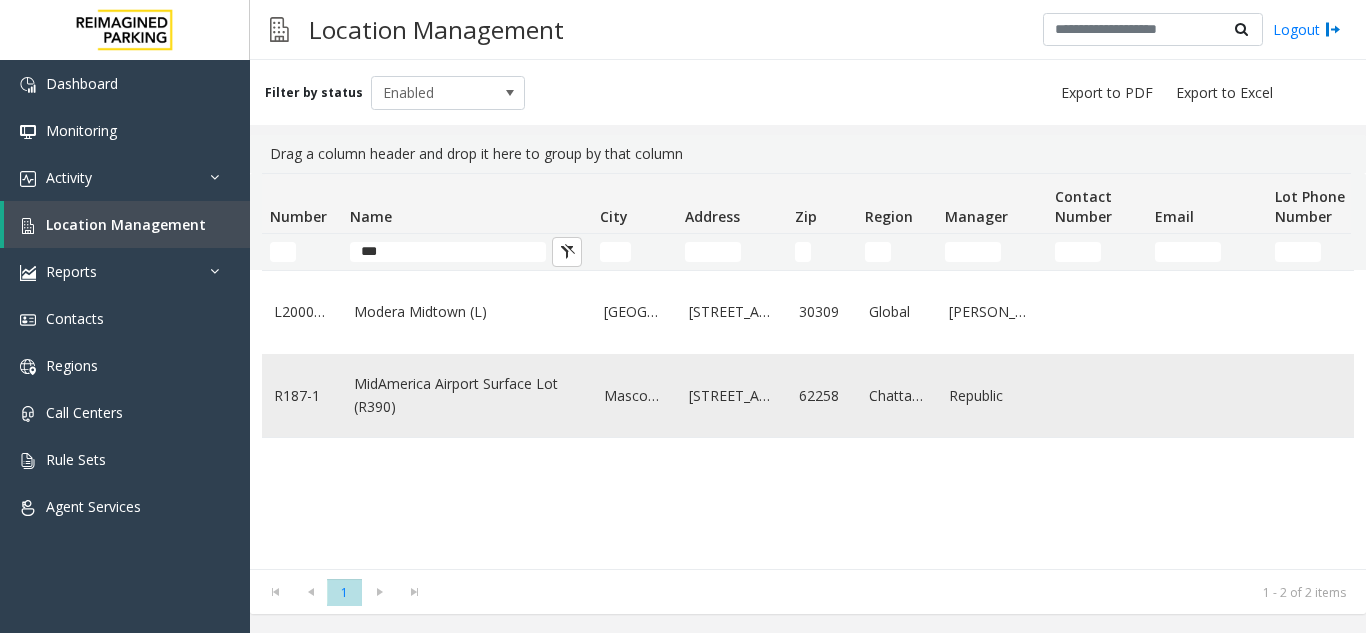 click on "MidAmerica Airport Surface Lot (R390)" 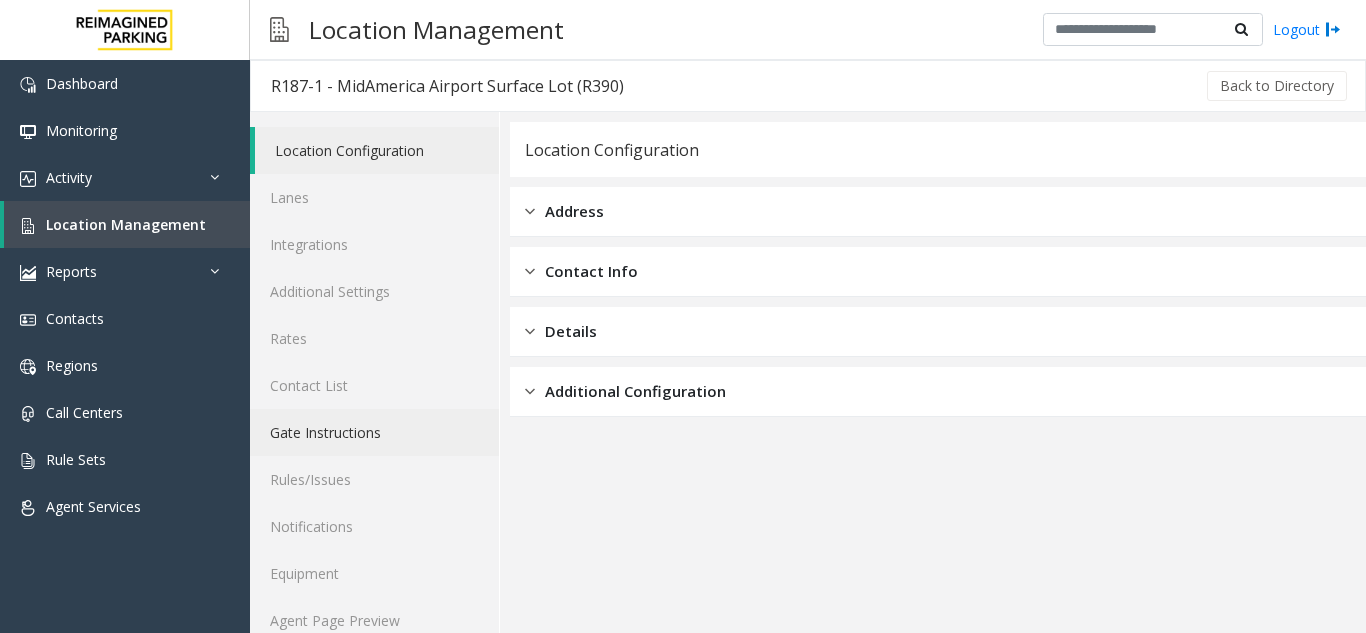 scroll, scrollTop: 26, scrollLeft: 0, axis: vertical 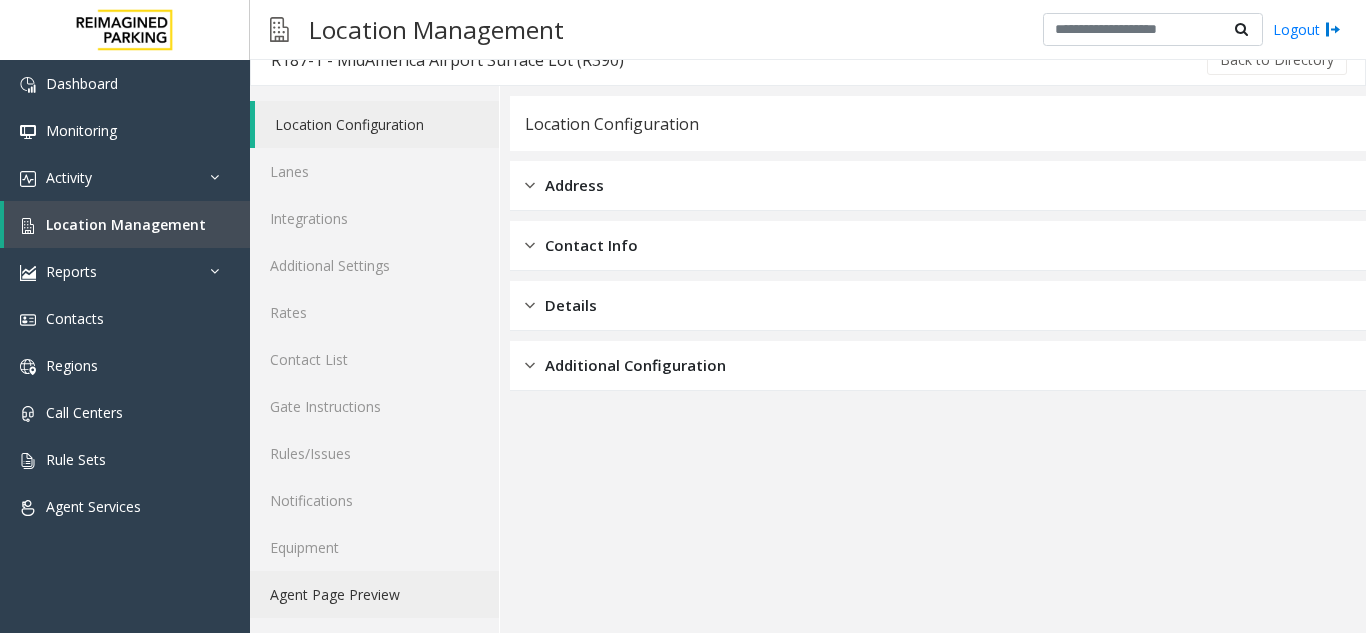click on "Agent Page Preview" 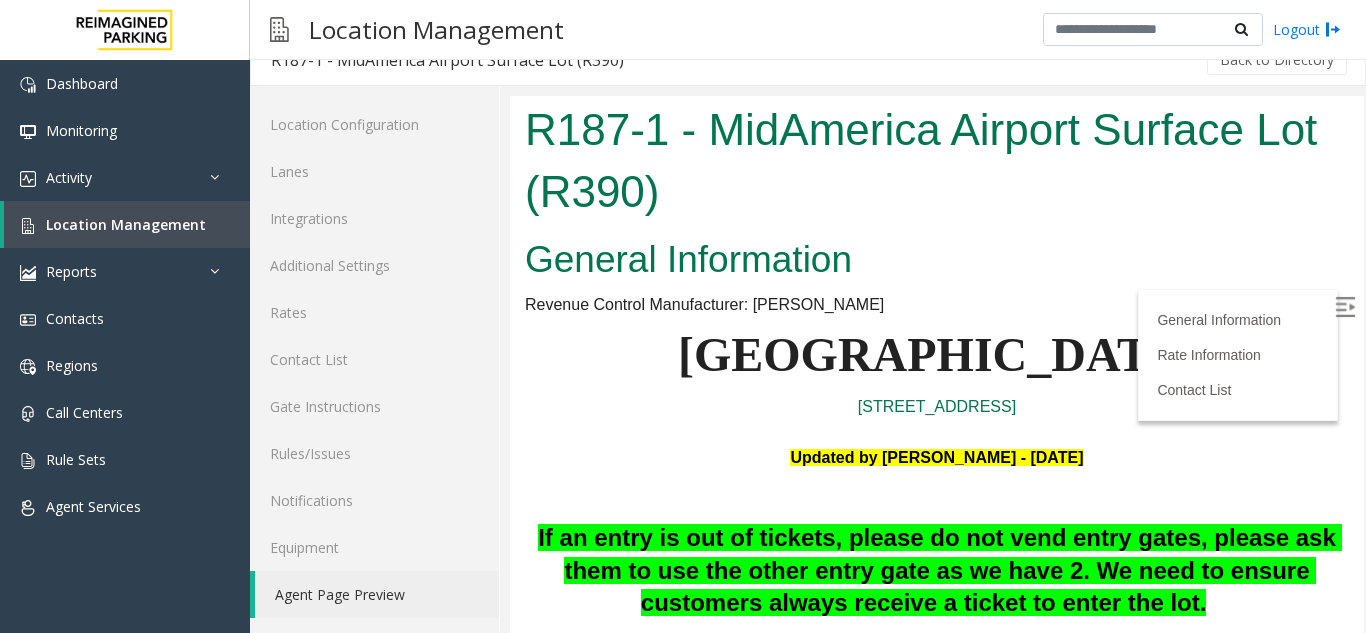 scroll, scrollTop: 0, scrollLeft: 0, axis: both 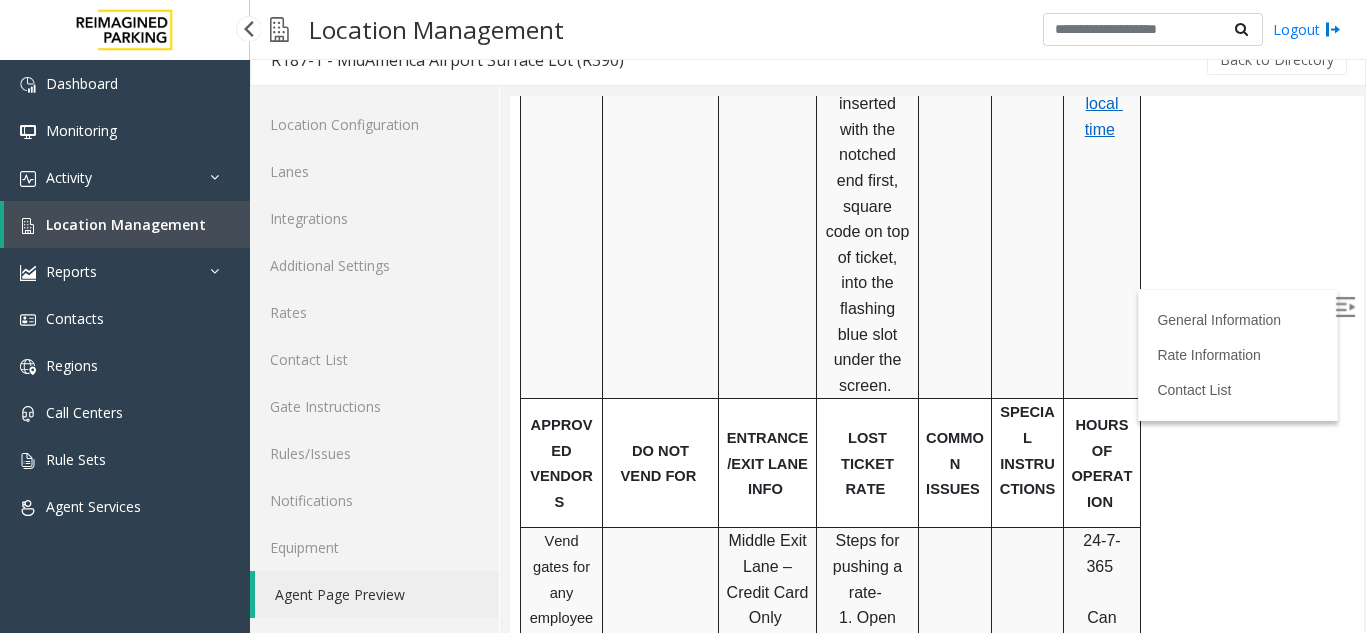 click on "Location Management" at bounding box center (126, 224) 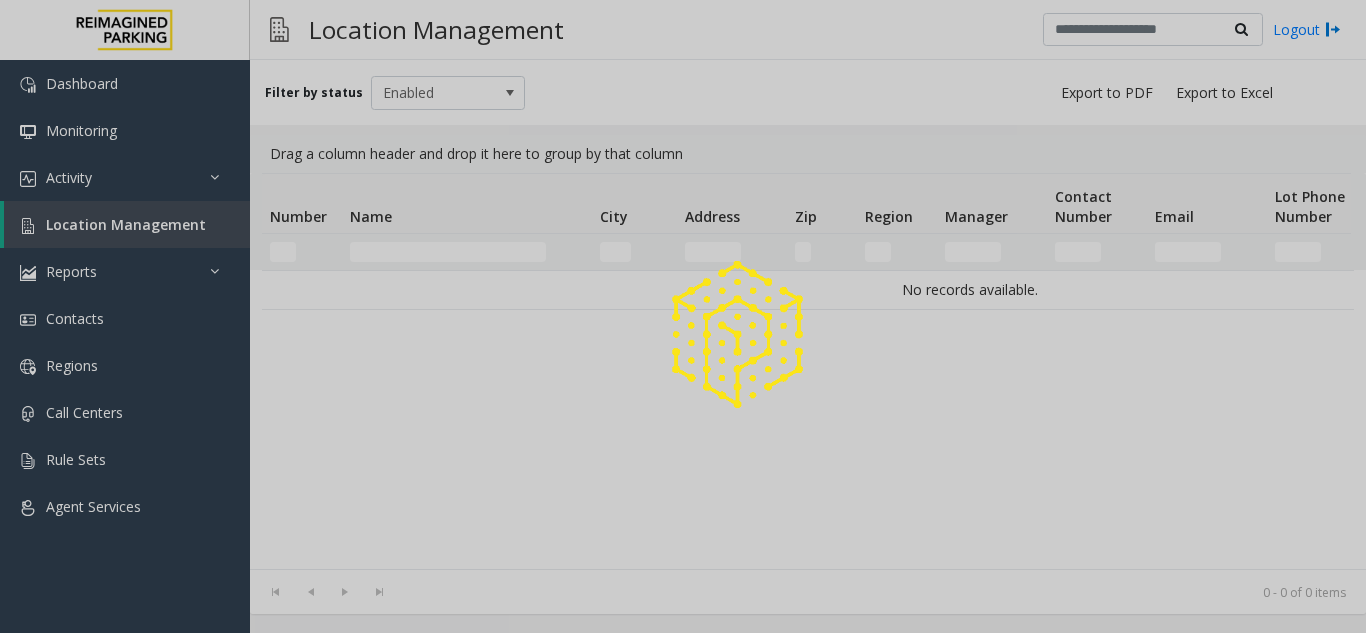 scroll, scrollTop: 0, scrollLeft: 0, axis: both 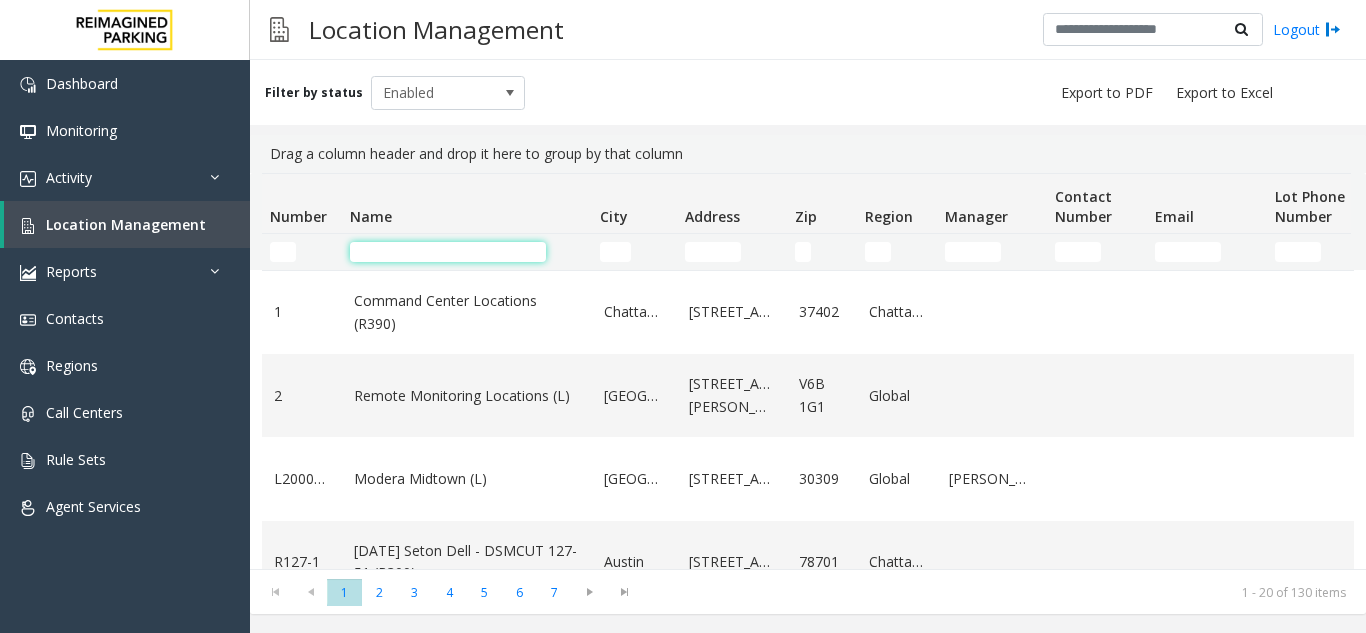 click 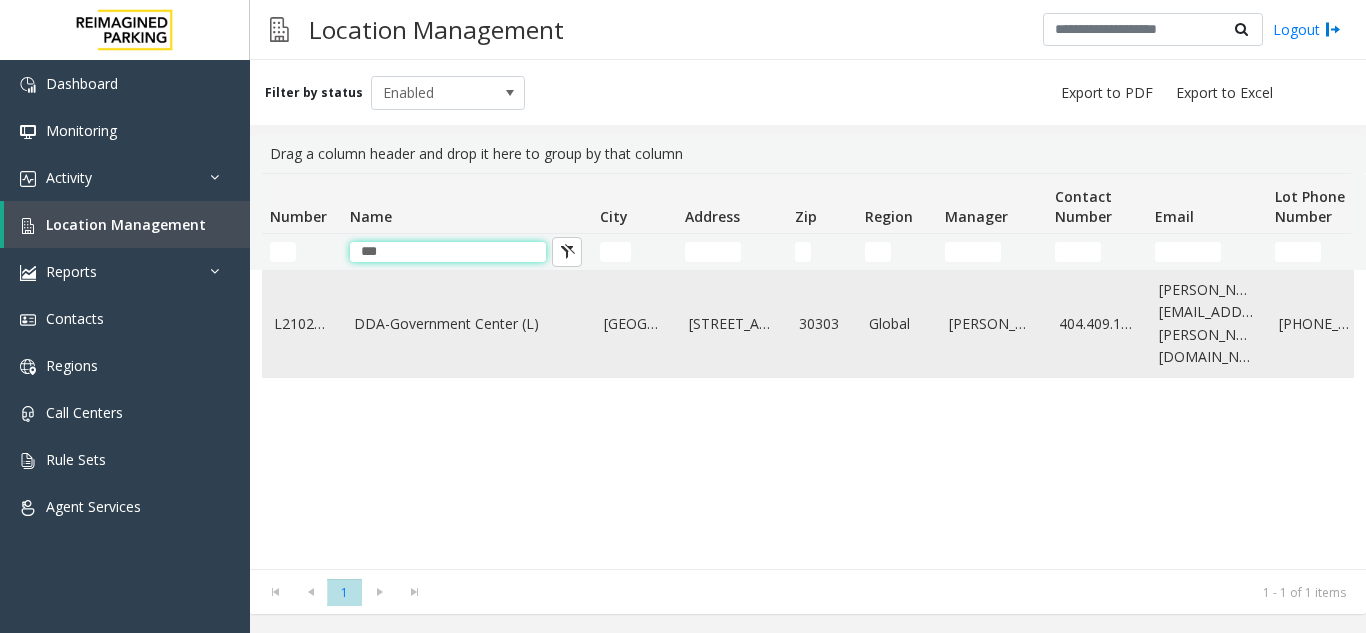 type on "***" 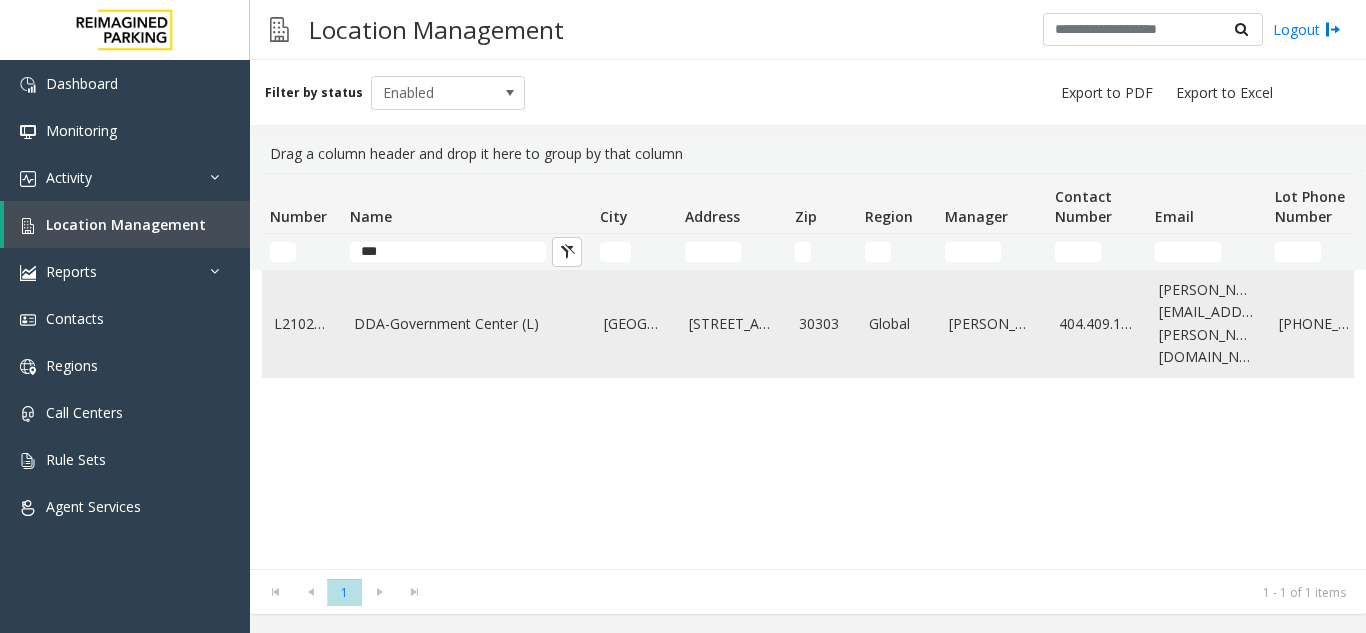 click on "DDA-Government Center (L)" 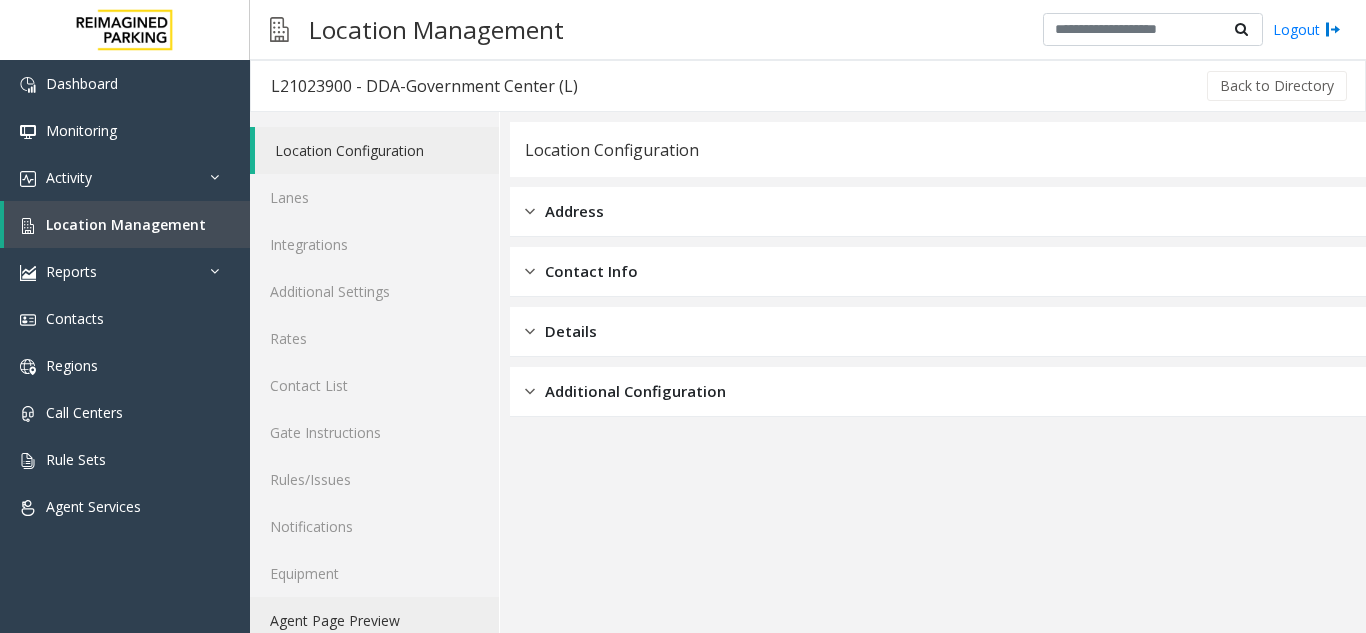 click on "Agent Page Preview" 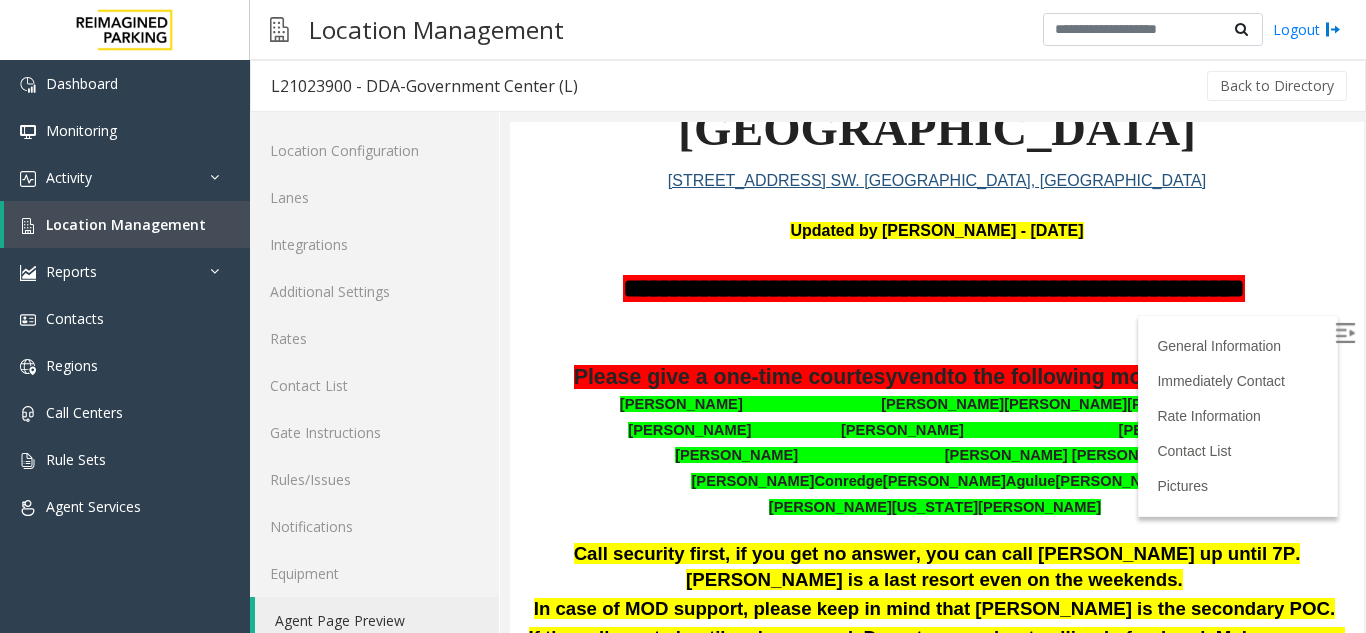 scroll, scrollTop: 400, scrollLeft: 0, axis: vertical 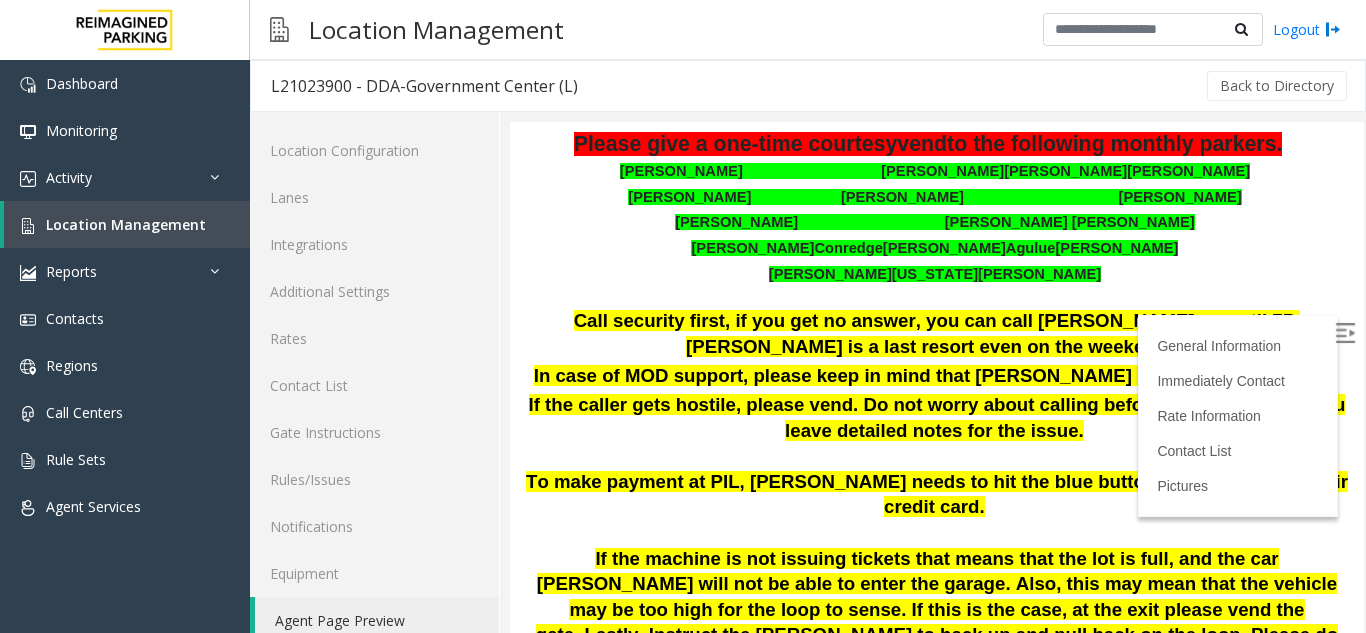 click at bounding box center (1345, 333) 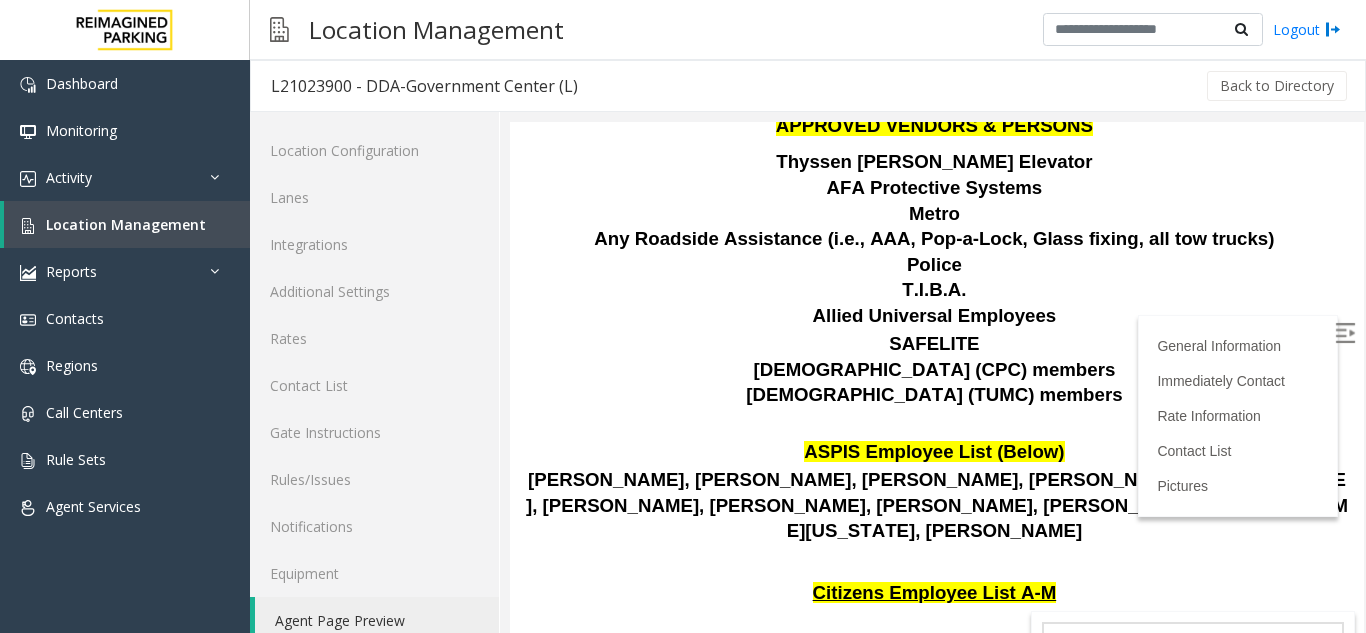 scroll, scrollTop: 2500, scrollLeft: 0, axis: vertical 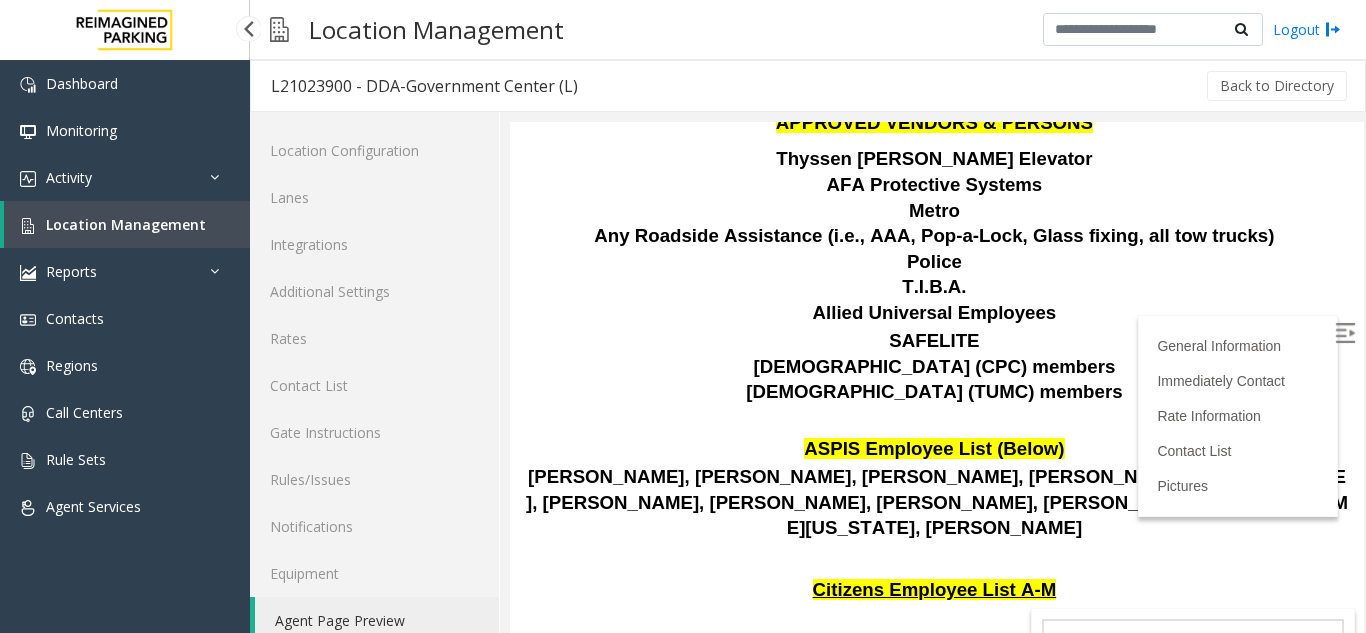 click on "Location Management" at bounding box center [126, 224] 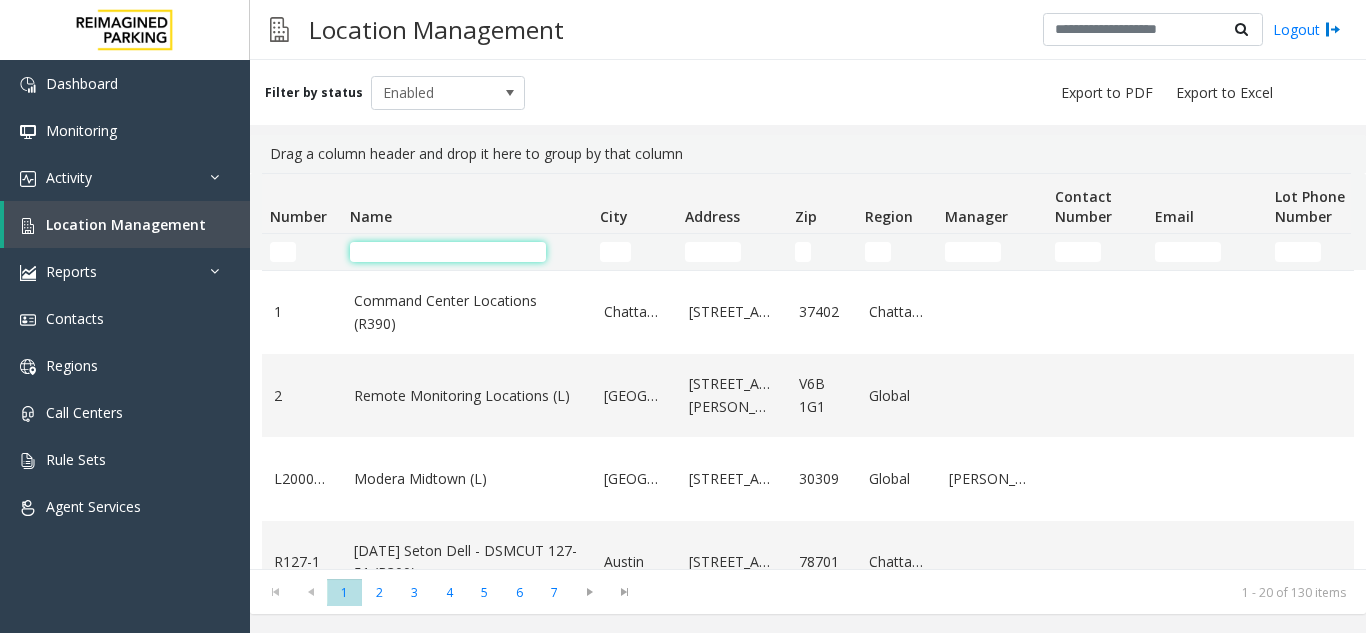 click 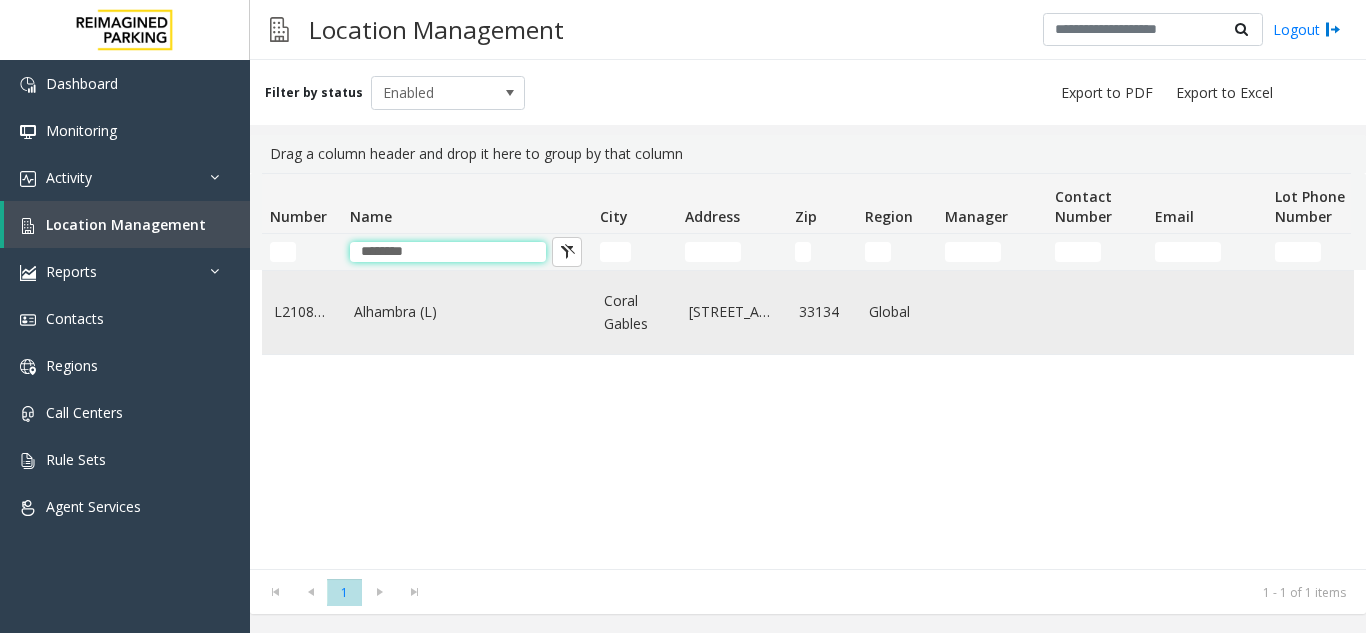 type on "********" 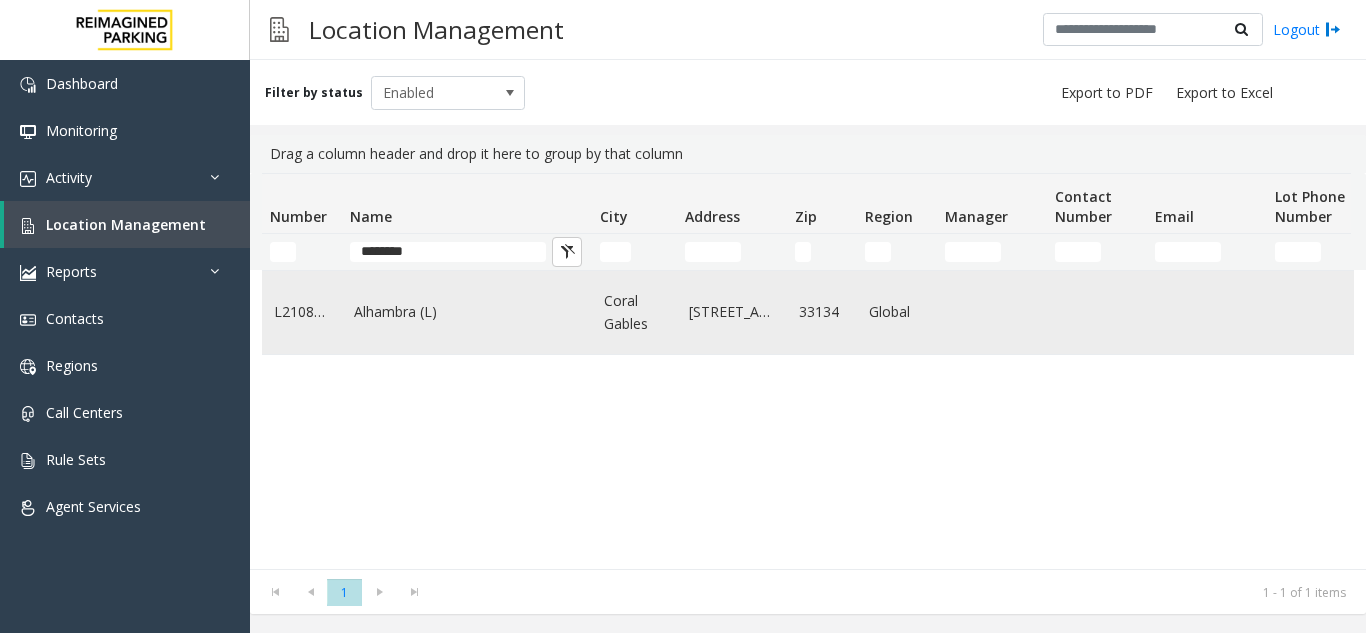 click on "Alhambra (L)" 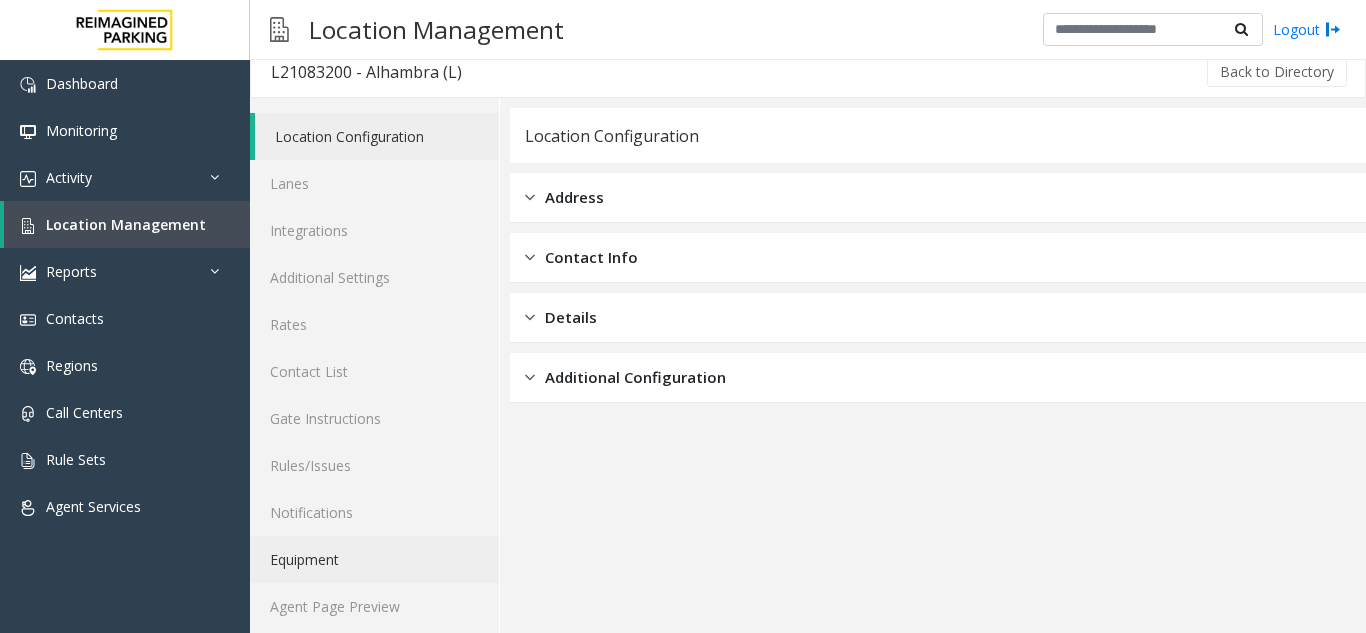 scroll, scrollTop: 26, scrollLeft: 0, axis: vertical 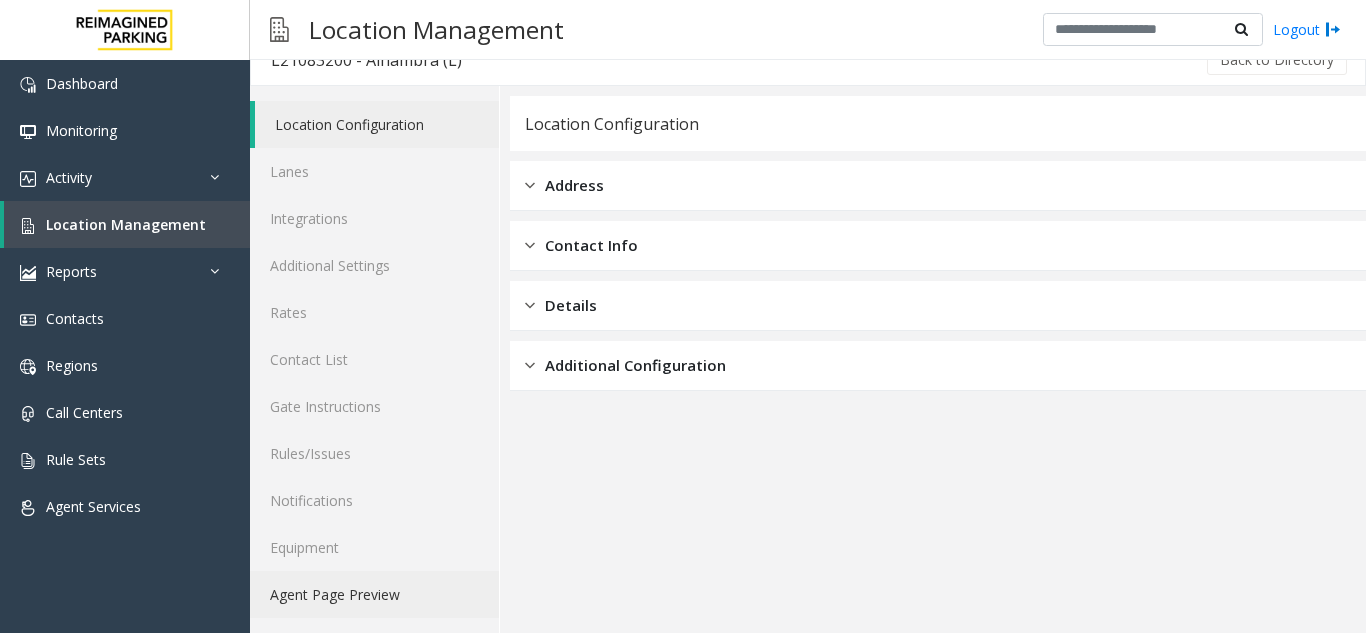 click on "Agent Page Preview" 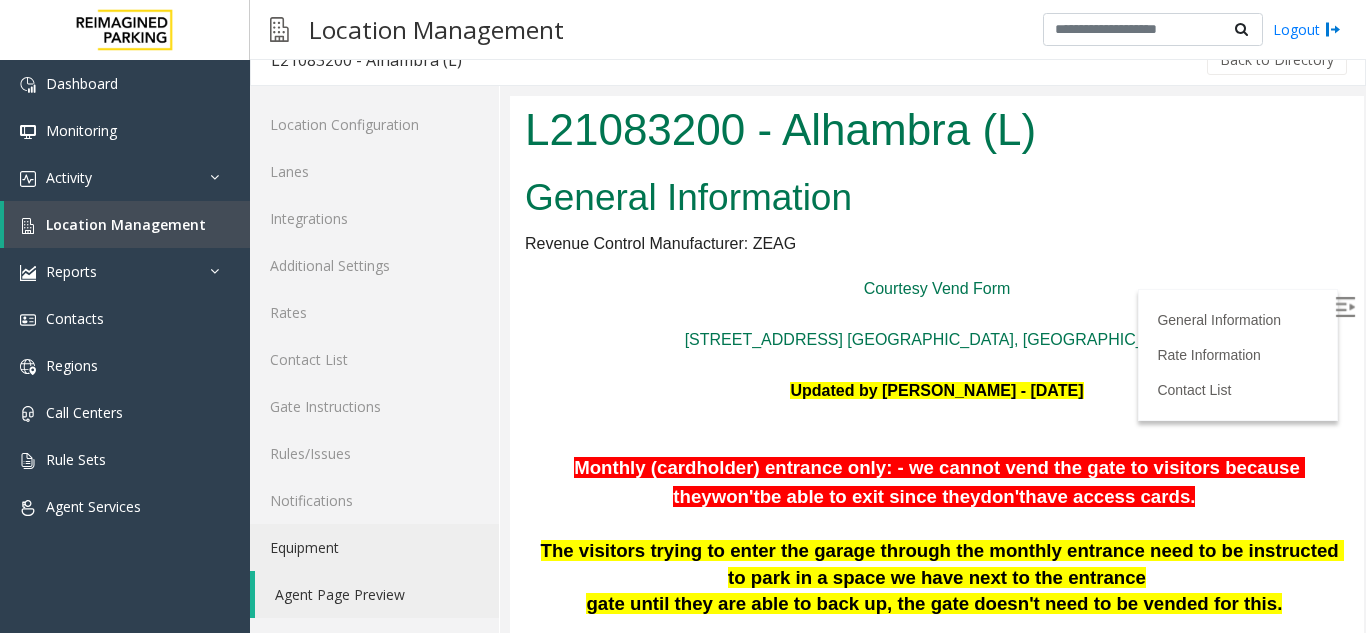 scroll, scrollTop: 989, scrollLeft: 0, axis: vertical 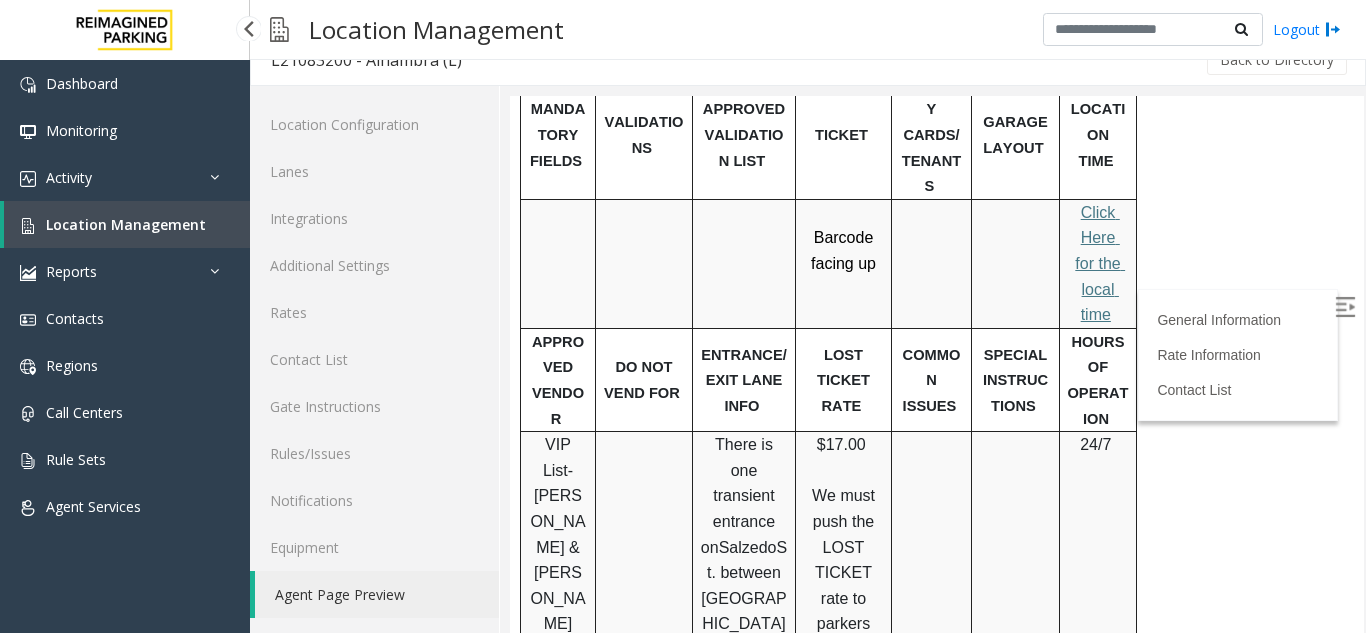 click on "Location Management" at bounding box center (126, 224) 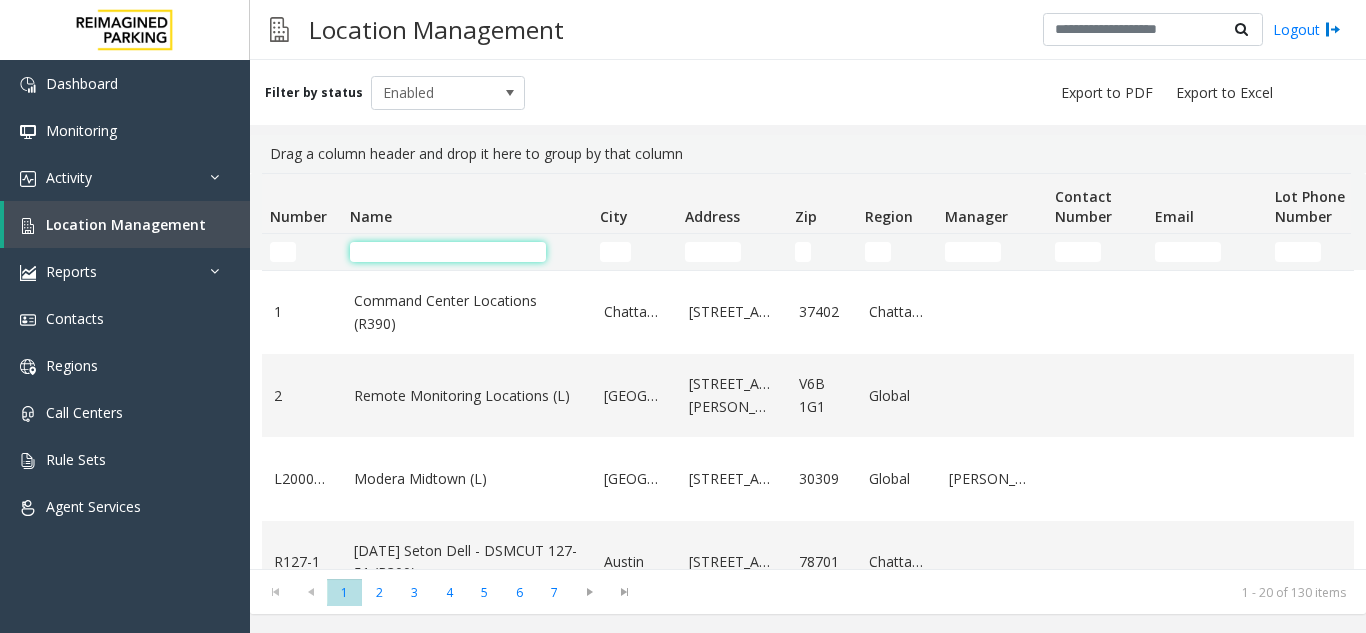 click 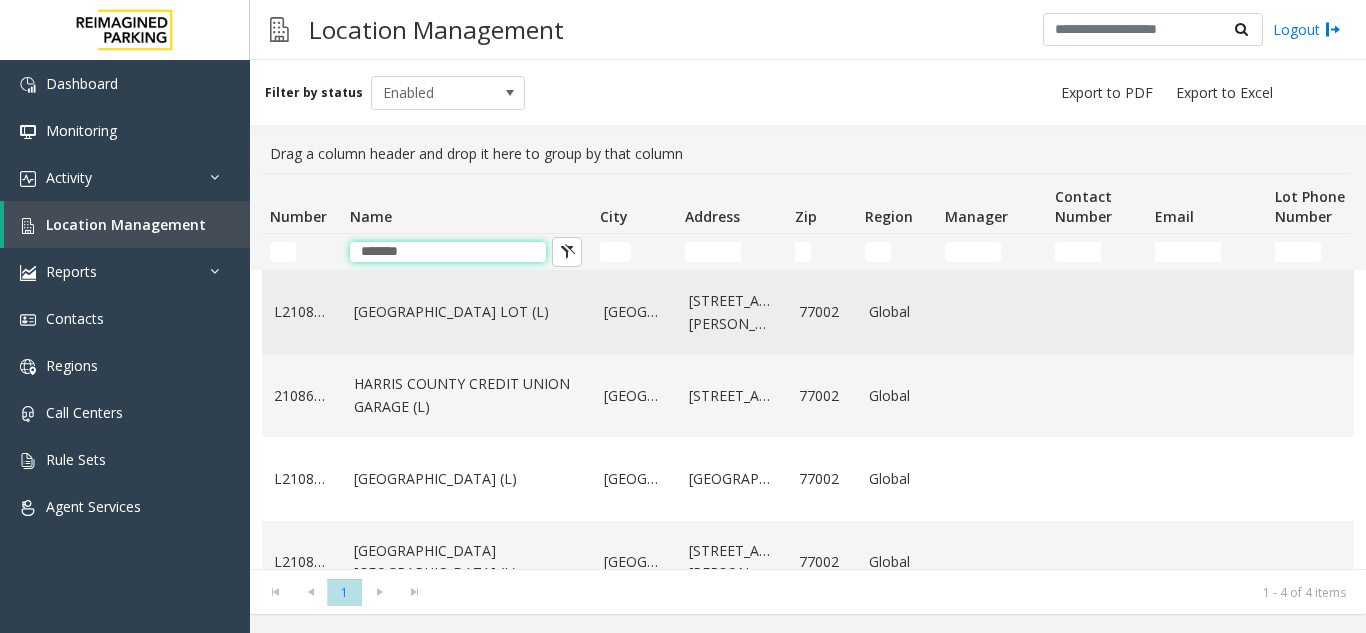 type on "******" 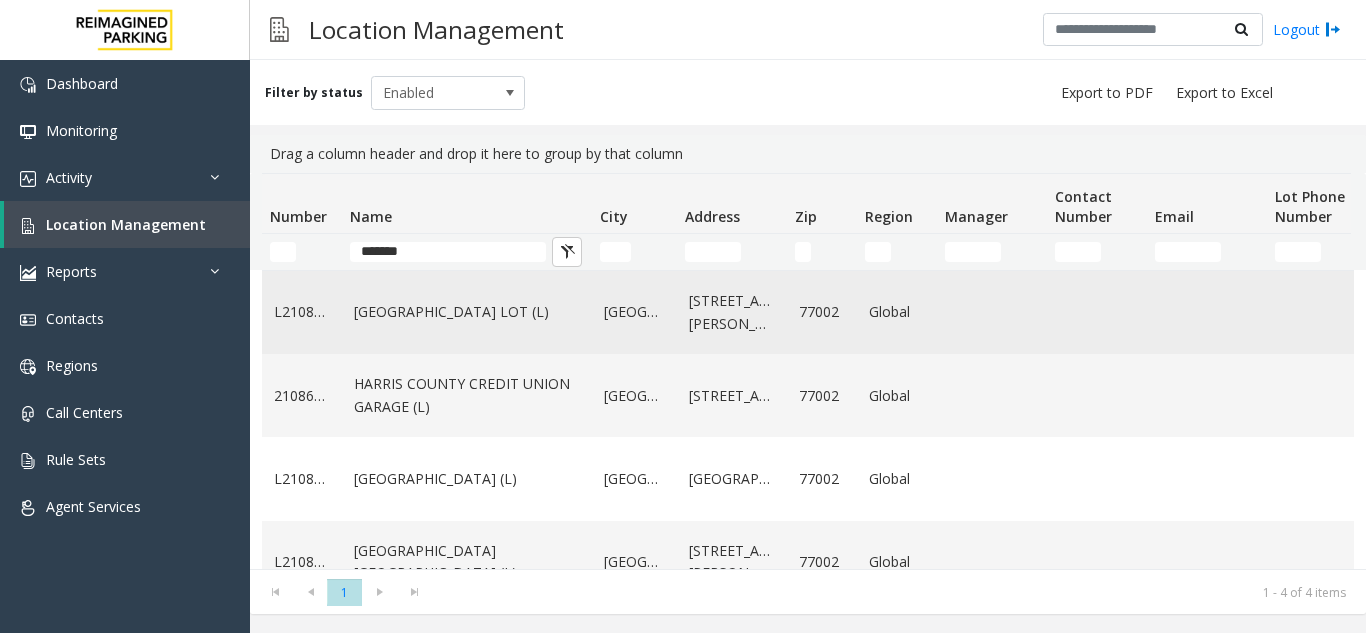 click on "[GEOGRAPHIC_DATA] LOT (L)" 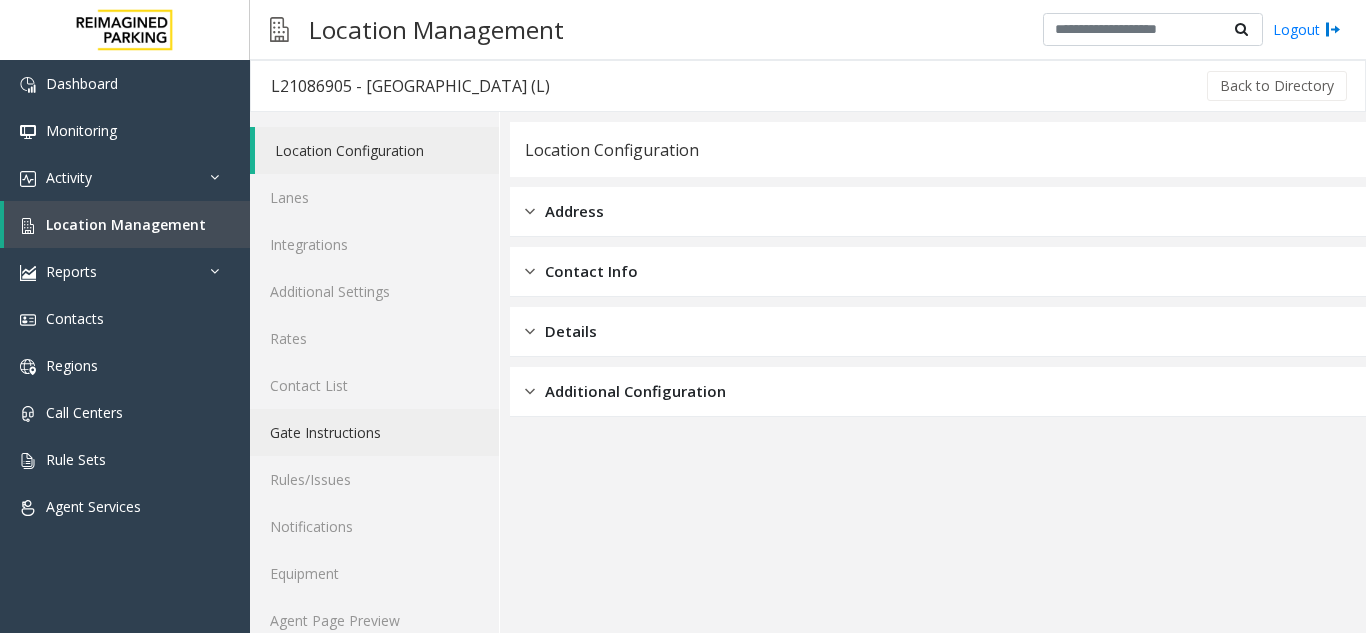 scroll, scrollTop: 26, scrollLeft: 0, axis: vertical 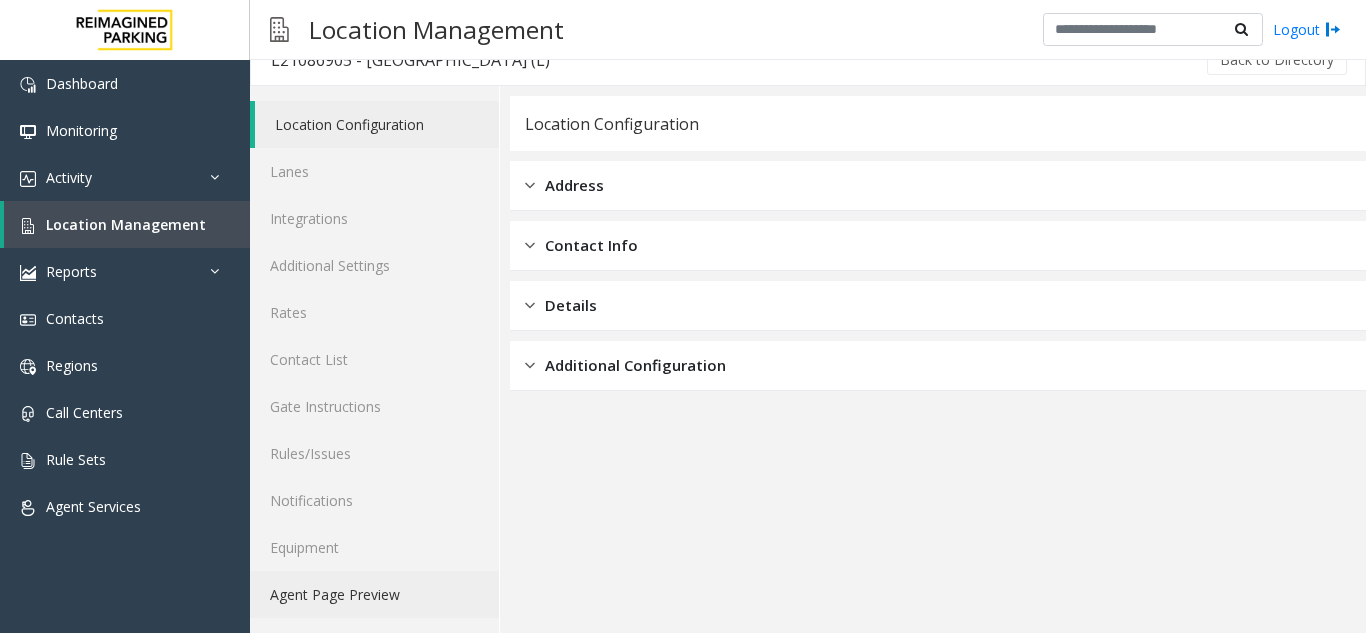 click on "Agent Page Preview" 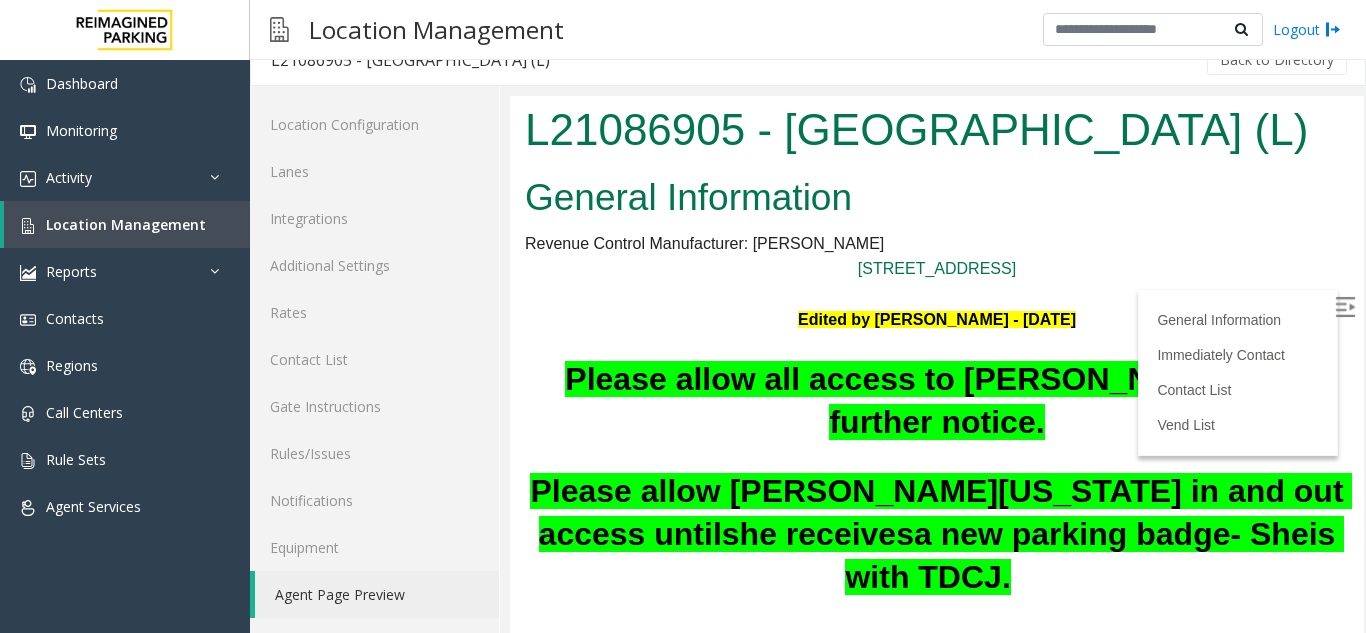 scroll, scrollTop: 394, scrollLeft: 0, axis: vertical 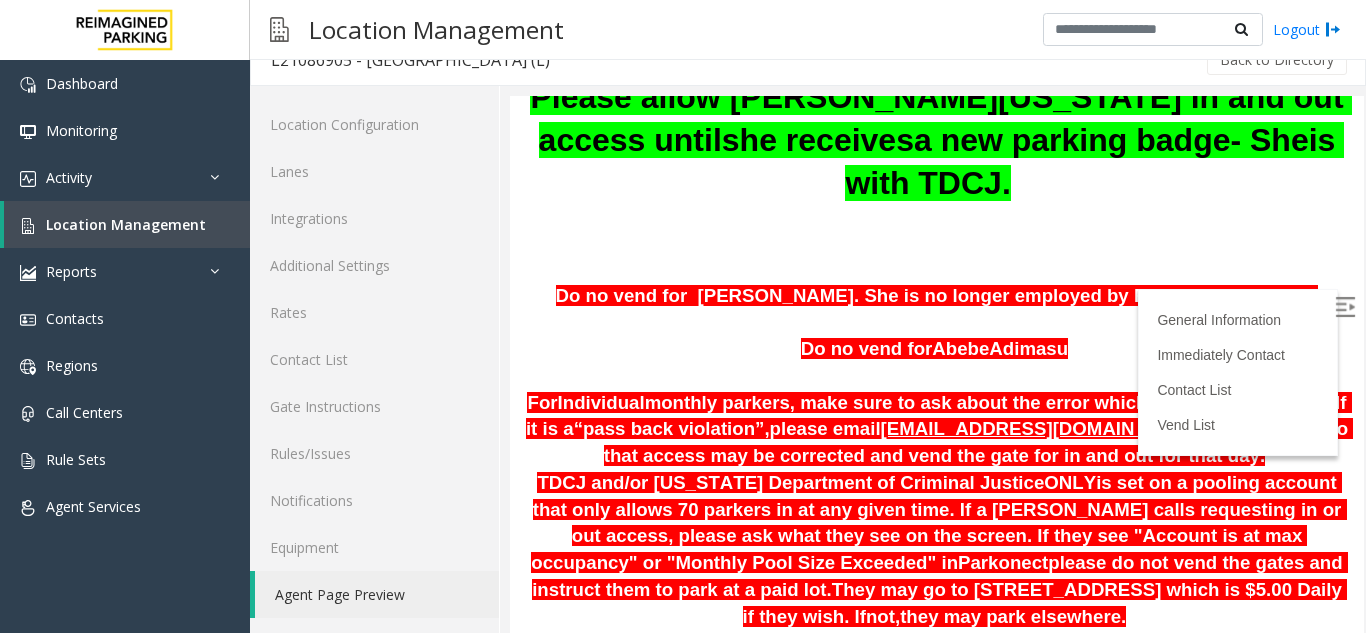 click at bounding box center [1345, 307] 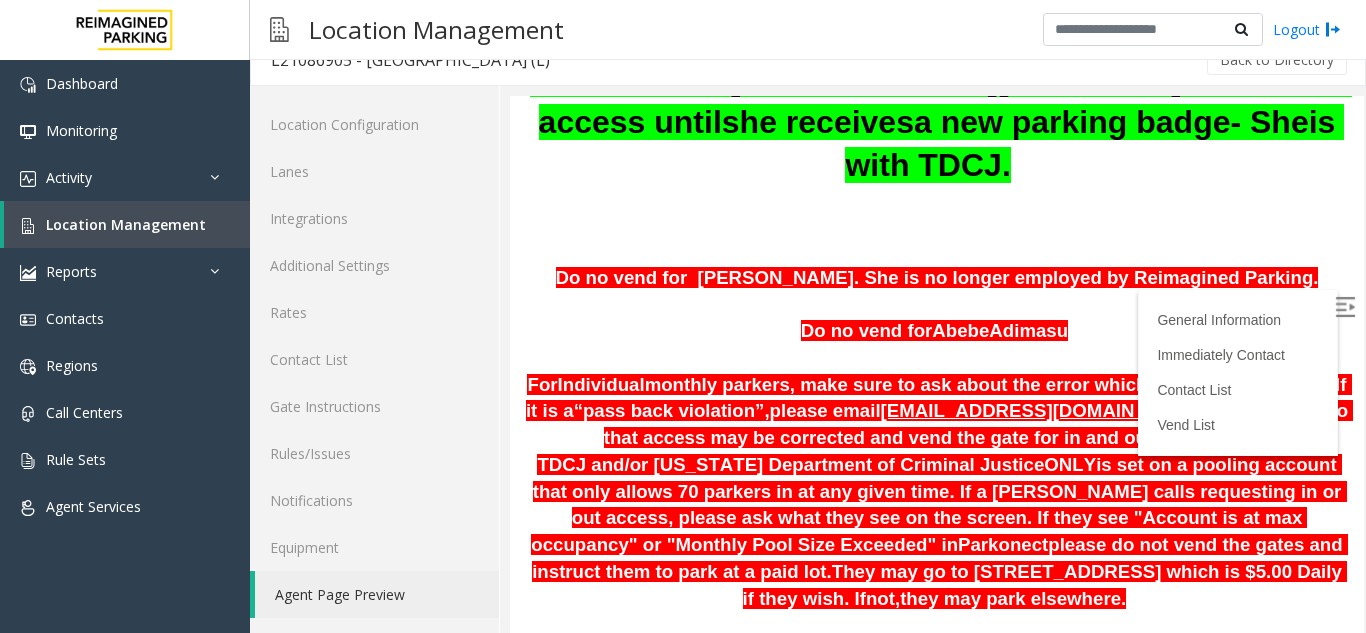 scroll, scrollTop: 804, scrollLeft: 0, axis: vertical 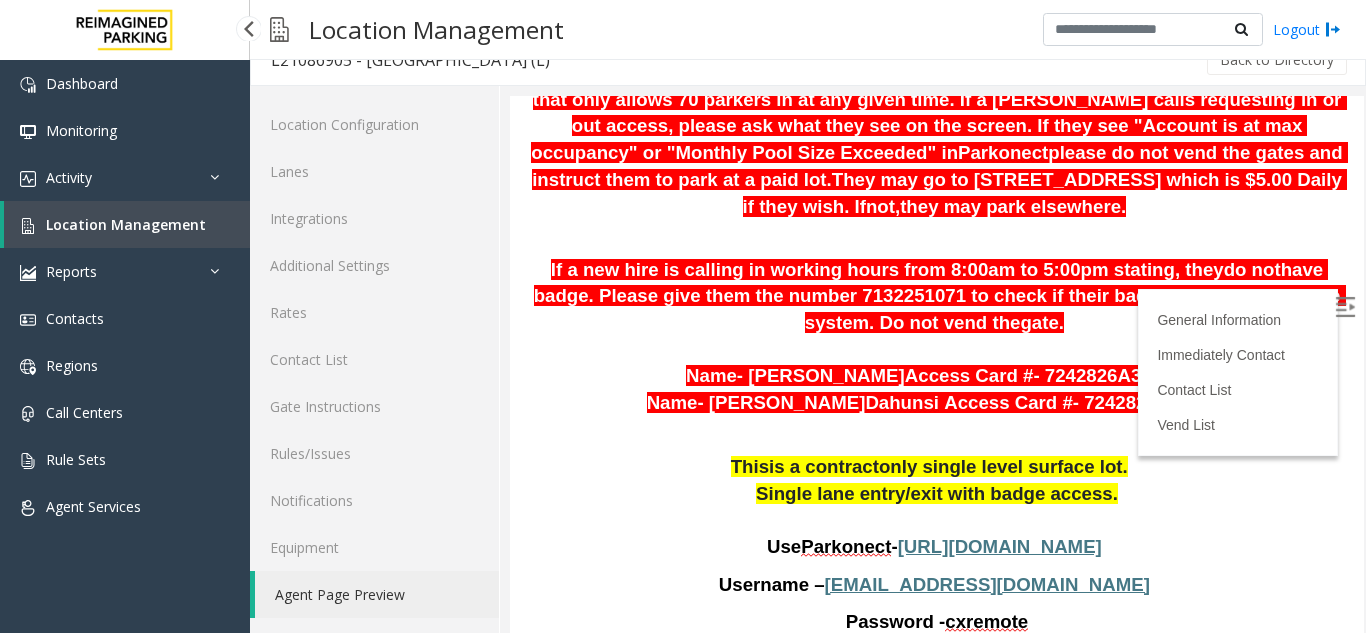 click on "Location Management" at bounding box center (126, 224) 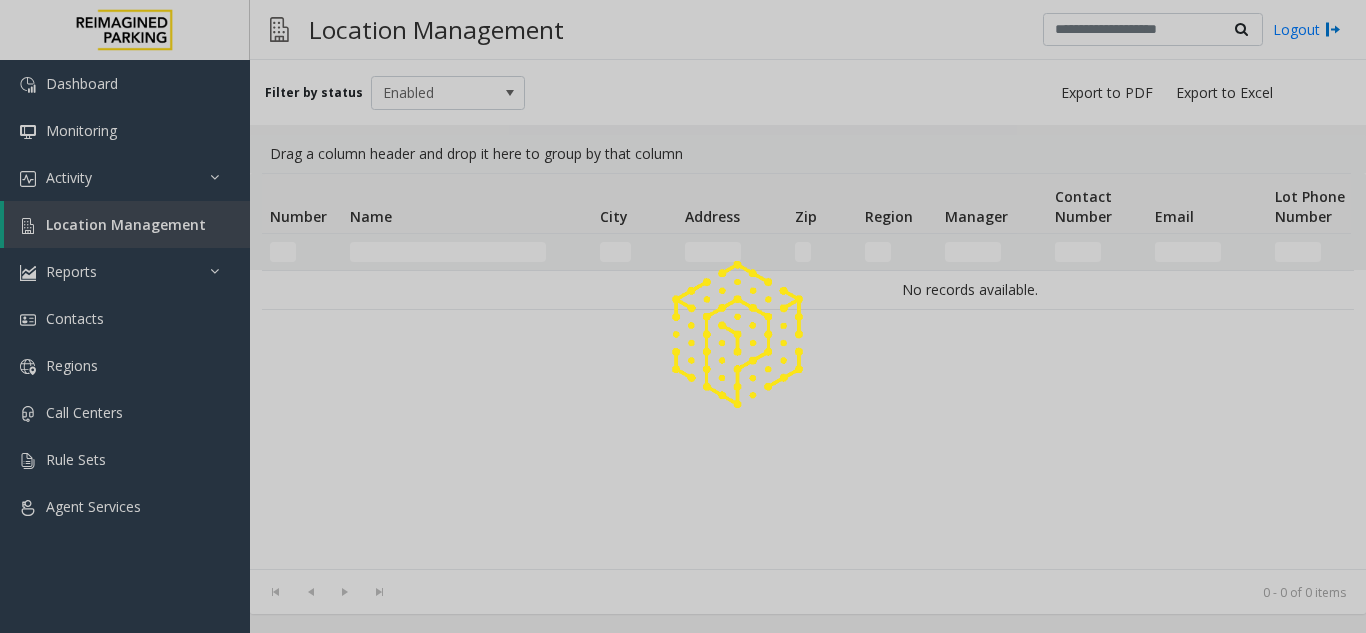 scroll, scrollTop: 0, scrollLeft: 0, axis: both 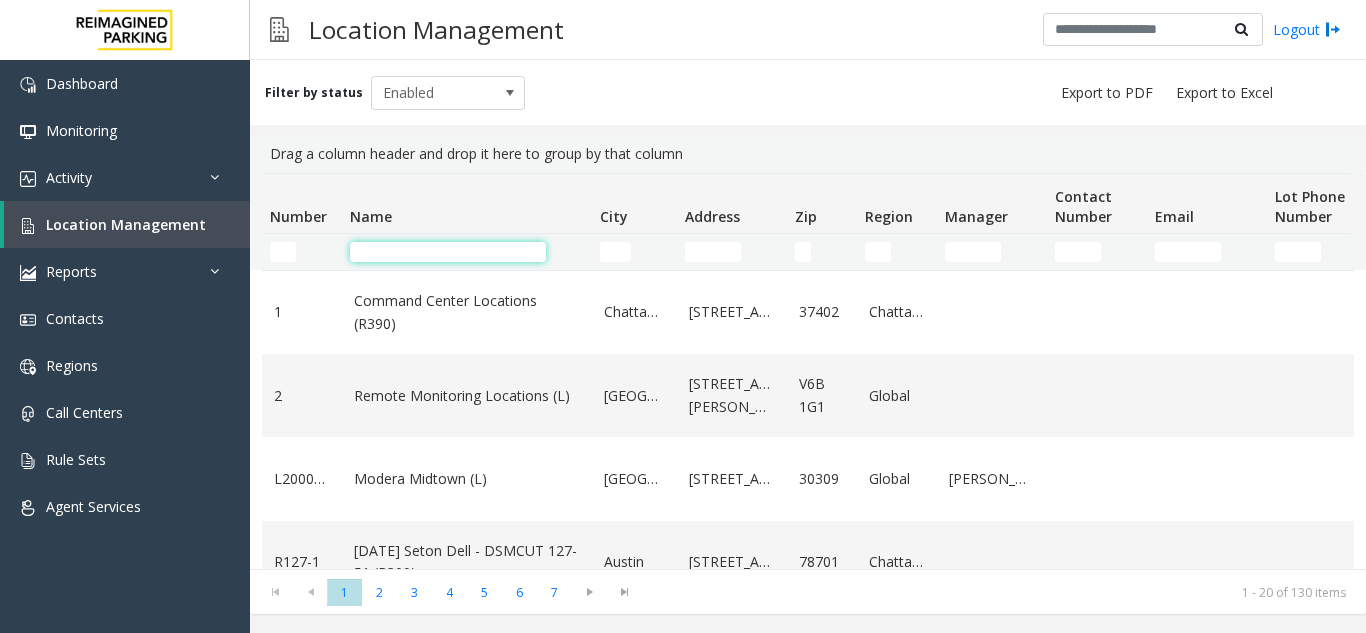 click 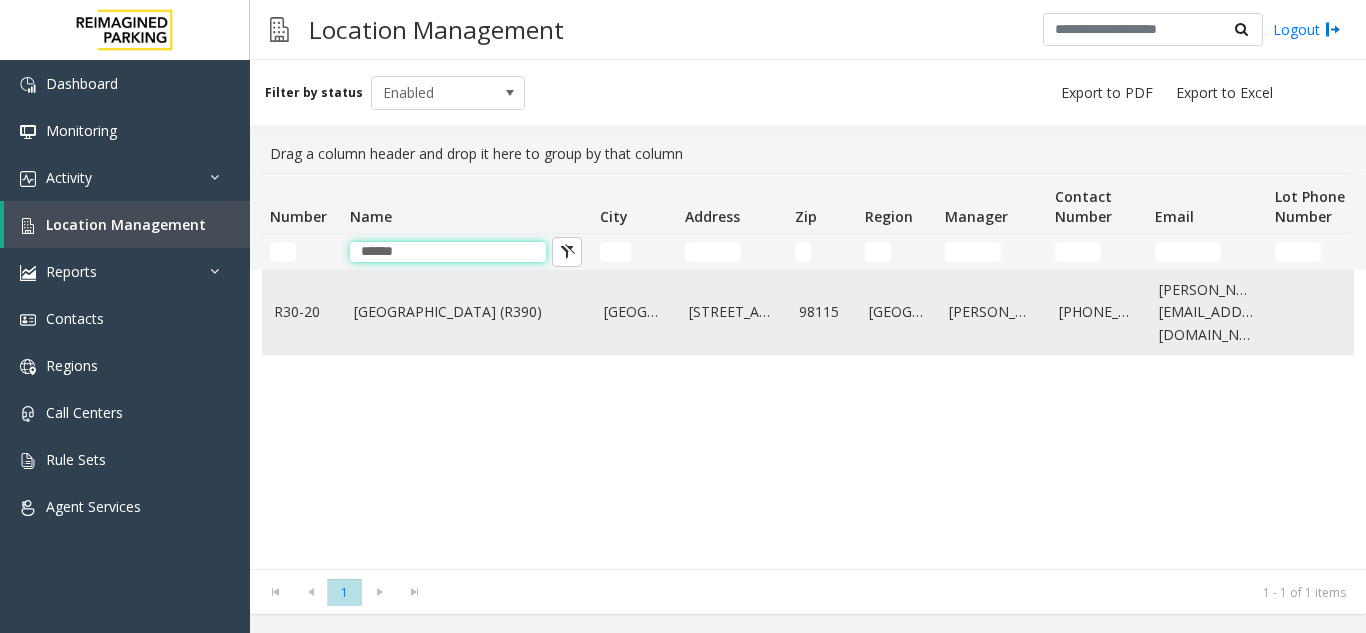 type on "*****" 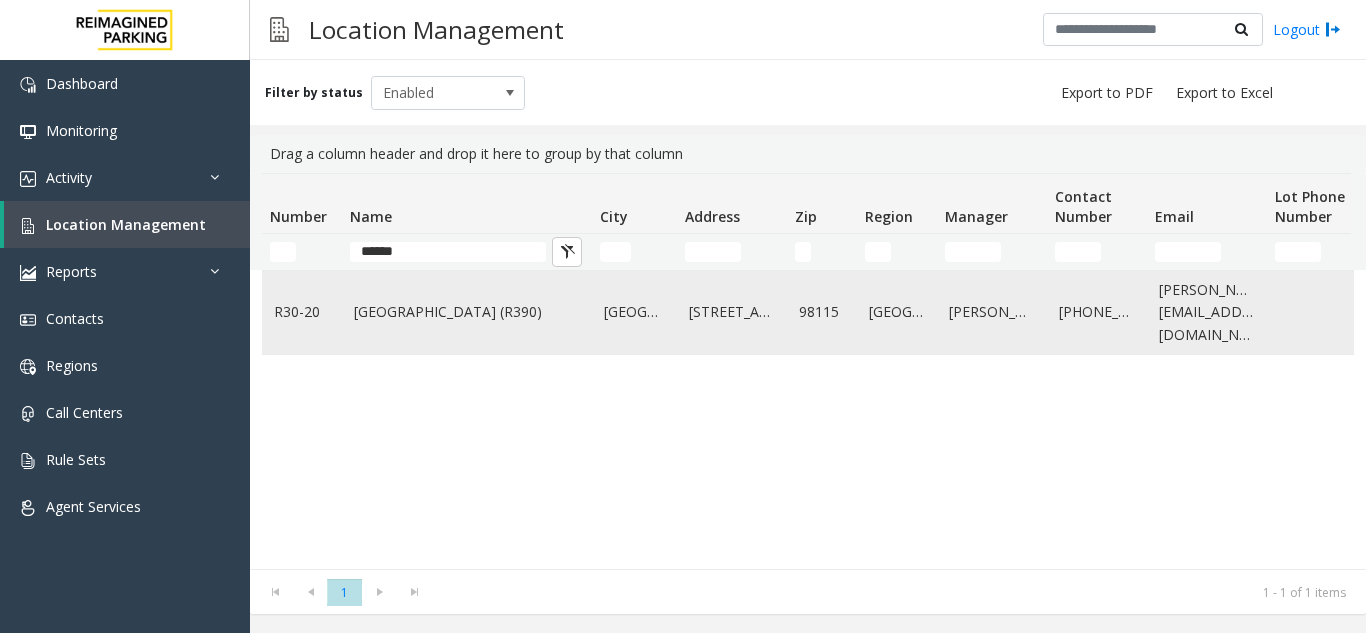 click on "[GEOGRAPHIC_DATA] (R390)" 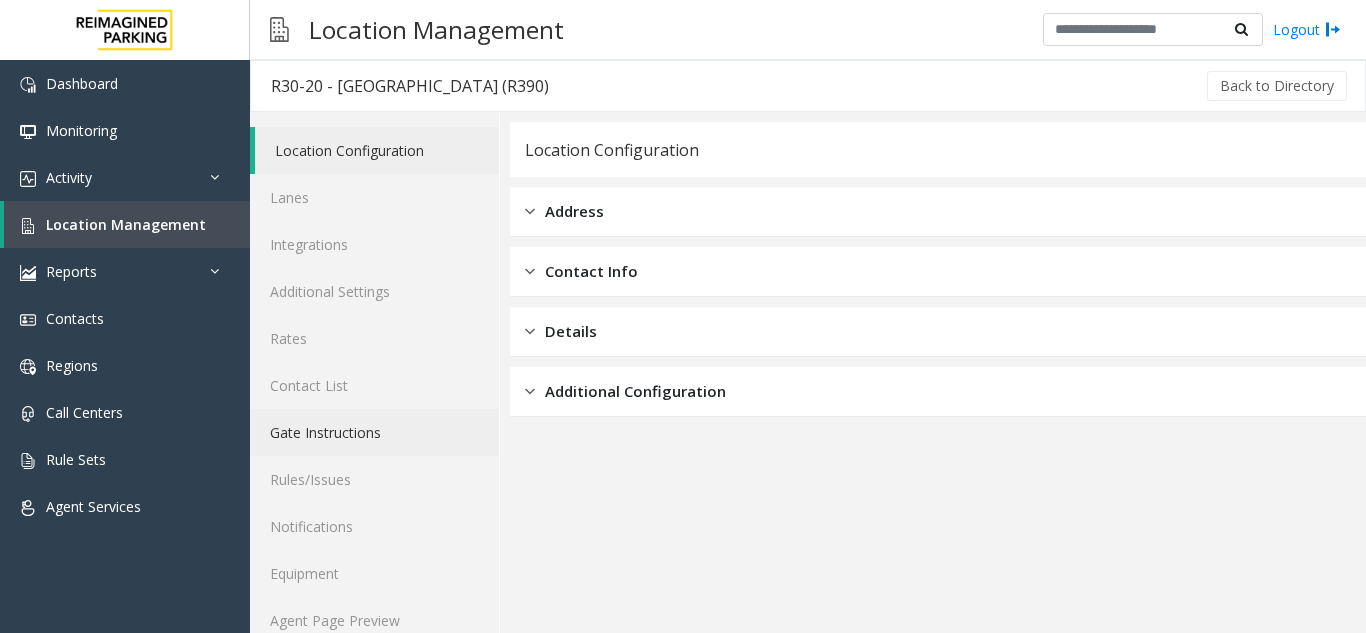 scroll, scrollTop: 26, scrollLeft: 0, axis: vertical 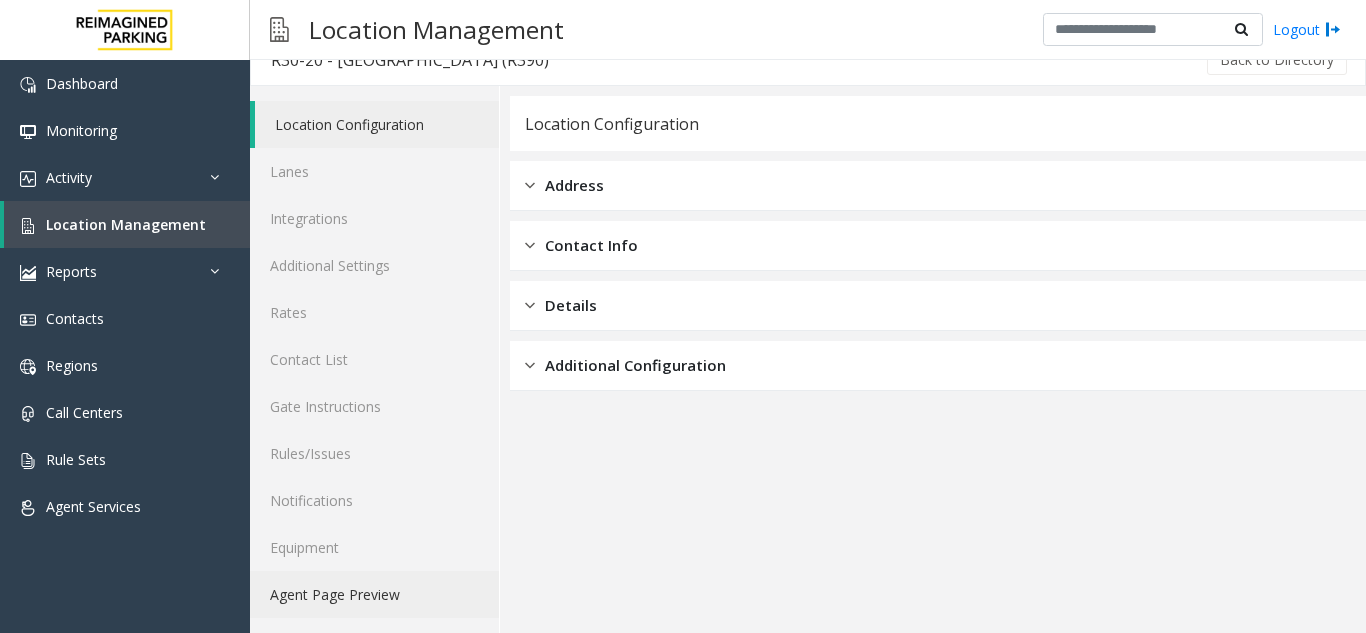 click on "Agent Page Preview" 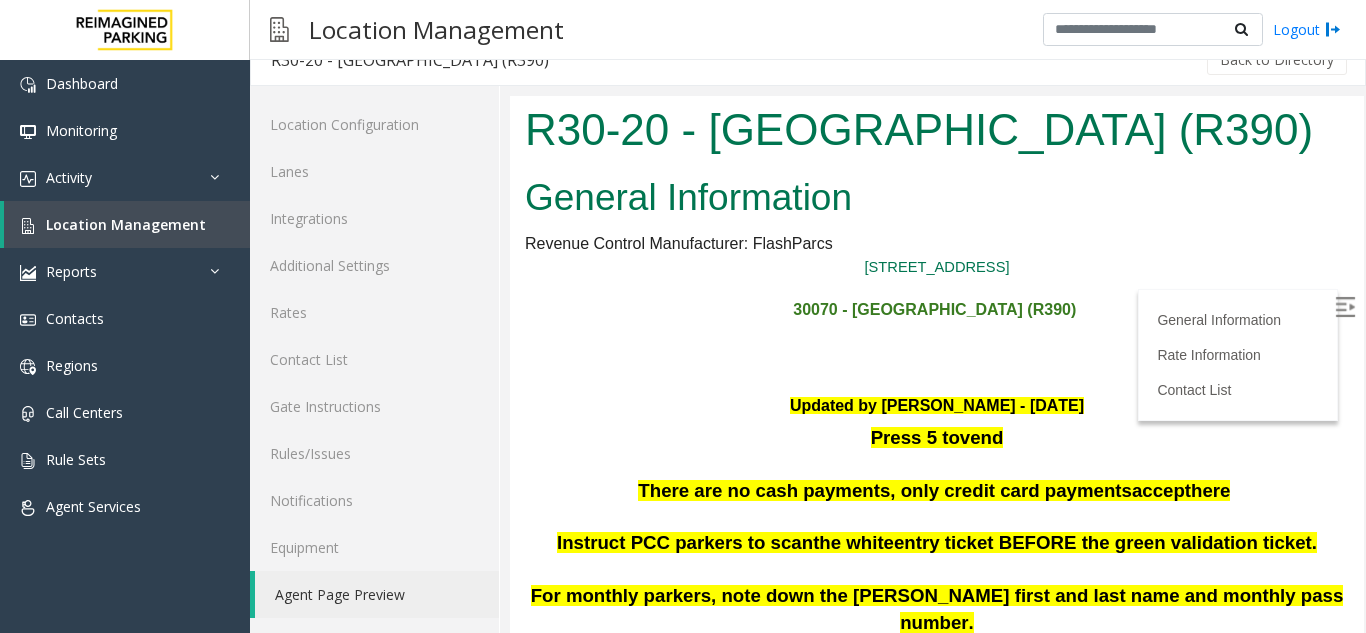 scroll, scrollTop: 0, scrollLeft: 0, axis: both 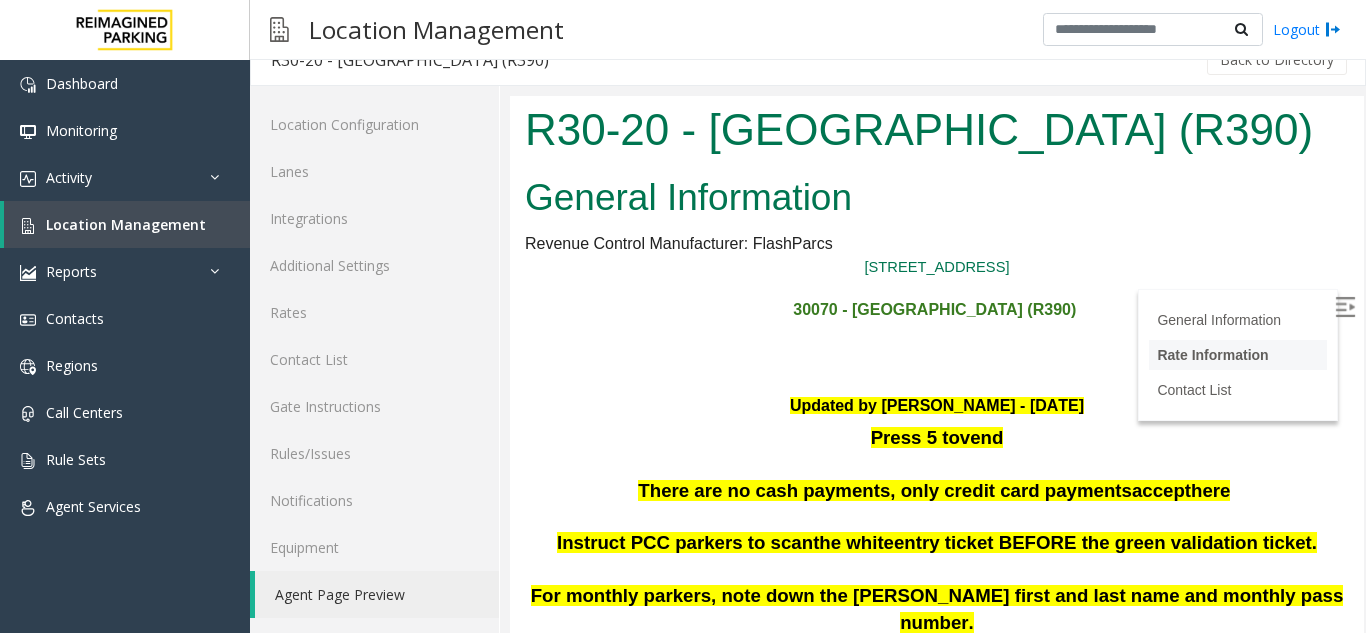 click on "Rate Information" at bounding box center (1212, 355) 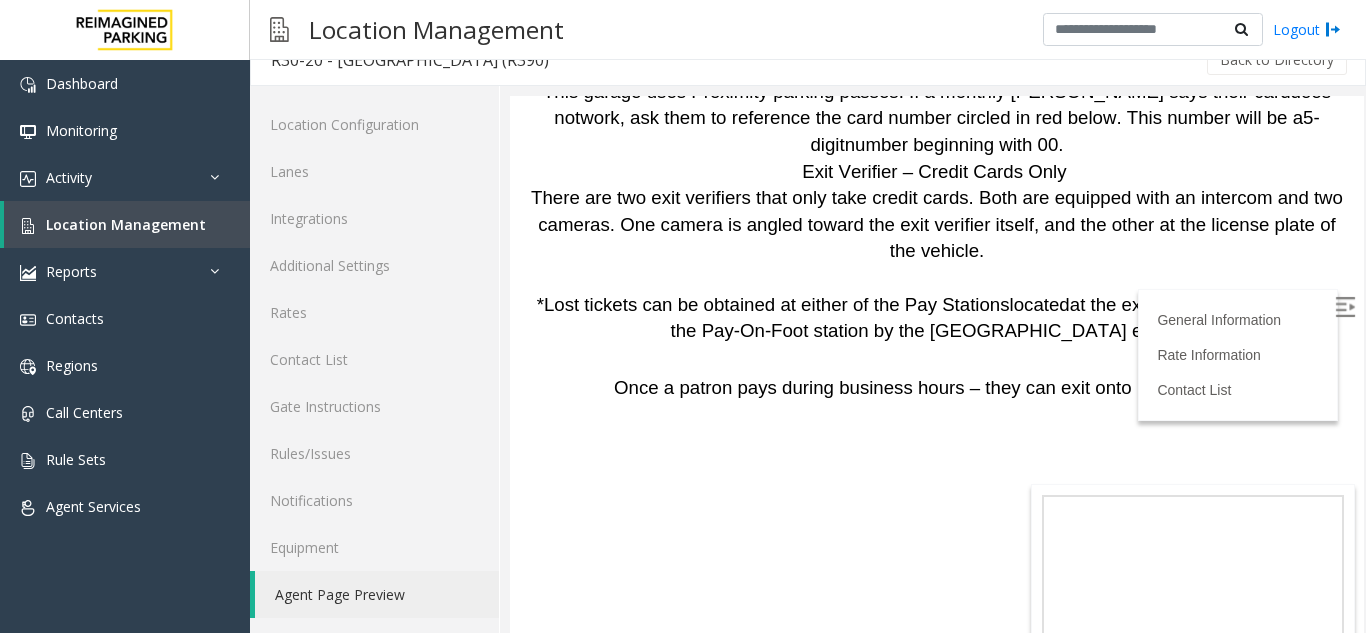 scroll, scrollTop: 5562, scrollLeft: 0, axis: vertical 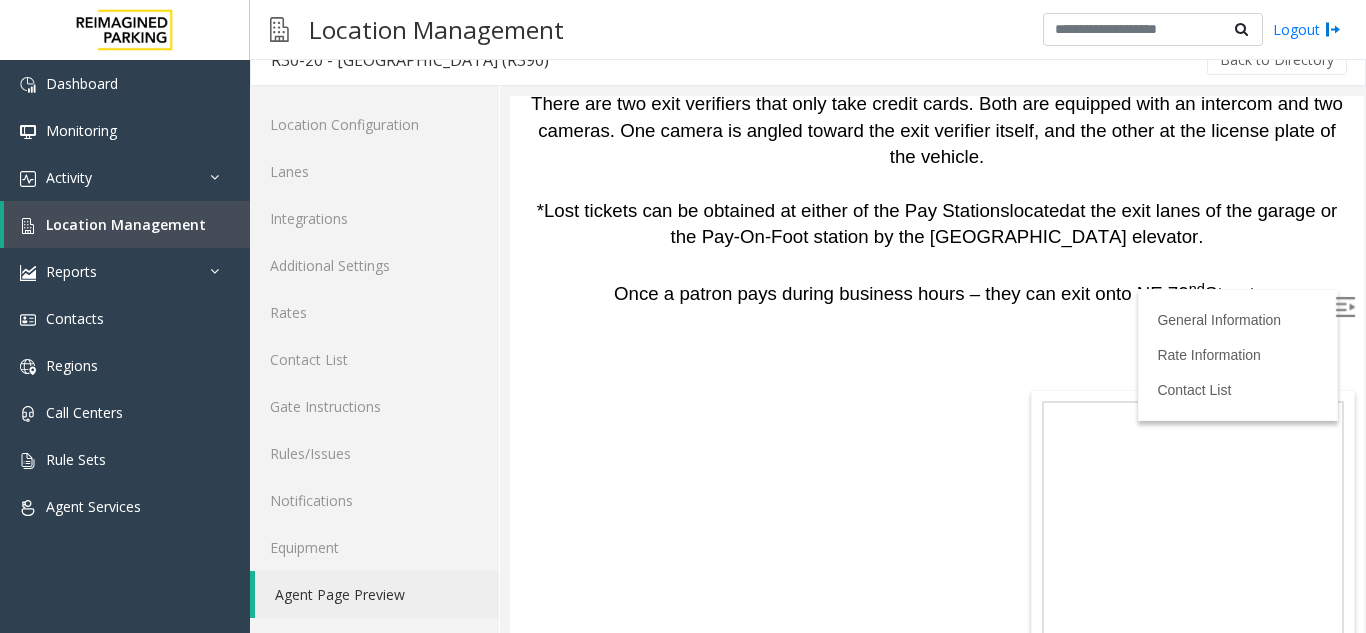 click at bounding box center [1345, 307] 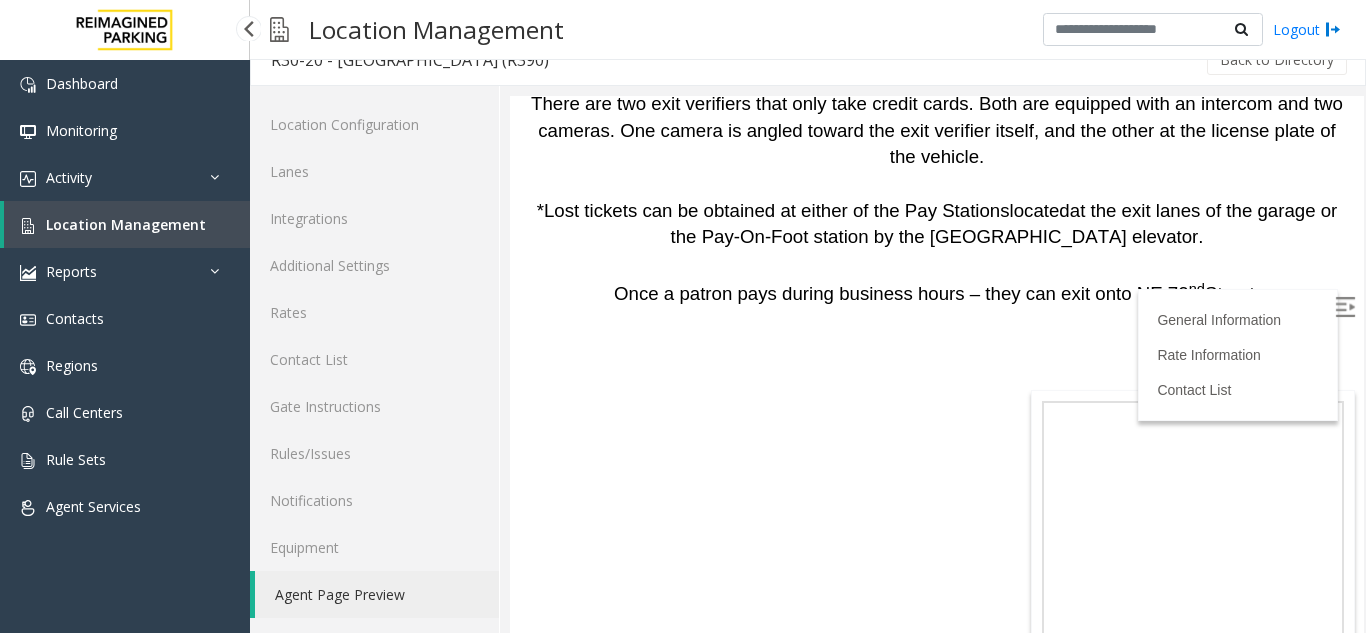 click on "Location Management" at bounding box center [126, 224] 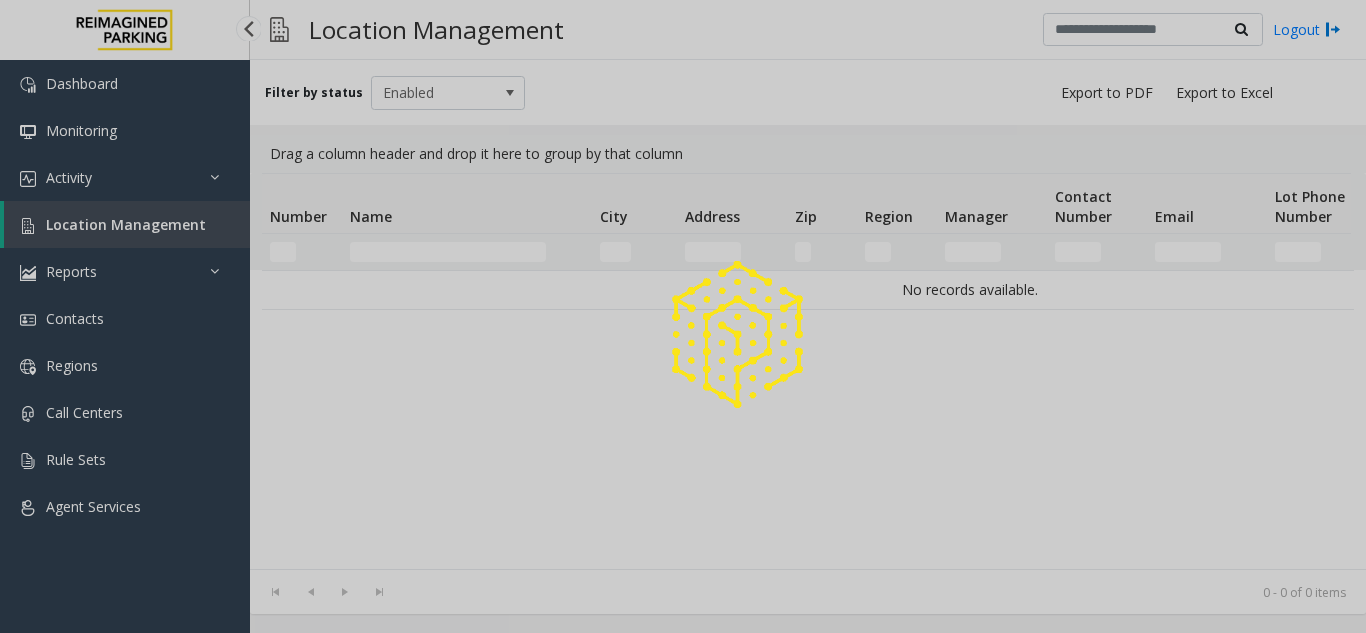 scroll, scrollTop: 0, scrollLeft: 0, axis: both 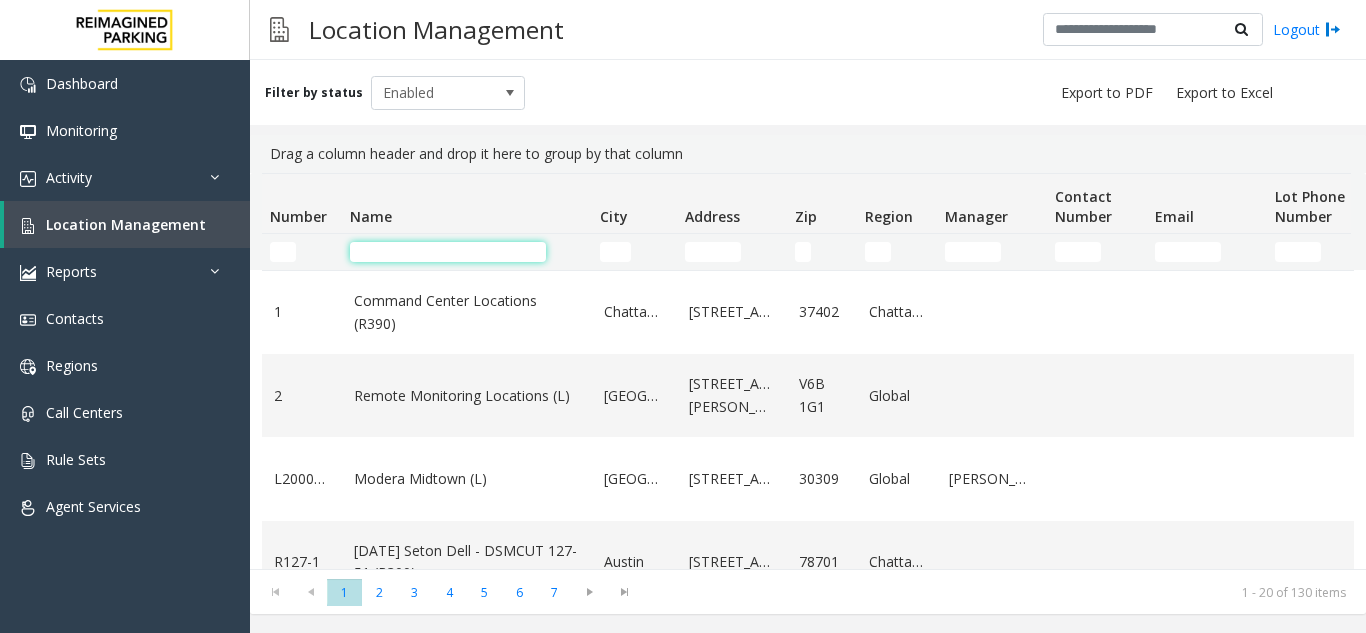 click 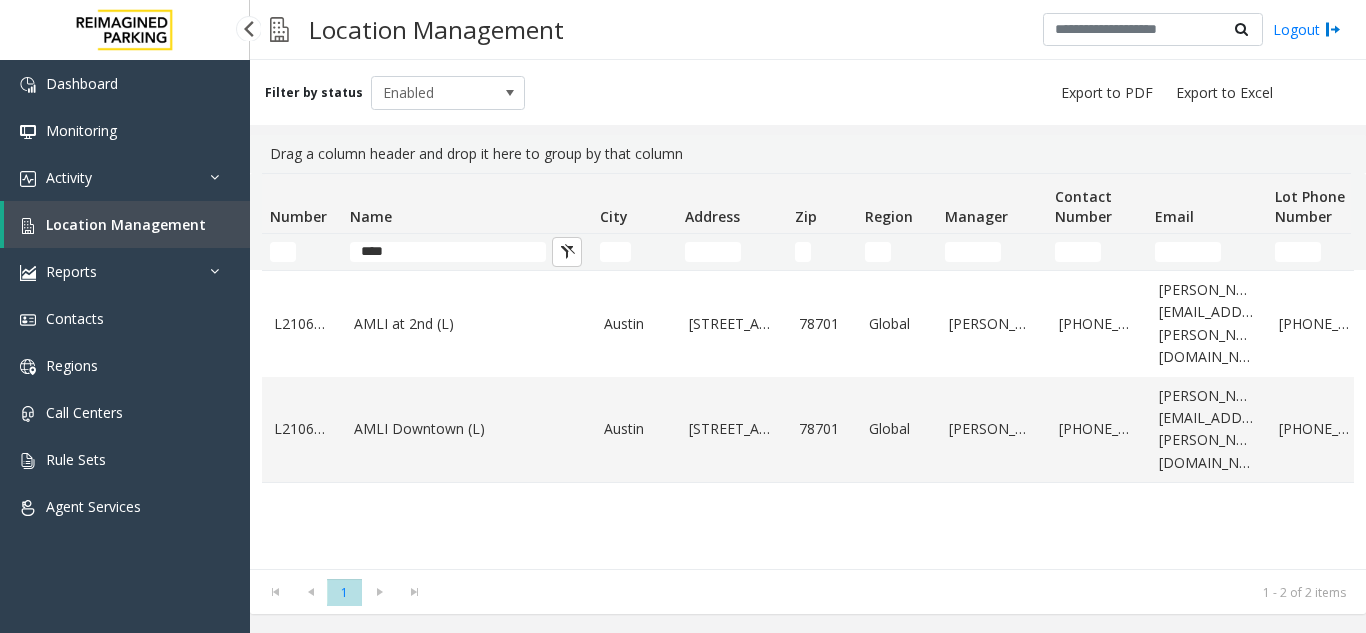 click on "Location Management" at bounding box center [126, 224] 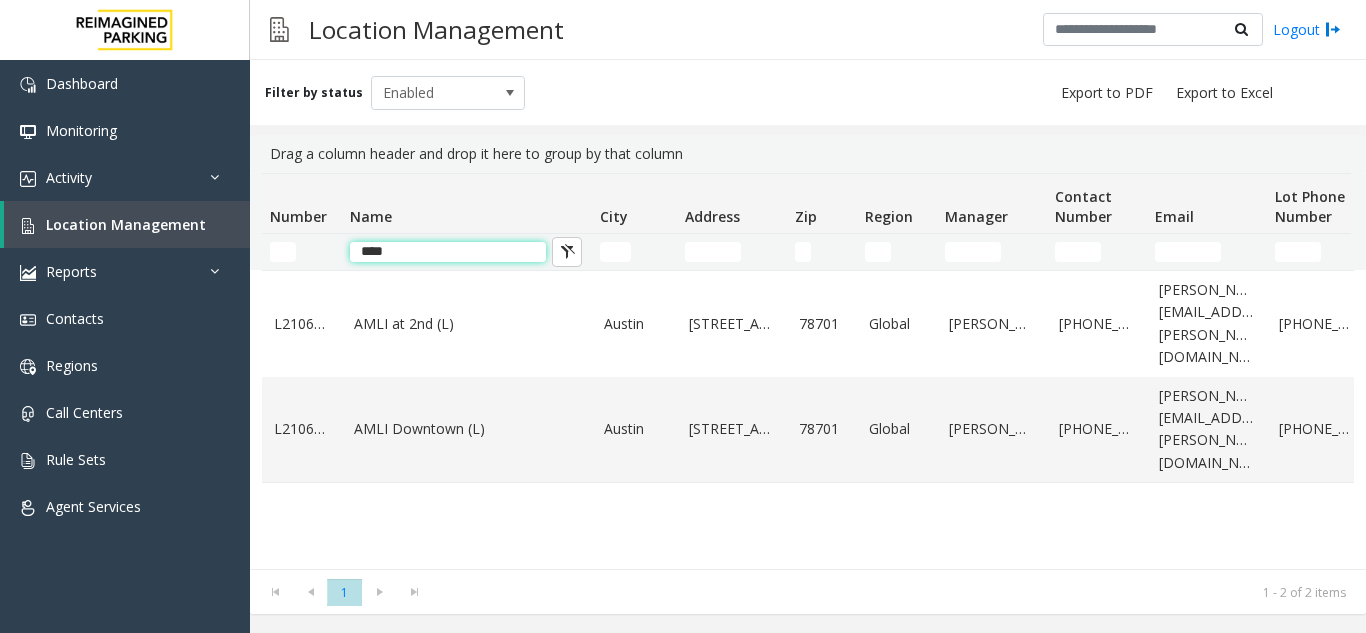 click on "****" 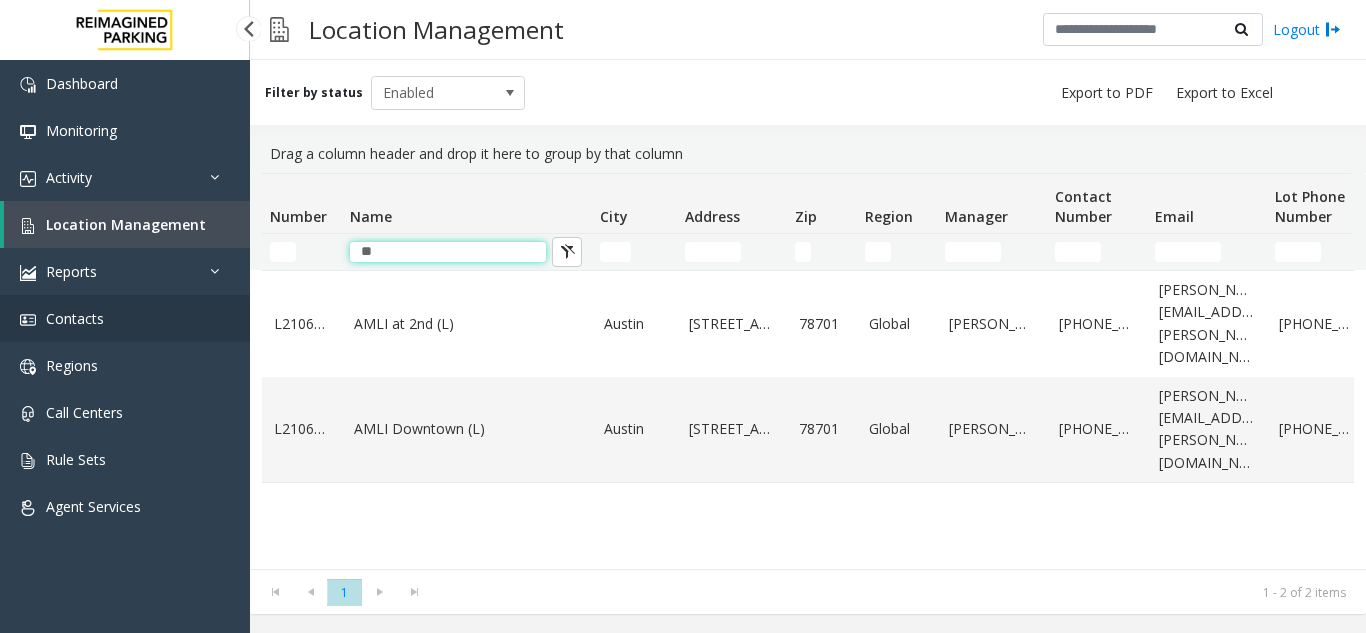type on "*" 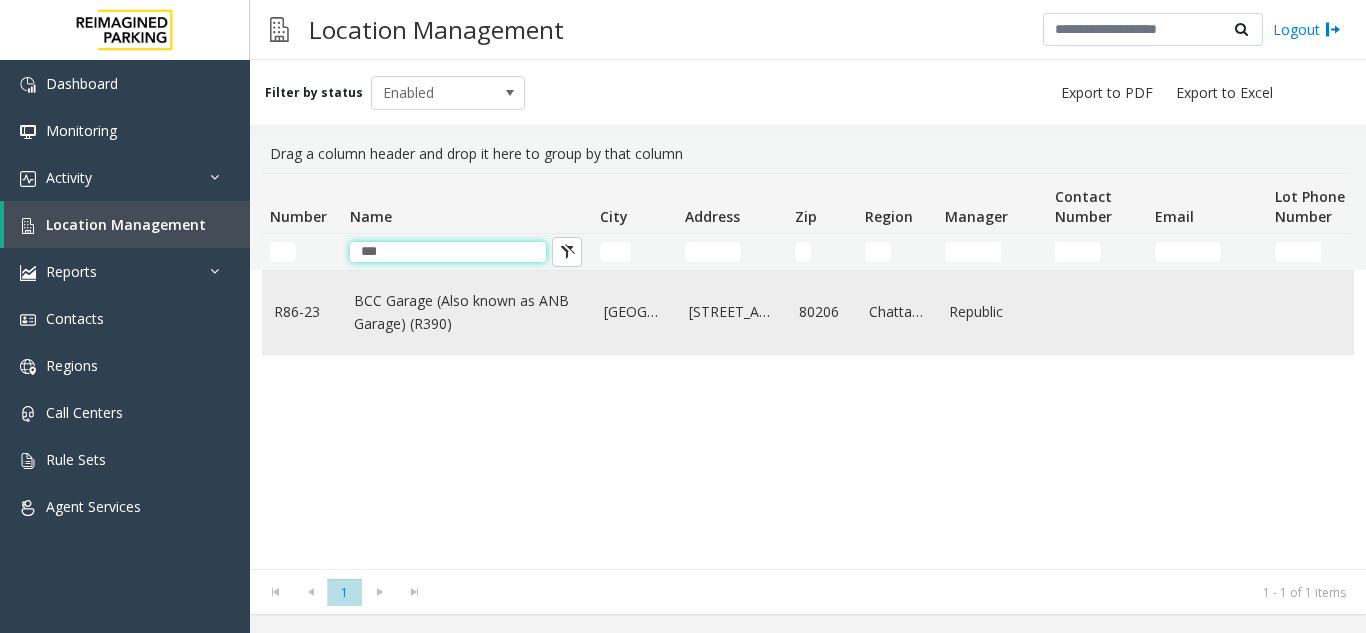 type on "***" 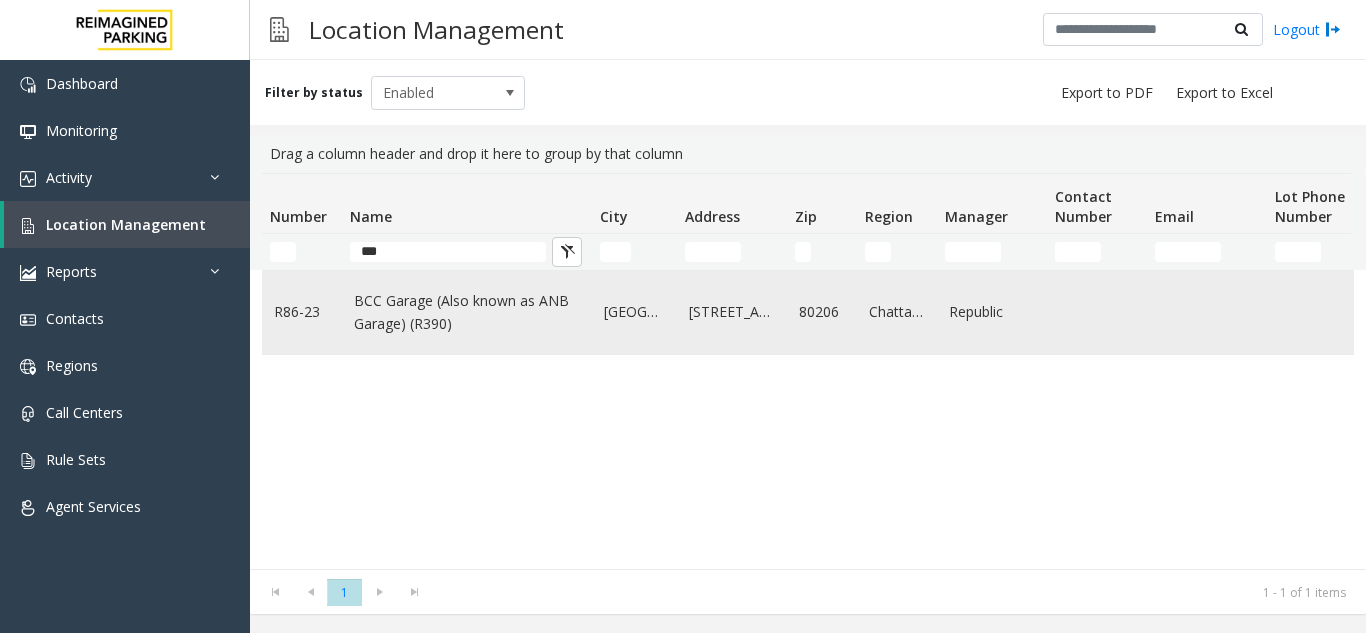 click on "BCC Garage (Also known as ANB Garage) (R390)" 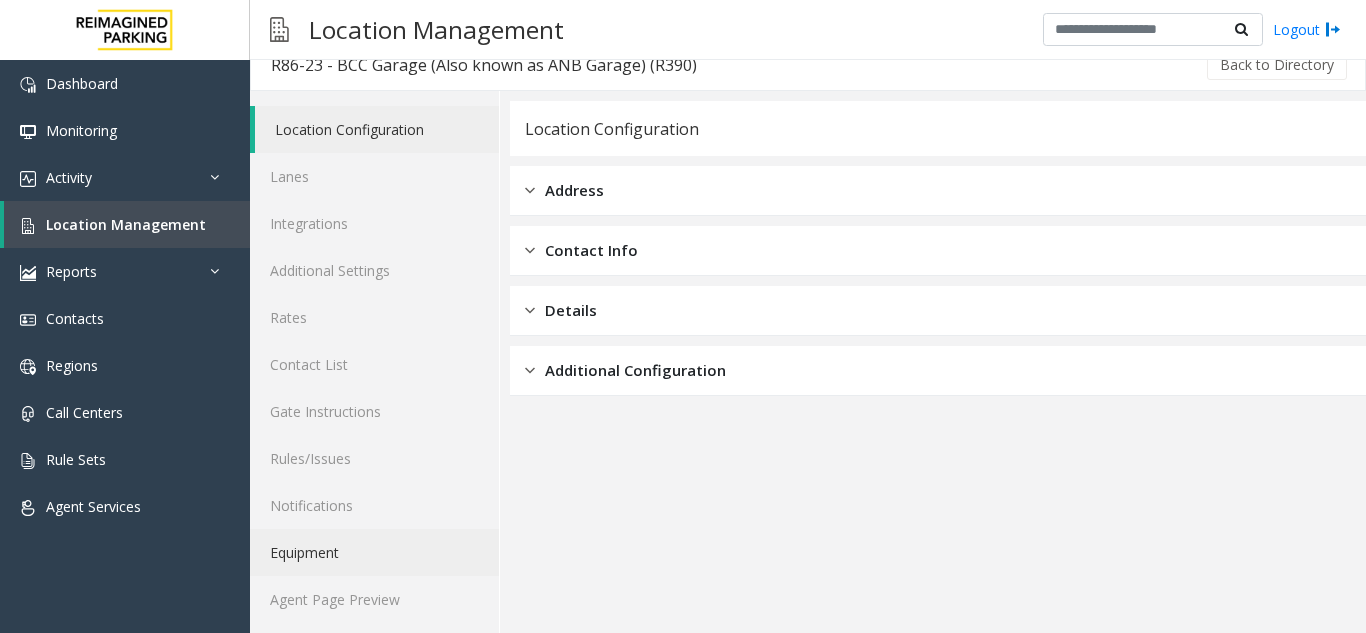 scroll, scrollTop: 26, scrollLeft: 0, axis: vertical 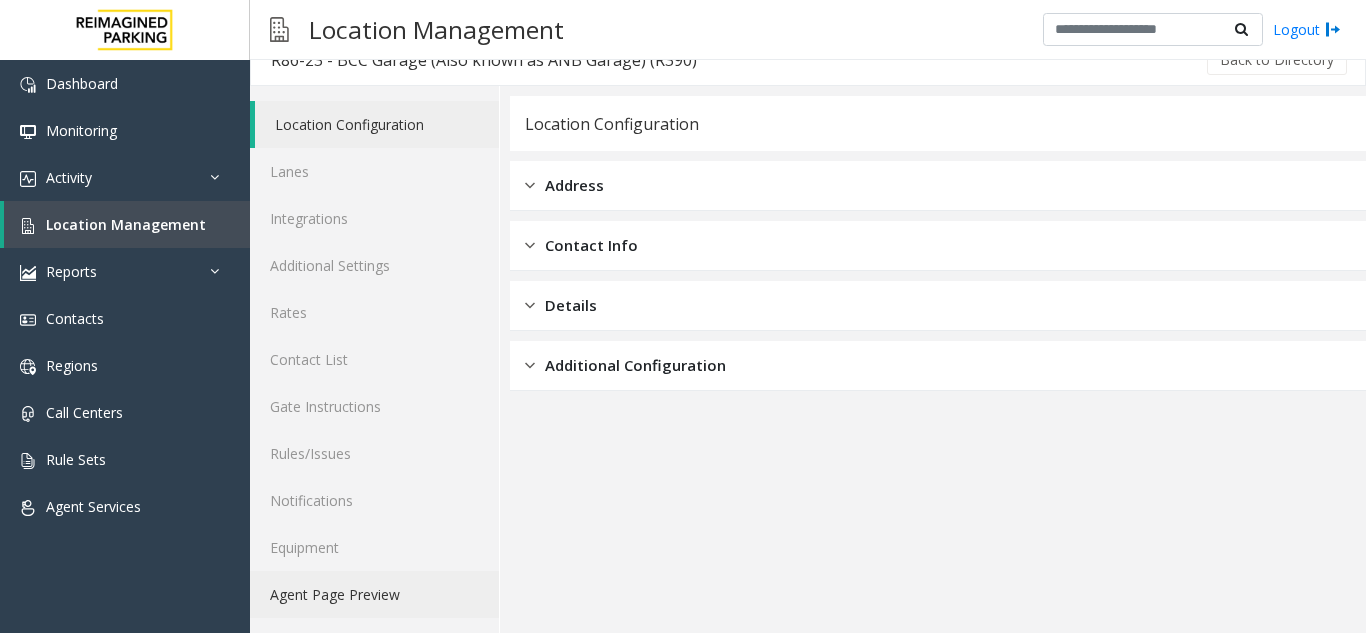click on "Agent Page Preview" 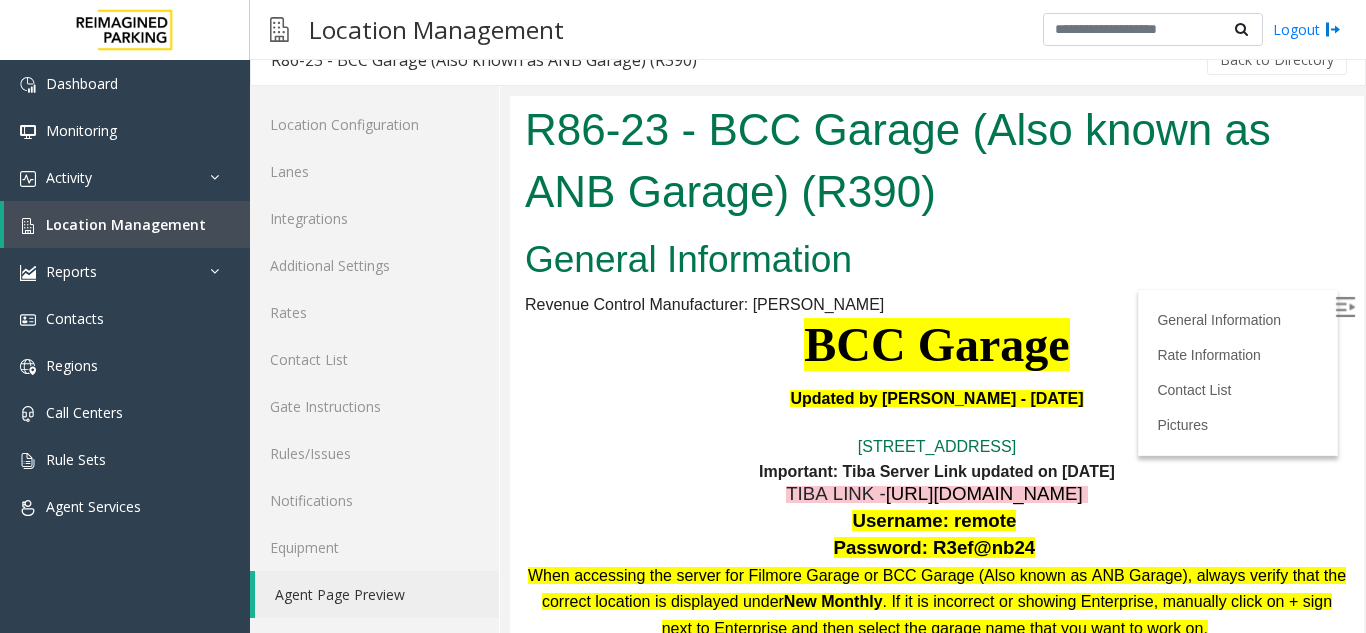 scroll, scrollTop: 2110, scrollLeft: 0, axis: vertical 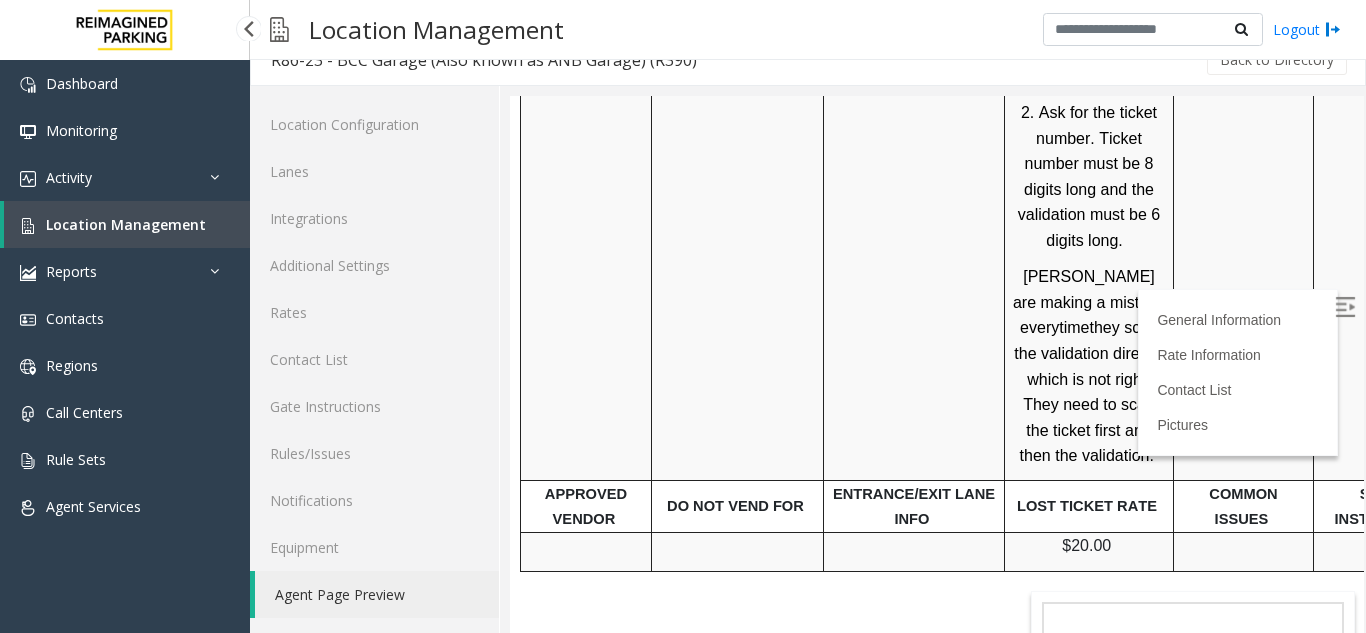 click on "Location Management" at bounding box center [126, 224] 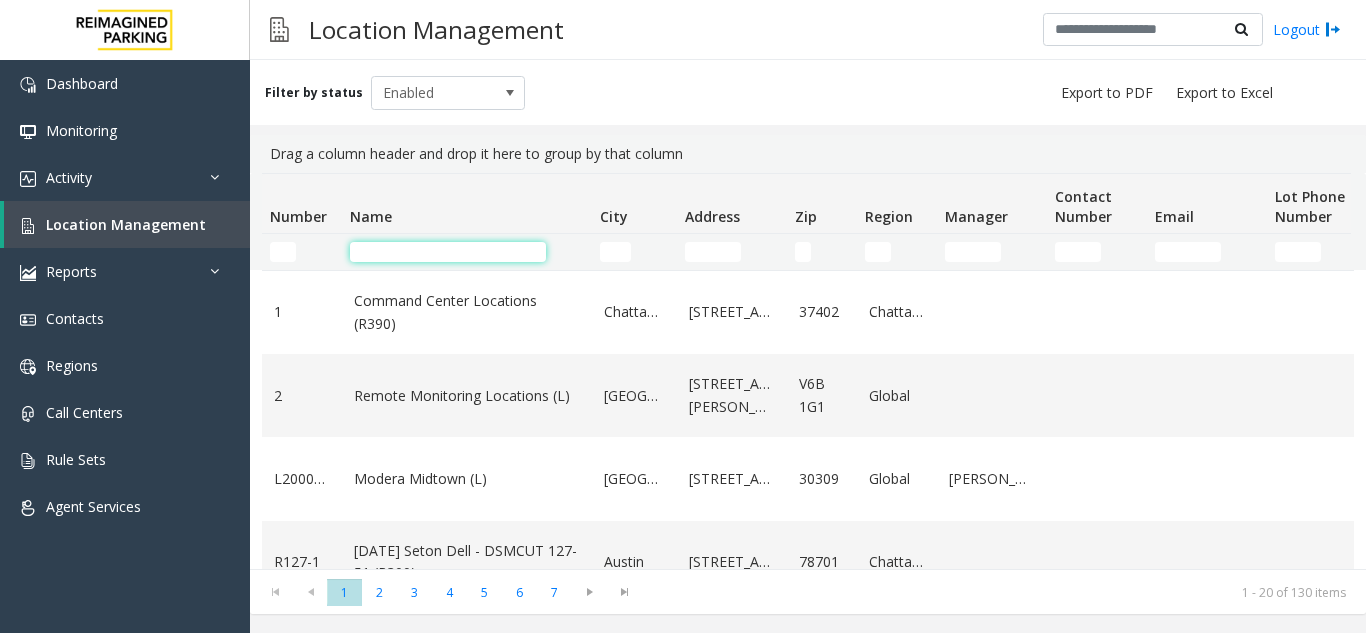 click 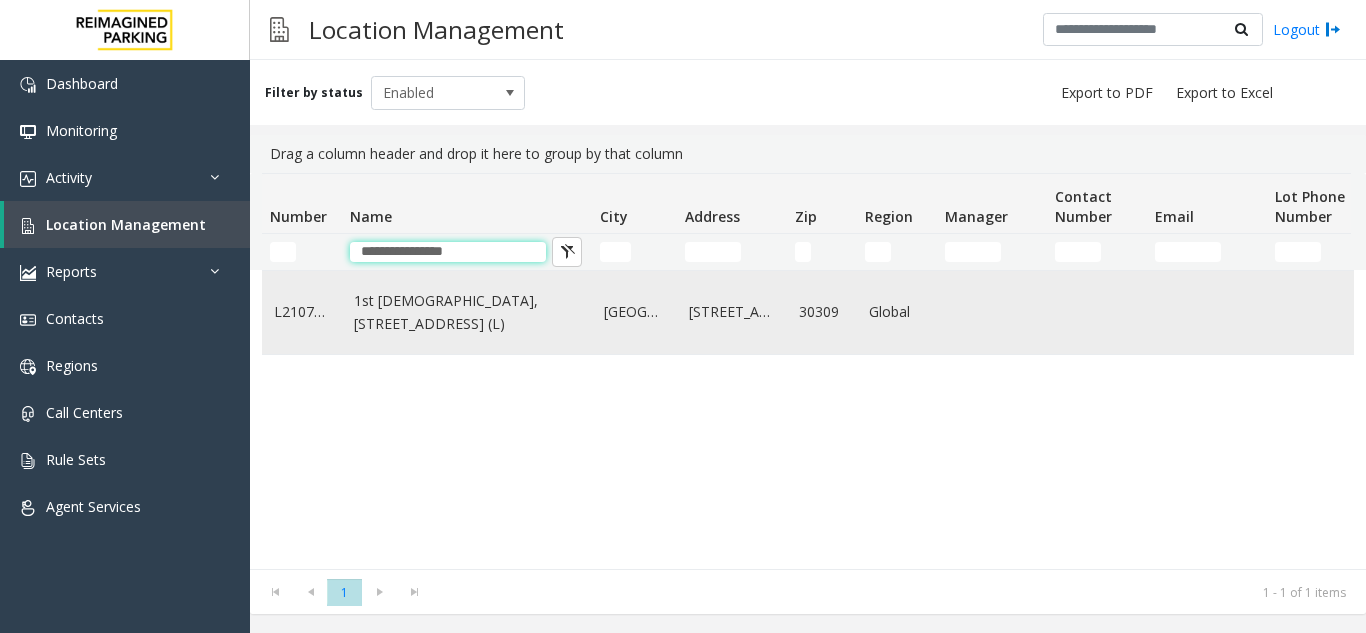type on "**********" 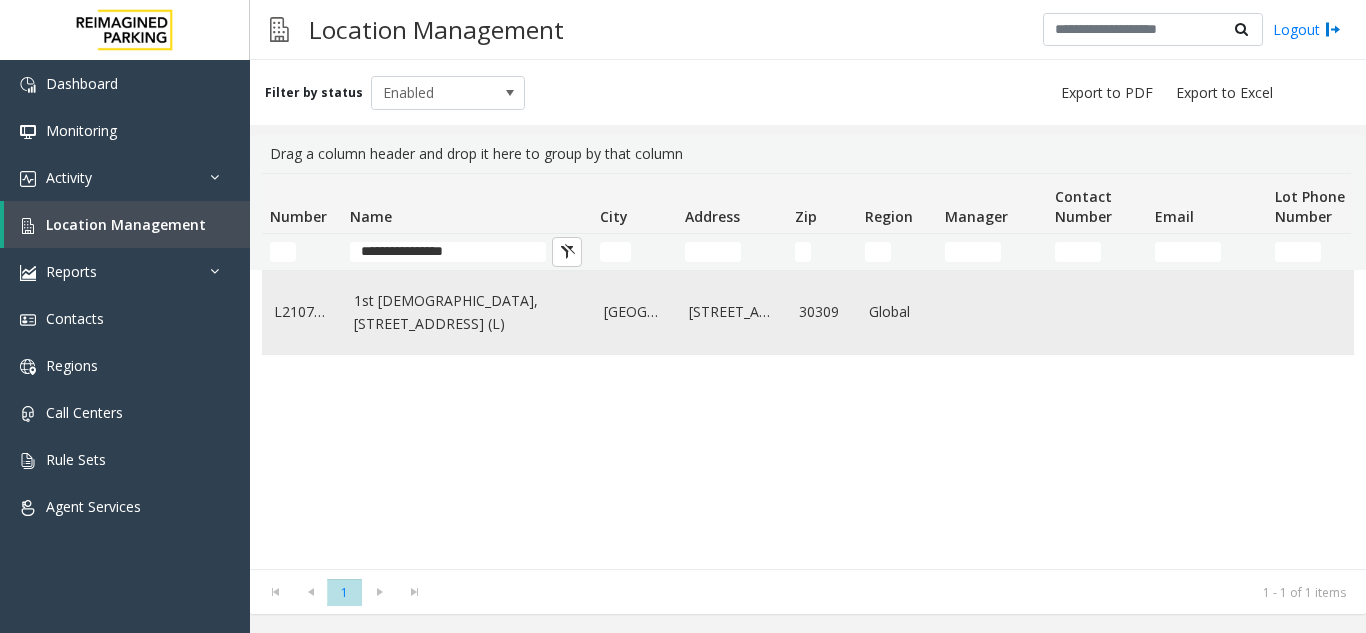 click on "1st [DEMOGRAPHIC_DATA], [STREET_ADDRESS] (L)" 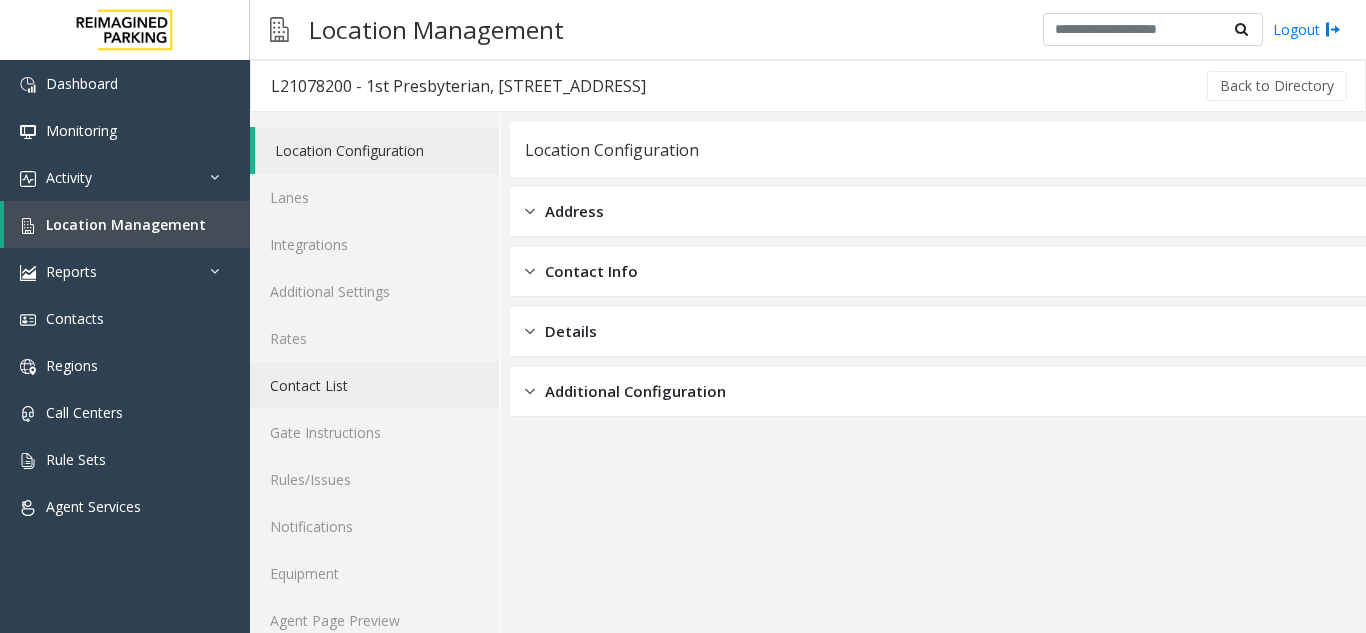 scroll, scrollTop: 26, scrollLeft: 0, axis: vertical 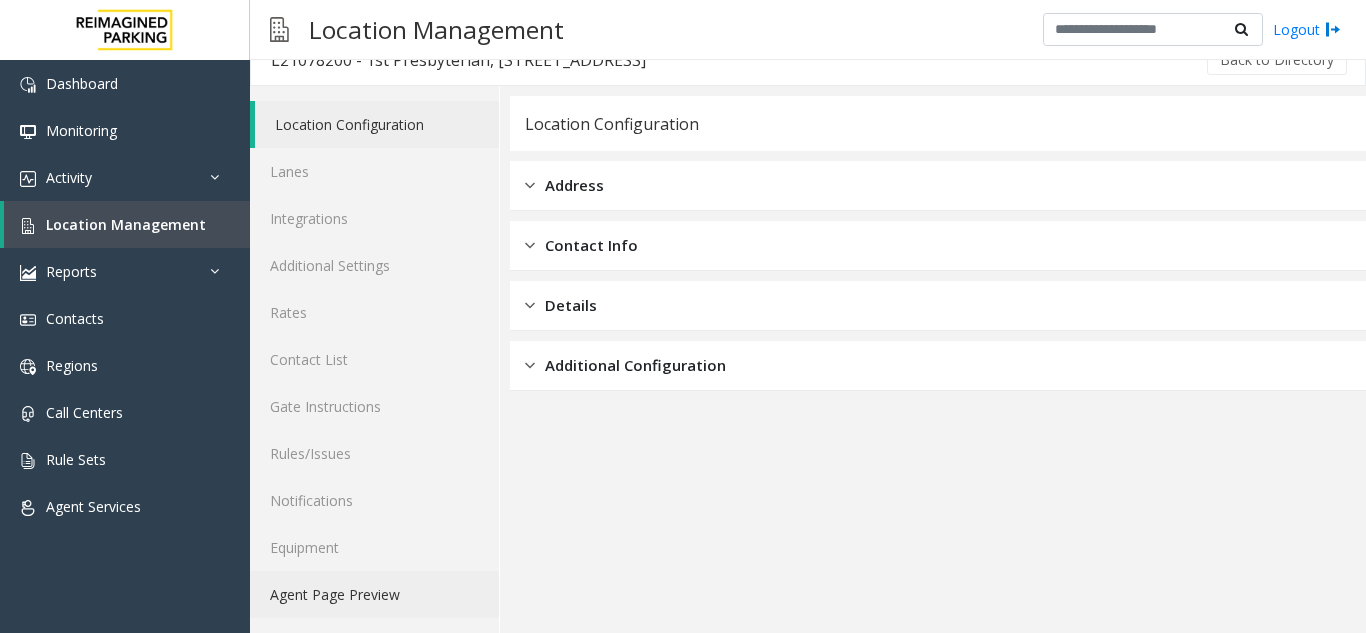 click on "Agent Page Preview" 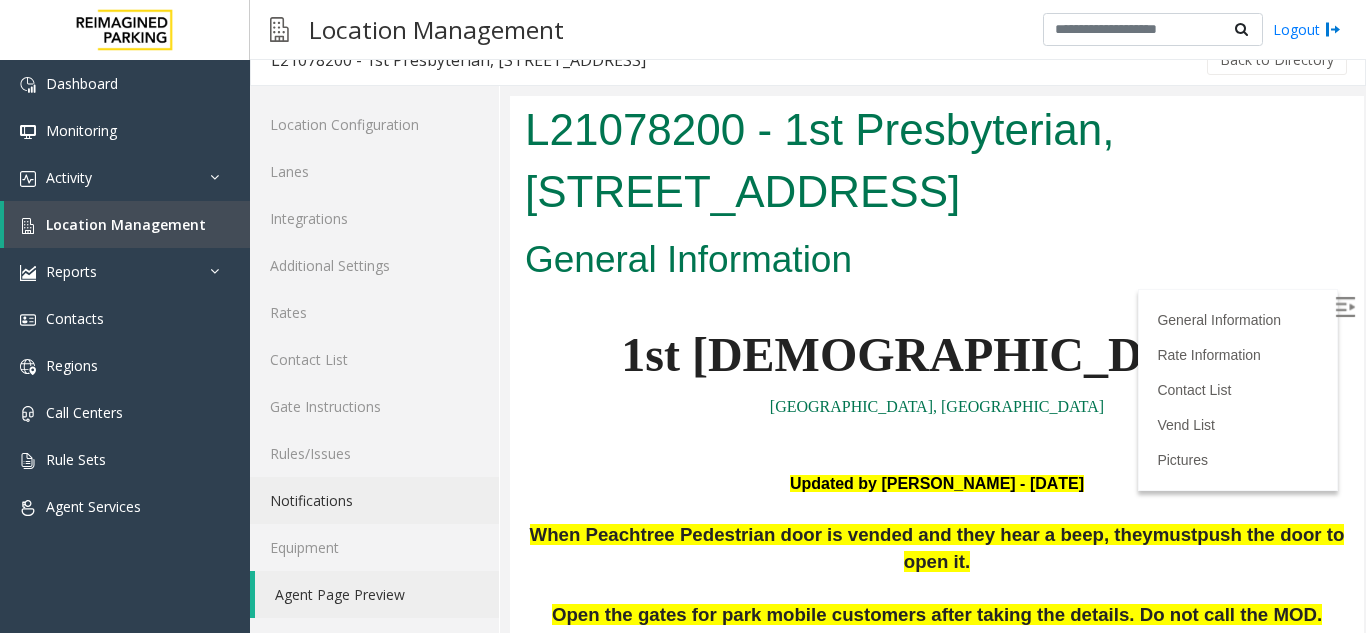 scroll, scrollTop: 3893, scrollLeft: 0, axis: vertical 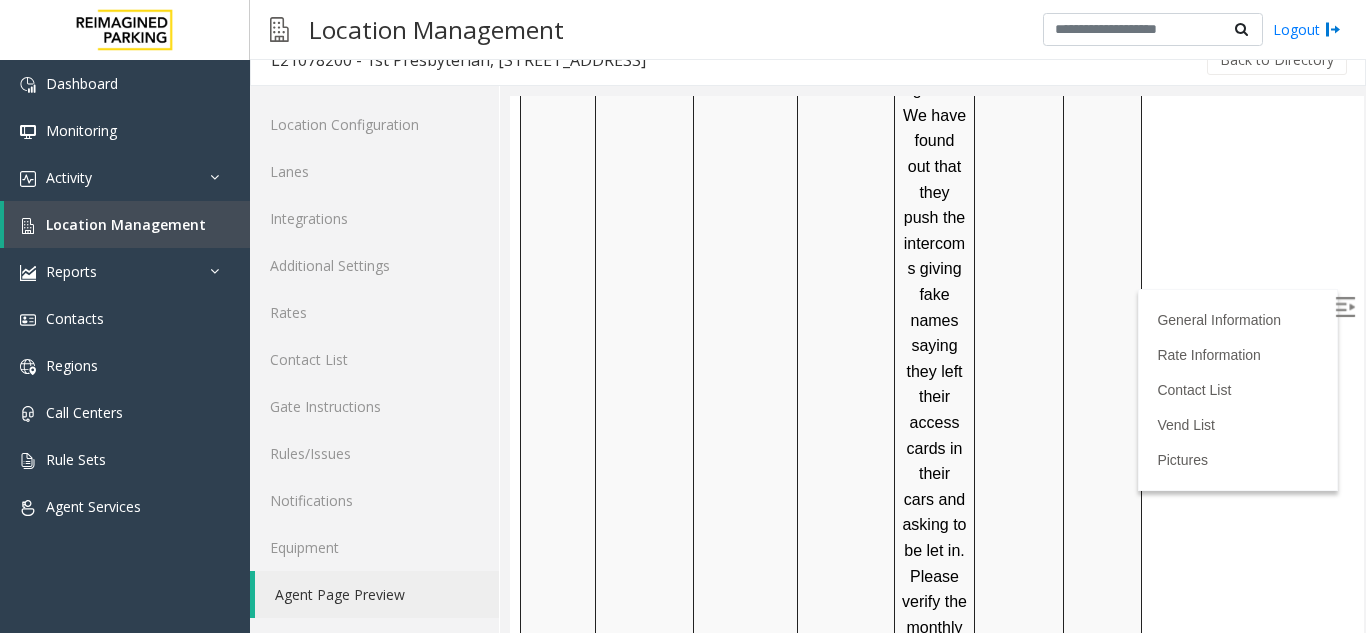 click at bounding box center (1345, 307) 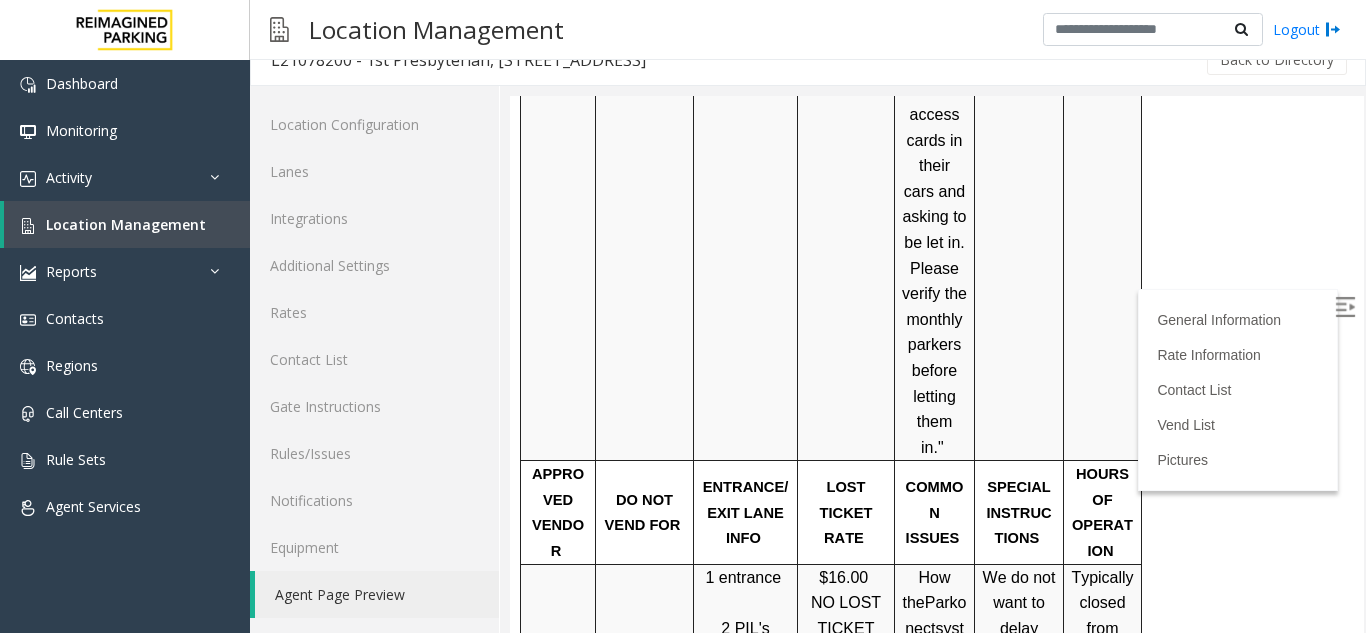 scroll, scrollTop: 546, scrollLeft: 0, axis: vertical 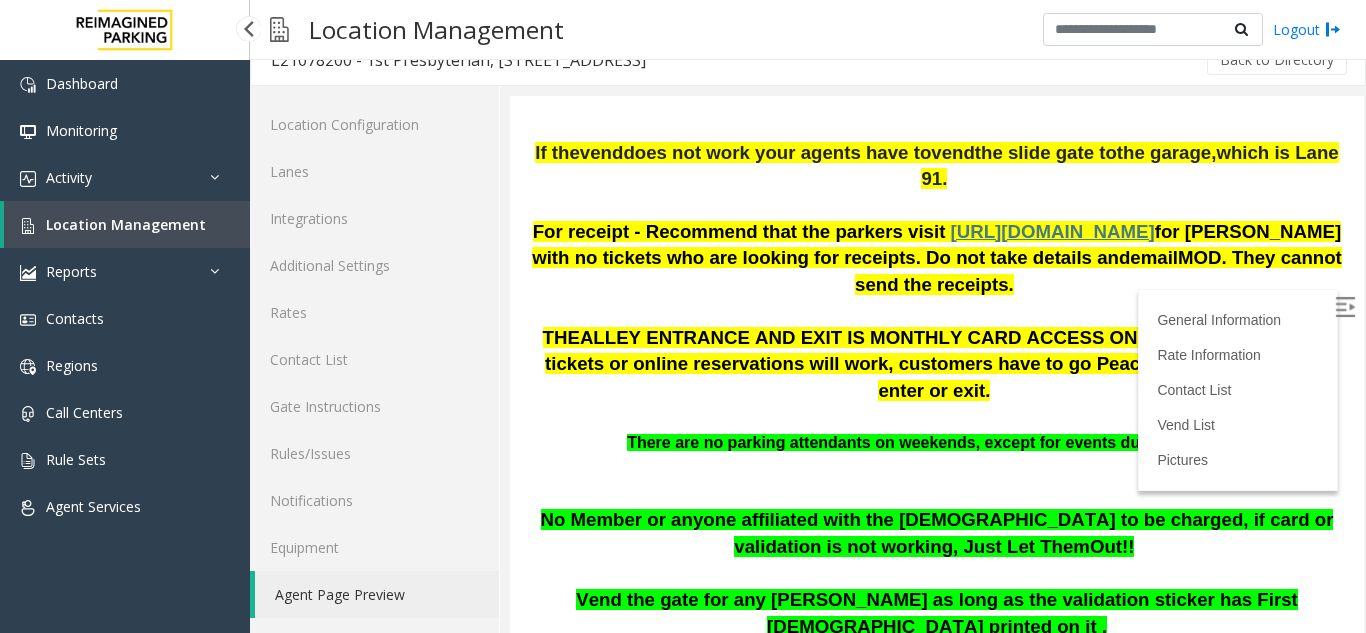click on "Location Management" at bounding box center [126, 224] 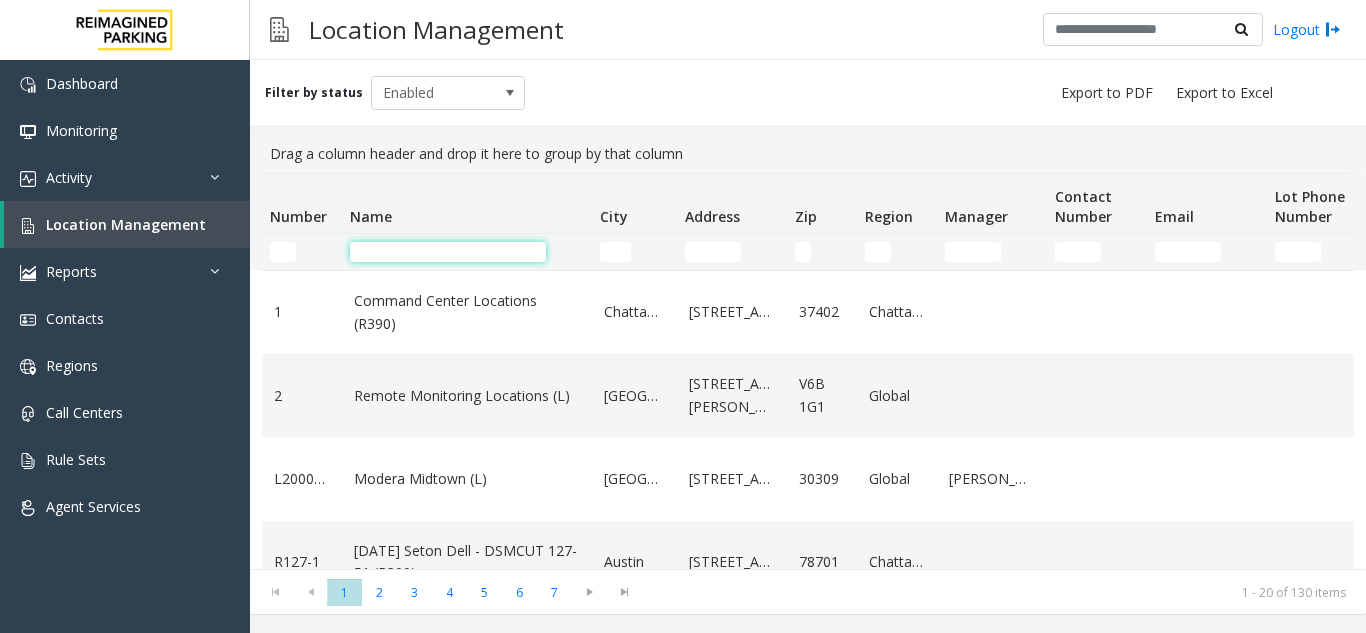 click 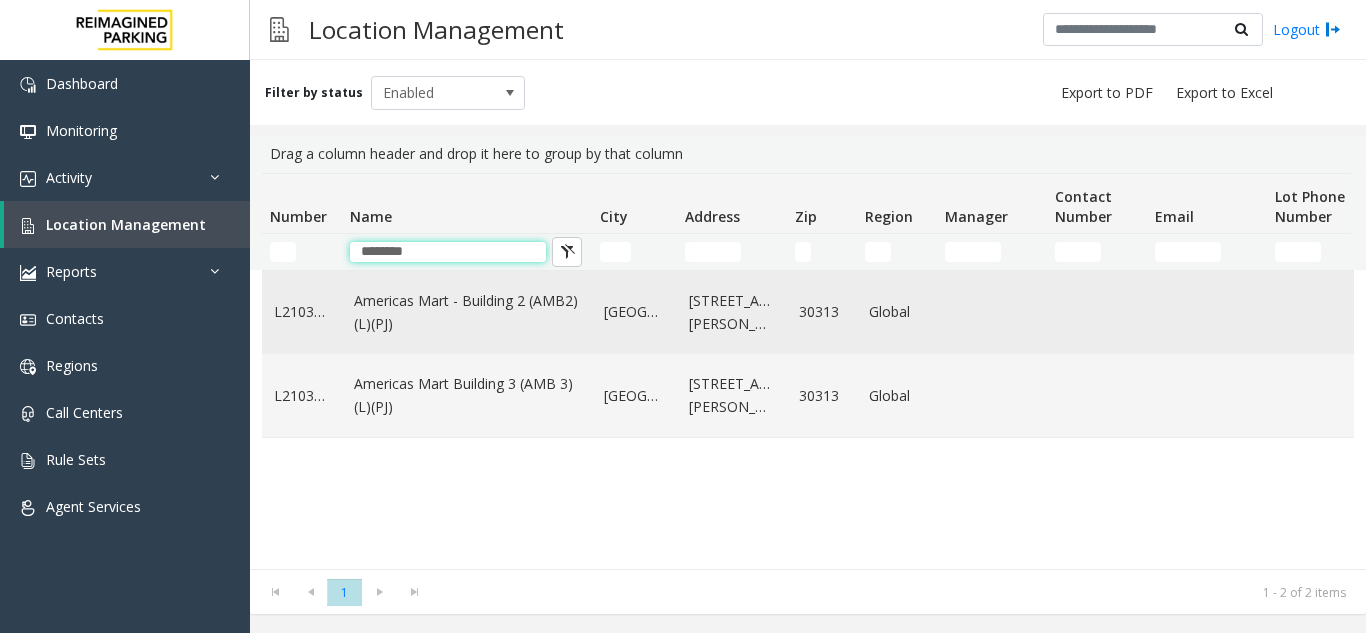 type on "********" 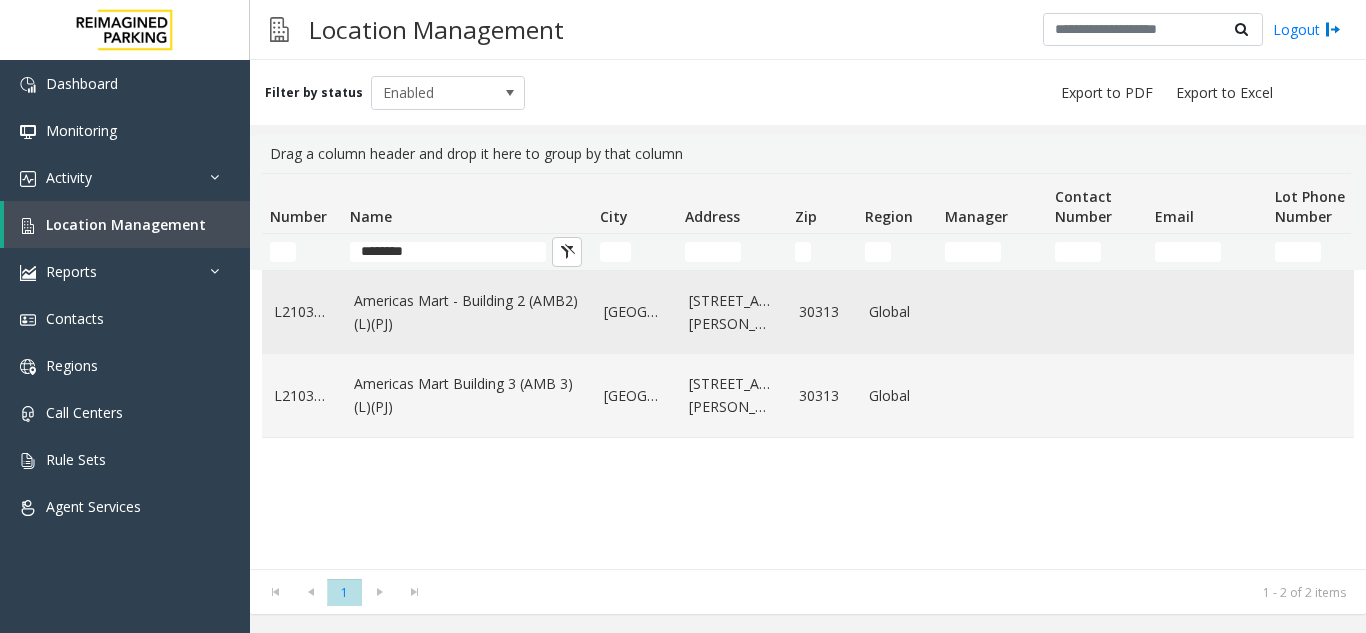 click on "Americas Mart - Building 2 (AMB2) (L)(PJ)" 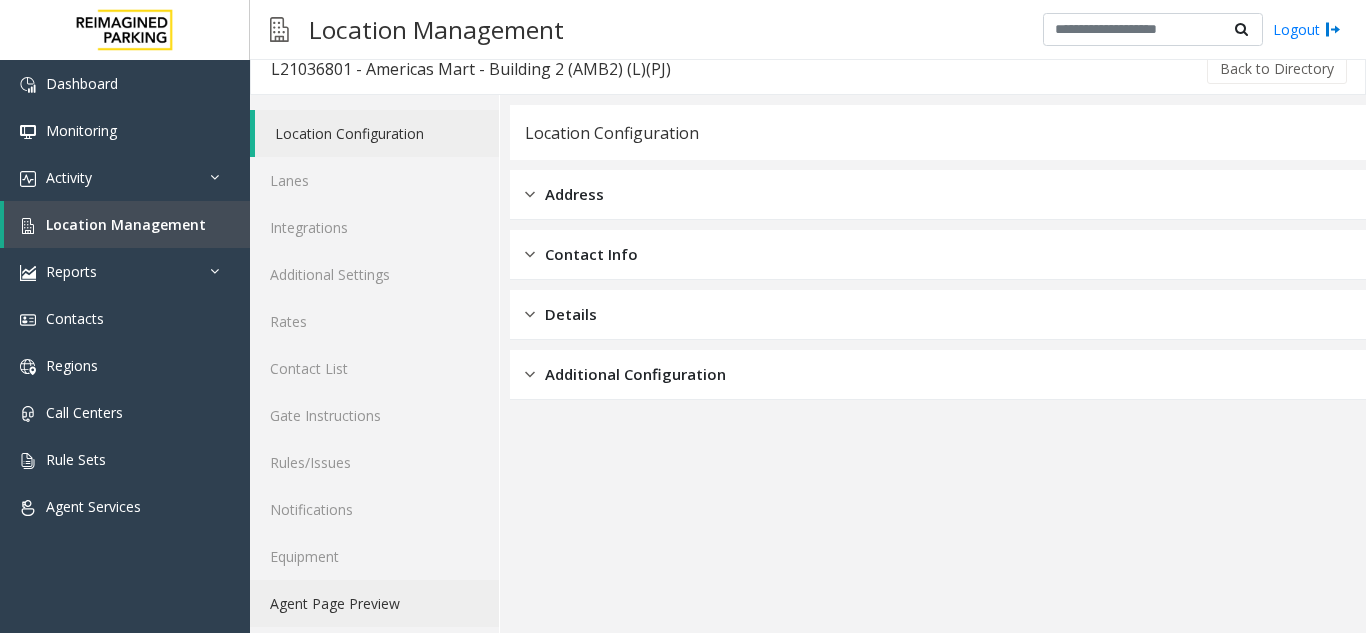 scroll, scrollTop: 26, scrollLeft: 0, axis: vertical 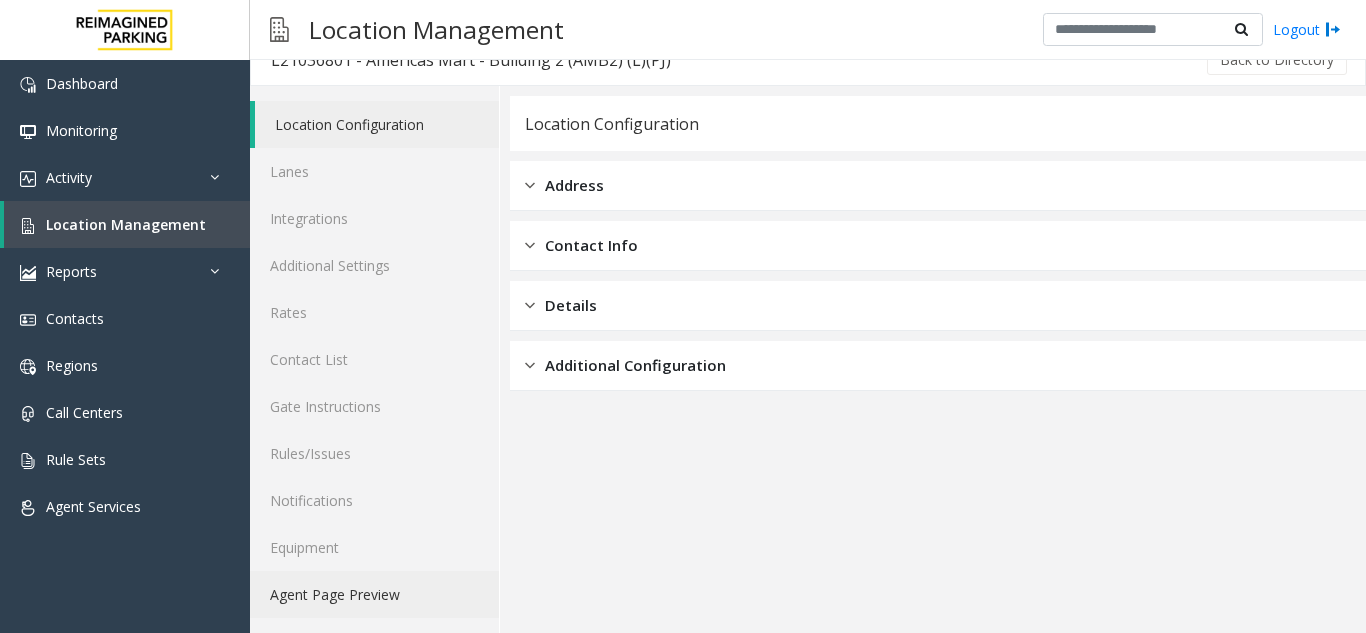 click on "Agent Page Preview" 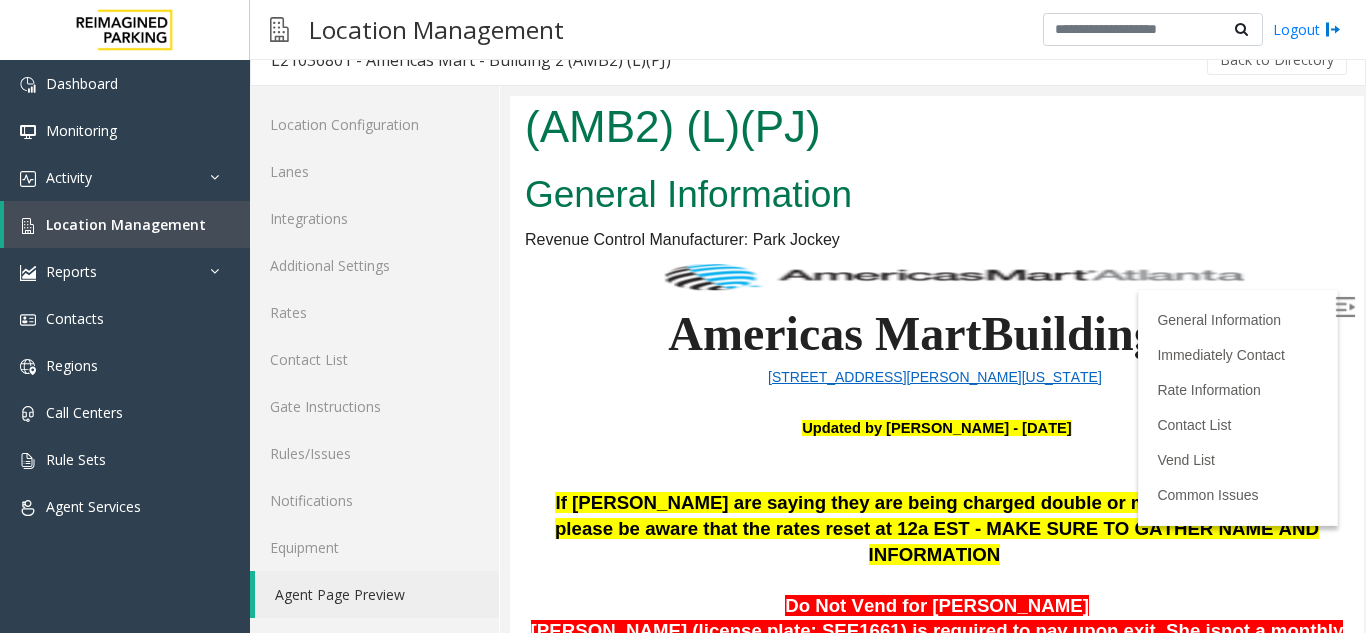 scroll, scrollTop: 100, scrollLeft: 0, axis: vertical 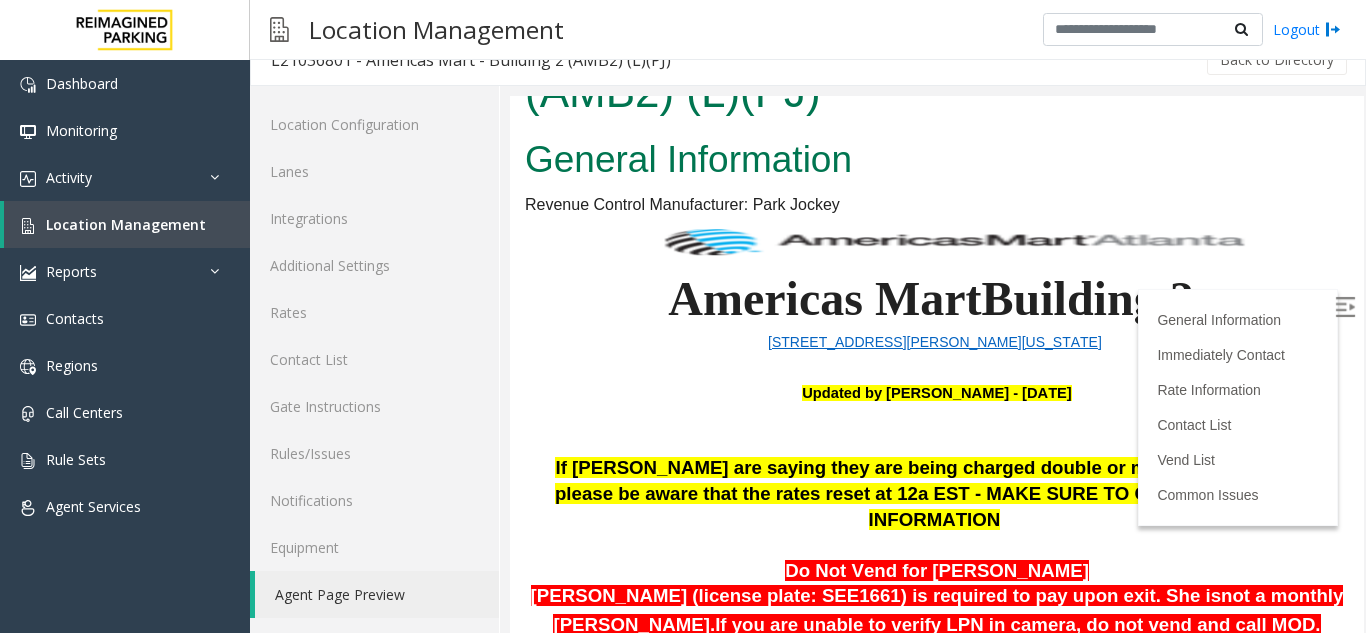 click at bounding box center [1345, 307] 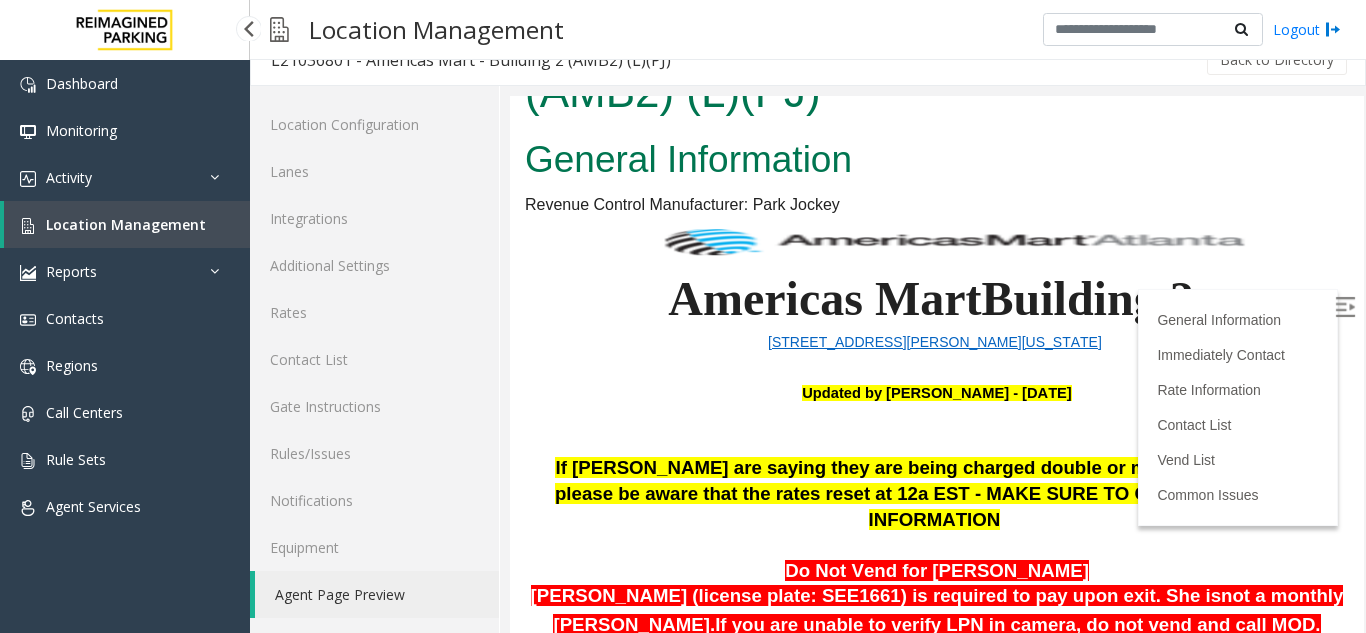 click on "Location Management" at bounding box center (126, 224) 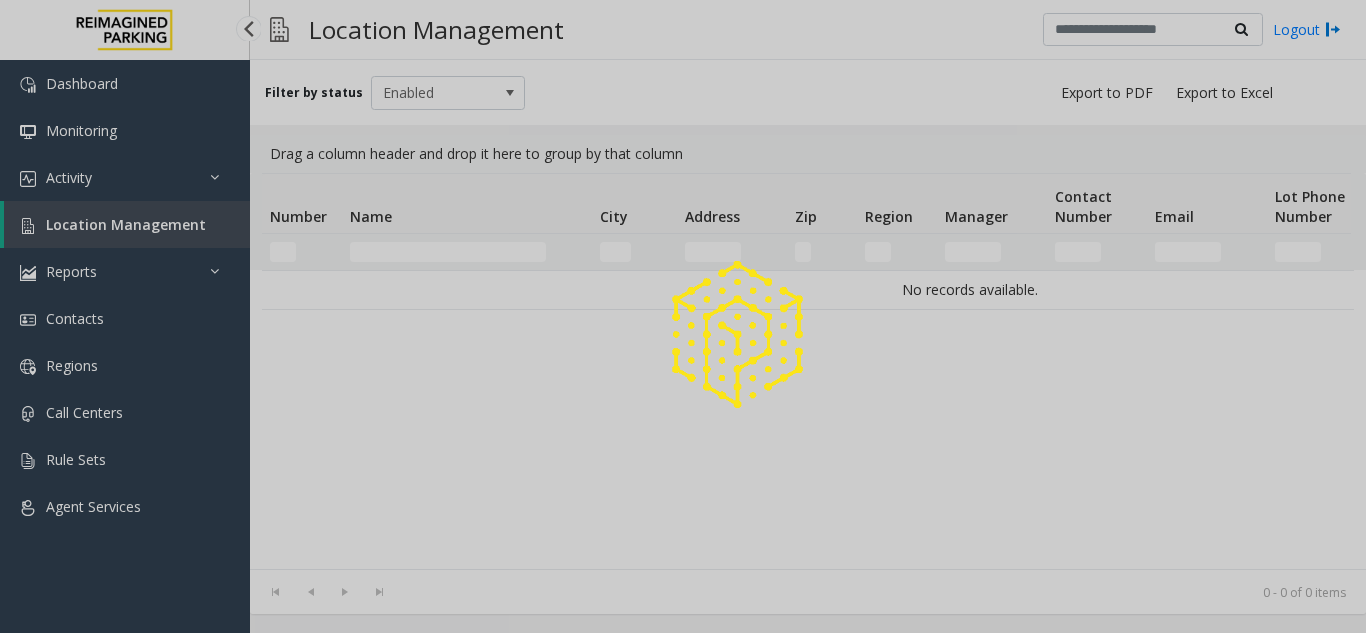scroll, scrollTop: 0, scrollLeft: 0, axis: both 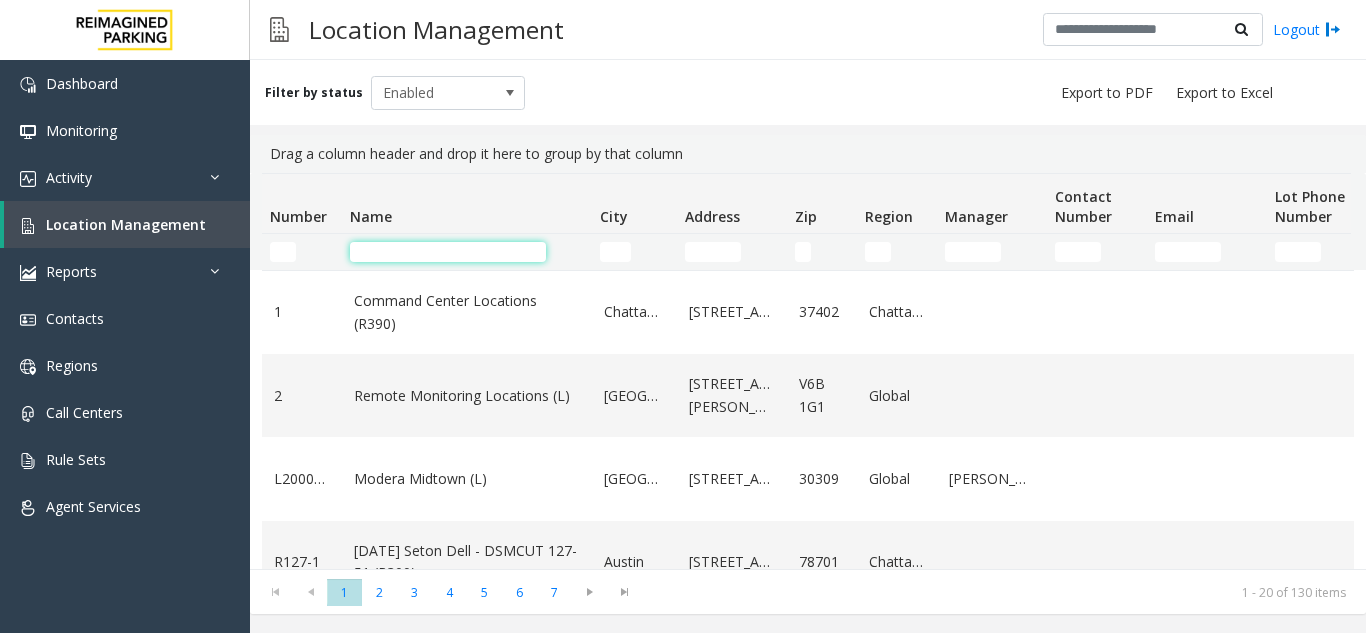 click 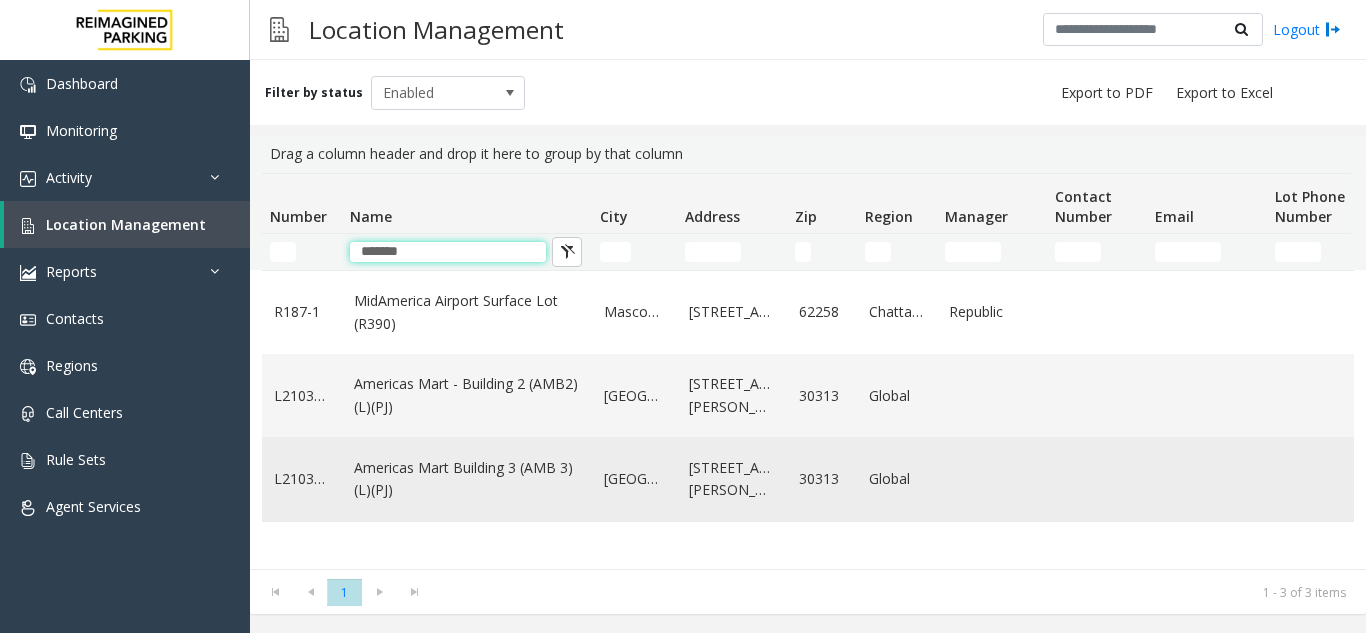 type on "*******" 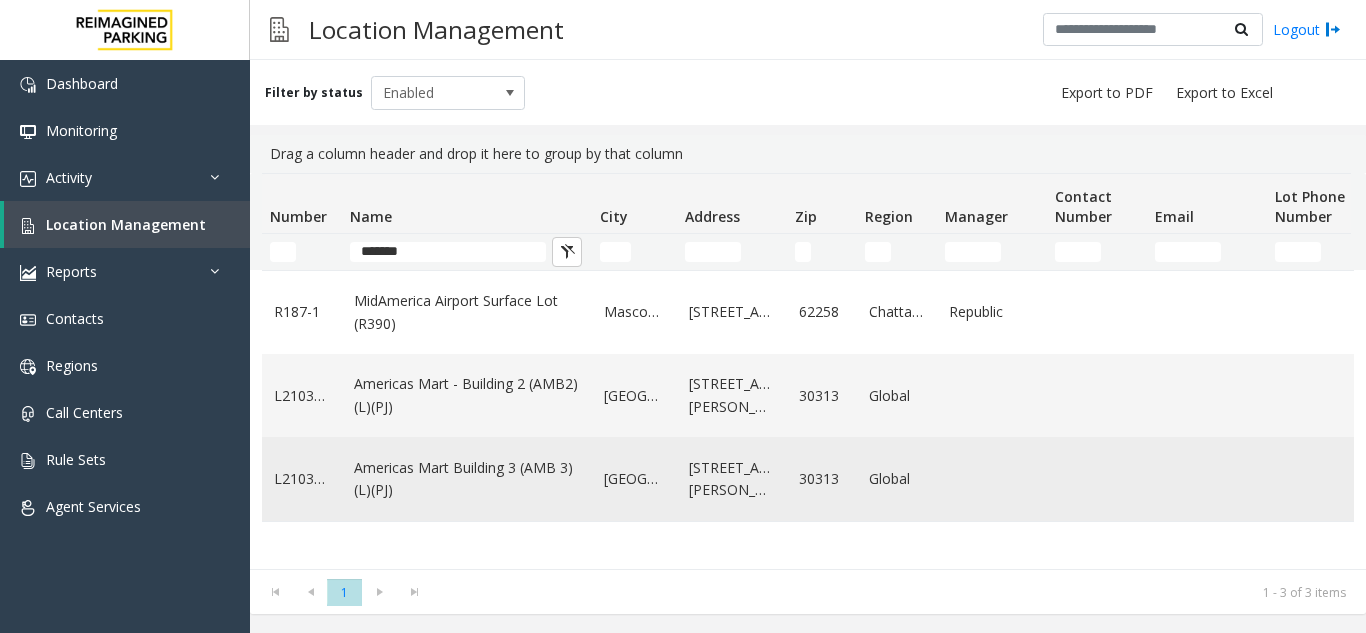 click on "Americas Mart Building  3 (AMB 3) (L)(PJ)" 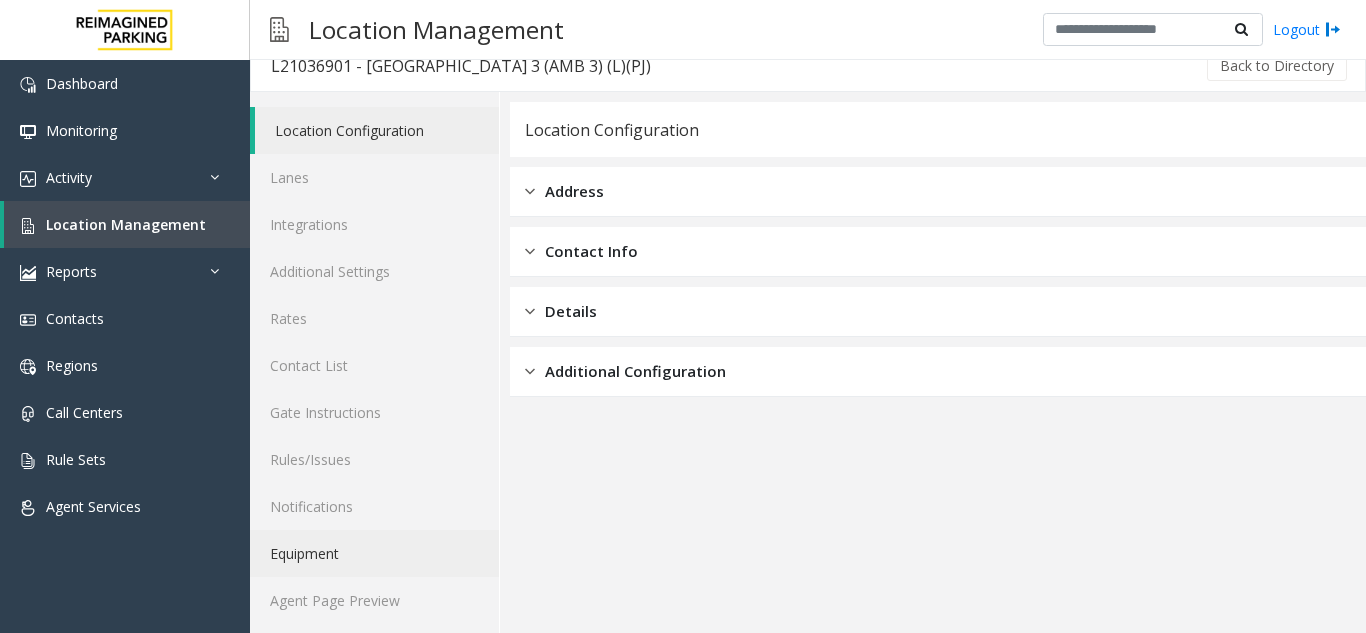 scroll, scrollTop: 26, scrollLeft: 0, axis: vertical 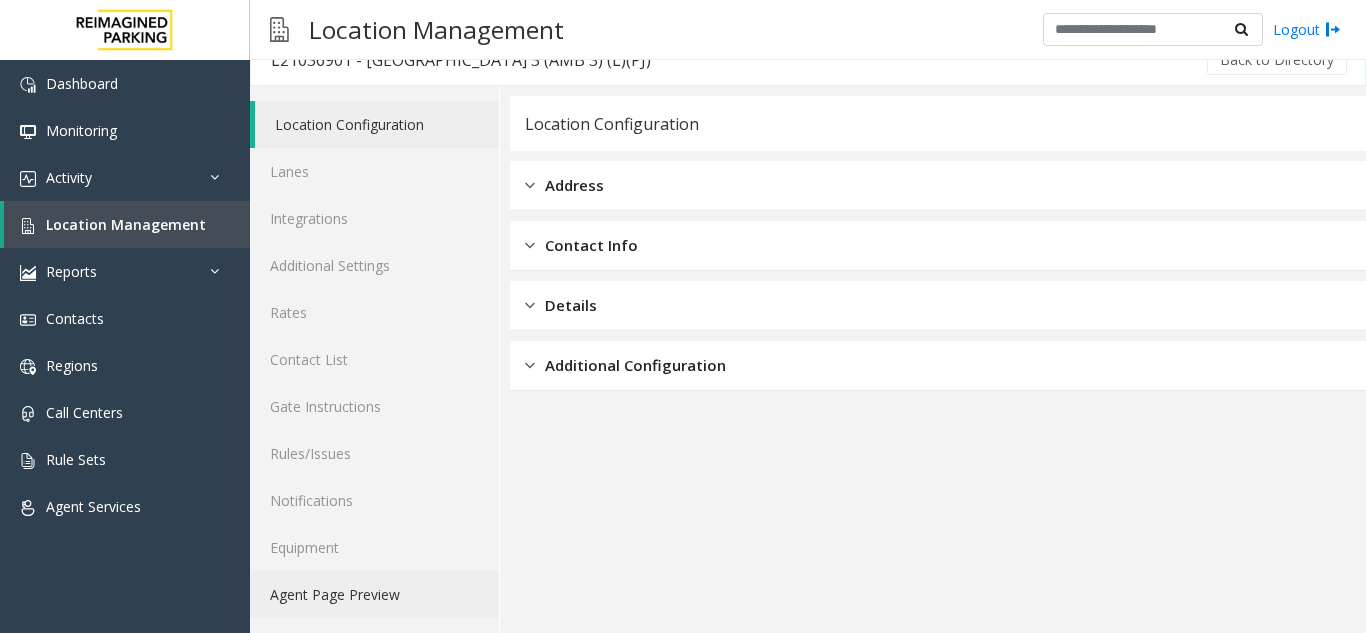 click on "Agent Page Preview" 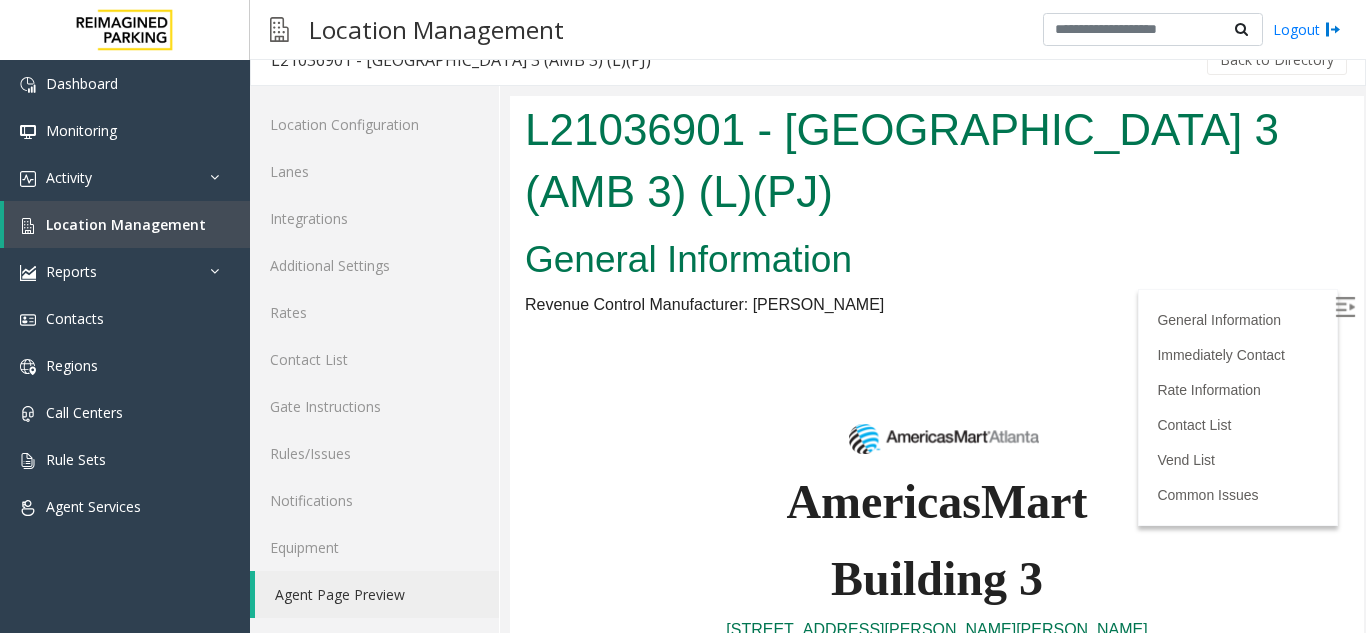 scroll, scrollTop: 0, scrollLeft: 0, axis: both 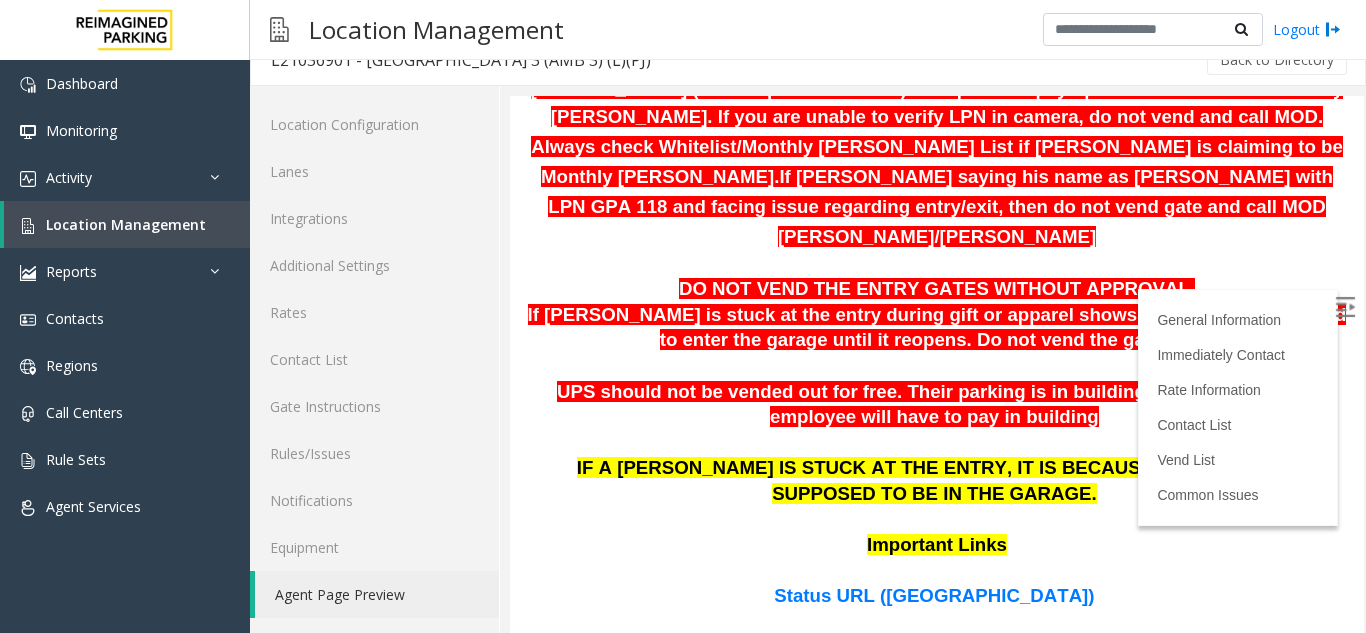 click at bounding box center [1345, 307] 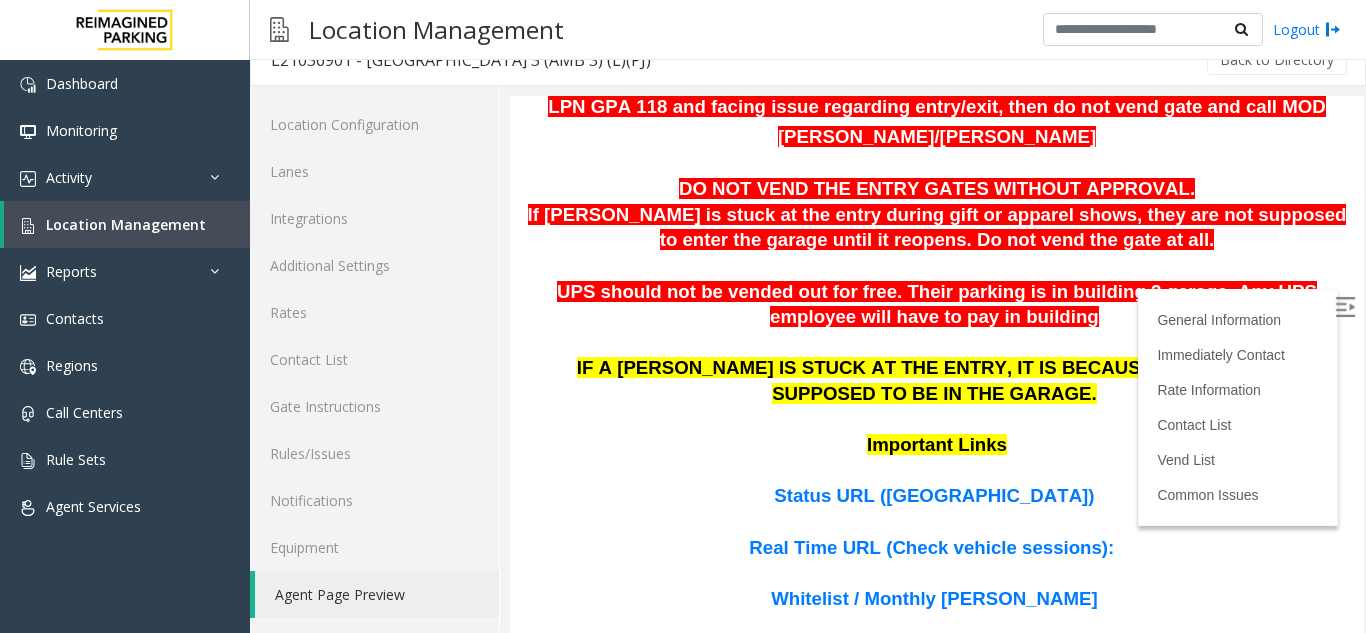 scroll, scrollTop: 873, scrollLeft: 0, axis: vertical 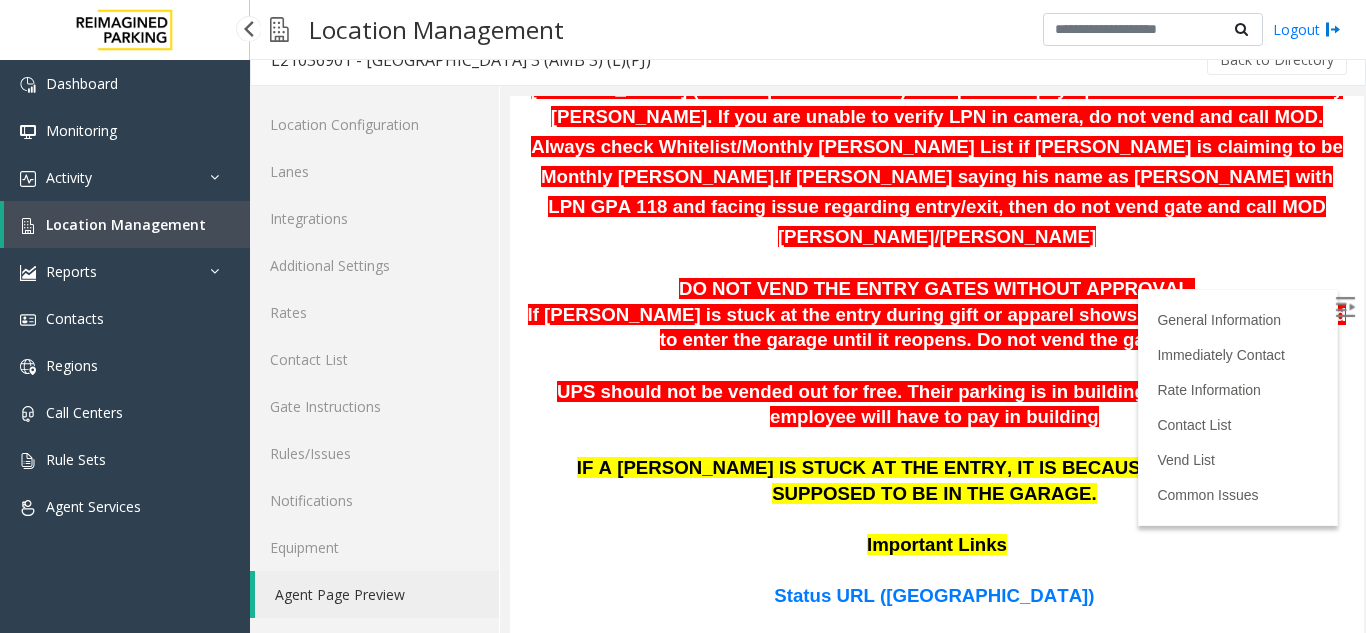 click on "Location Management" at bounding box center [126, 224] 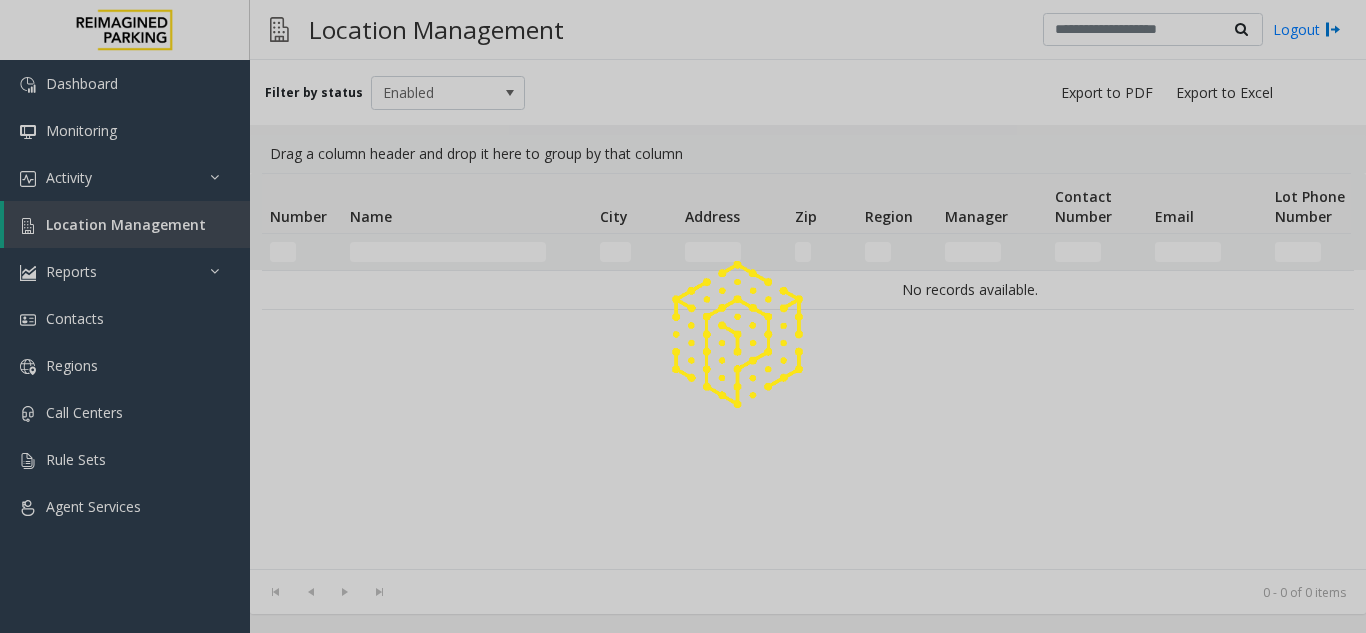 scroll, scrollTop: 0, scrollLeft: 0, axis: both 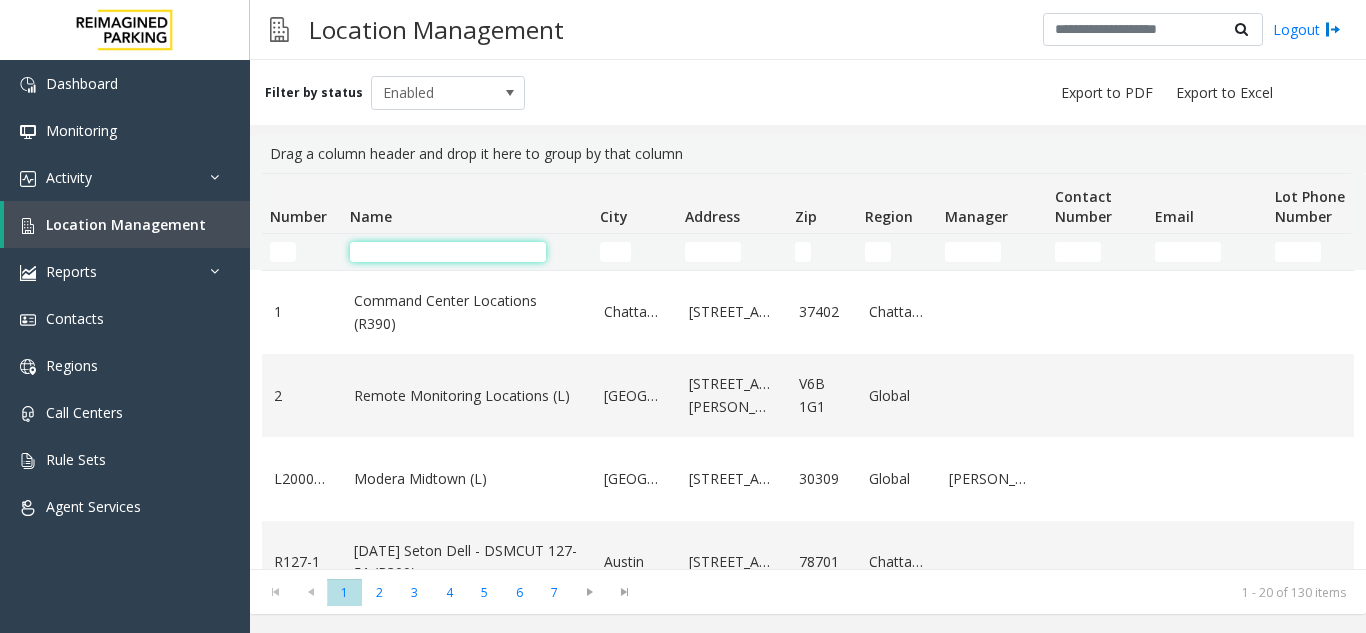 click 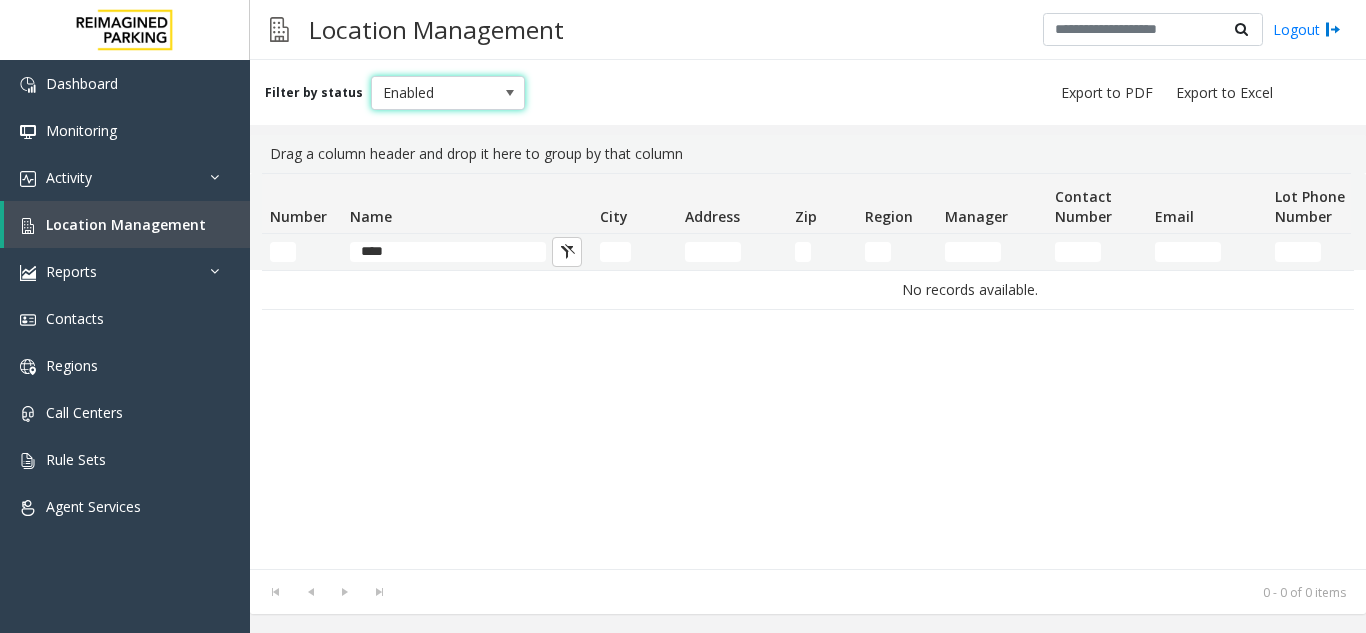 click at bounding box center [510, 93] 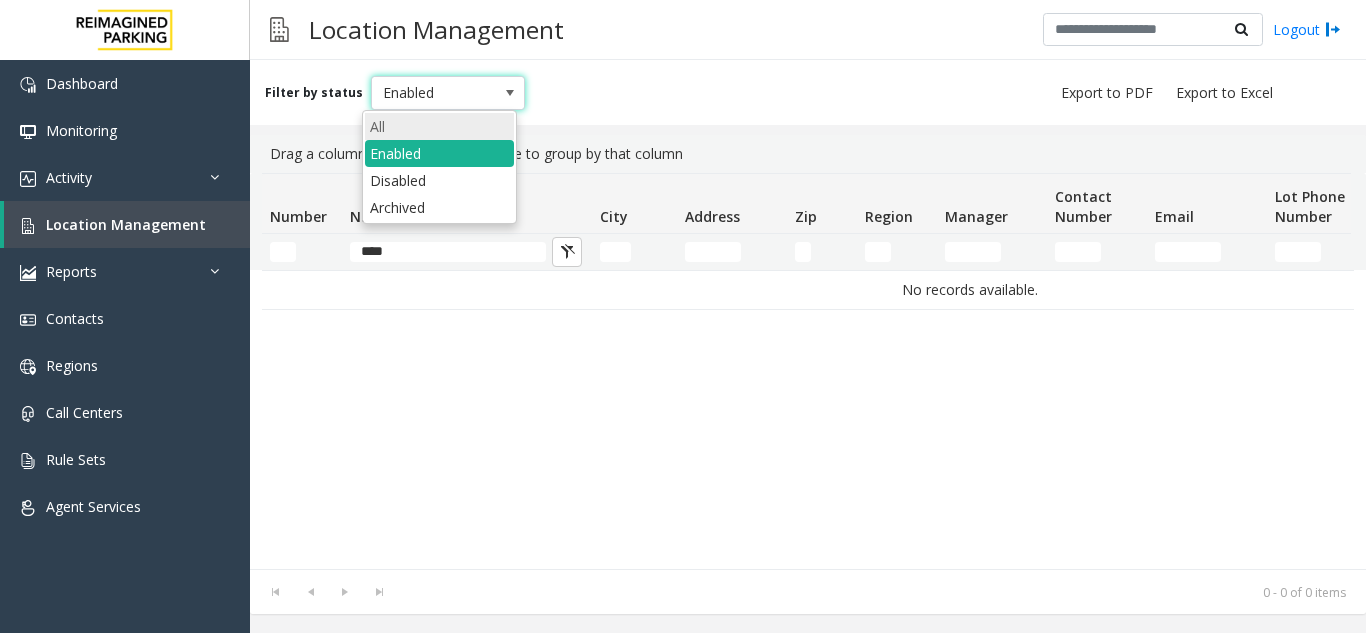 click on "All" at bounding box center (439, 126) 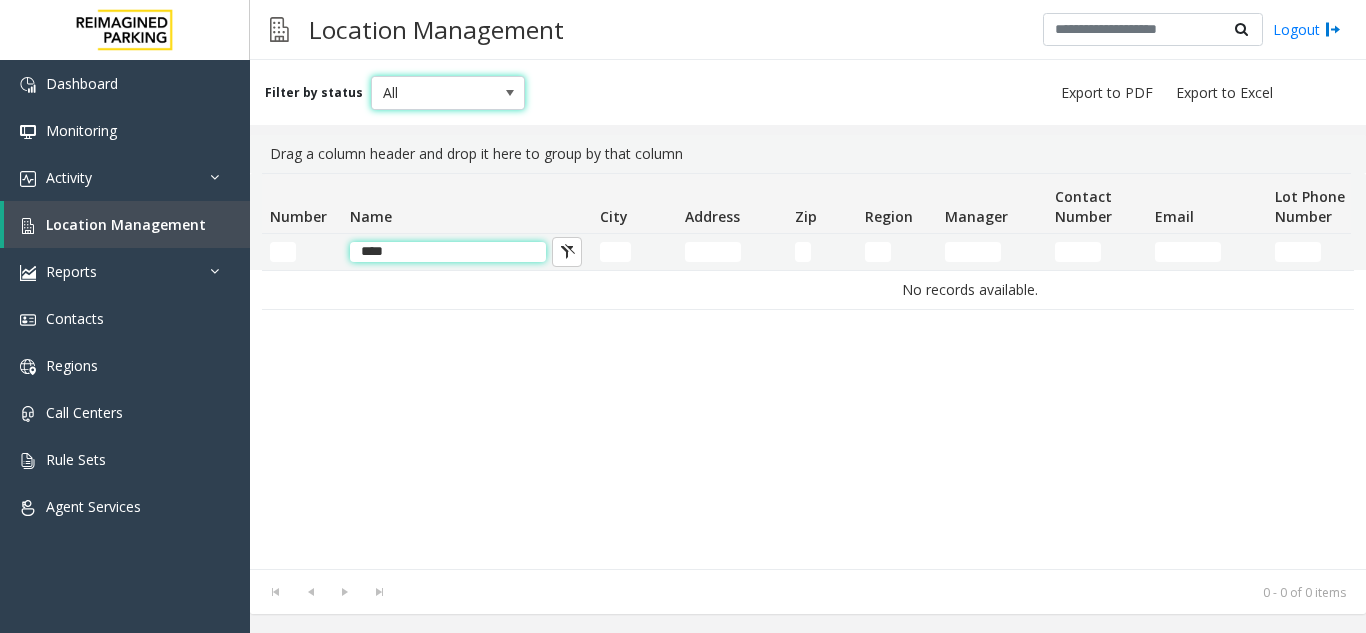 click on "****" 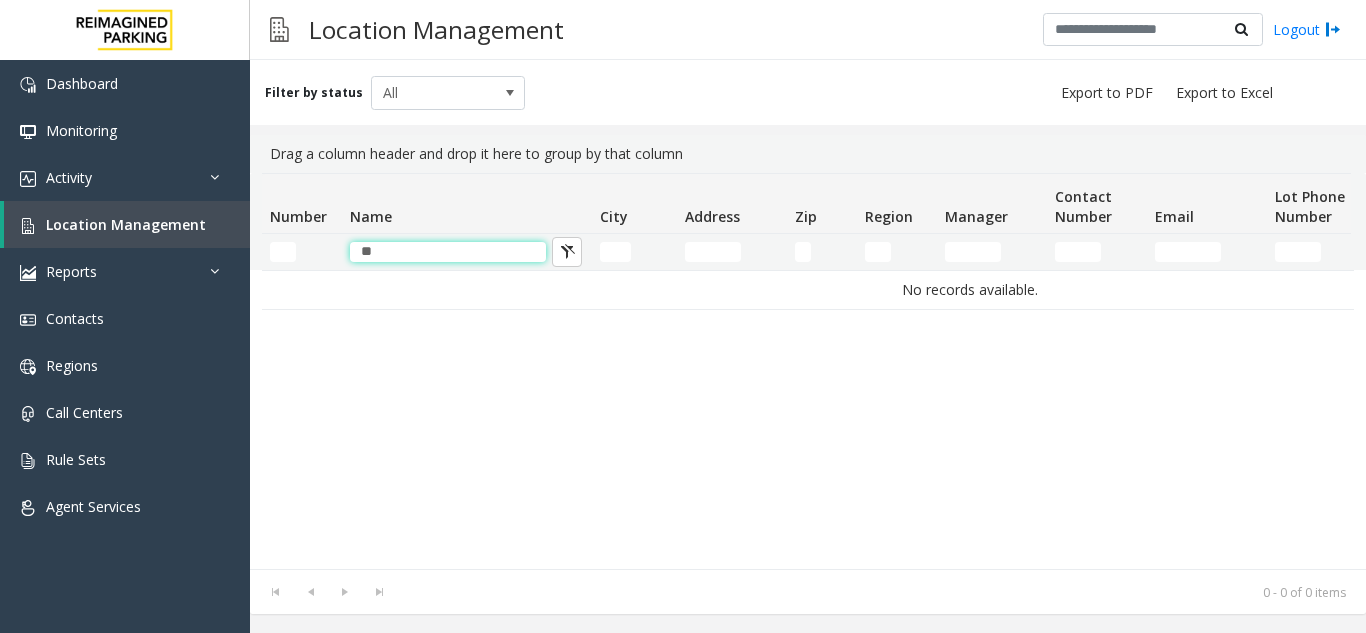 type on "*" 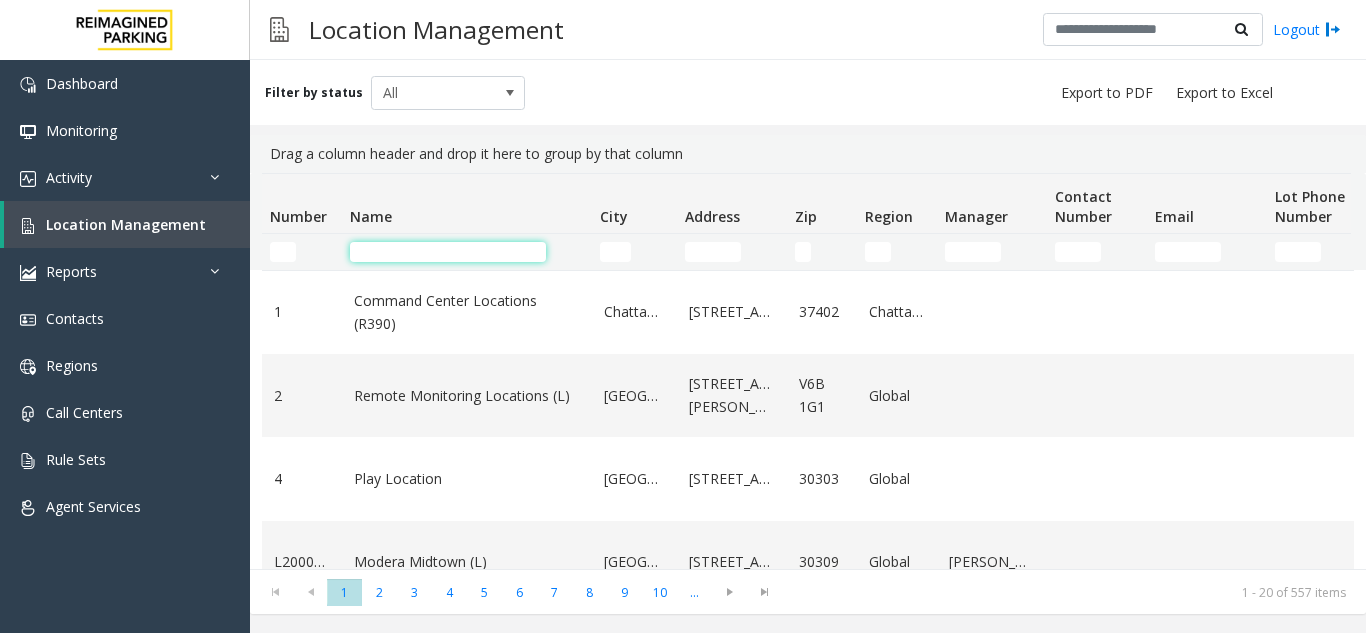 click 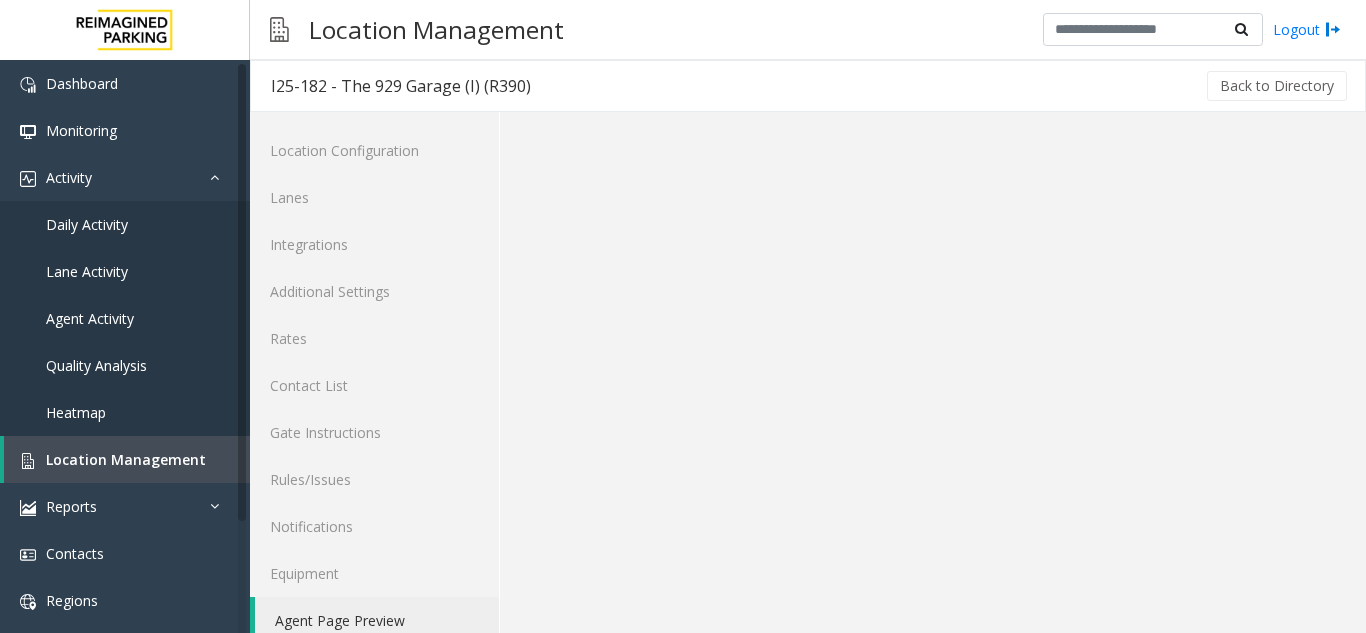 scroll, scrollTop: 0, scrollLeft: 0, axis: both 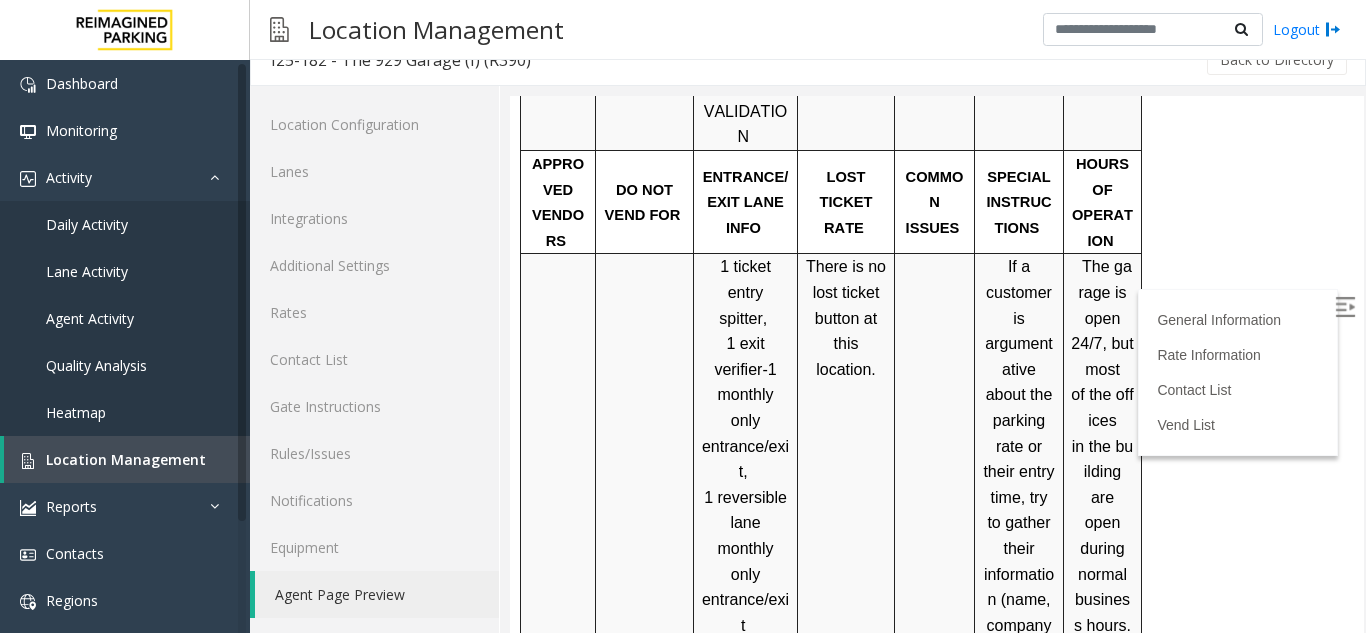click on "The garage is open 24/7, but most of the offices in the building are open during normal business hours. [DATE] through [DATE] from 7 AM to 6 PM. Kids Quest is open 7 days a week." at bounding box center [1104, 586] 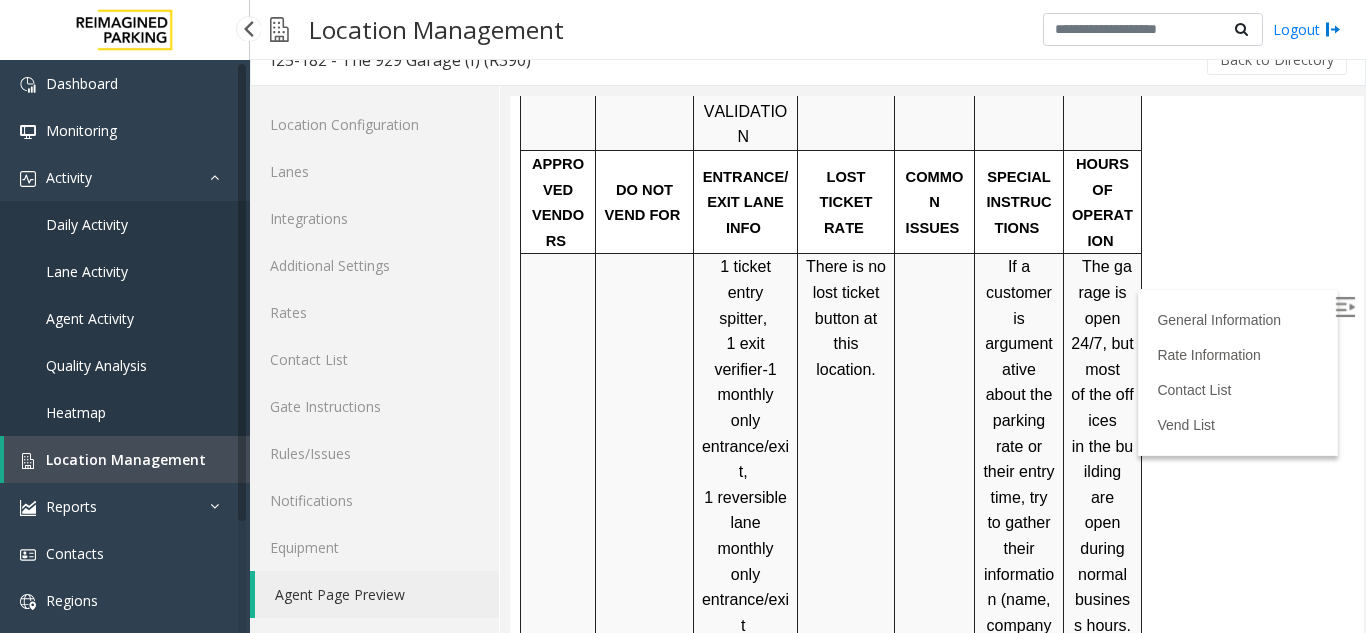 click on "Location Management" at bounding box center [126, 459] 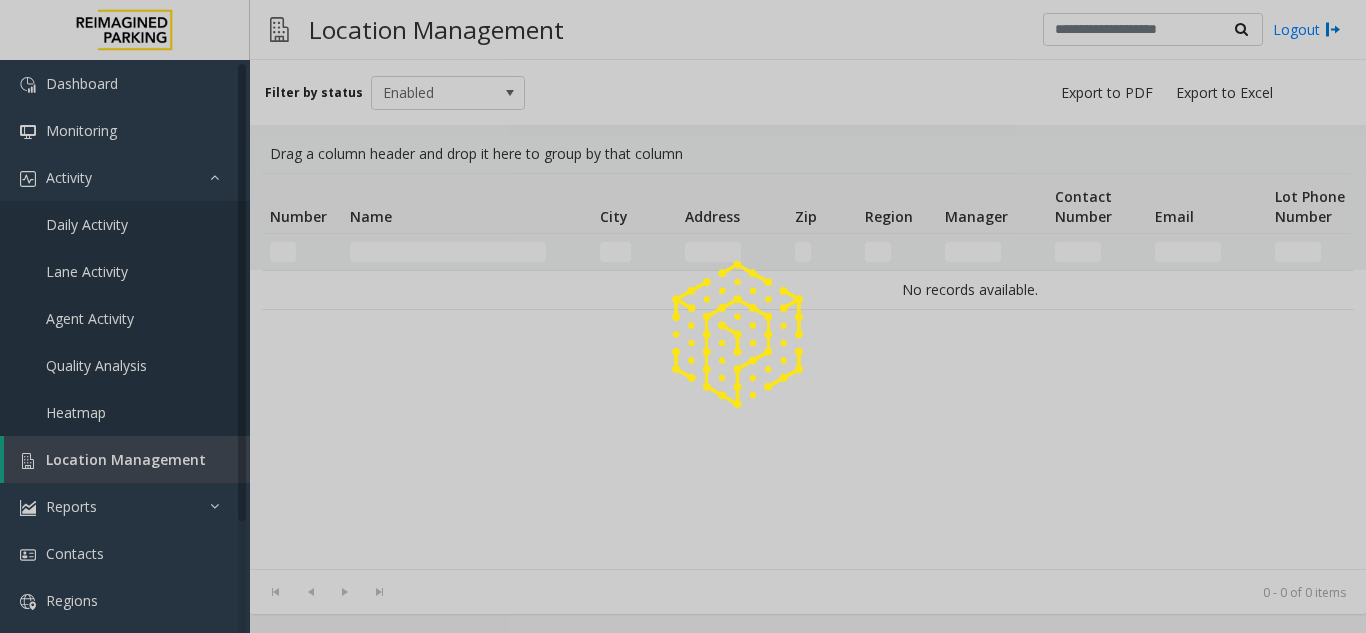 scroll, scrollTop: 0, scrollLeft: 0, axis: both 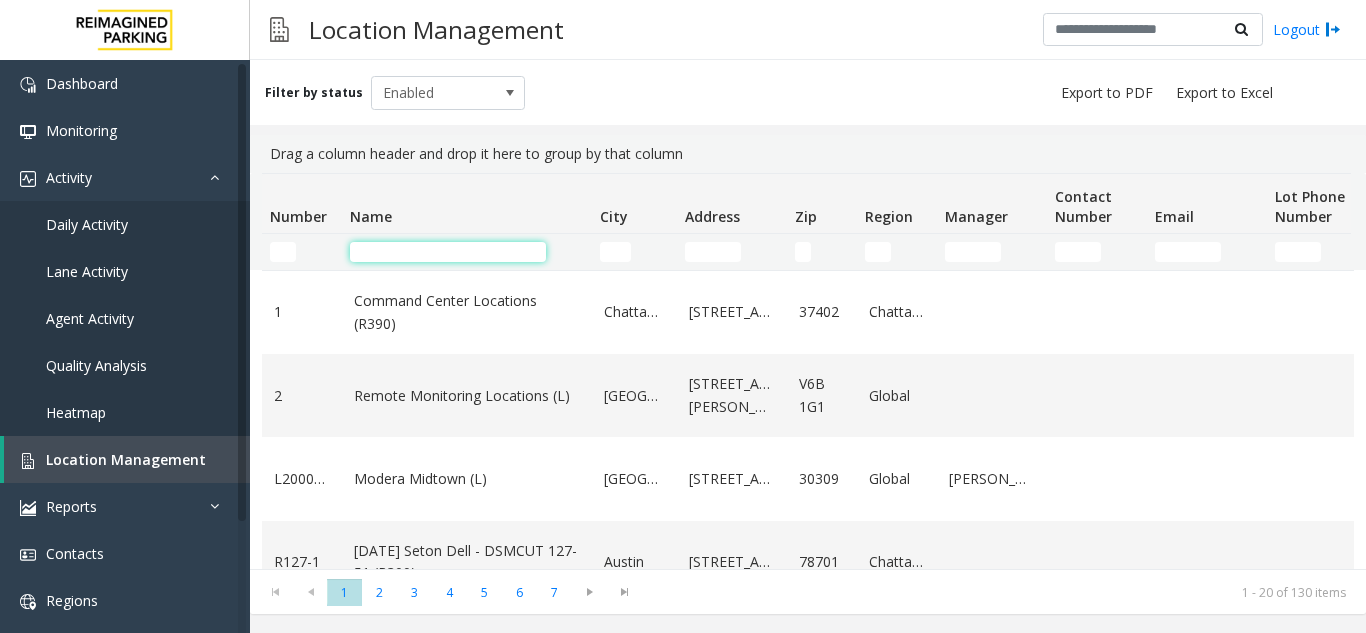 click 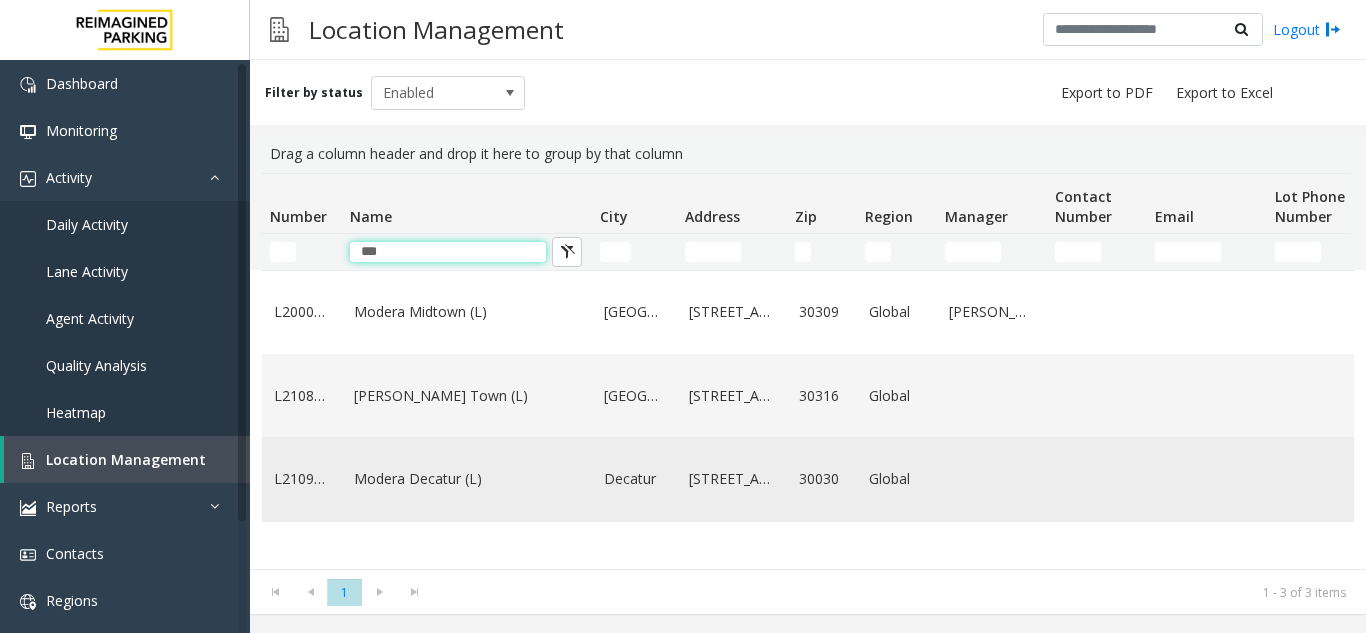 type on "***" 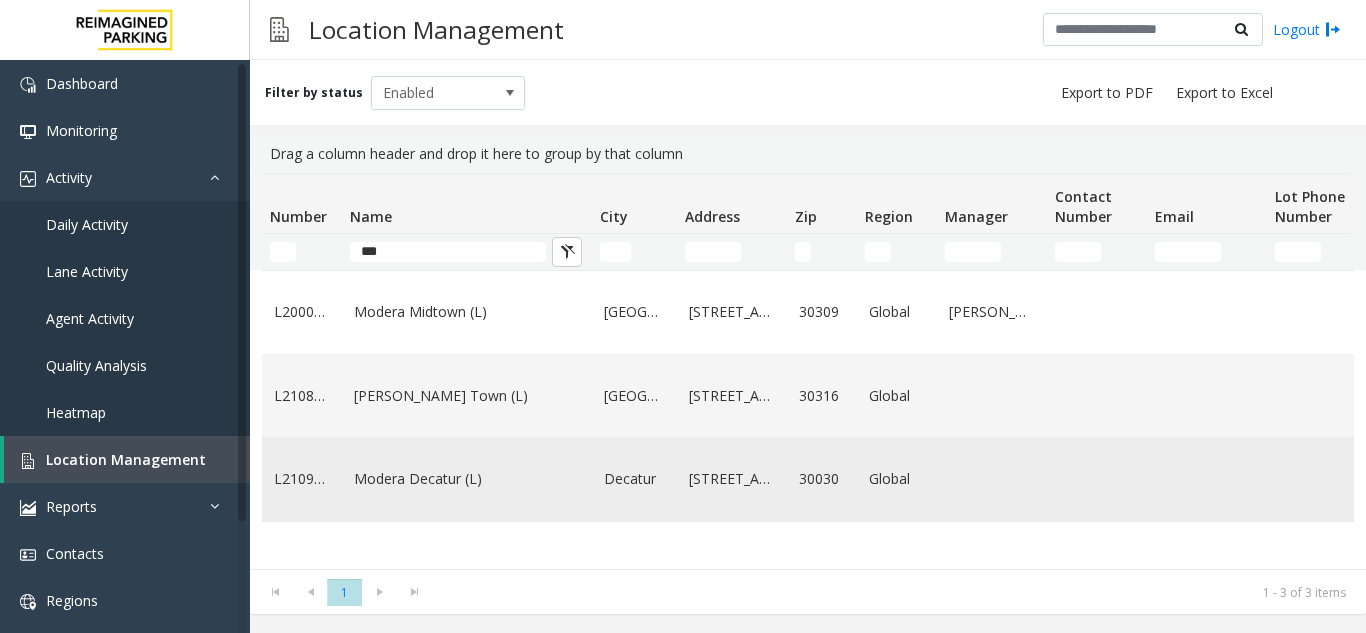 click on "Modera Decatur (L)" 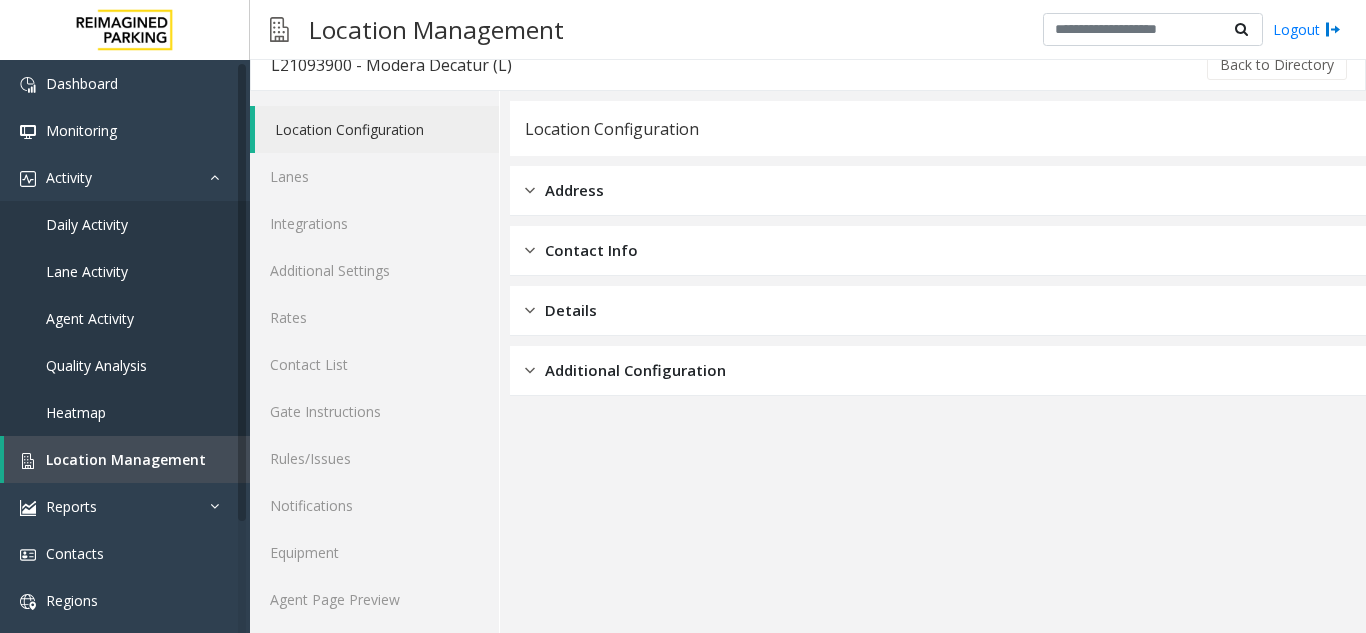 scroll, scrollTop: 26, scrollLeft: 0, axis: vertical 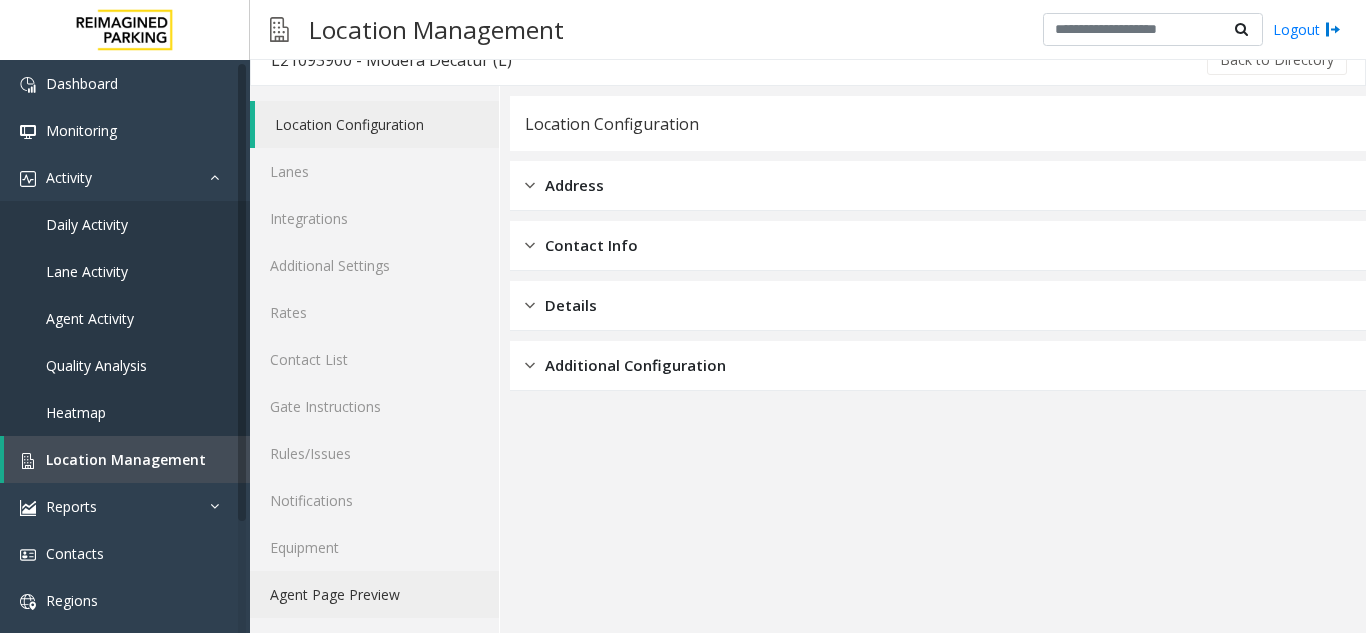 click on "Agent Page Preview" 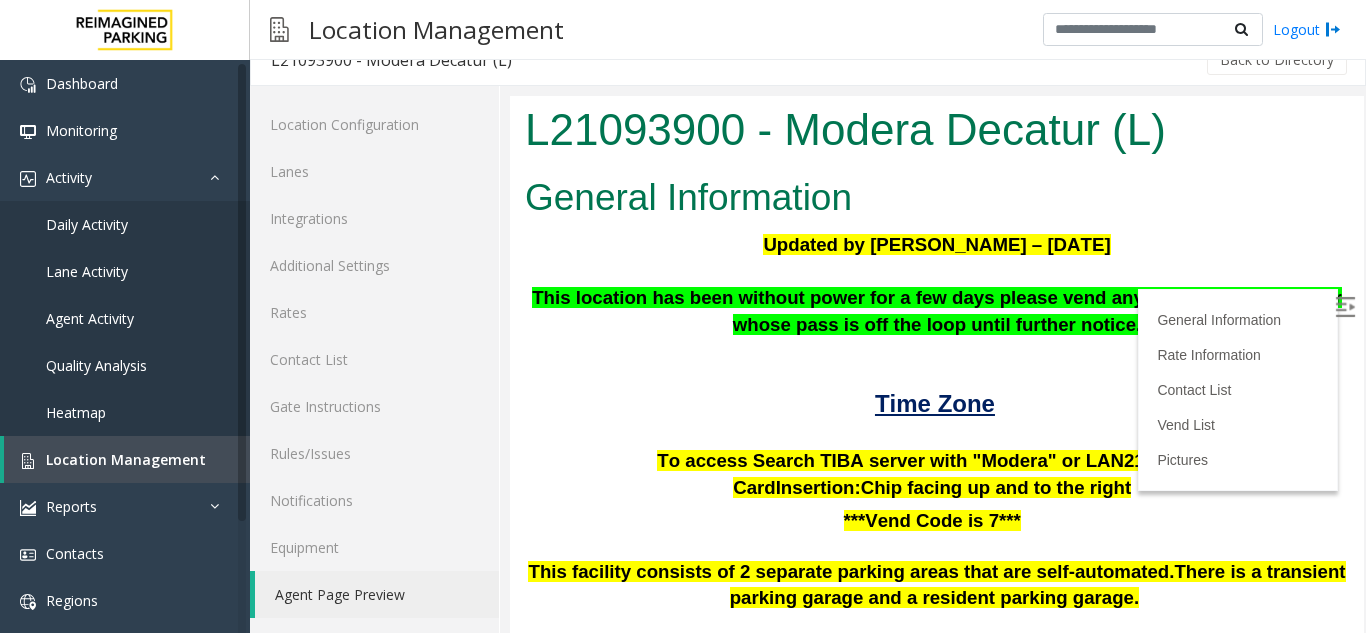 scroll, scrollTop: 400, scrollLeft: 0, axis: vertical 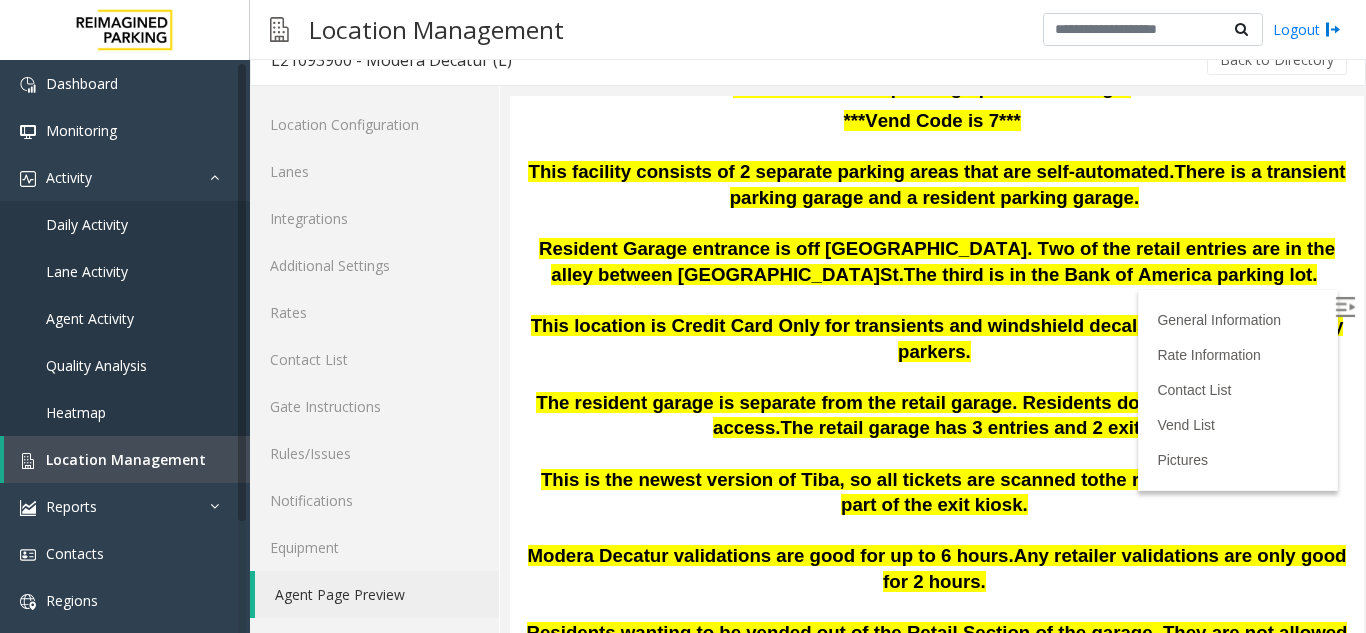 click at bounding box center [1345, 307] 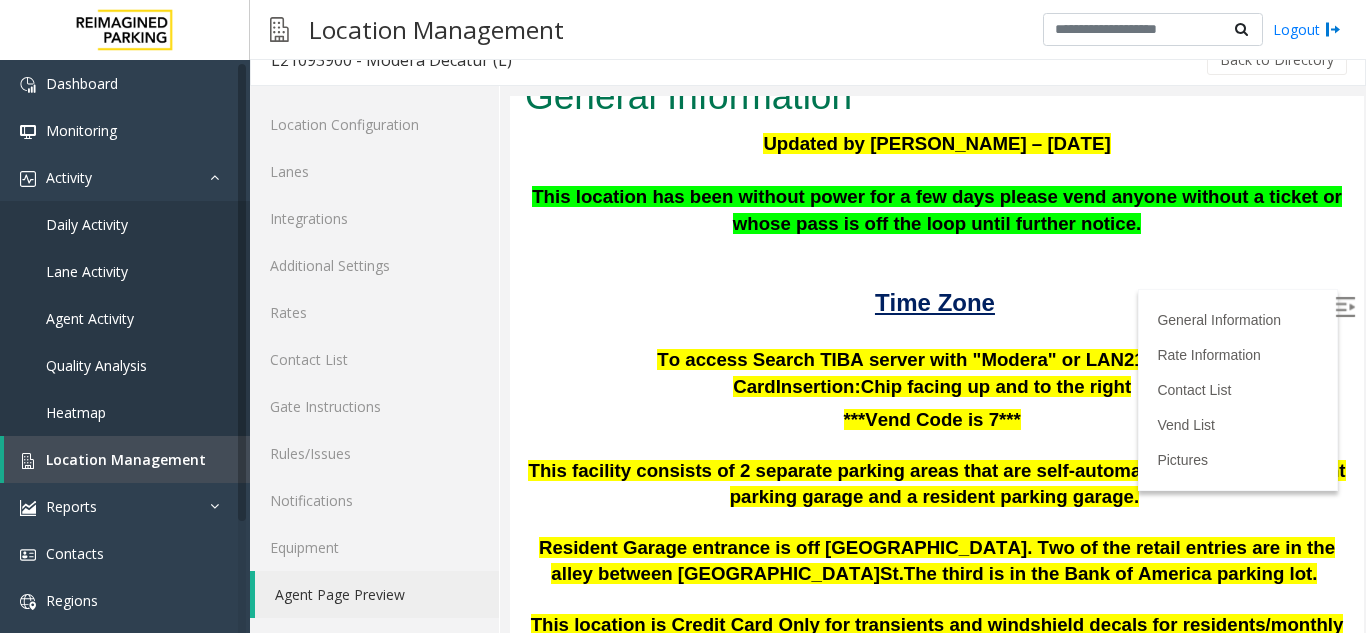 scroll, scrollTop: 100, scrollLeft: 0, axis: vertical 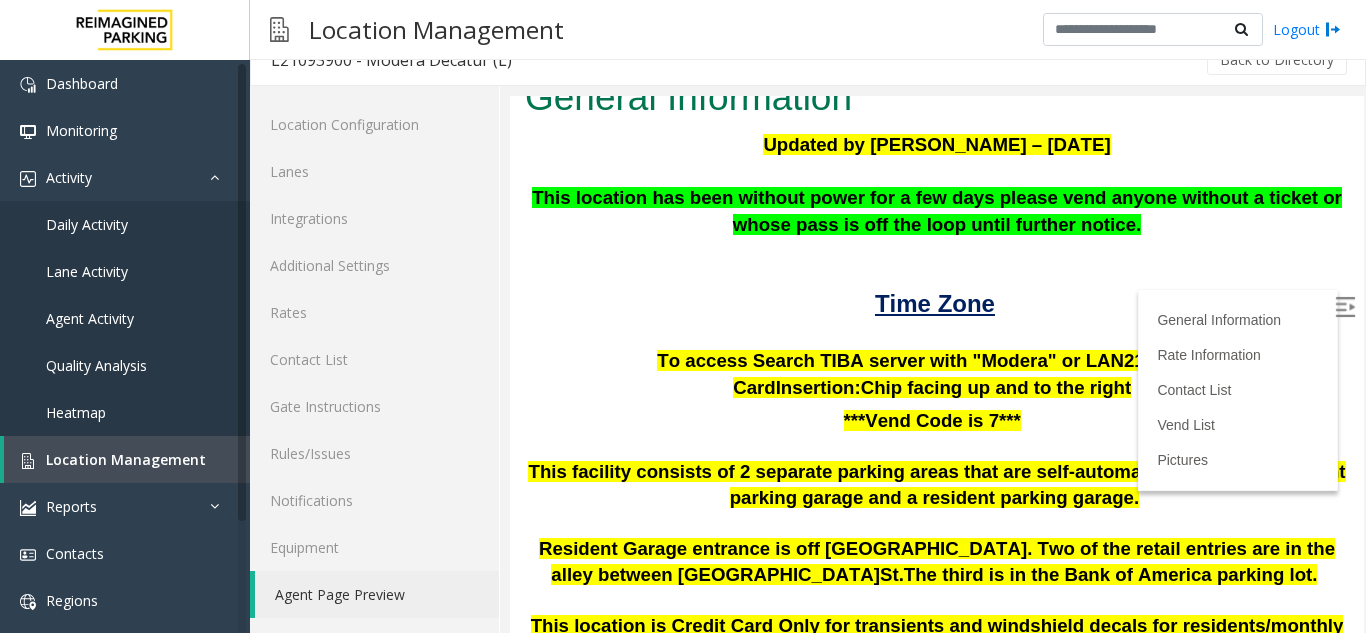 click on "To access Search TIBA server with "Modera" or LAN21093 900" at bounding box center (937, 361) 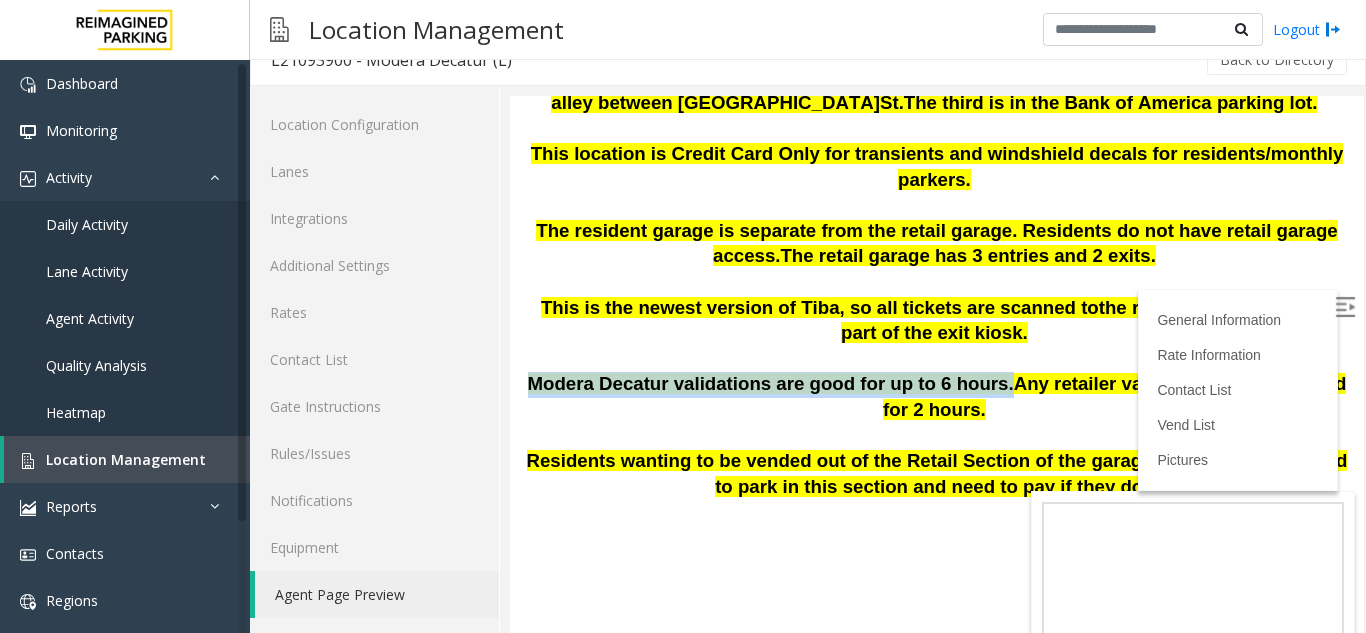 drag, startPoint x: 536, startPoint y: 362, endPoint x: 966, endPoint y: 371, distance: 430.09418 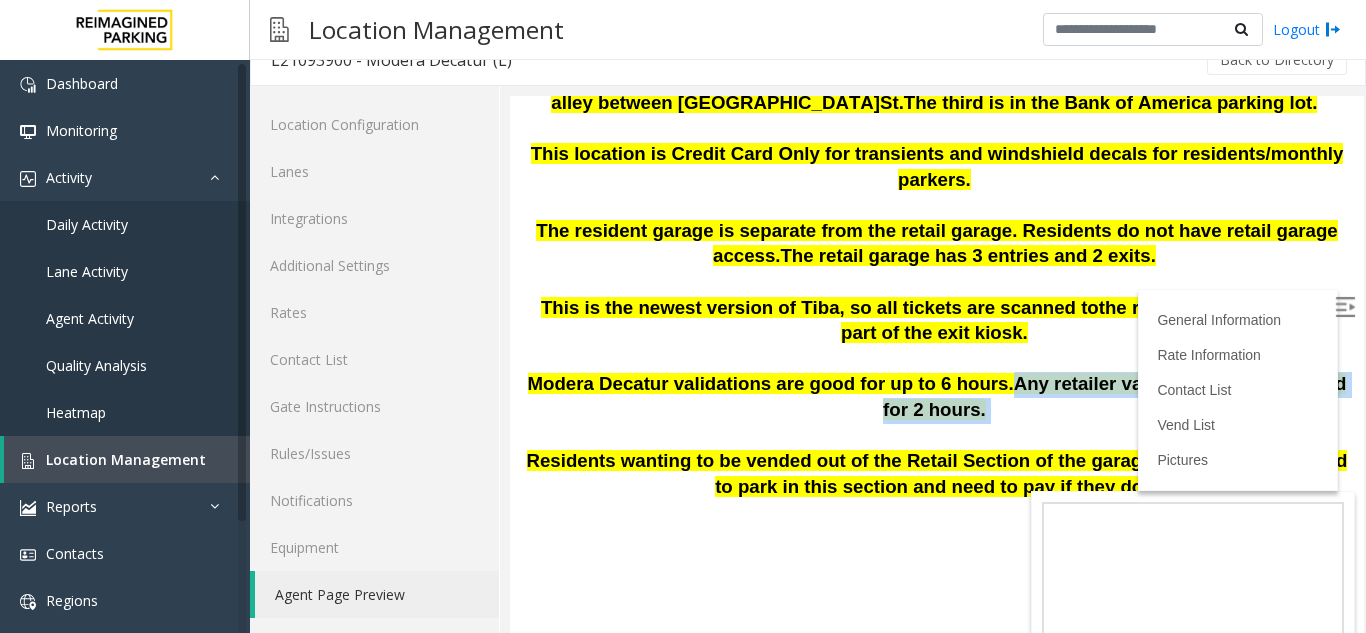 drag, startPoint x: 976, startPoint y: 365, endPoint x: 995, endPoint y: 392, distance: 33.01515 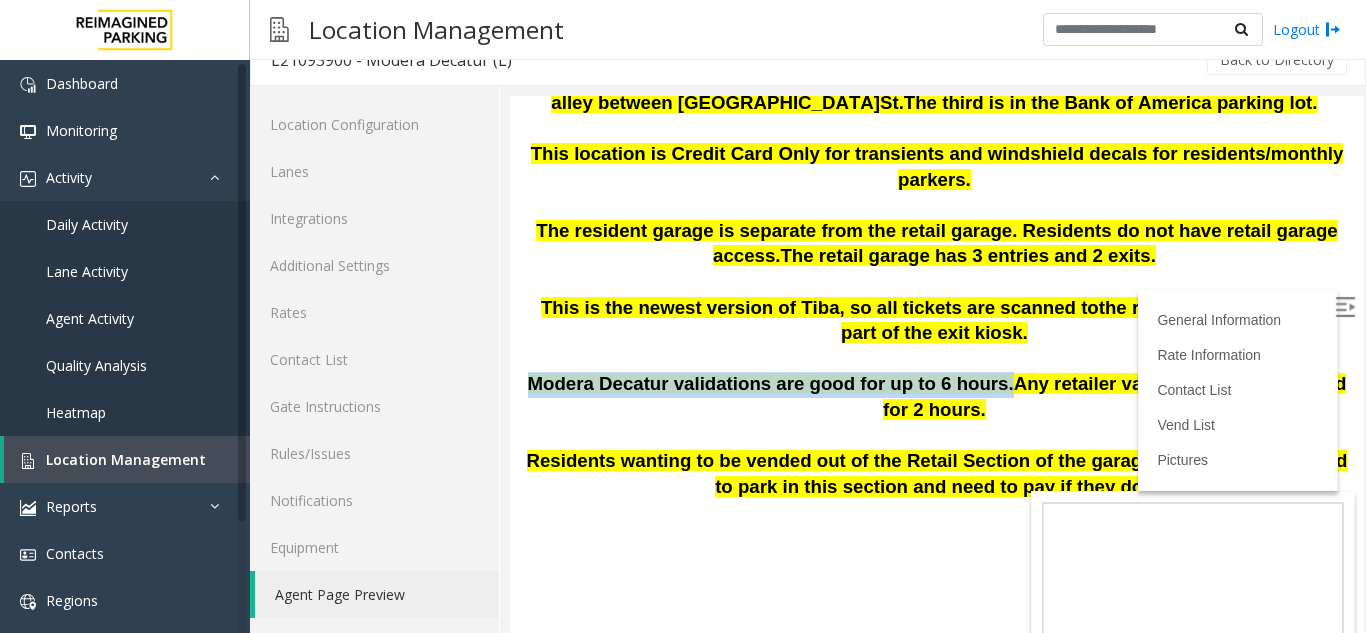 drag, startPoint x: 544, startPoint y: 359, endPoint x: 968, endPoint y: 368, distance: 424.09552 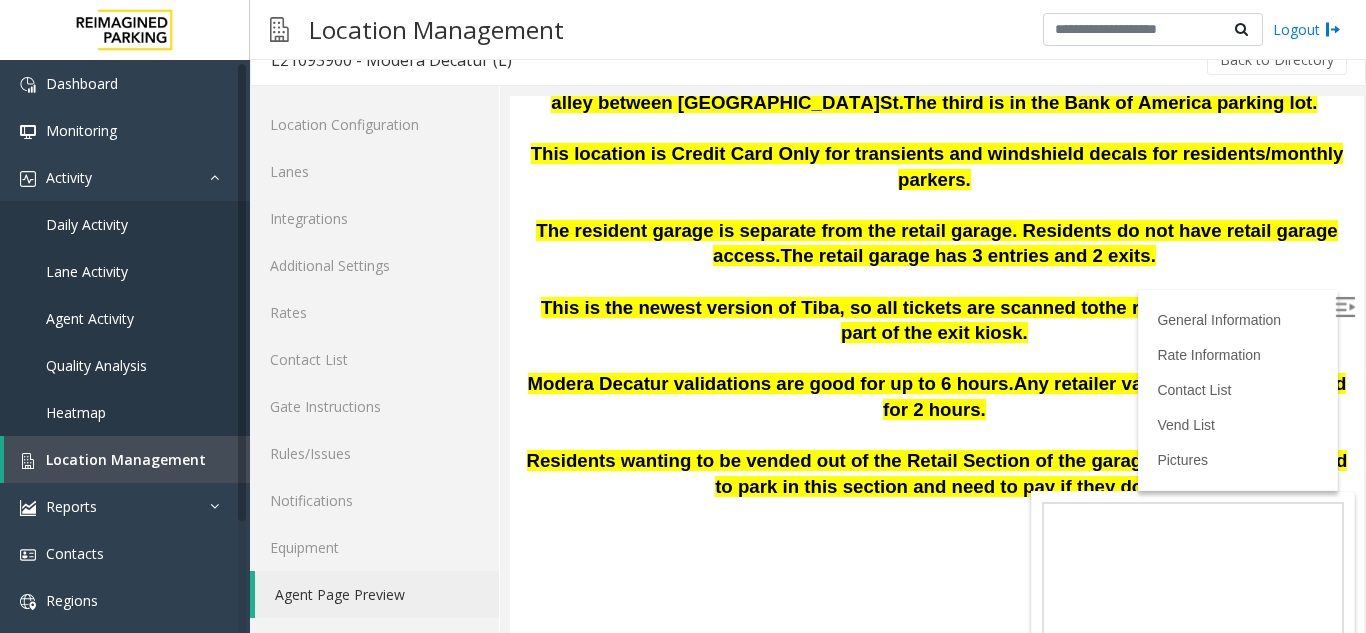 click on "Modera Decatur validations are good for up to 6 hours.  Any retailer validations are only good for 2 hours." at bounding box center [937, 397] 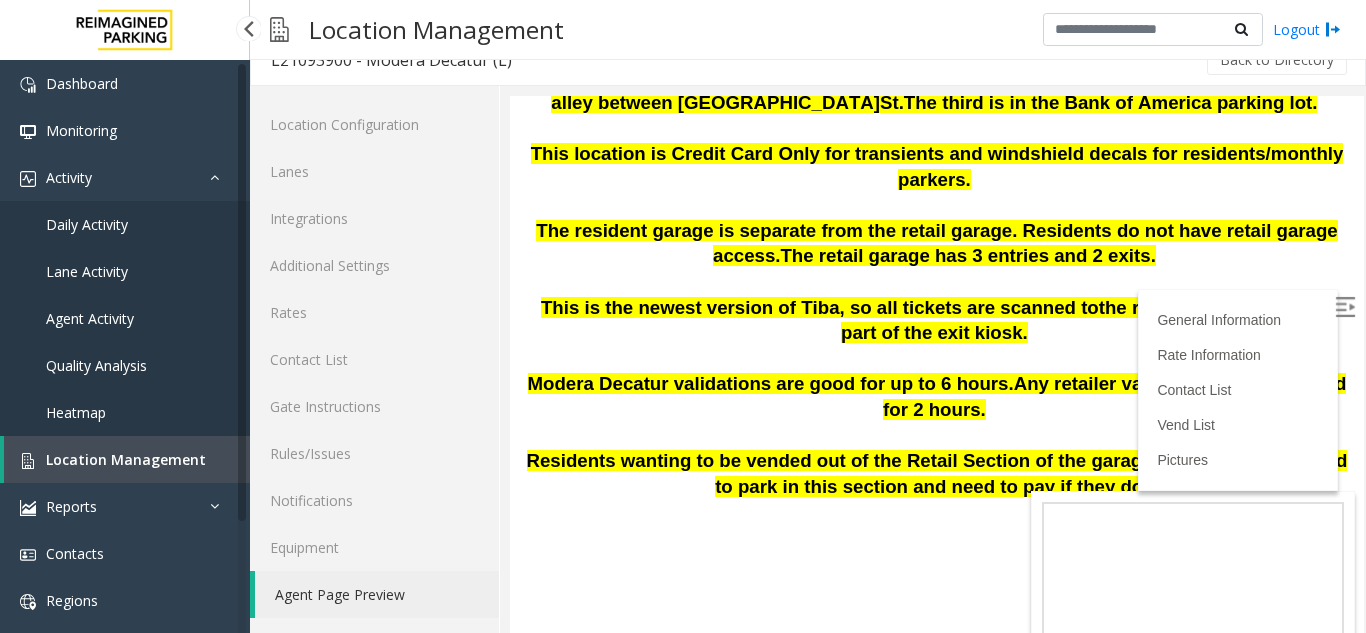click on "Location Management" at bounding box center [126, 459] 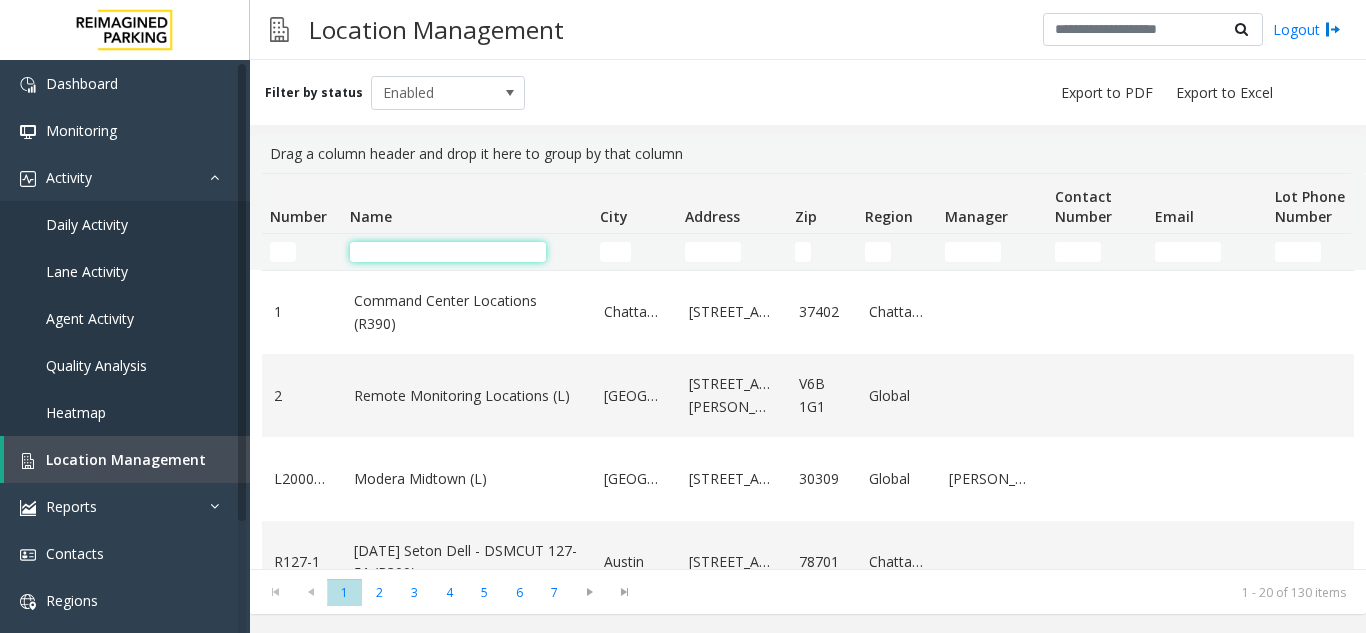 click 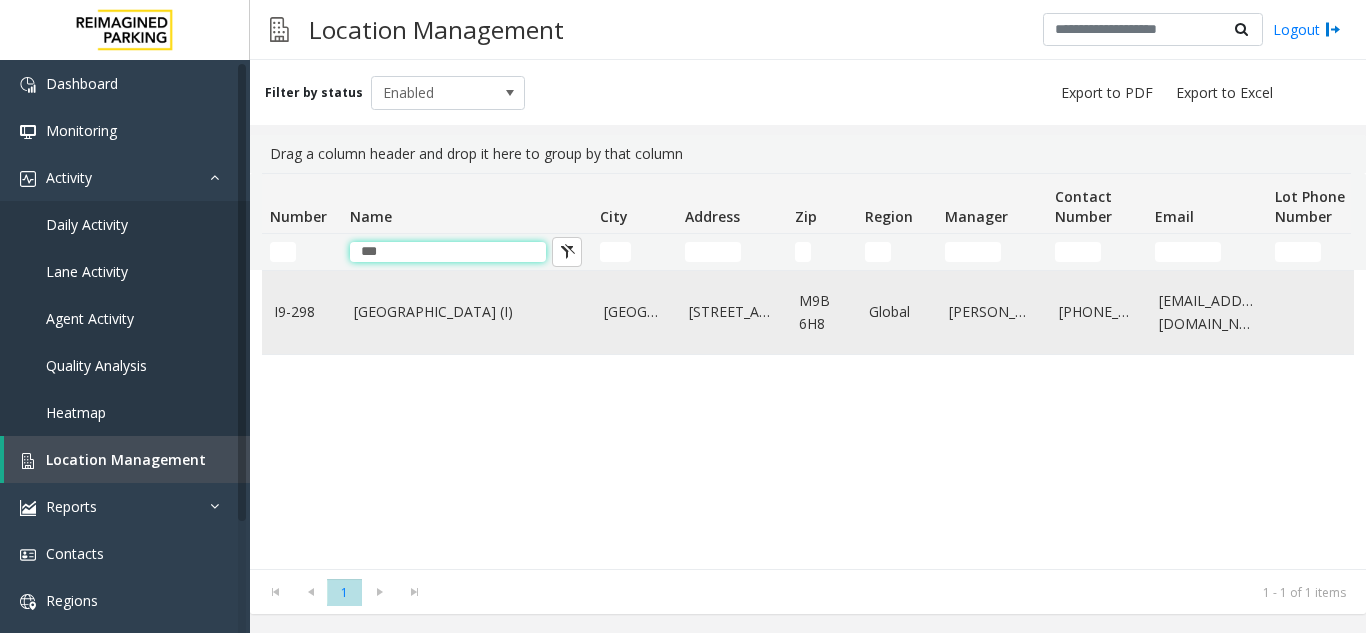 type on "***" 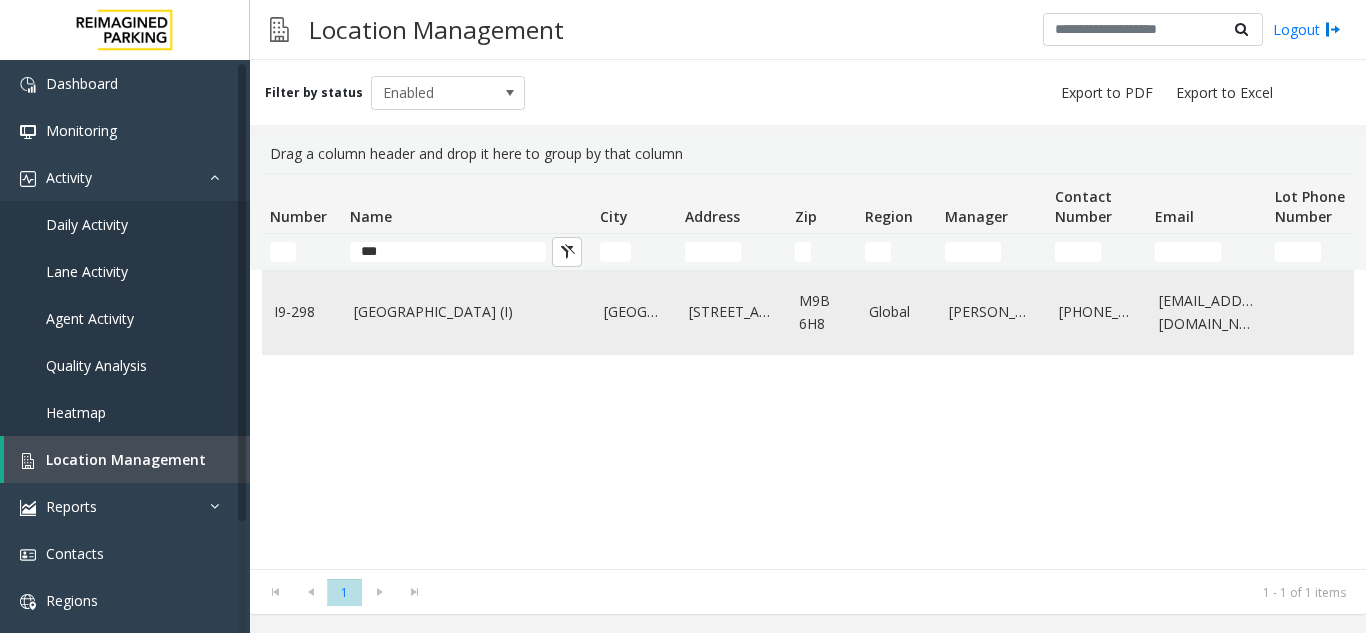 click on "[GEOGRAPHIC_DATA] (I)" 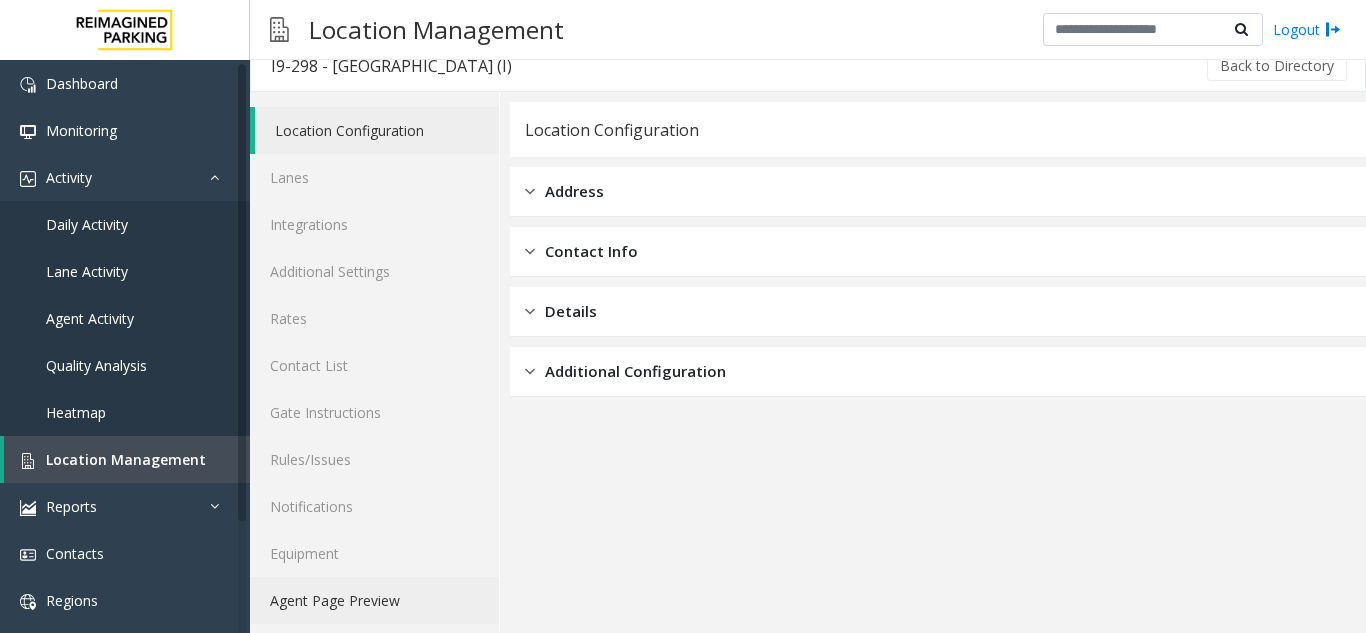 scroll, scrollTop: 26, scrollLeft: 0, axis: vertical 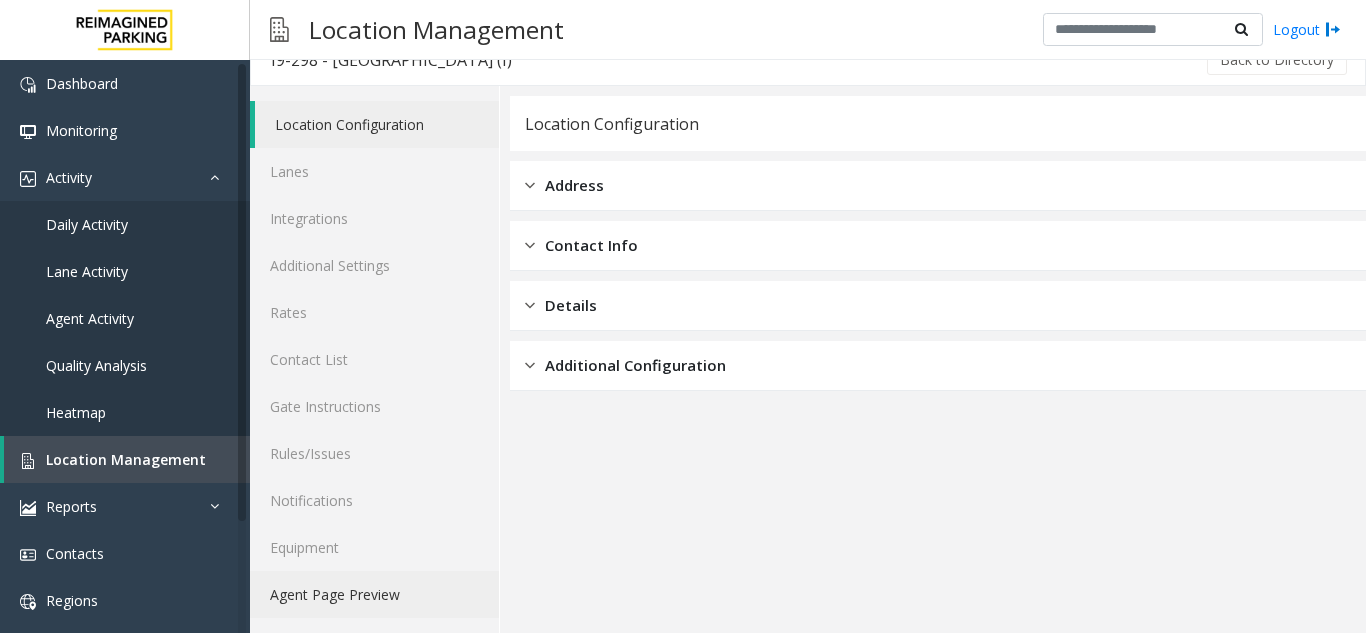 click on "Agent Page Preview" 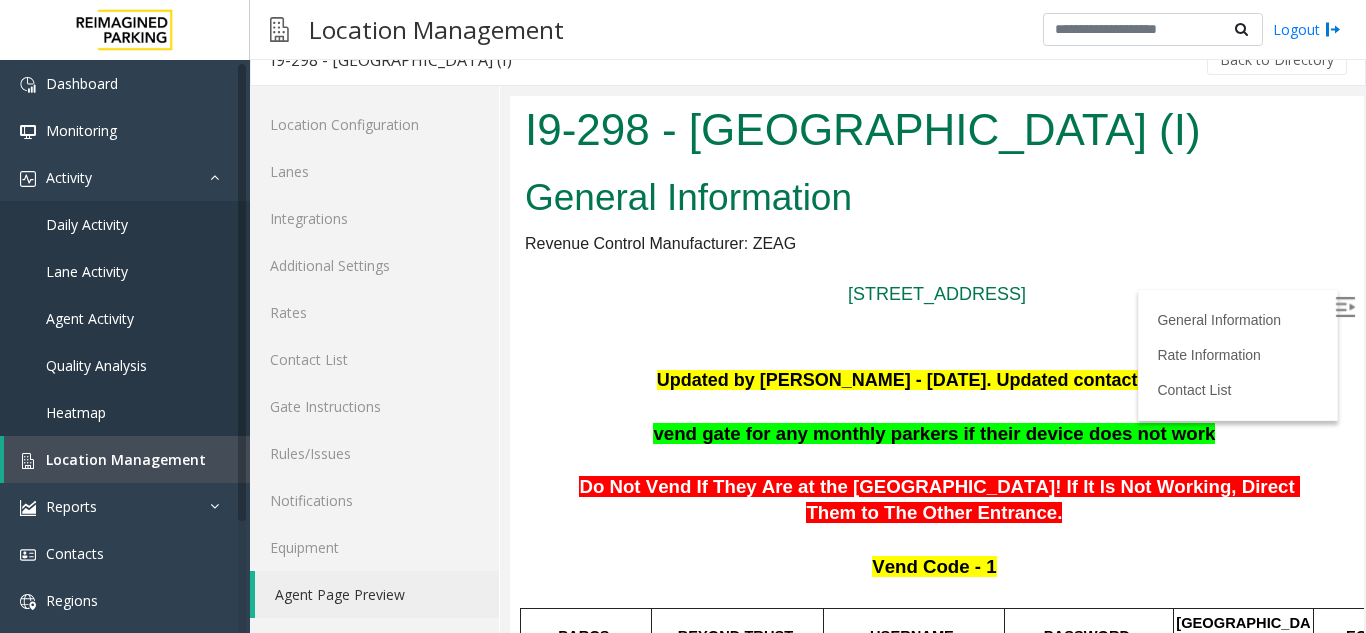scroll, scrollTop: 988, scrollLeft: 282, axis: both 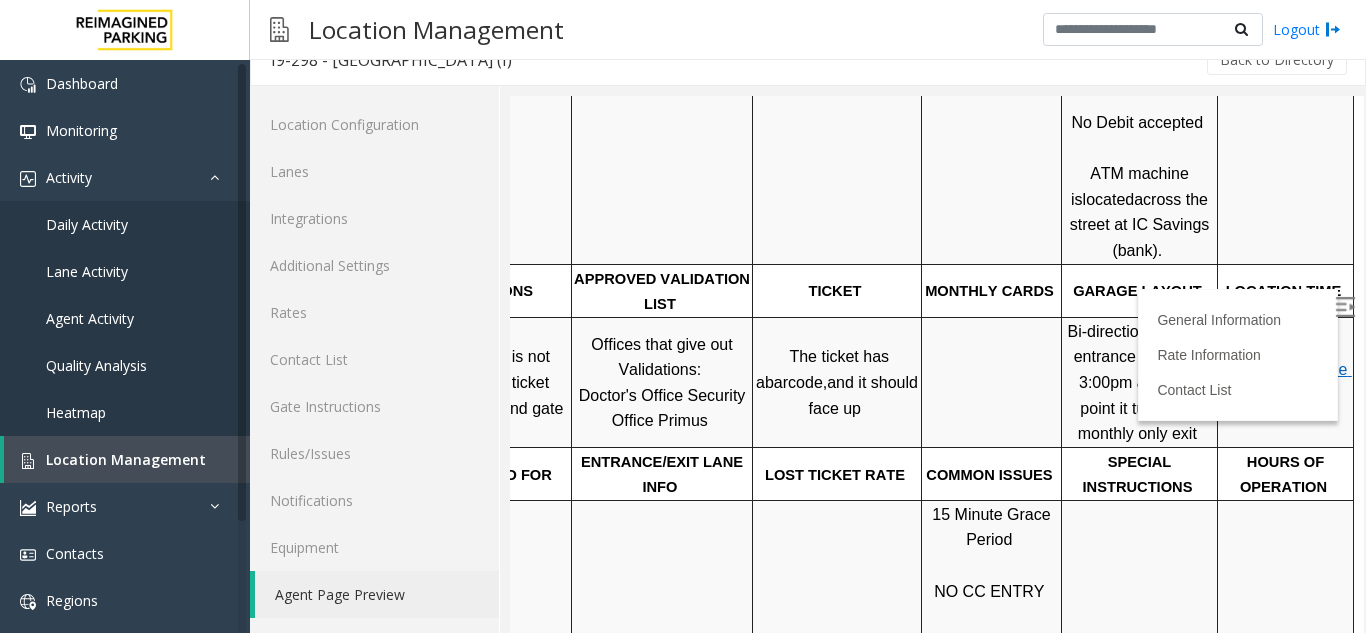 click at bounding box center (1345, 307) 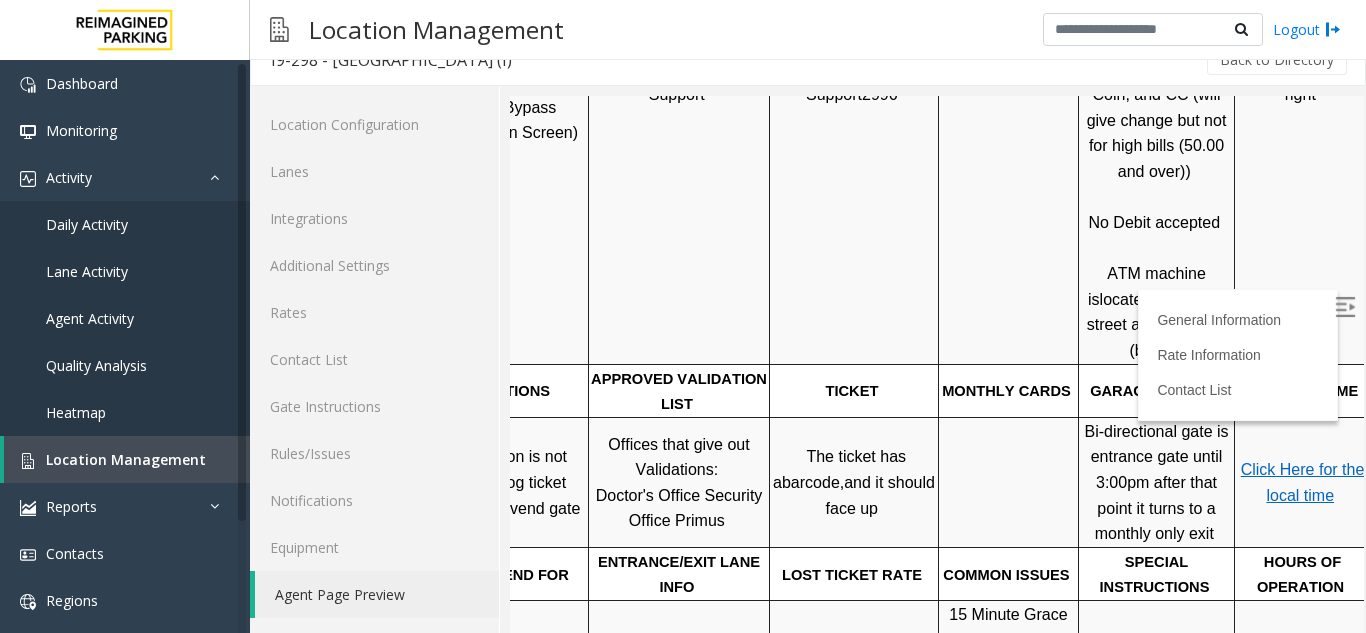 scroll, scrollTop: 888, scrollLeft: 104, axis: both 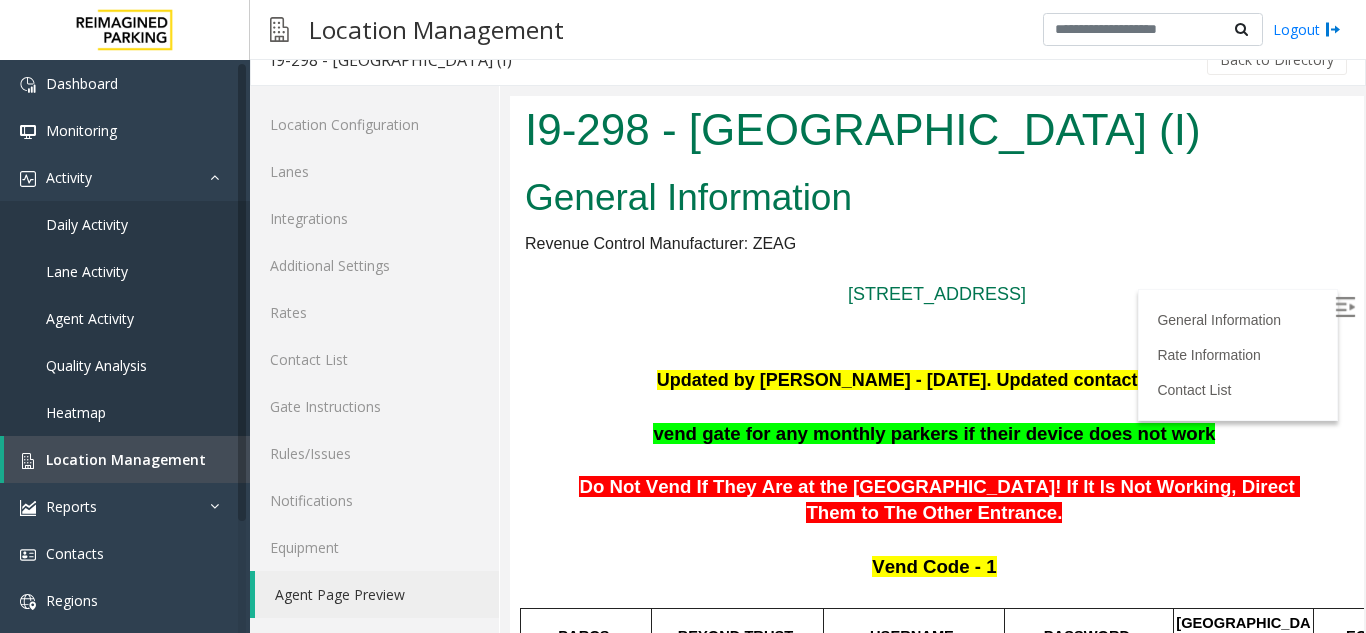 click on "vend gate for any monthly parkers if their device does not work" at bounding box center (934, 433) 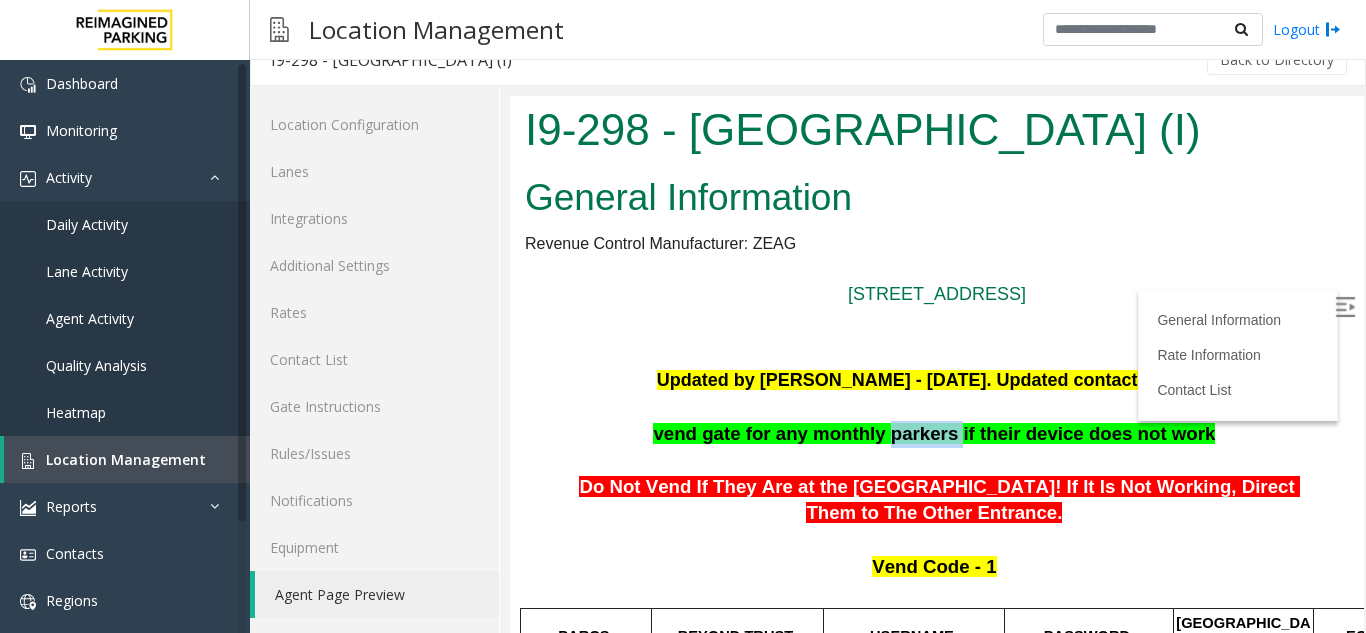 click on "vend gate for any monthly parkers if their device does not work" at bounding box center (934, 433) 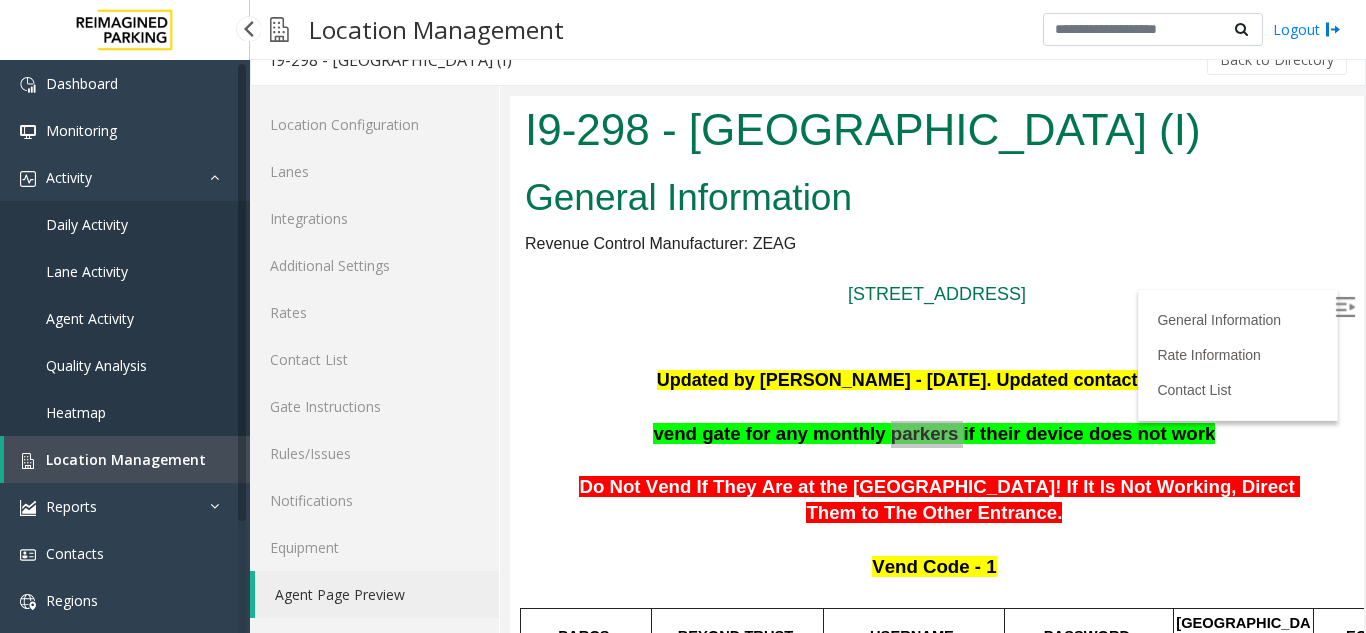 click on "Location Management" at bounding box center (126, 459) 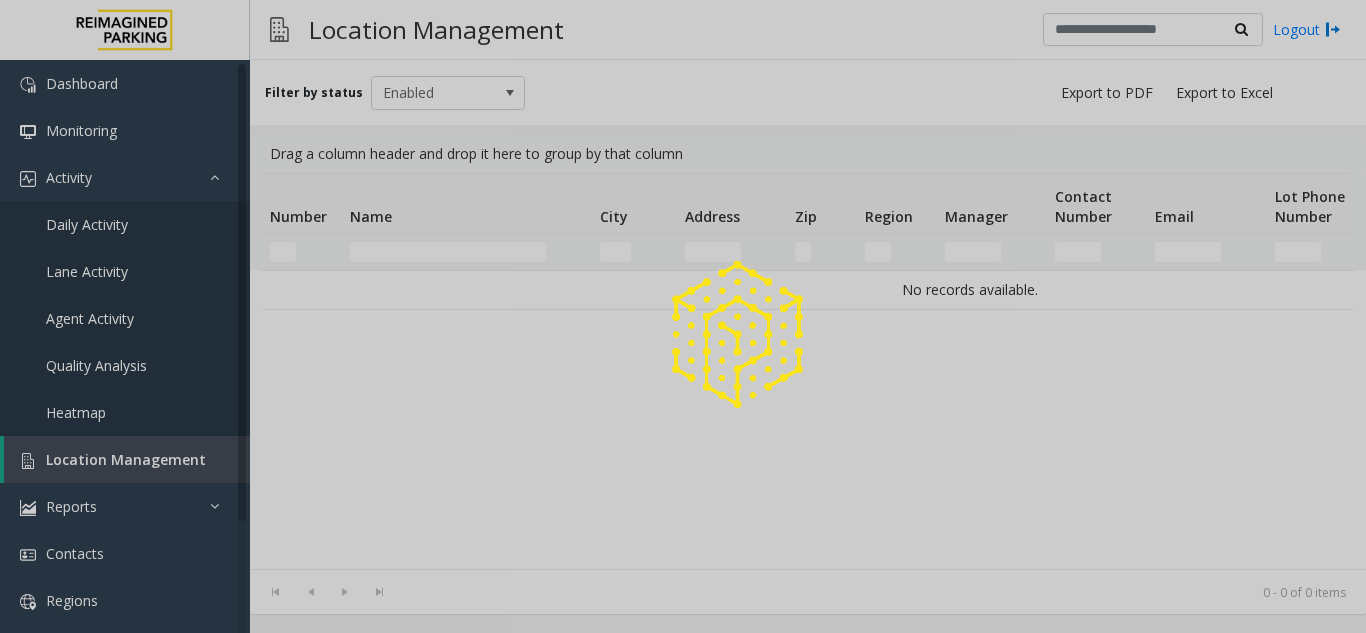 scroll, scrollTop: 0, scrollLeft: 0, axis: both 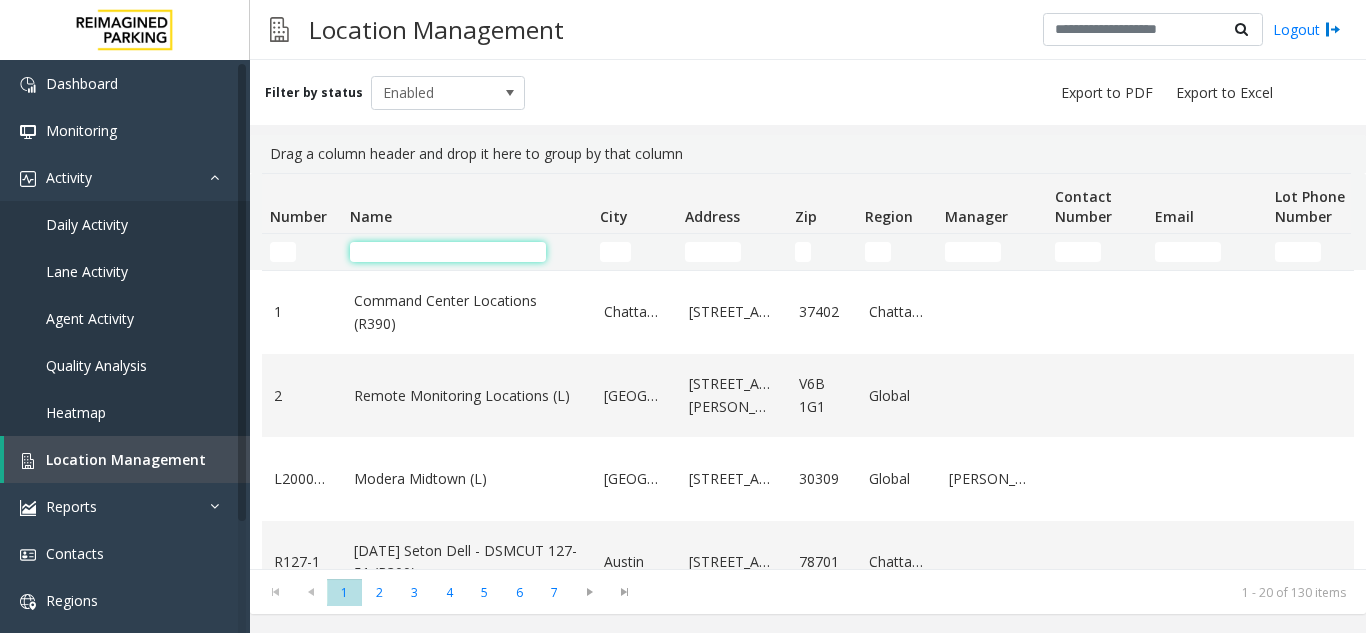 click 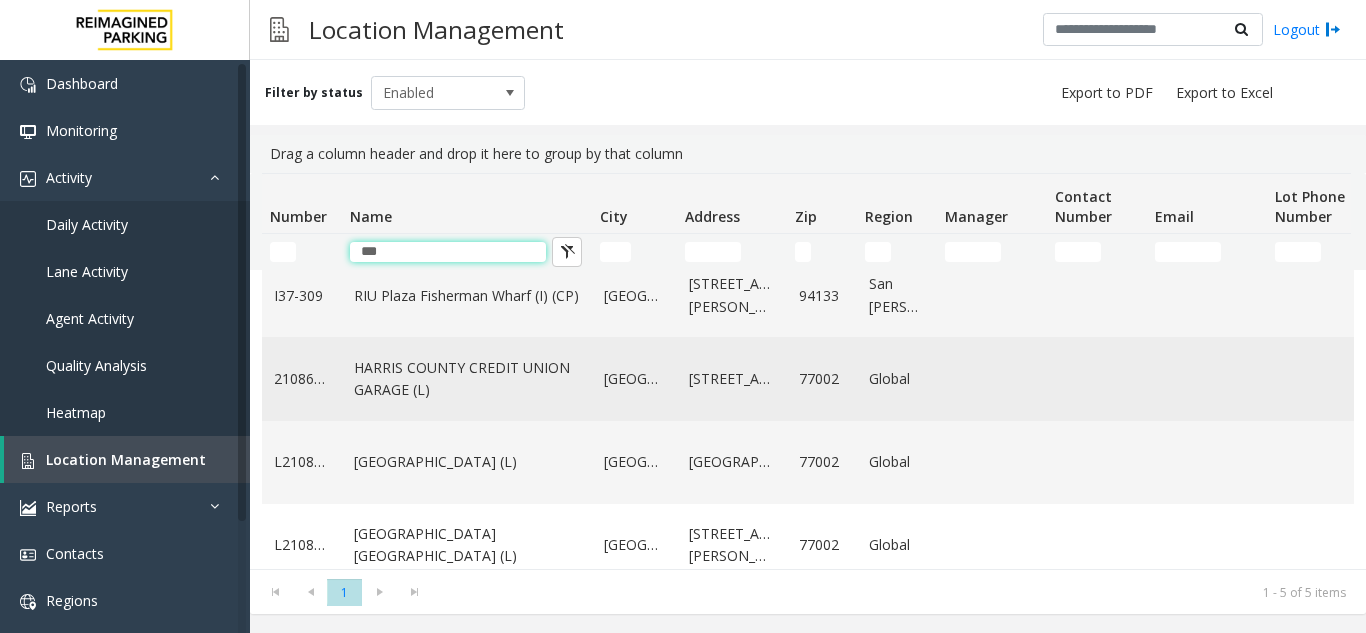 scroll, scrollTop: 0, scrollLeft: 0, axis: both 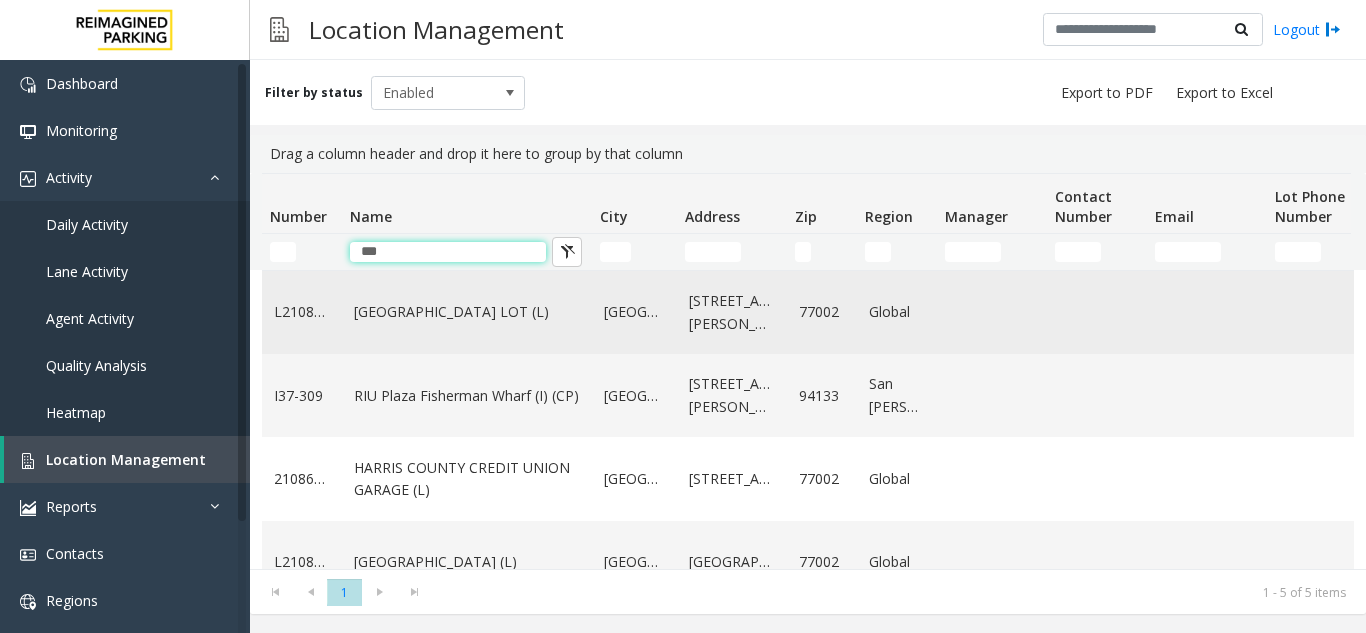 type on "***" 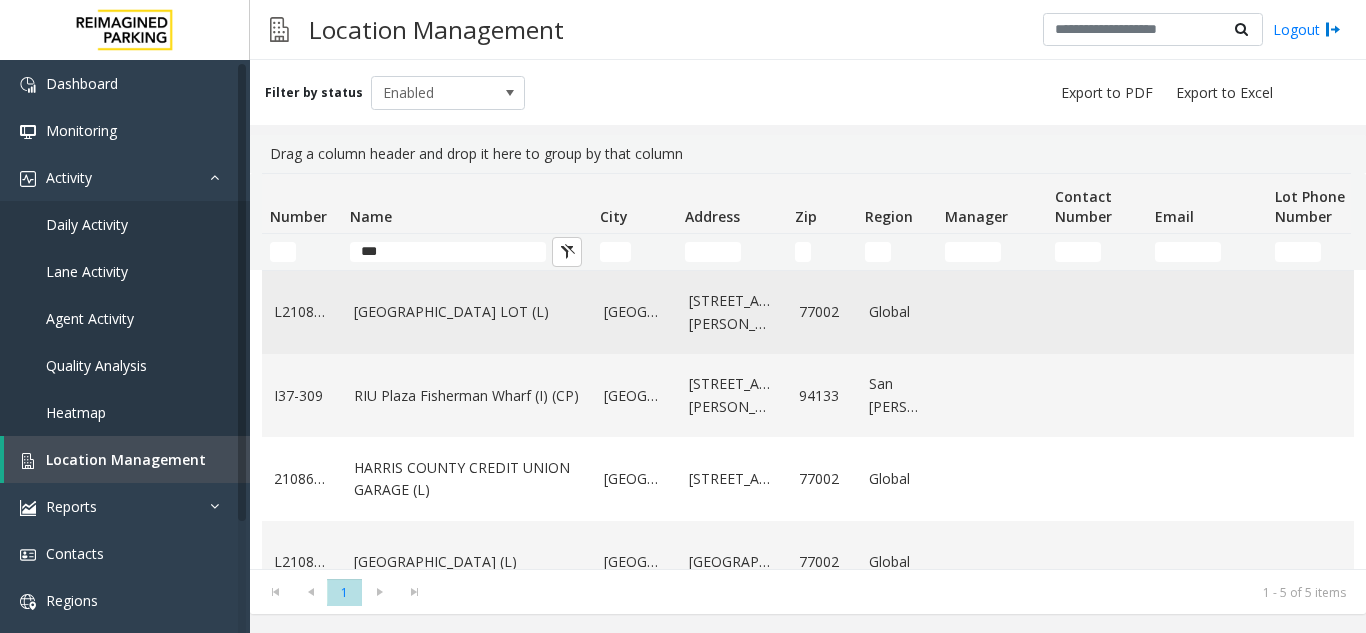 click on "[GEOGRAPHIC_DATA] LOT (L)" 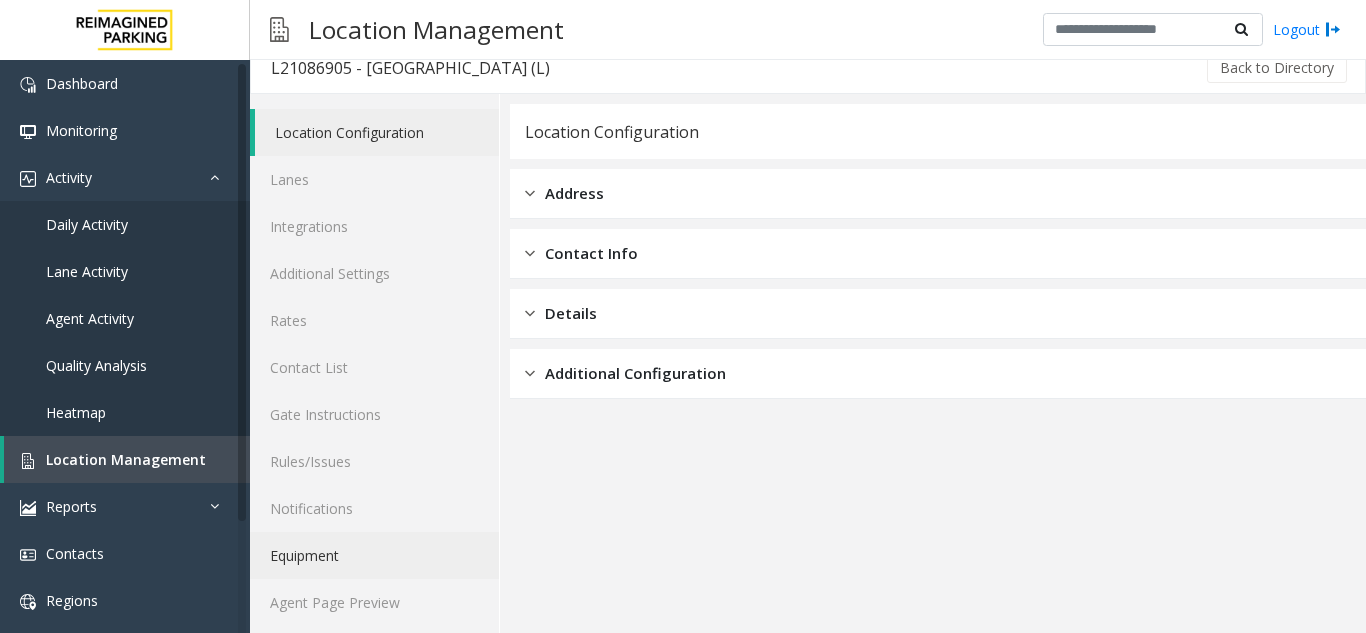 scroll, scrollTop: 26, scrollLeft: 0, axis: vertical 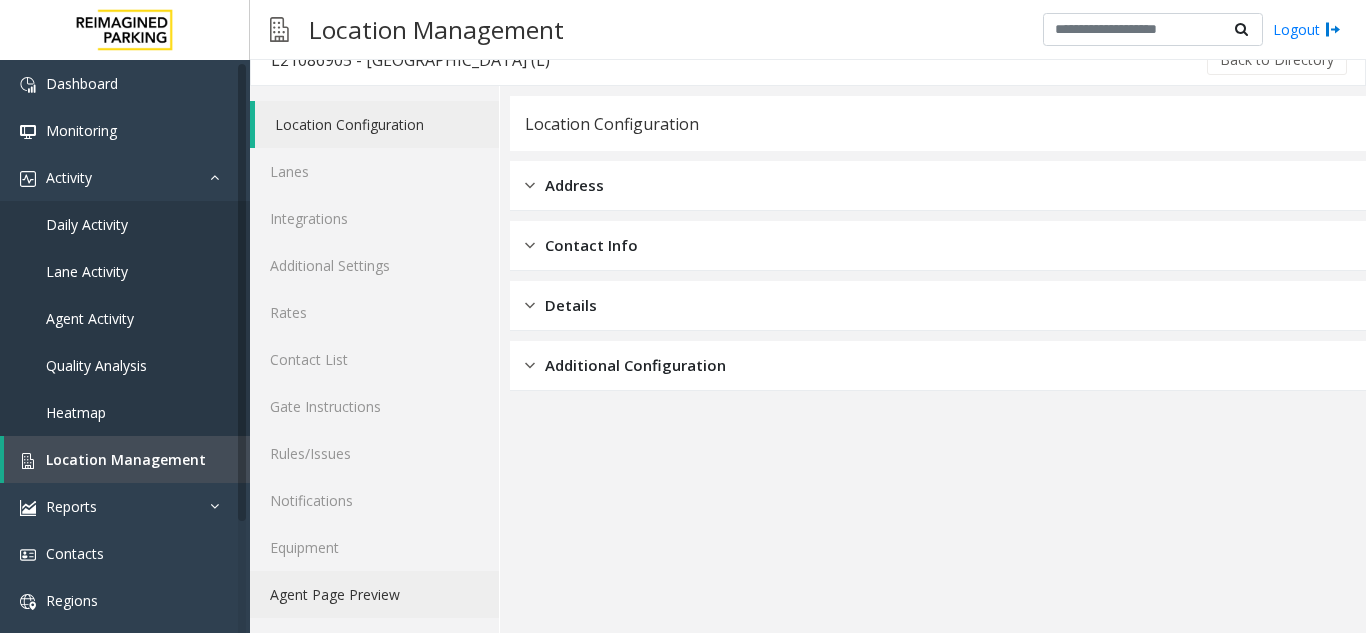 click on "Agent Page Preview" 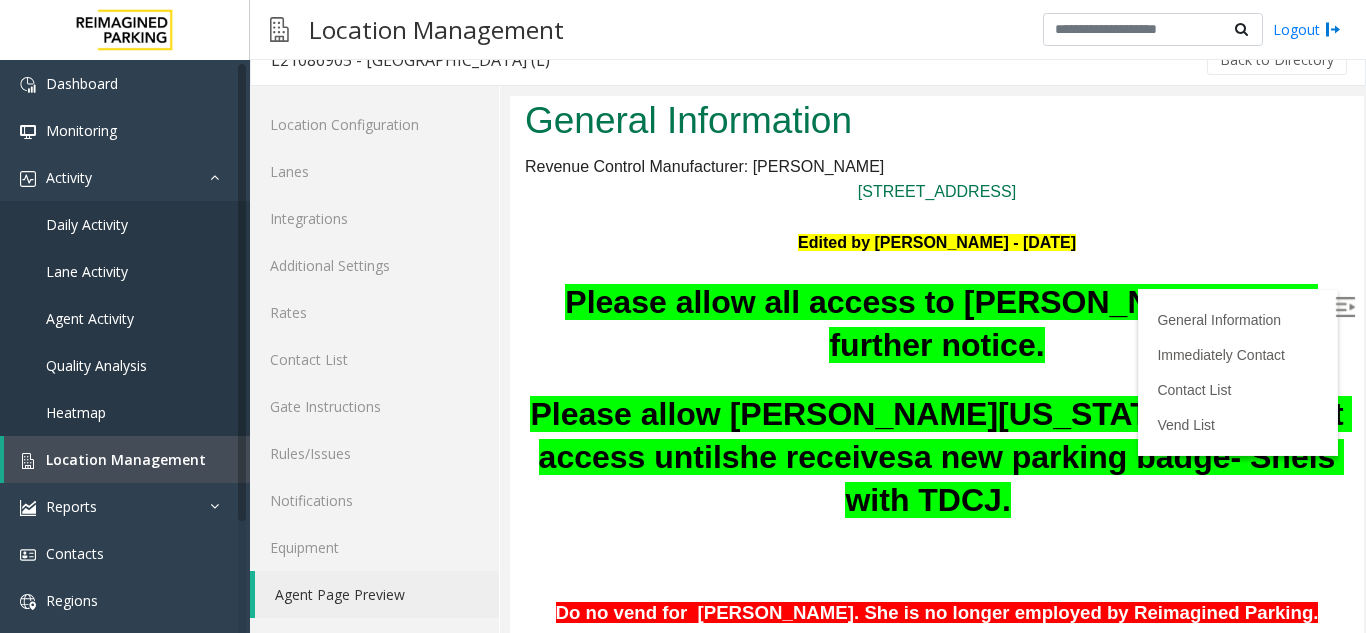 scroll, scrollTop: 0, scrollLeft: 0, axis: both 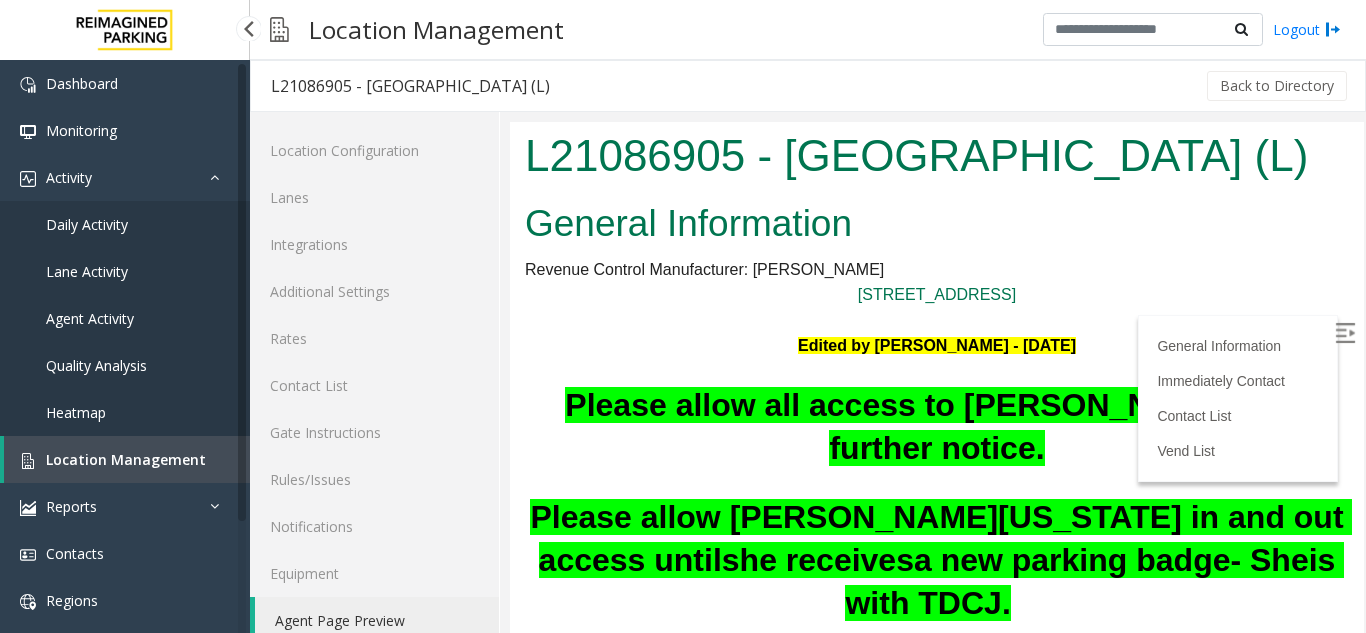 click on "Location Management" at bounding box center (126, 459) 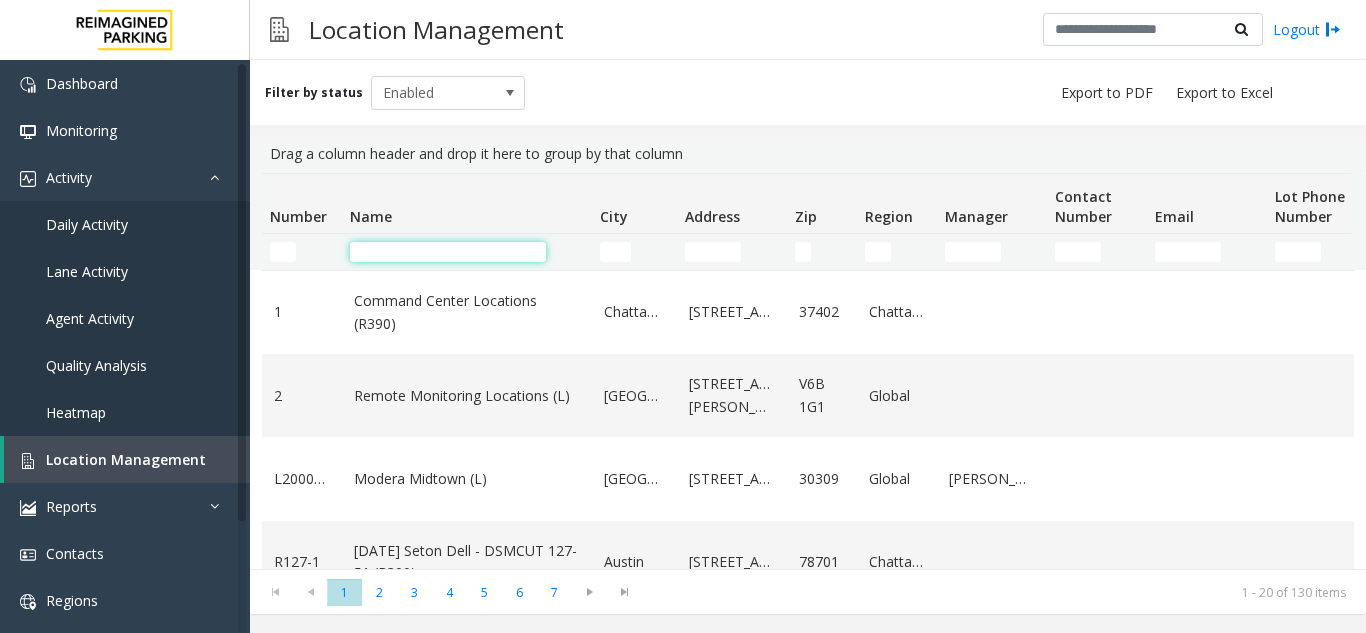 click 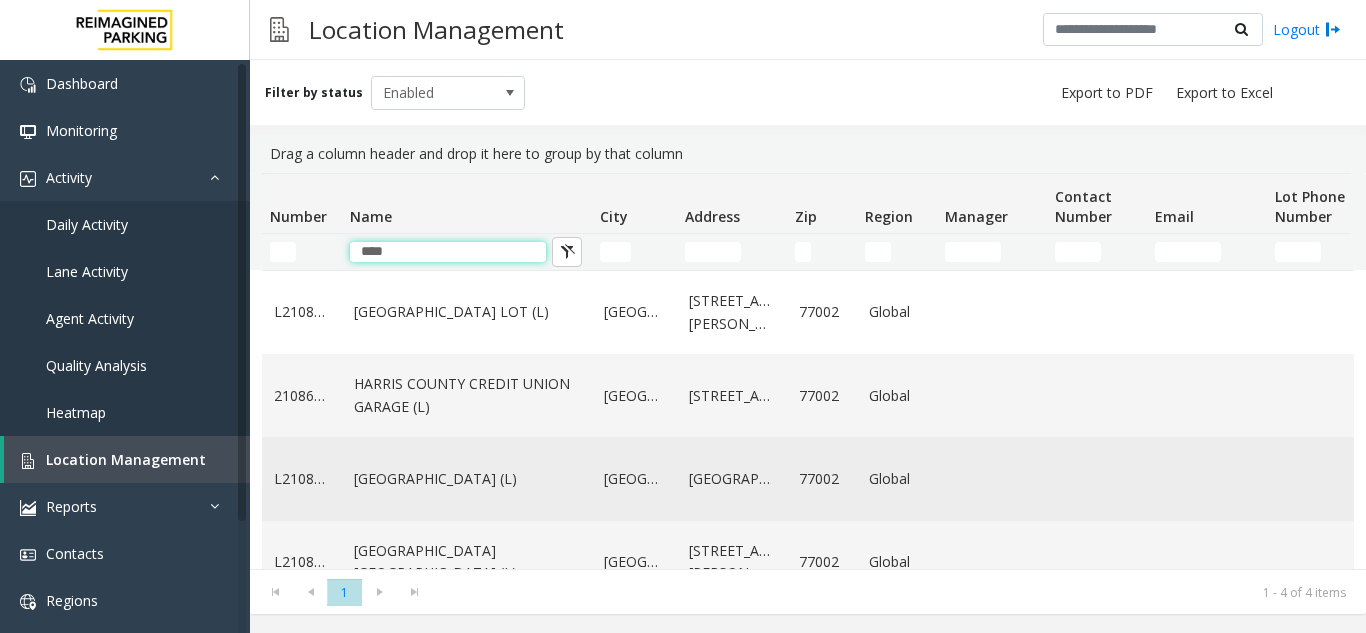 scroll, scrollTop: 51, scrollLeft: 0, axis: vertical 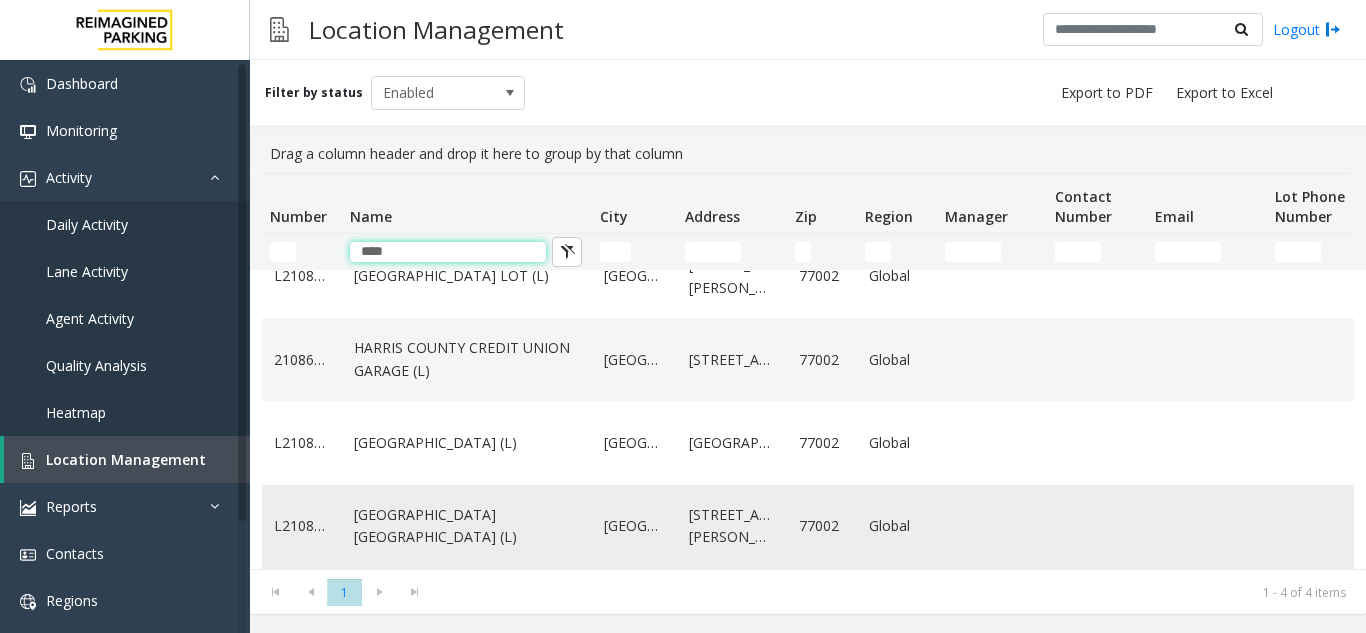 type on "****" 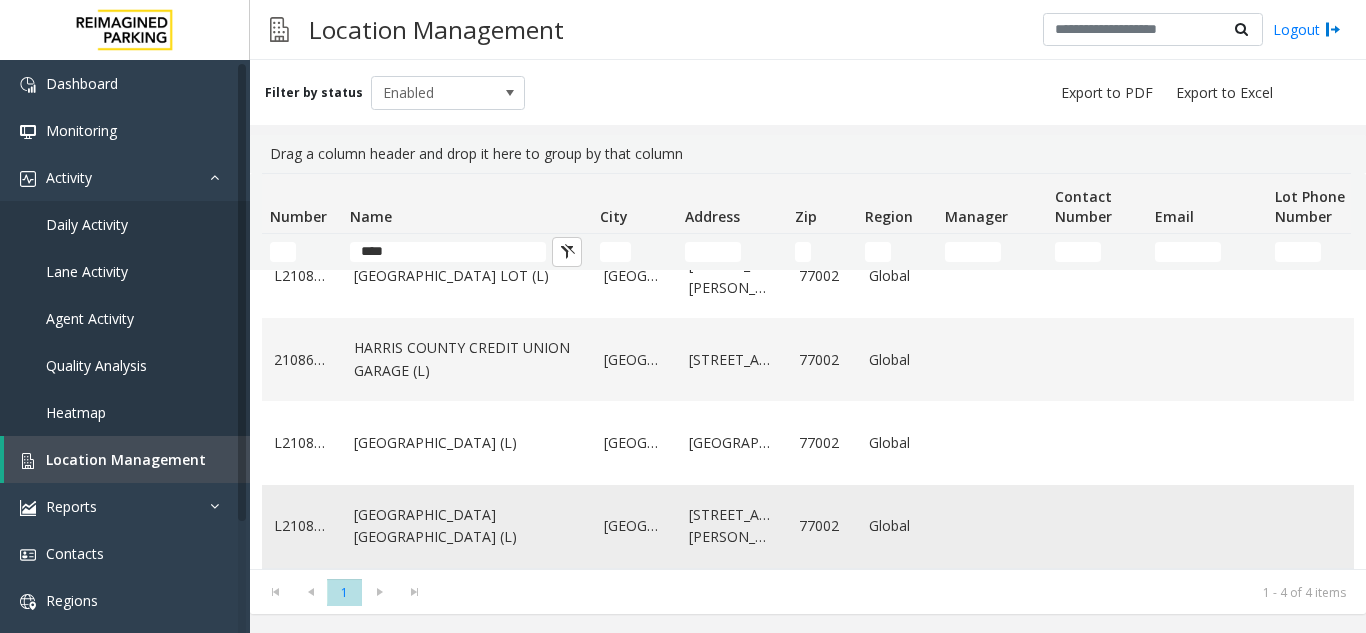 click on "[GEOGRAPHIC_DATA] [GEOGRAPHIC_DATA] (L)" 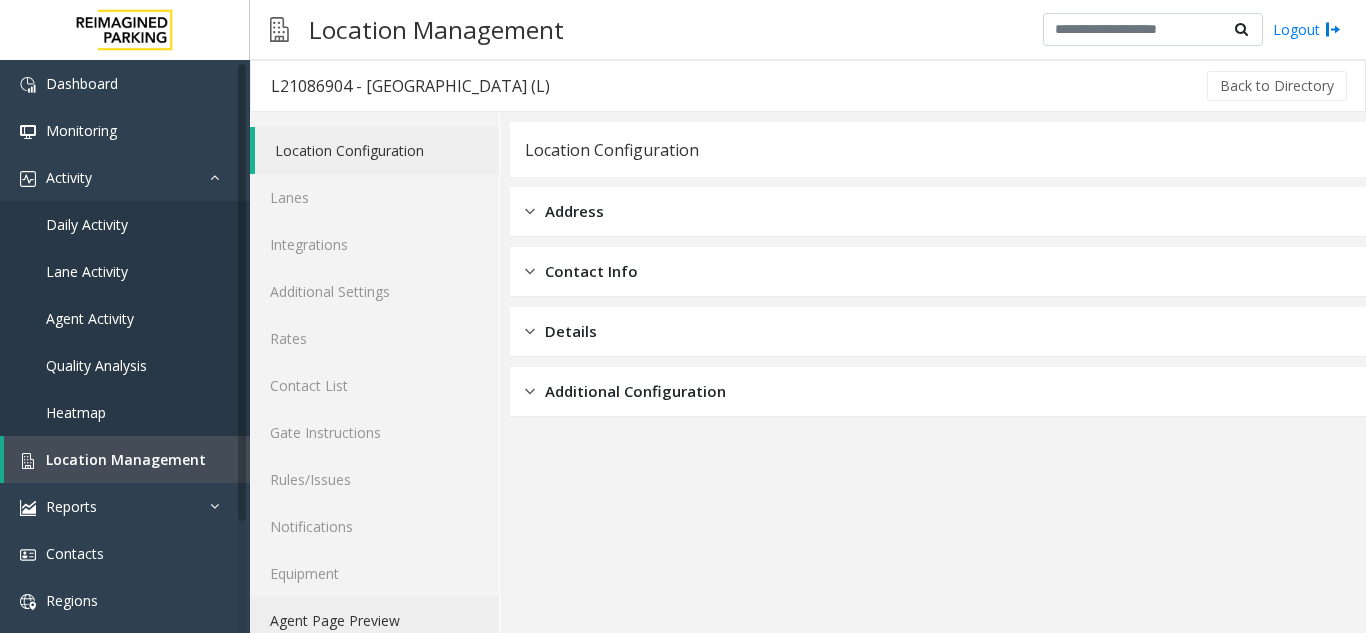 click on "Agent Page Preview" 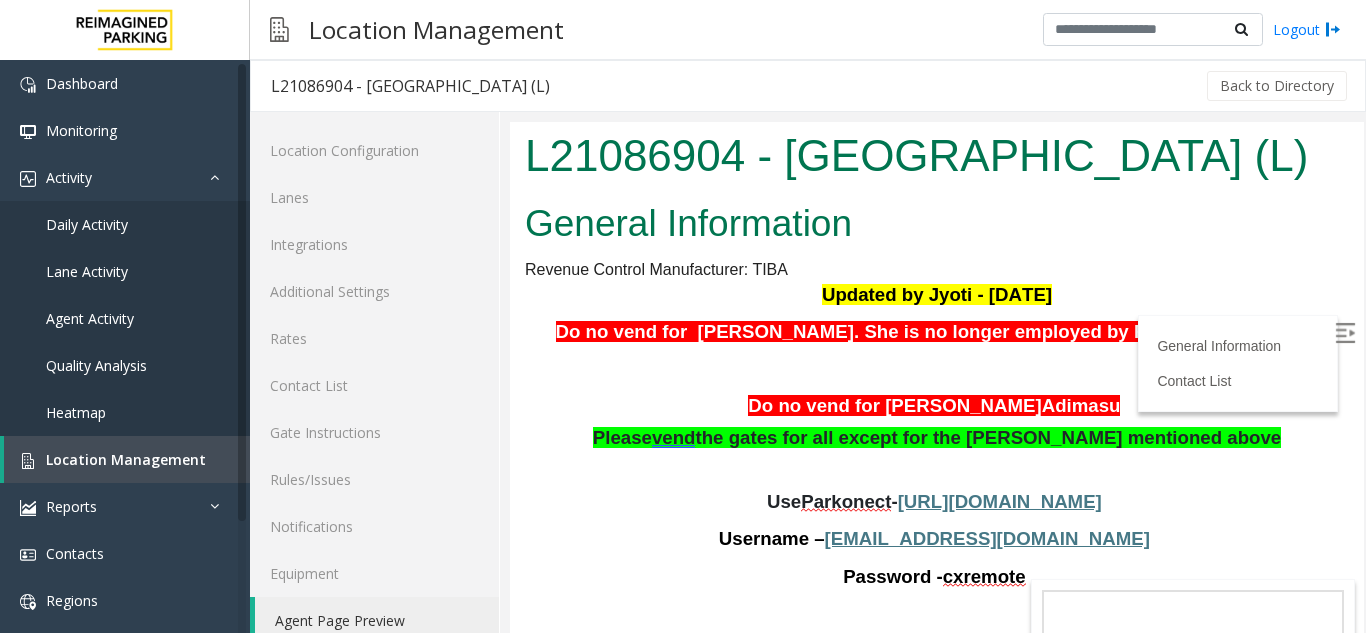 scroll, scrollTop: 0, scrollLeft: 0, axis: both 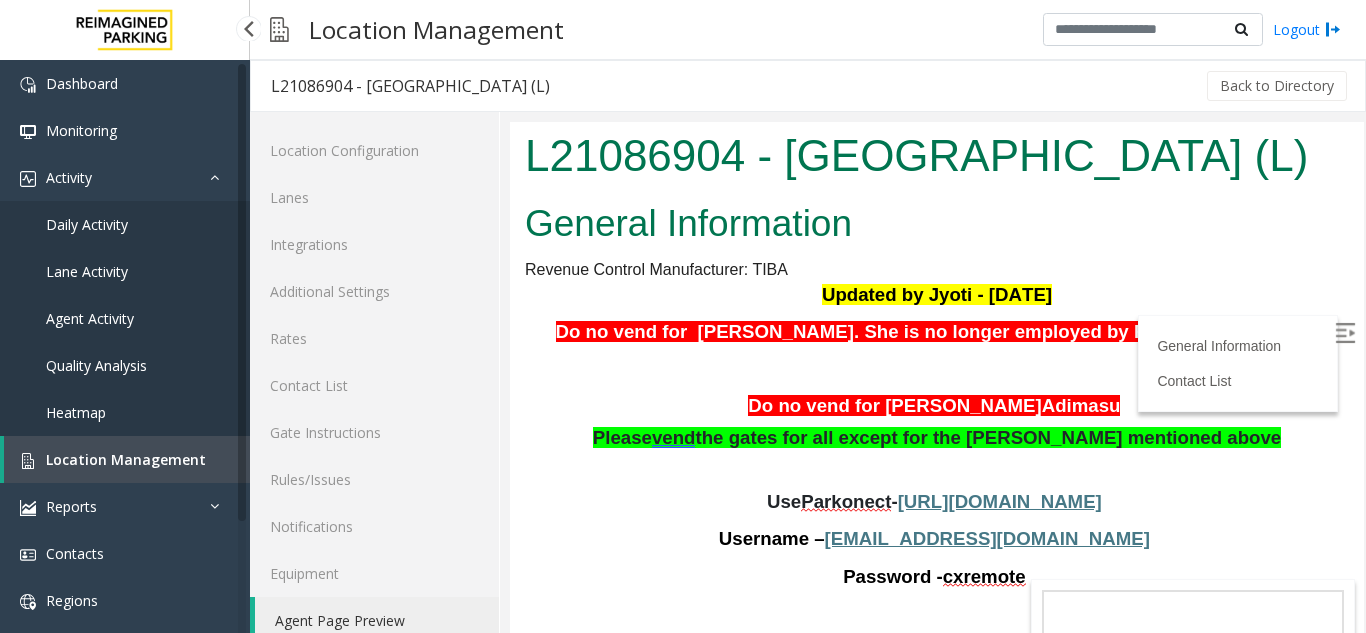 click on "Location Management" at bounding box center [126, 459] 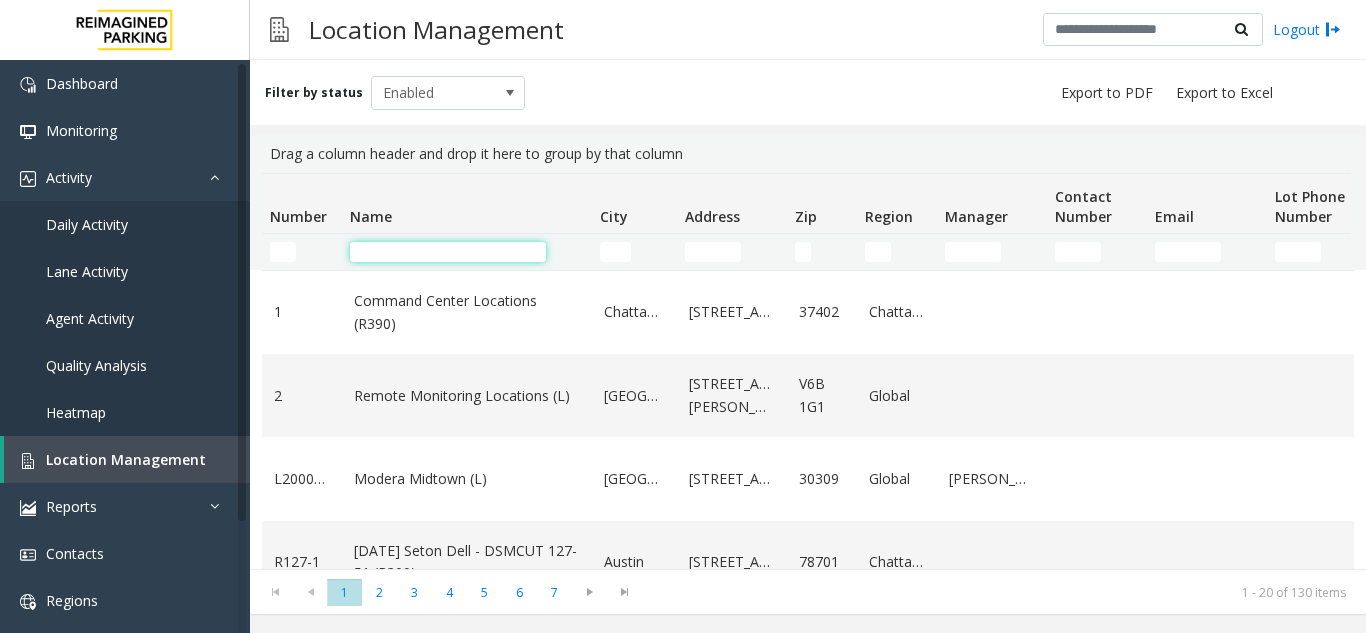 click 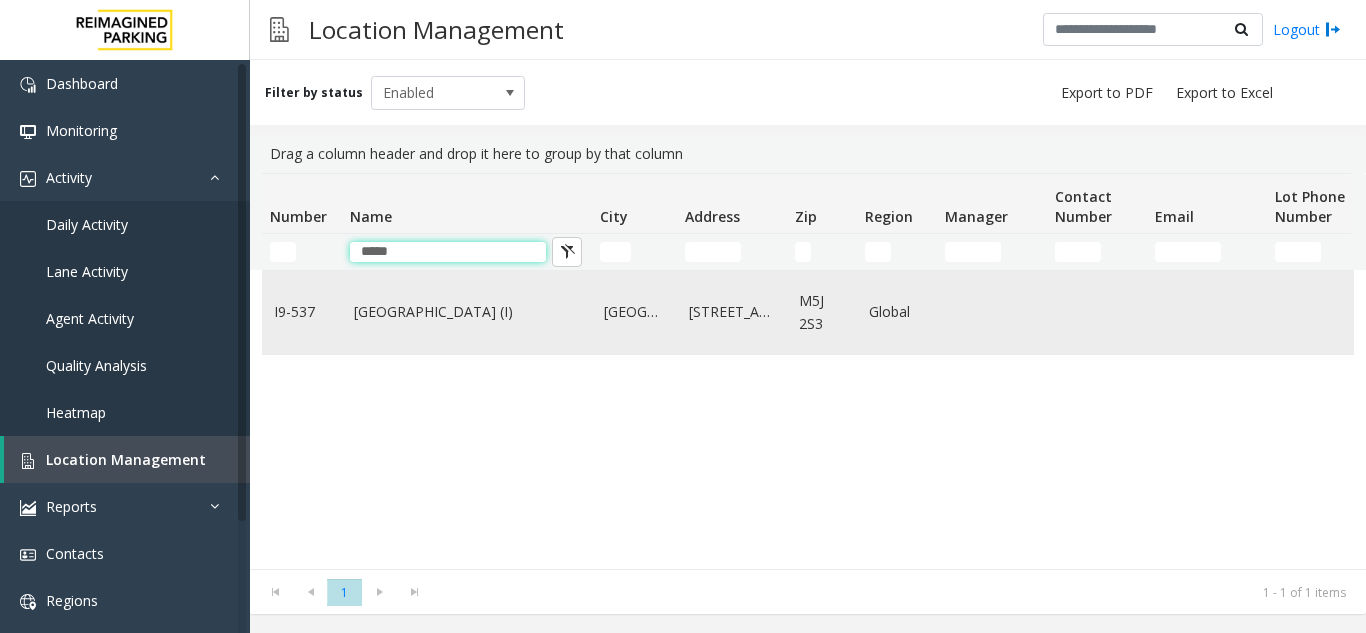 type on "*****" 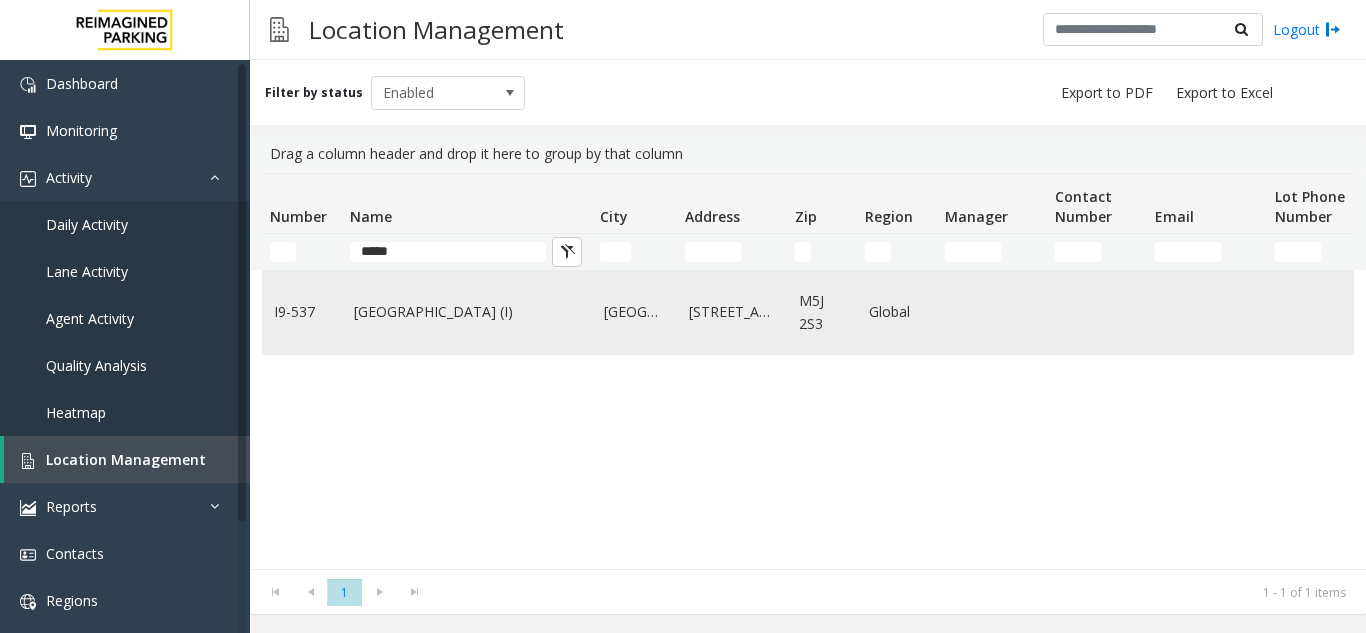 click on "[GEOGRAPHIC_DATA] (I)" 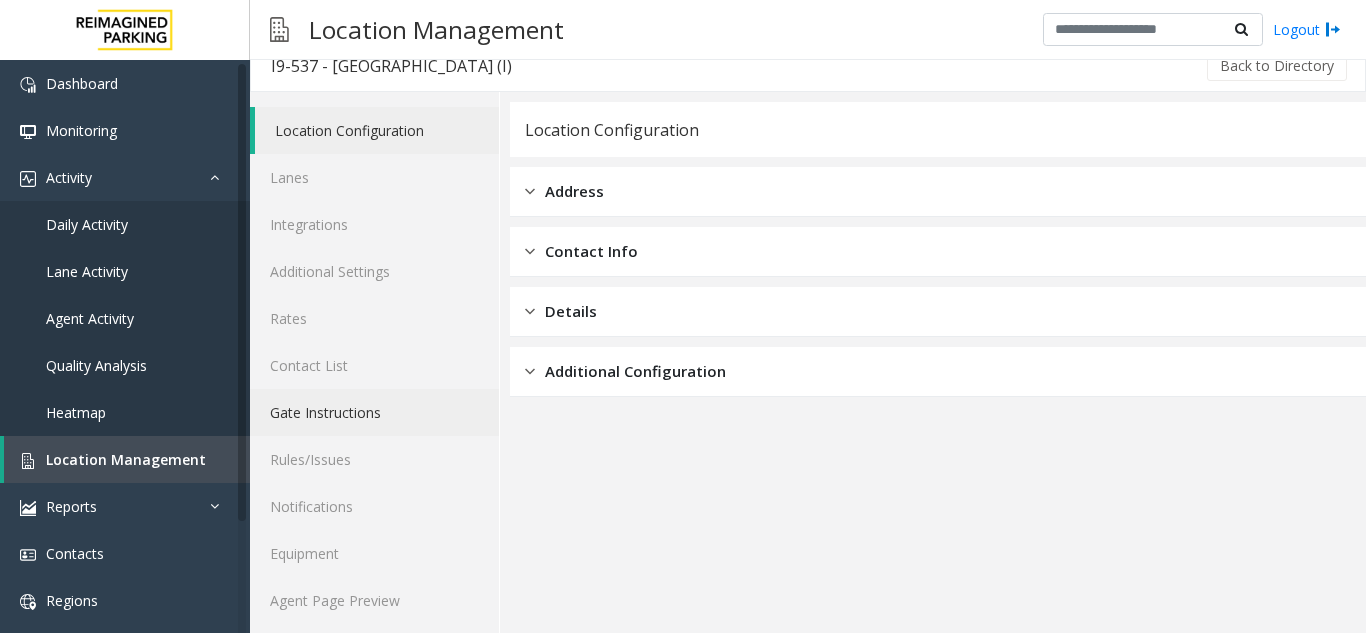 scroll, scrollTop: 26, scrollLeft: 0, axis: vertical 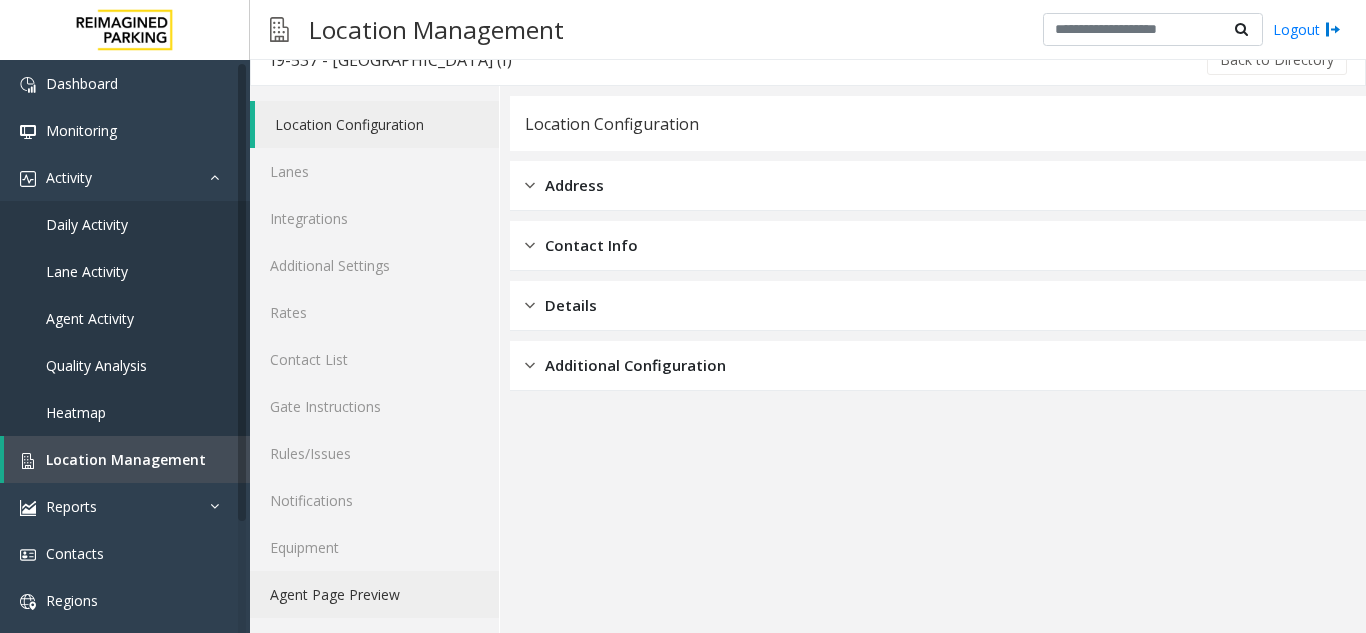 click on "Agent Page Preview" 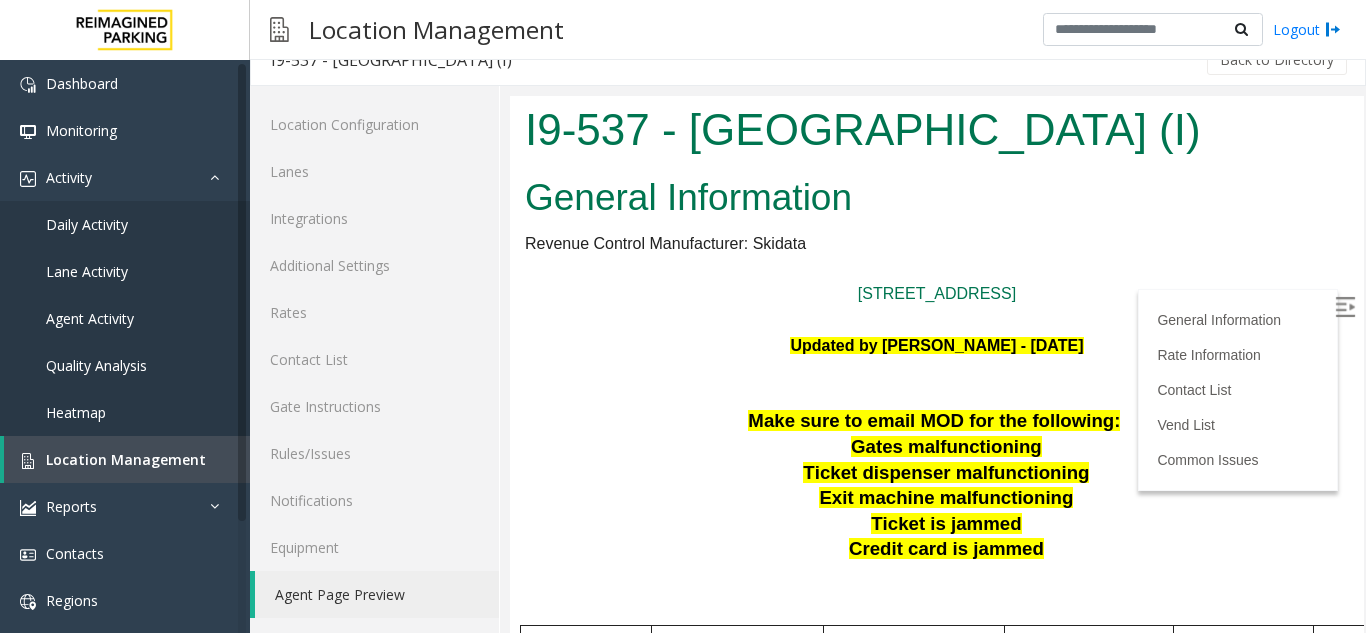 scroll, scrollTop: 702, scrollLeft: 324, axis: both 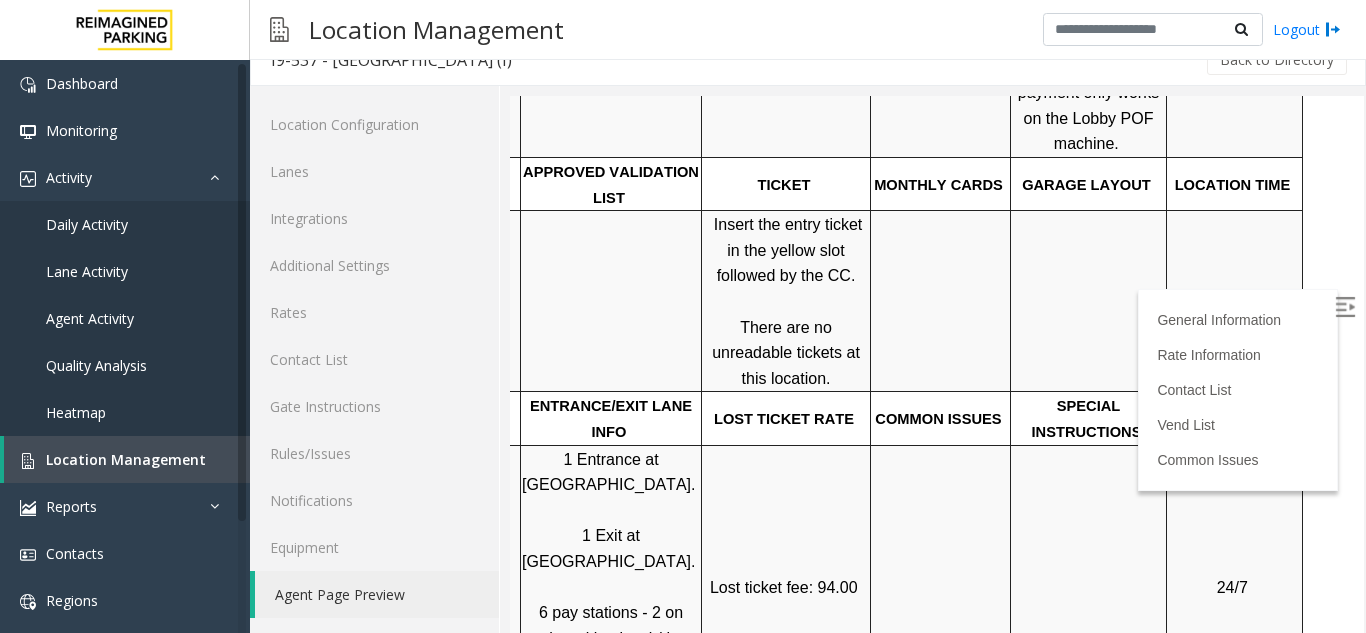 click at bounding box center (1347, 310) 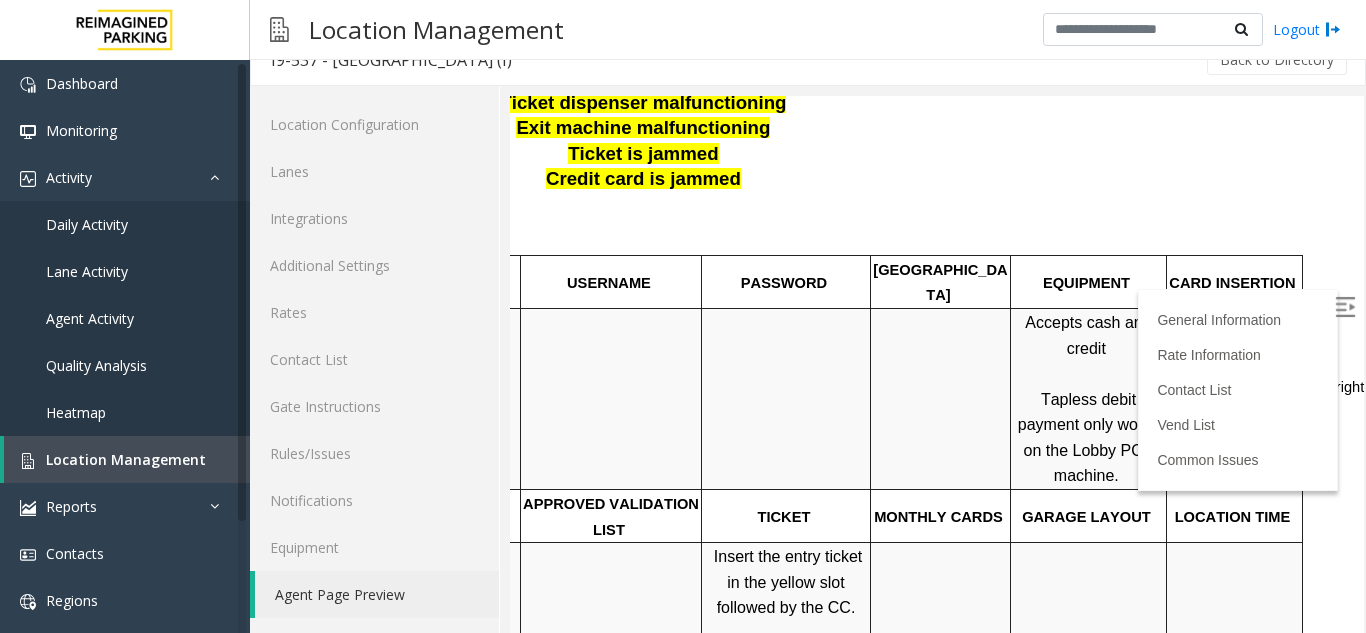 scroll, scrollTop: 402, scrollLeft: 324, axis: both 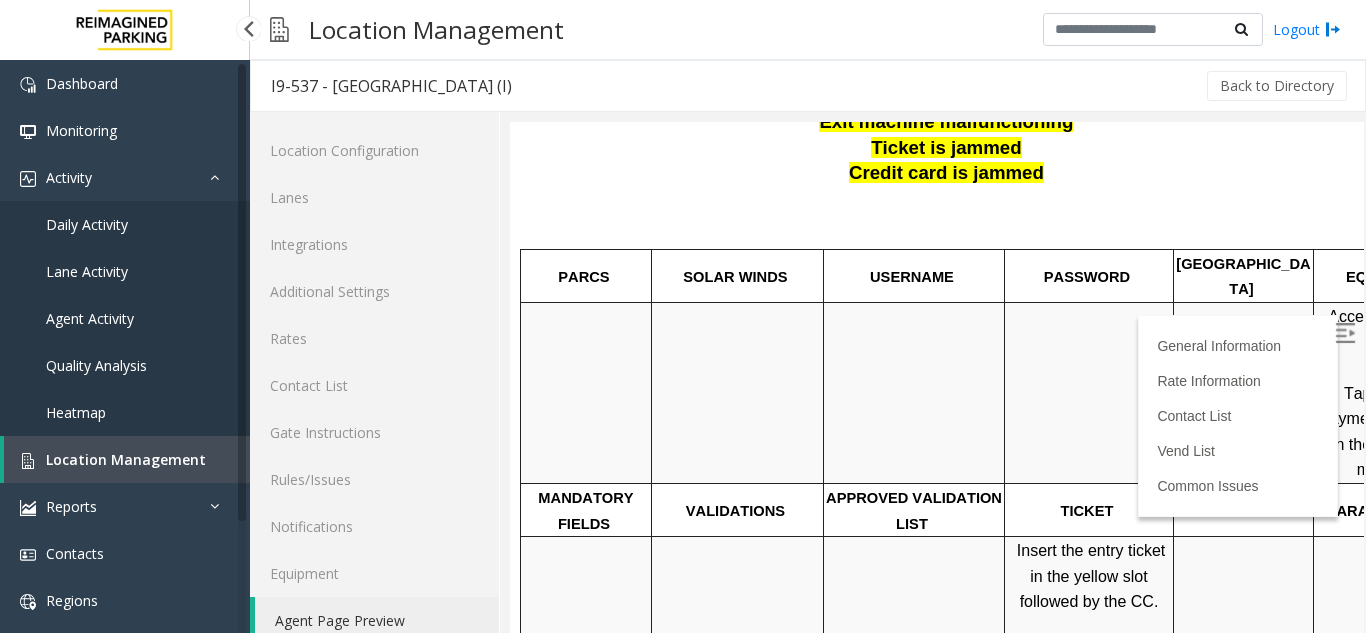 click on "Location Management" at bounding box center (126, 459) 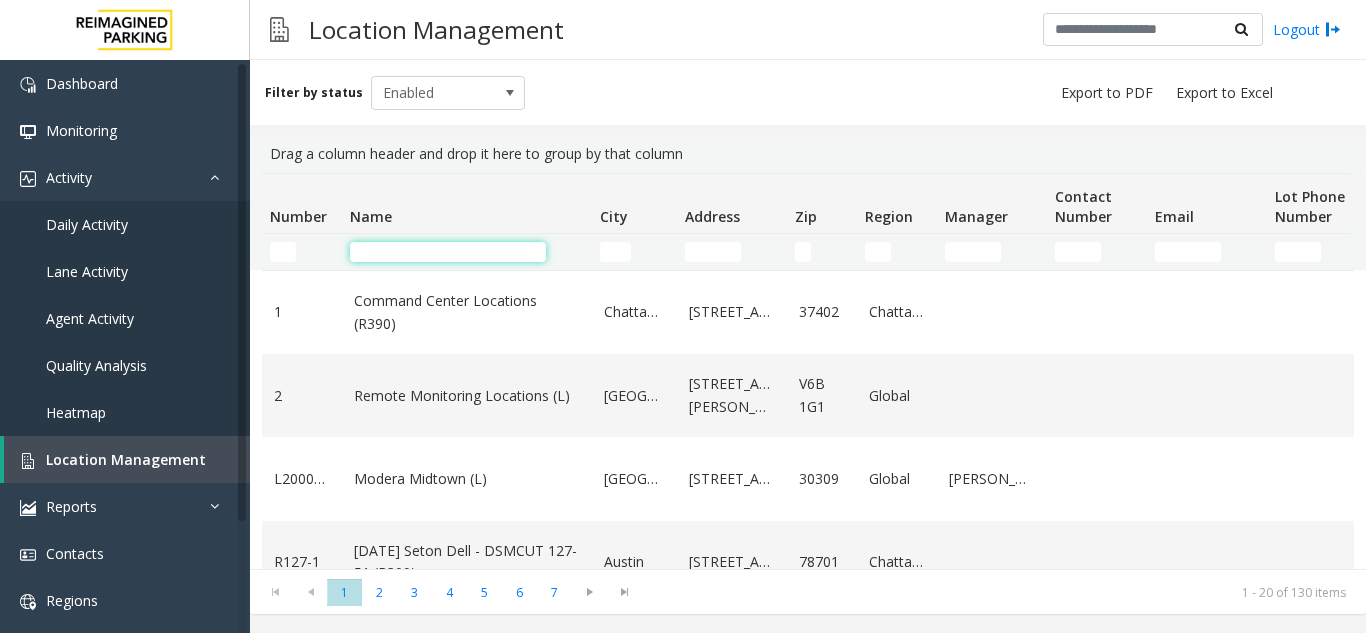 click 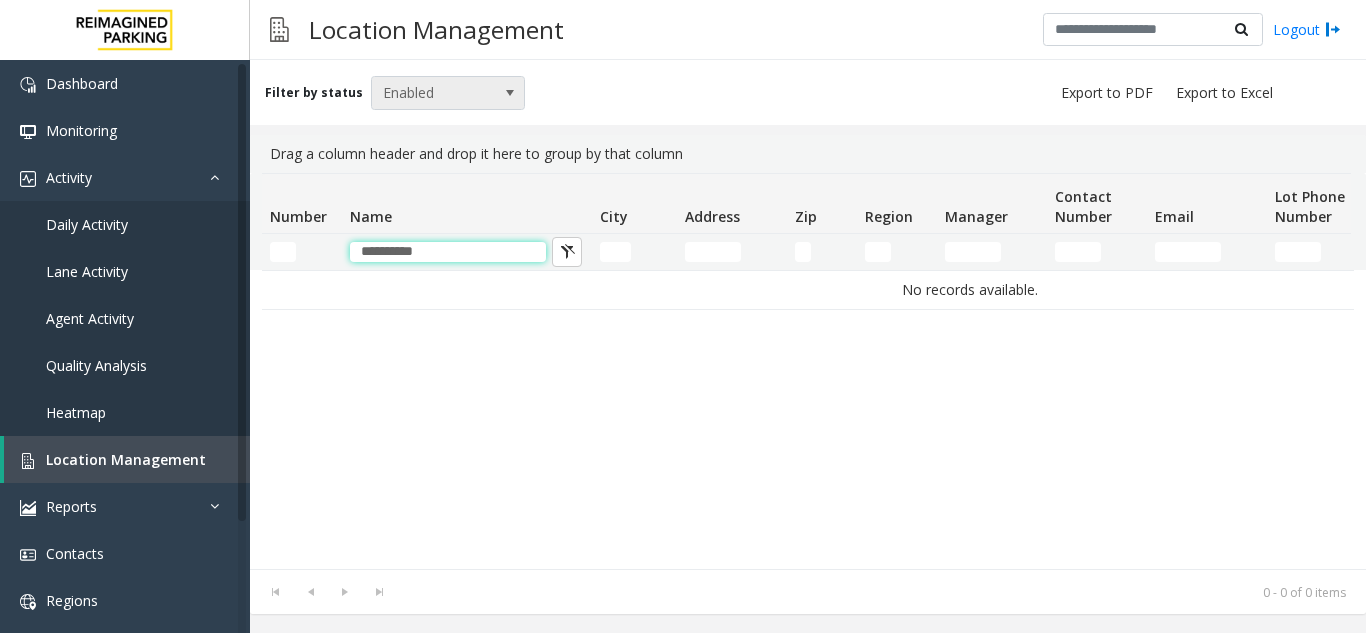 type on "**********" 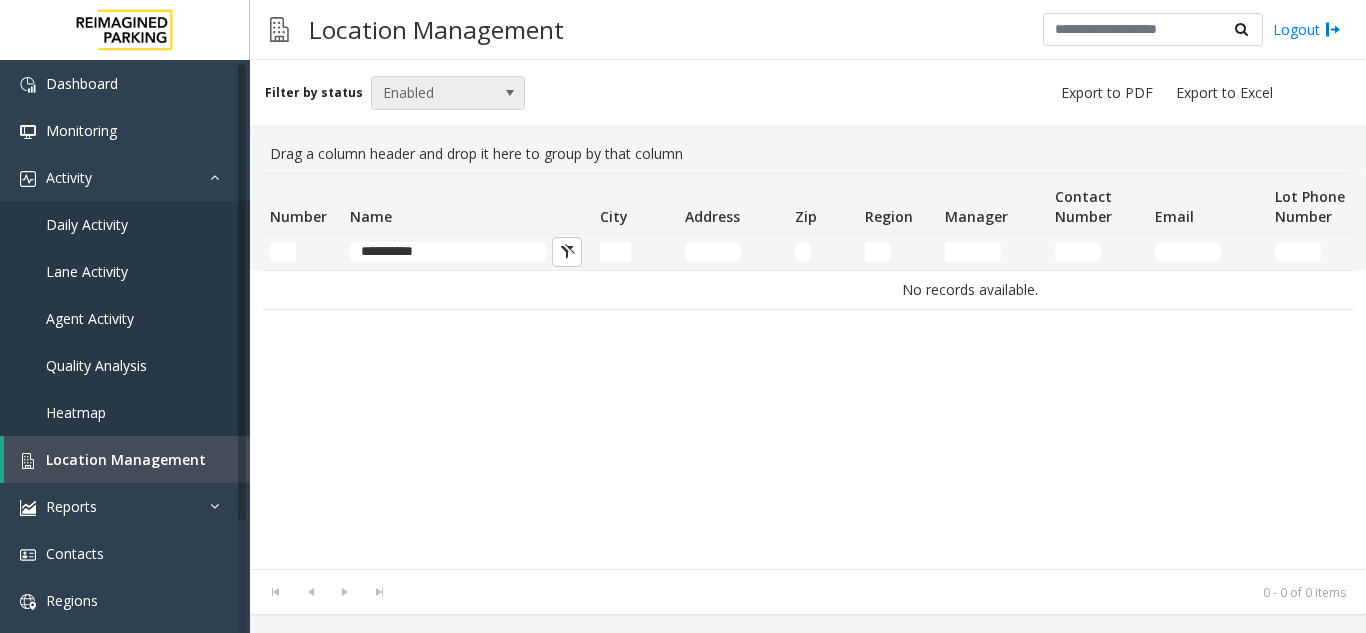 click on "Enabled" at bounding box center (433, 93) 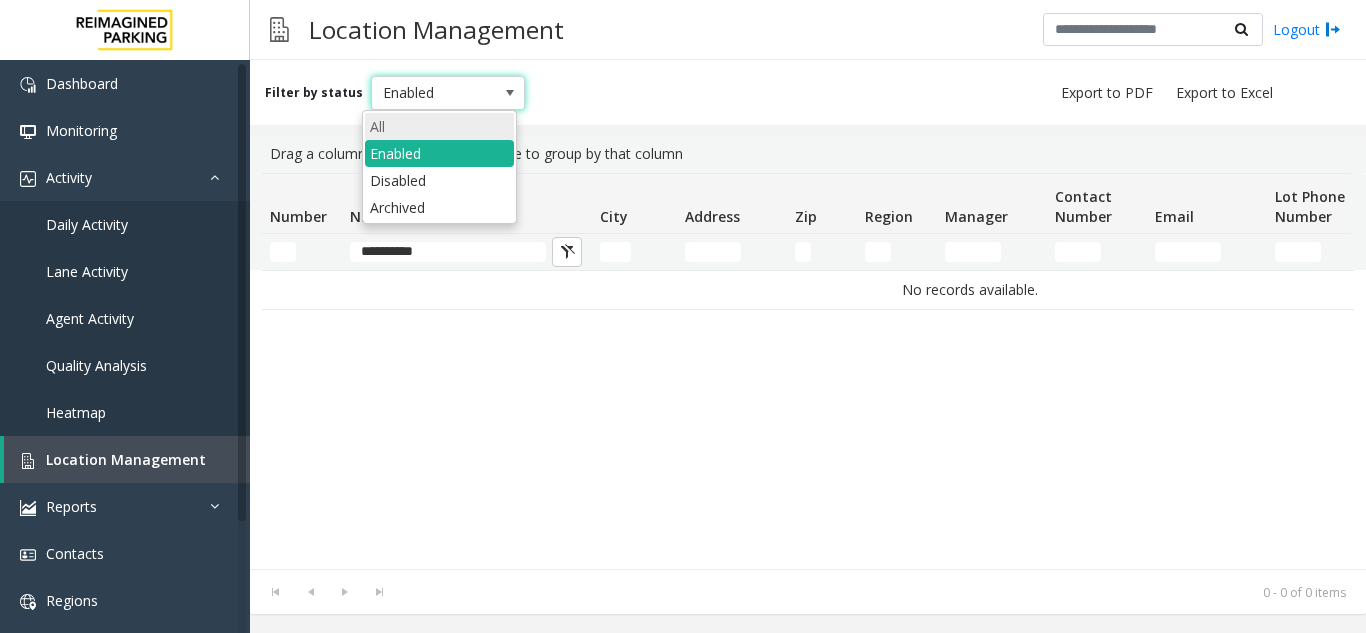 click on "All" at bounding box center [439, 126] 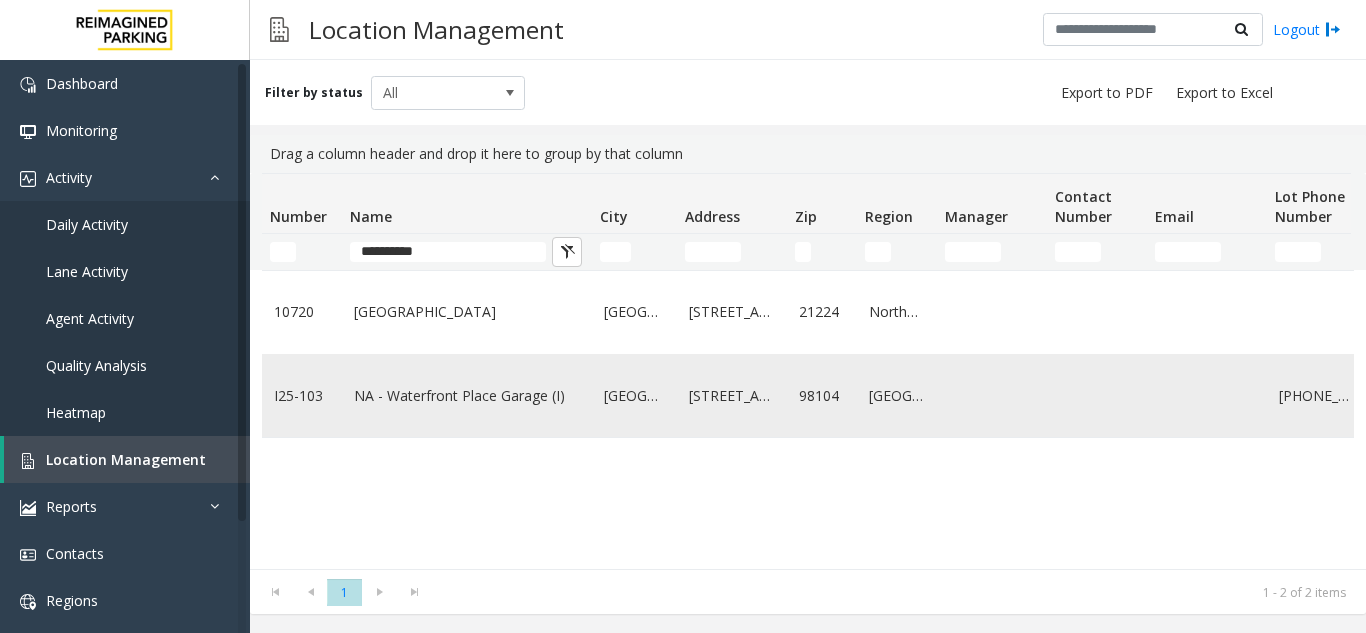 click on "NA - Waterfront Place Garage (I)" 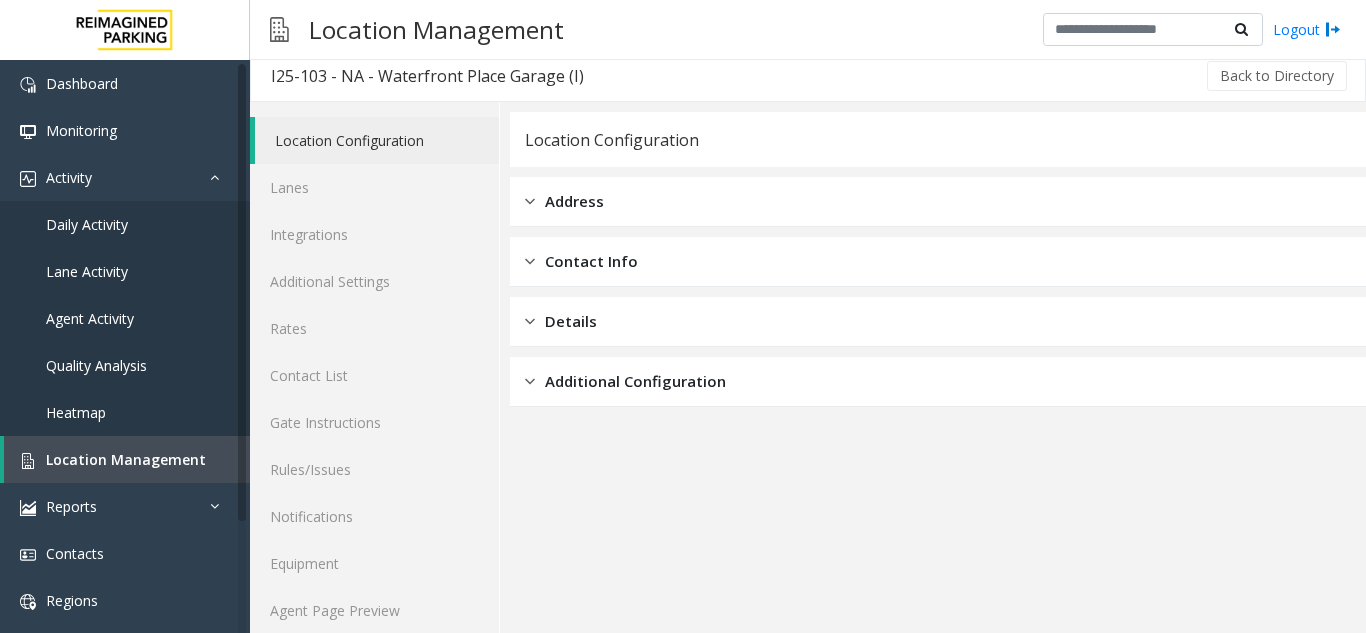 scroll, scrollTop: 26, scrollLeft: 0, axis: vertical 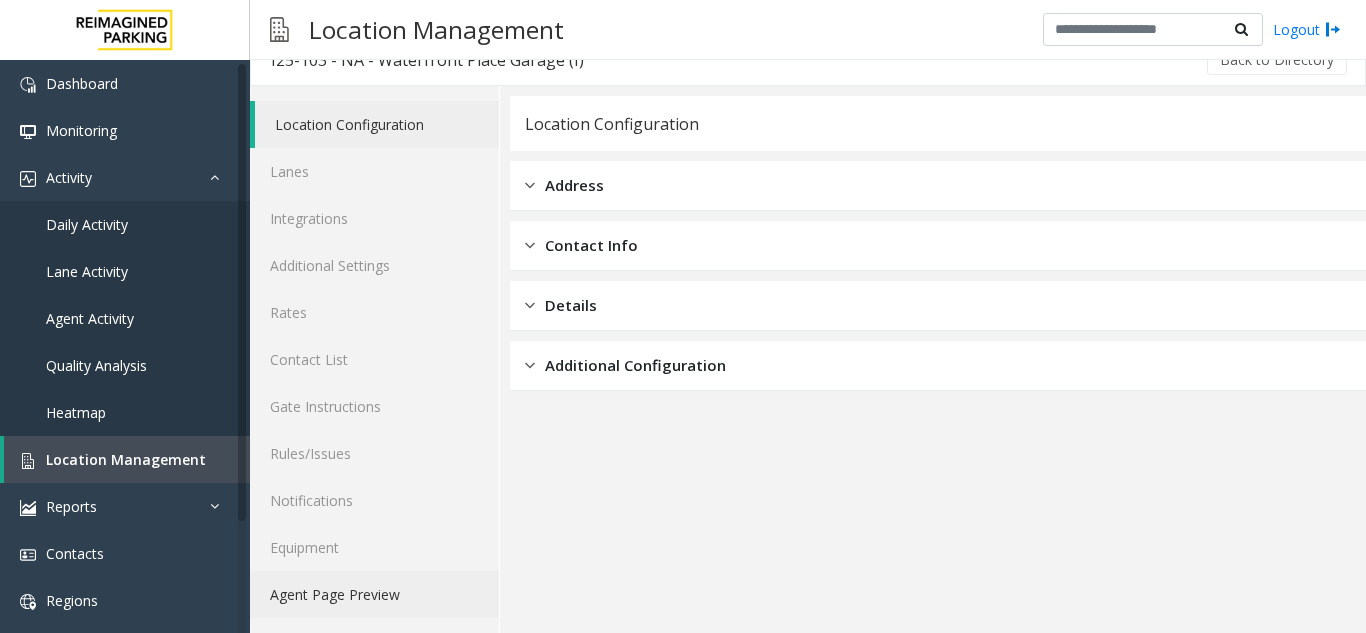 click on "Agent Page Preview" 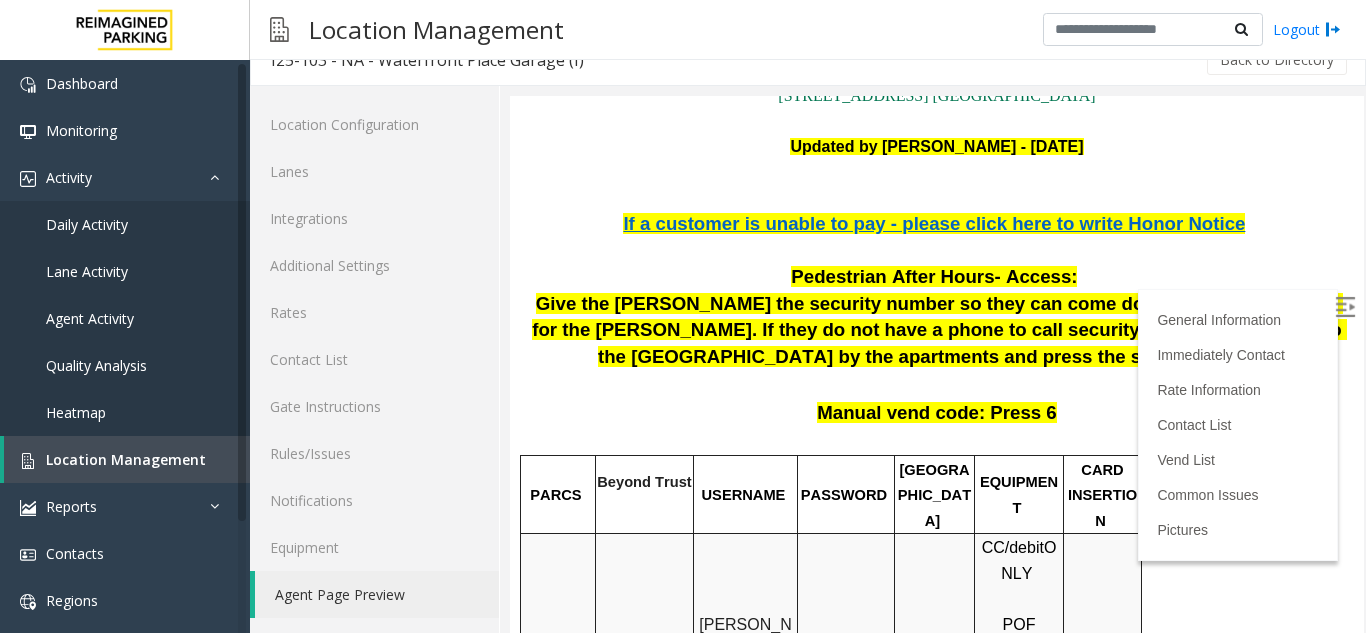 scroll, scrollTop: 200, scrollLeft: 0, axis: vertical 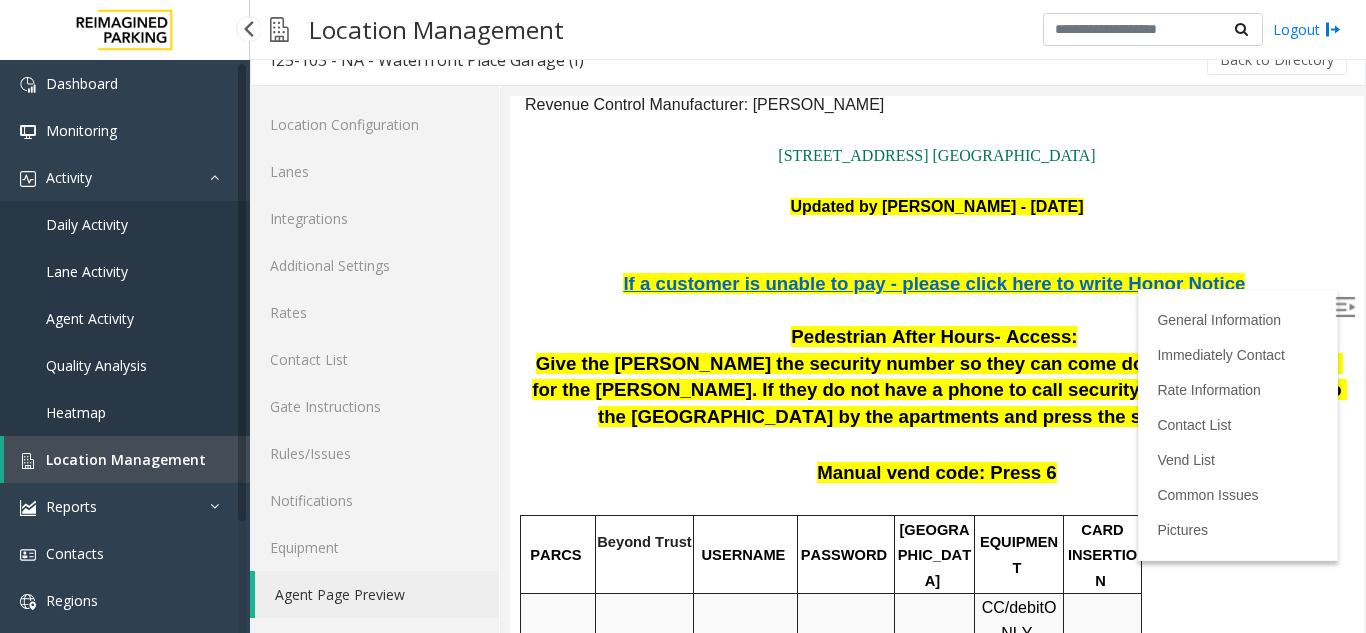 click on "Location Management" at bounding box center (126, 459) 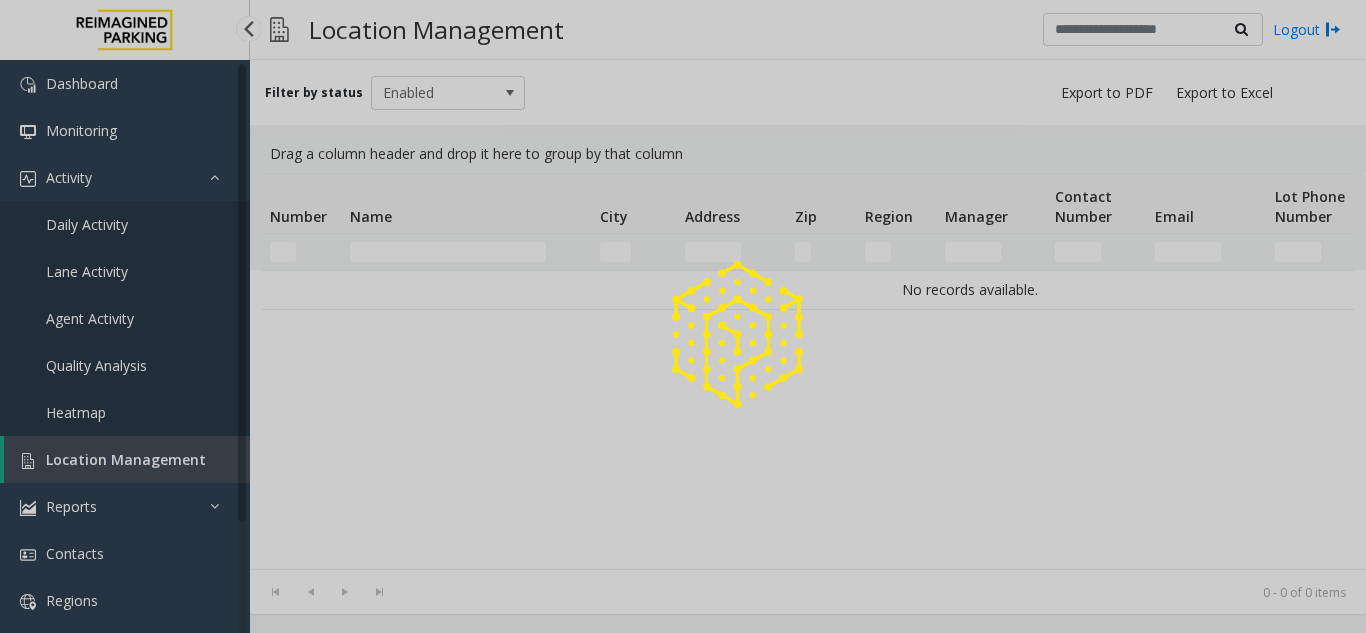 scroll, scrollTop: 0, scrollLeft: 0, axis: both 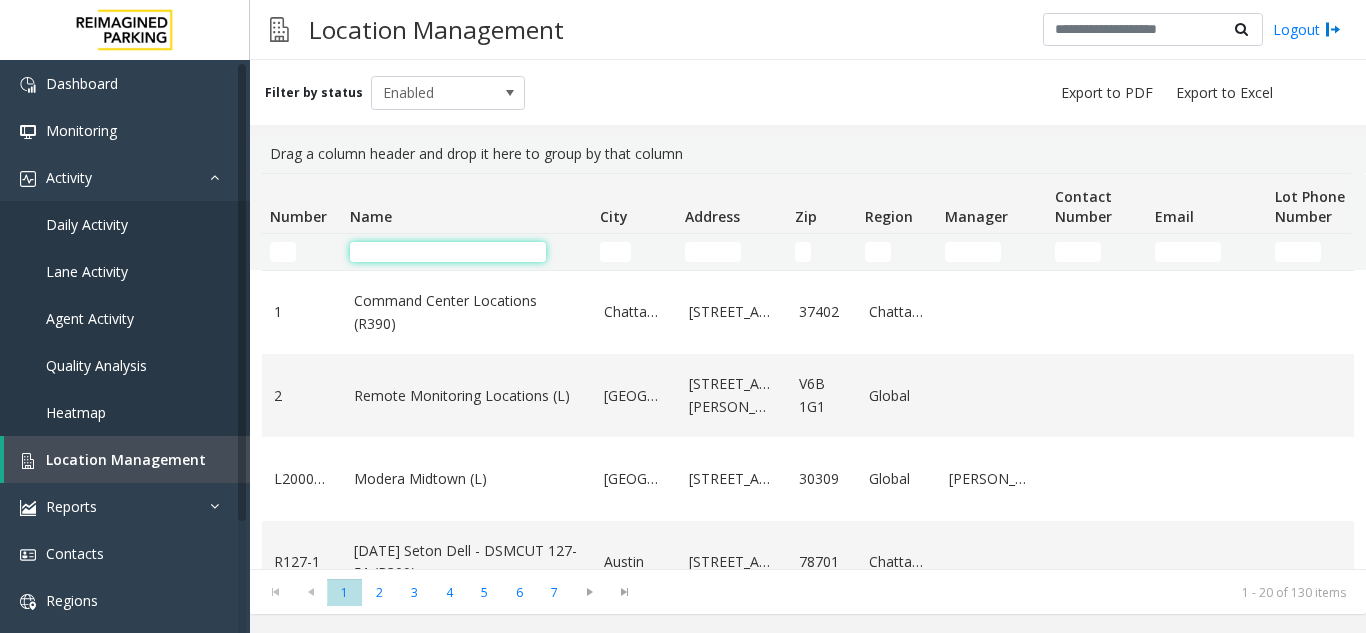 click 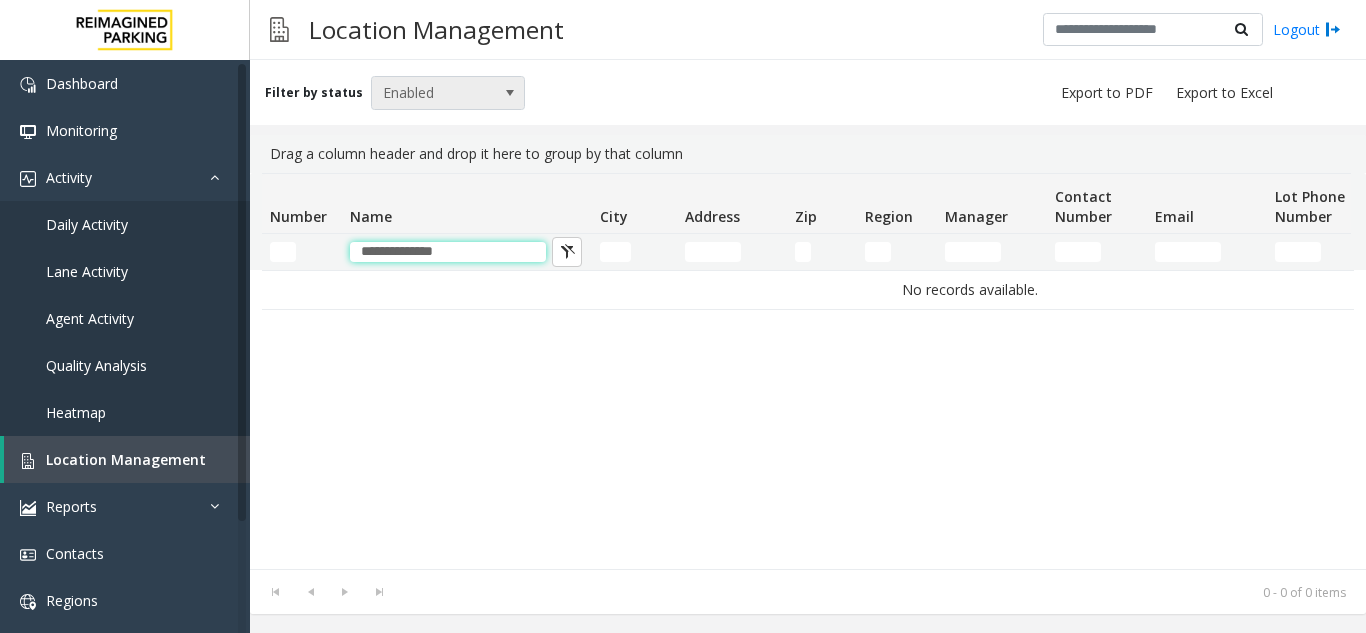 type on "**********" 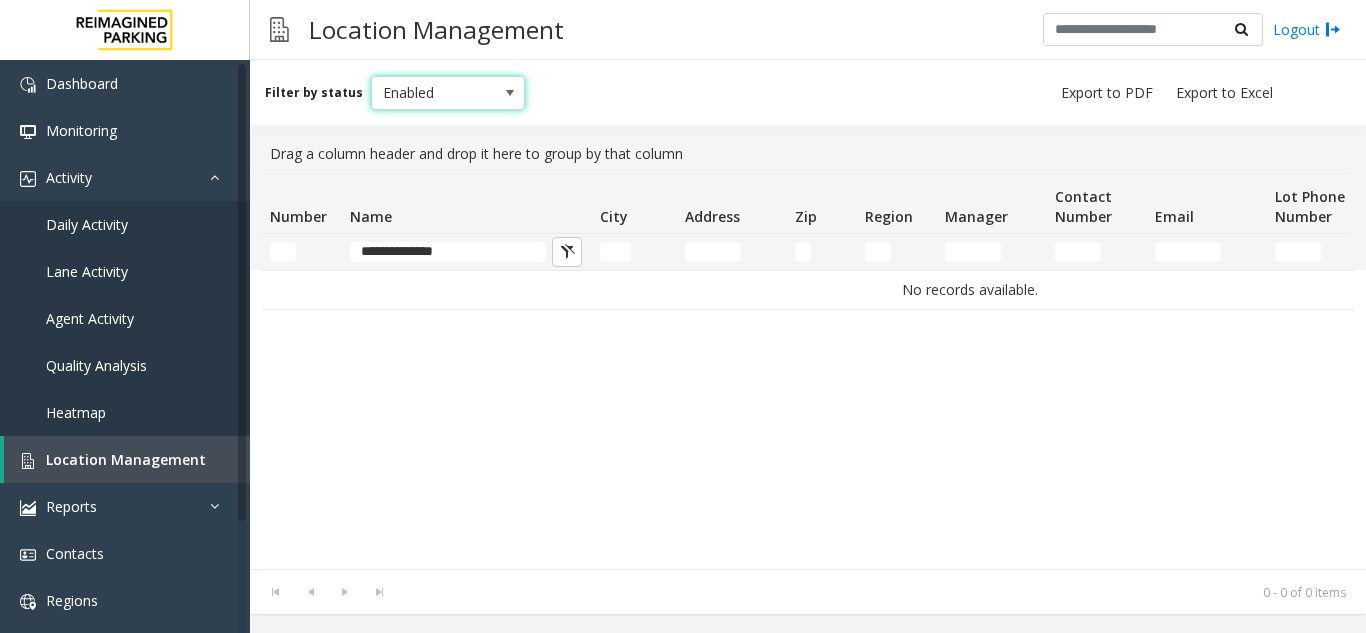 click at bounding box center (510, 93) 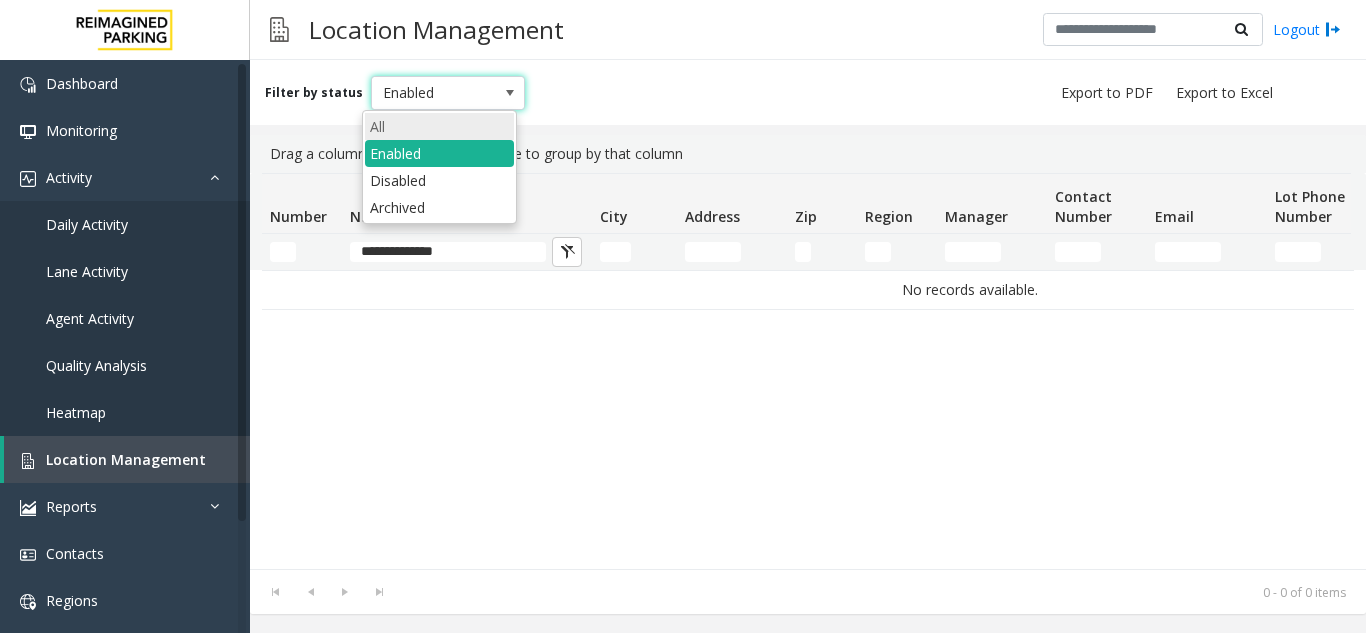 click on "All" at bounding box center (439, 126) 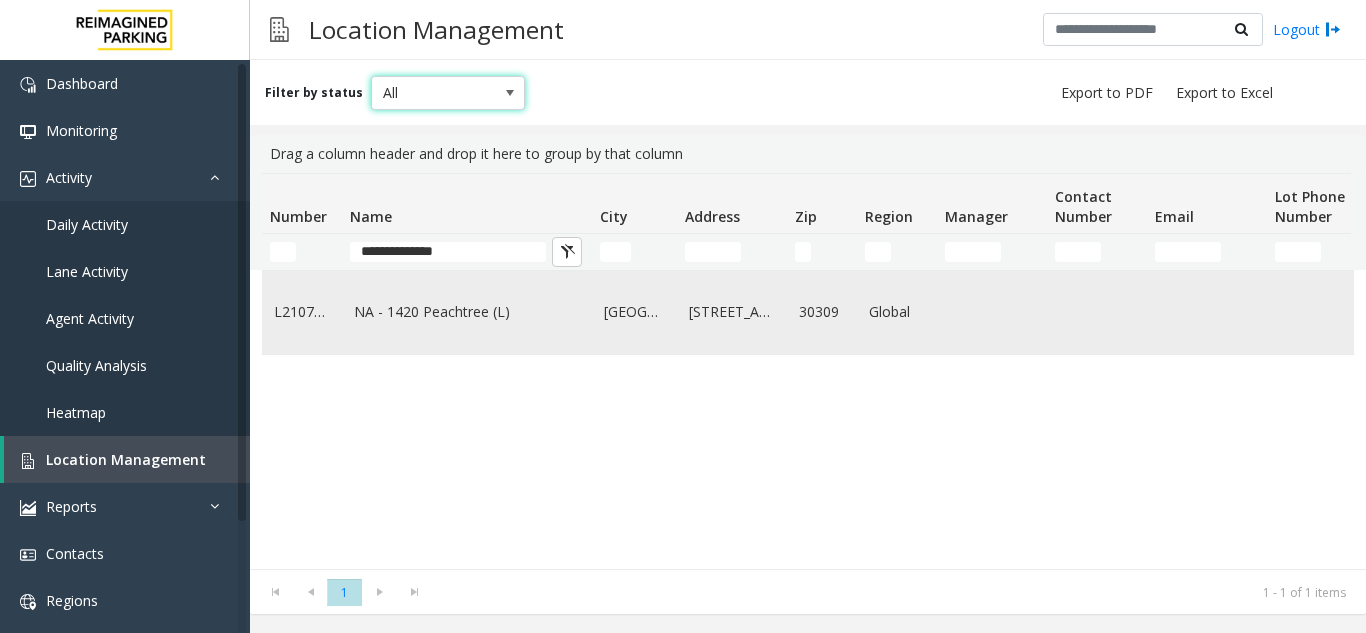 click on "NA - 1420 Peachtree (L)" 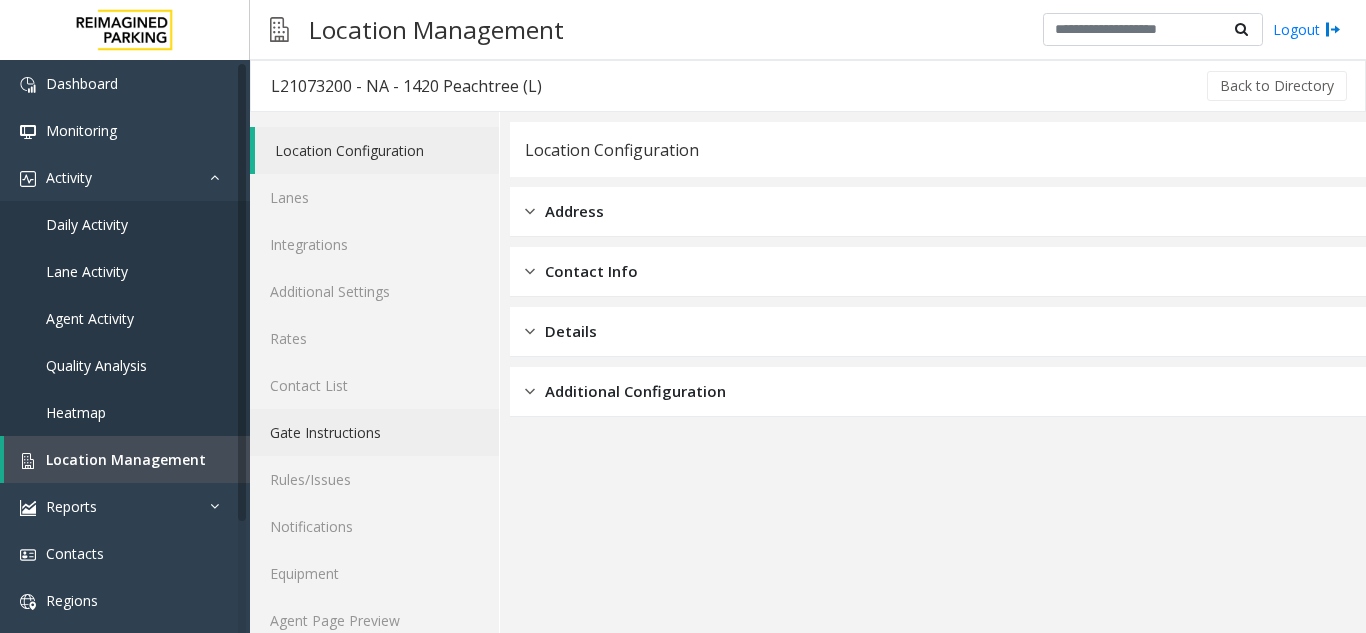 scroll, scrollTop: 26, scrollLeft: 0, axis: vertical 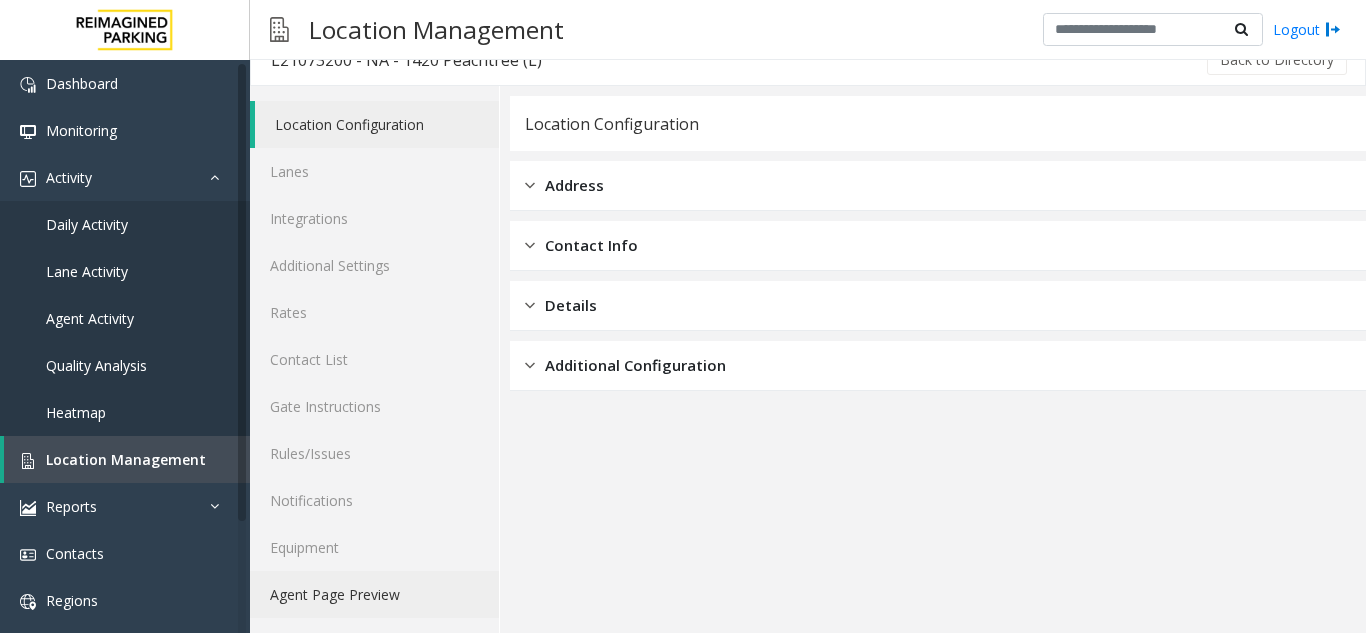 click on "Agent Page Preview" 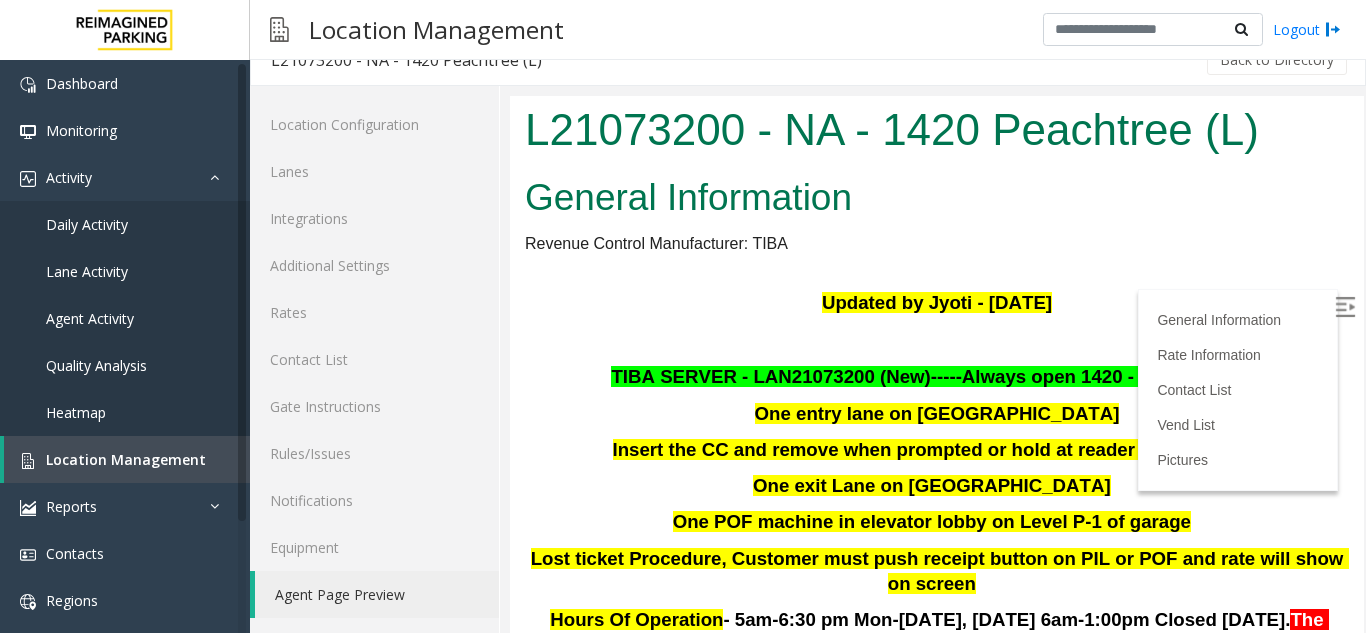 scroll, scrollTop: 0, scrollLeft: 0, axis: both 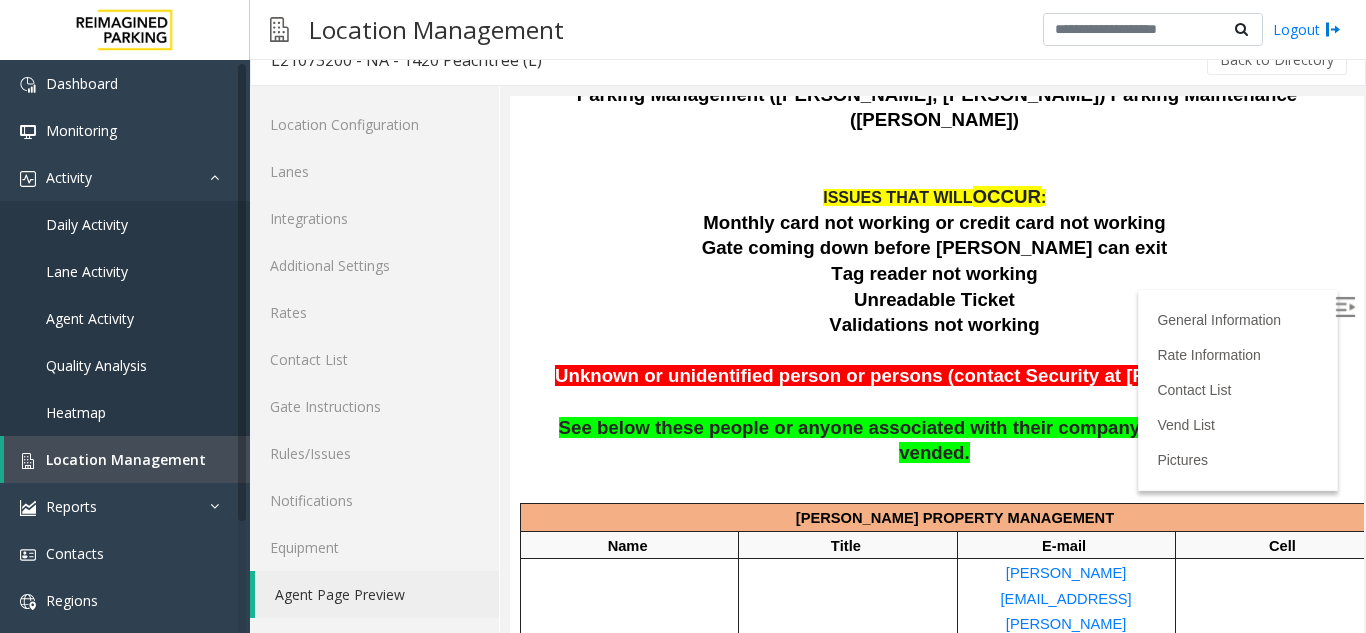click at bounding box center [1345, 307] 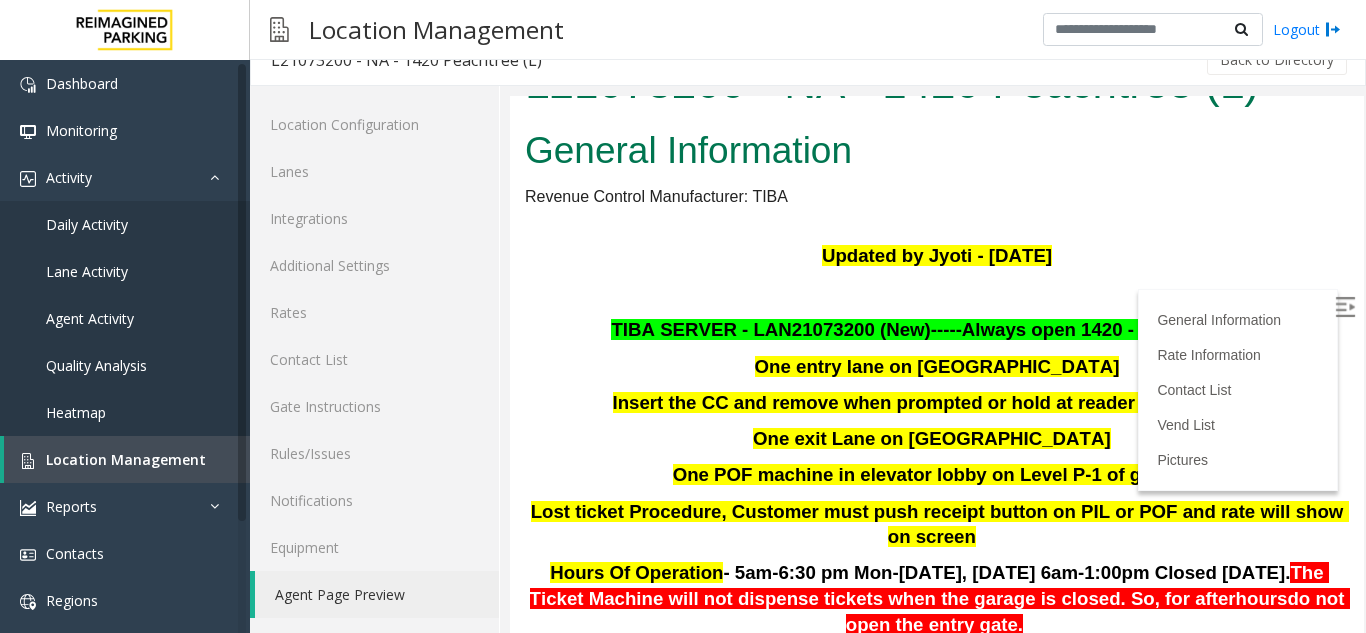 scroll, scrollTop: 0, scrollLeft: 0, axis: both 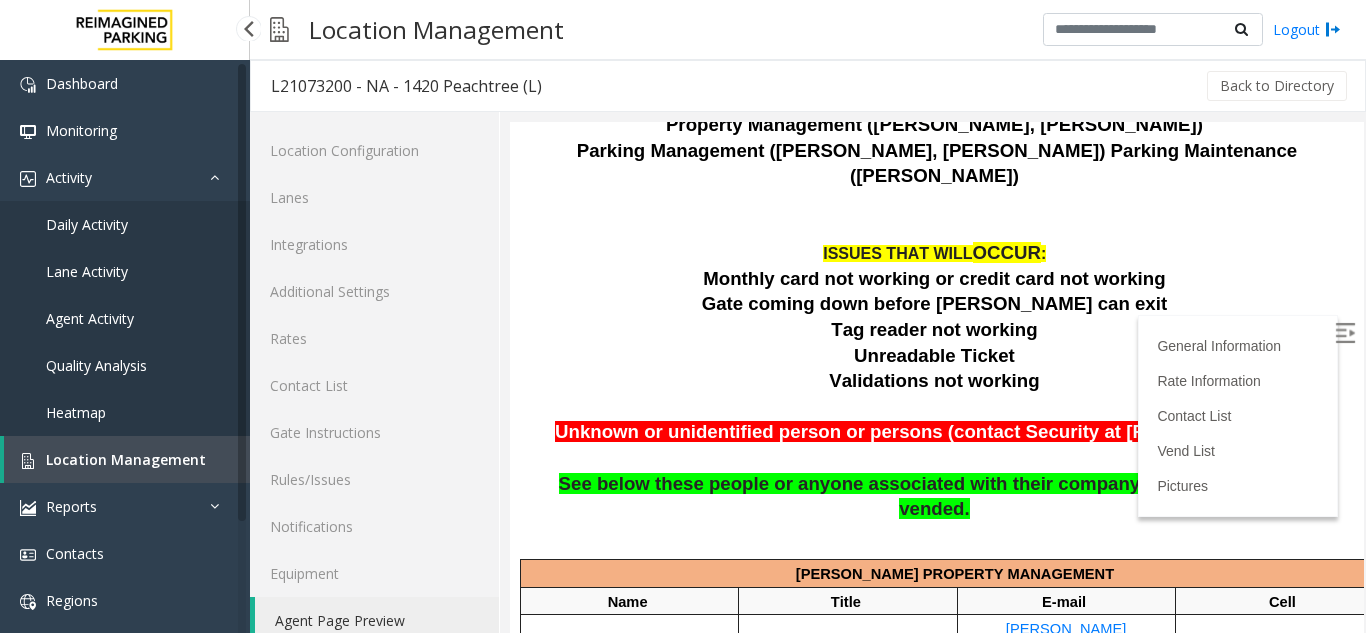 click on "Location Management" at bounding box center (126, 459) 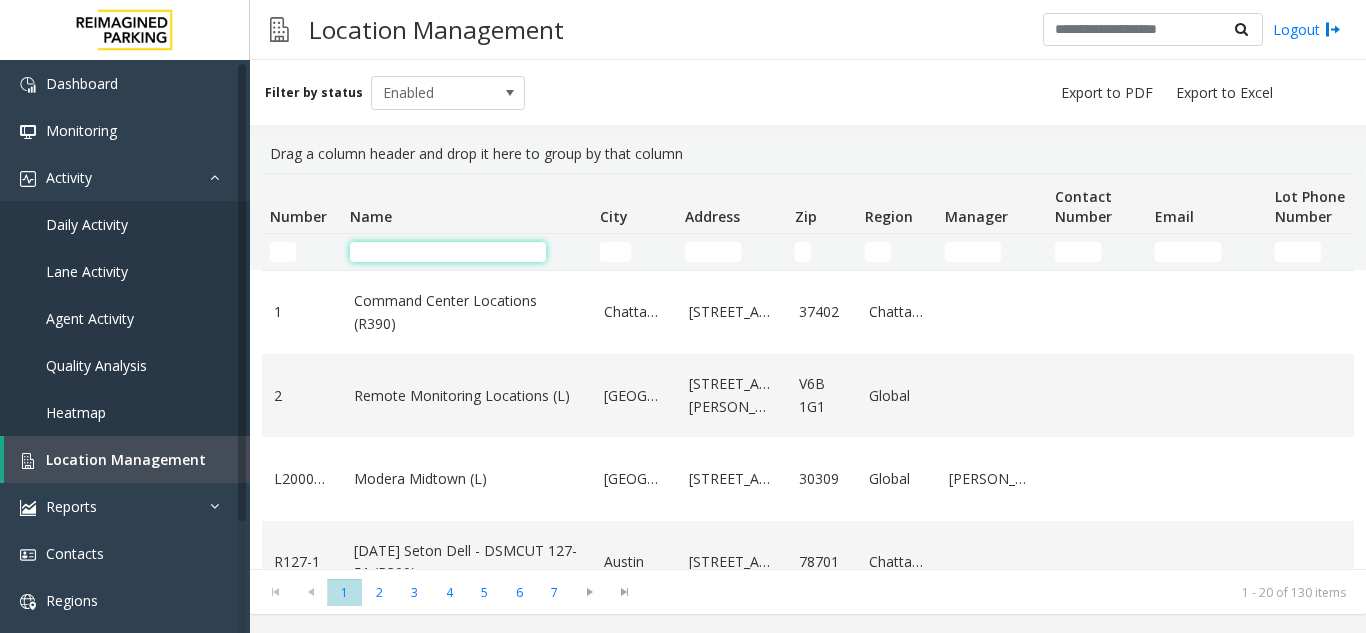 click 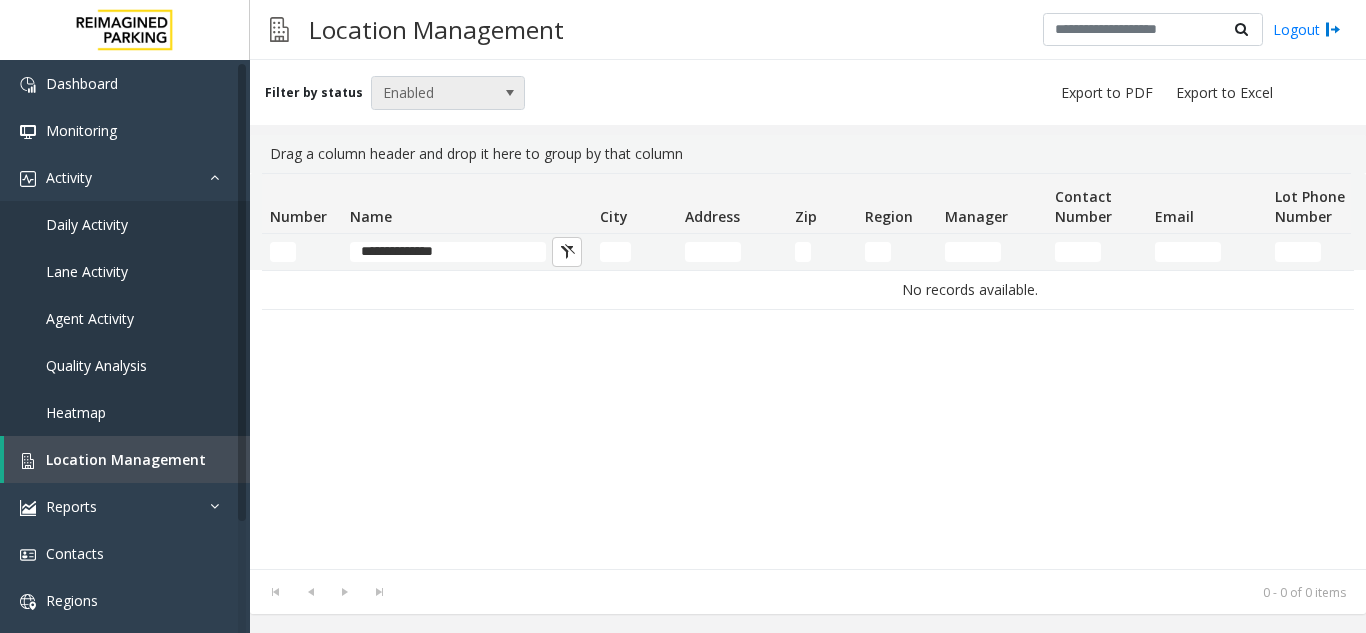 click at bounding box center (510, 93) 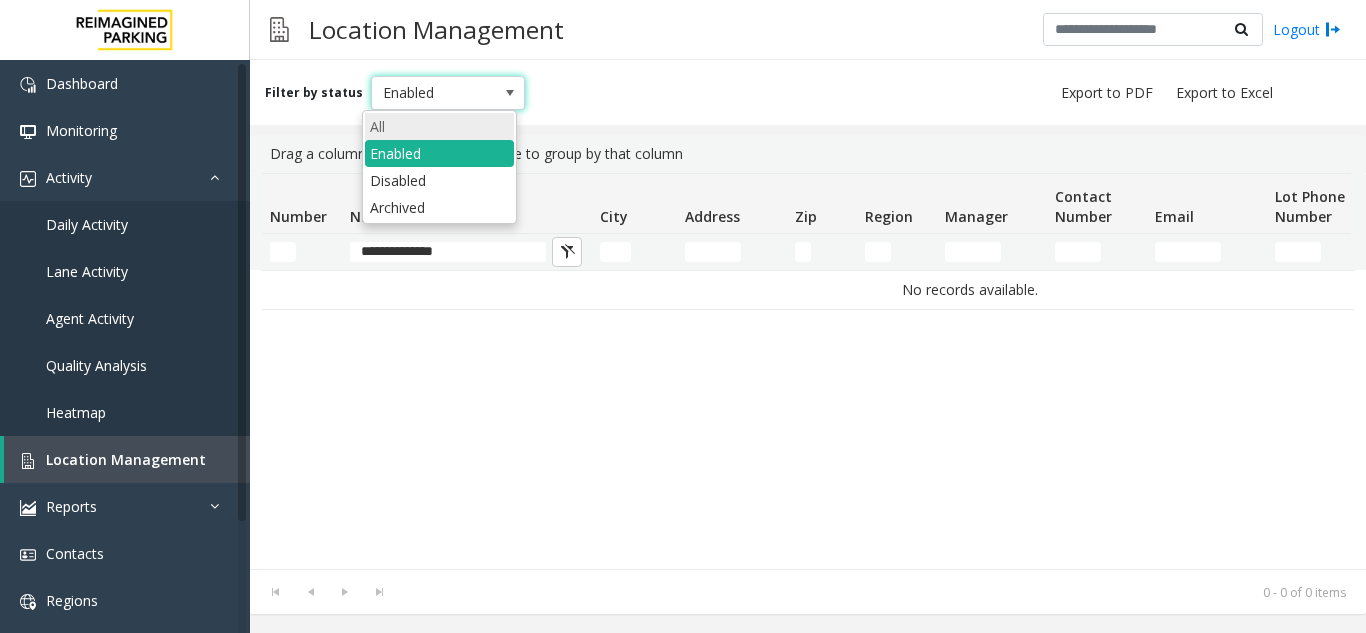 click on "All" at bounding box center (439, 126) 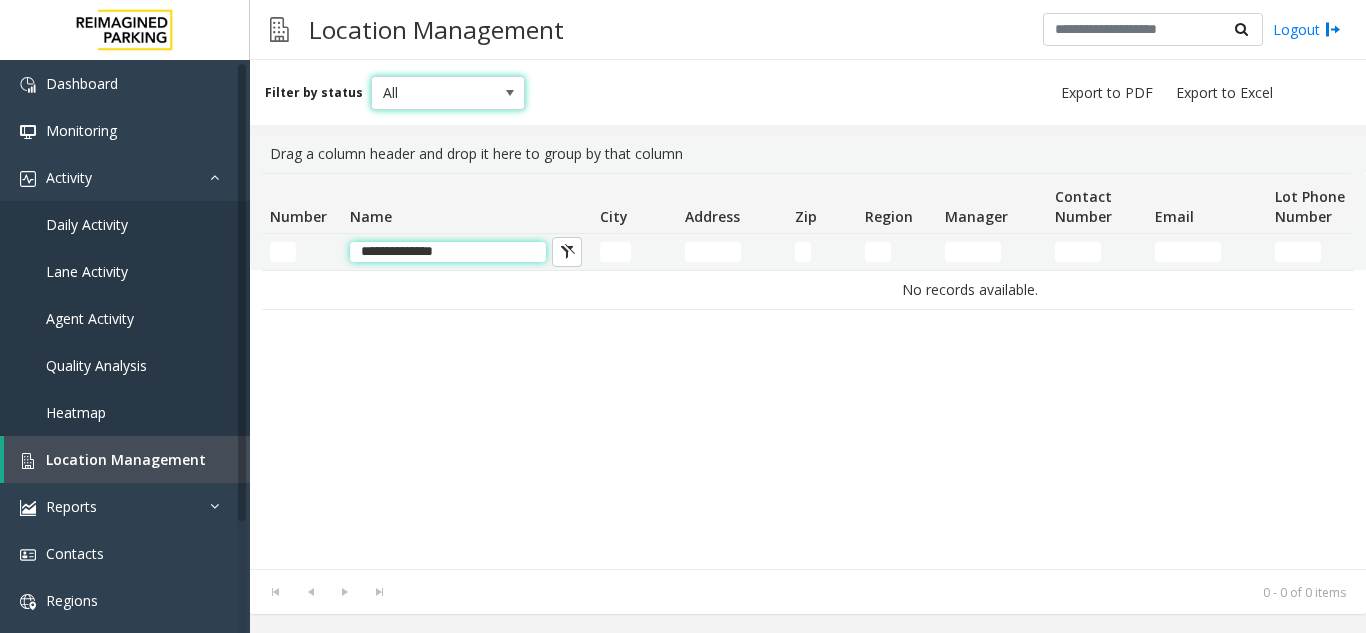 click on "**********" 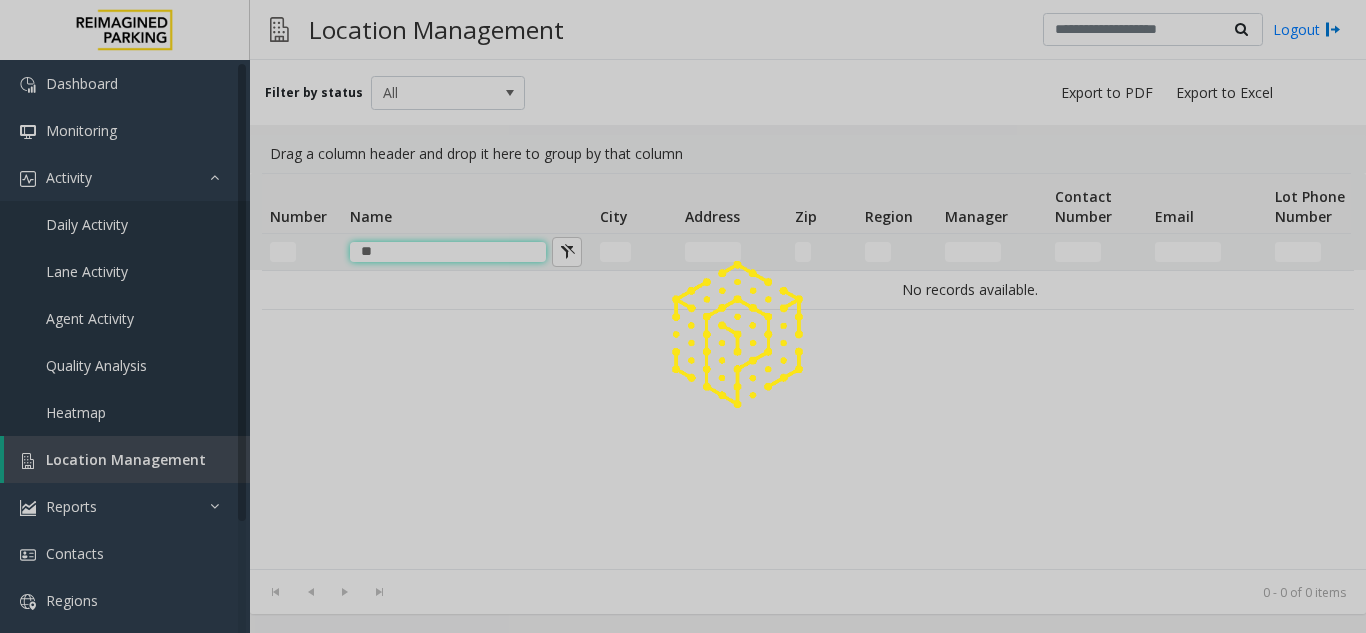 type on "*" 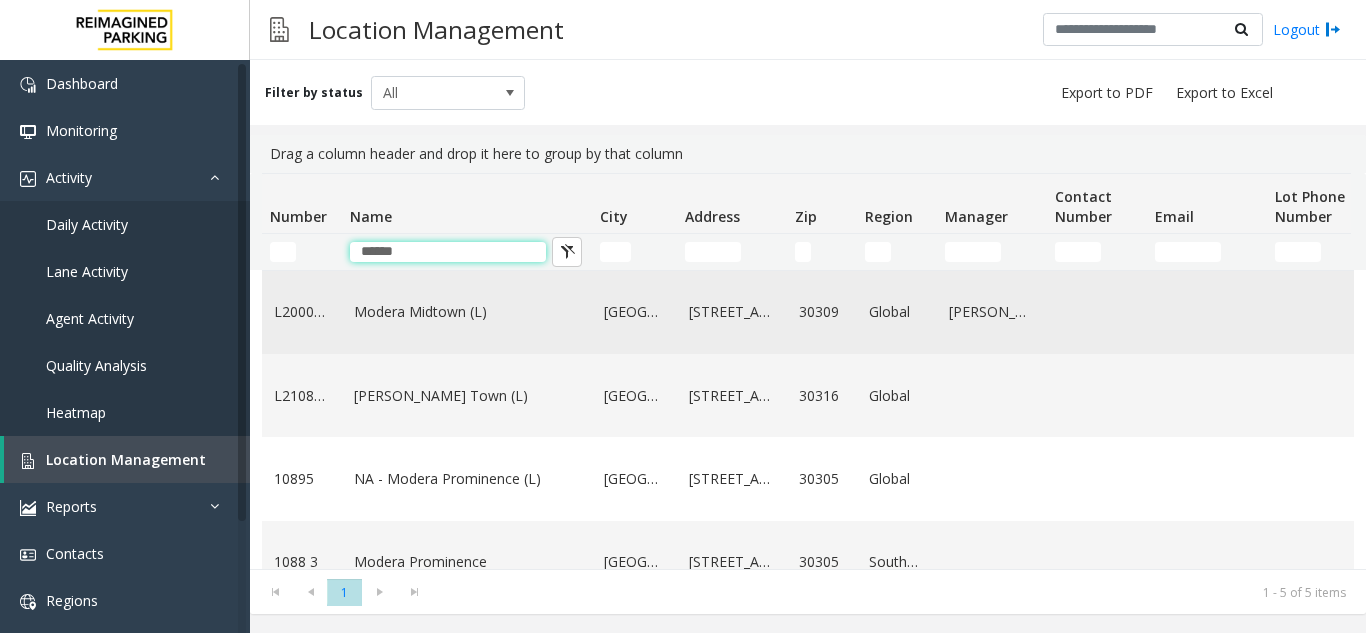type on "******" 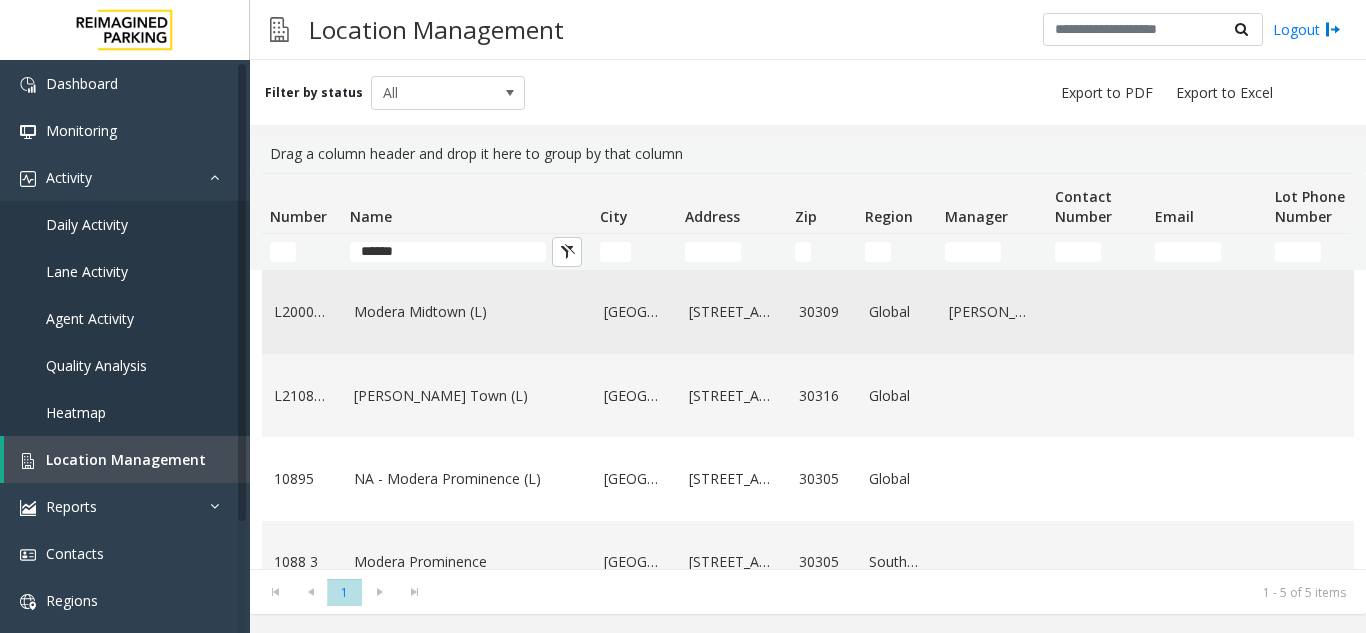 click on "Modera Midtown	(L)" 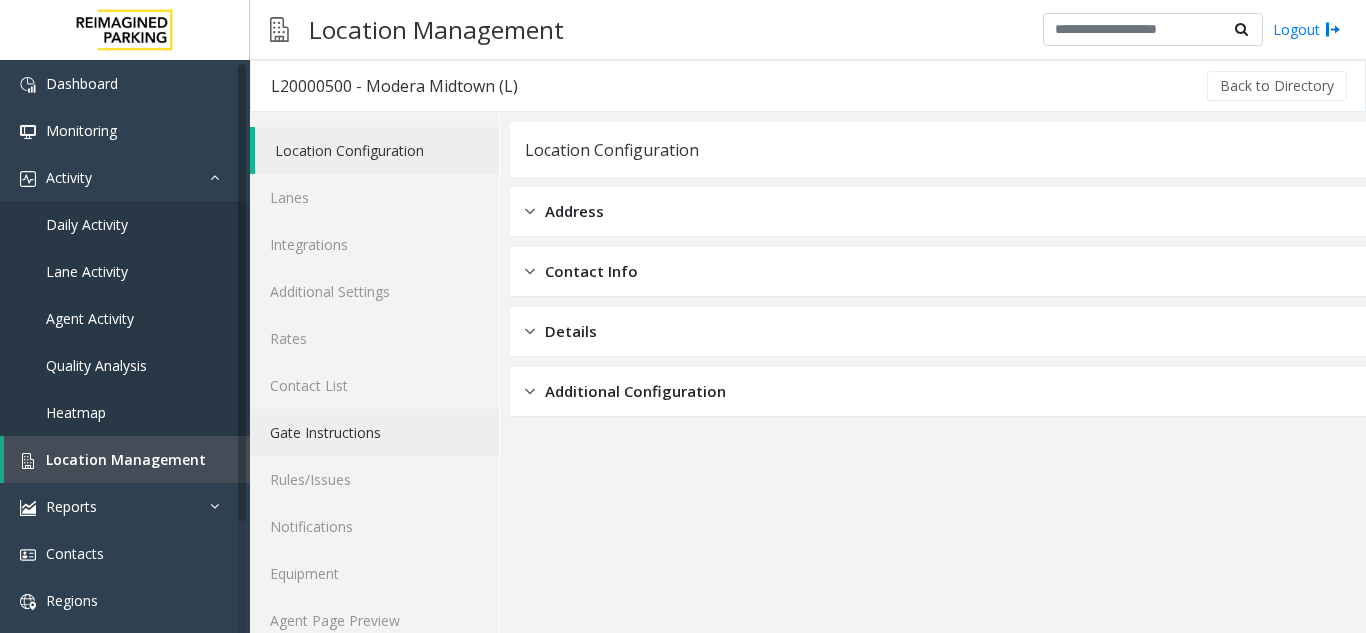 scroll, scrollTop: 26, scrollLeft: 0, axis: vertical 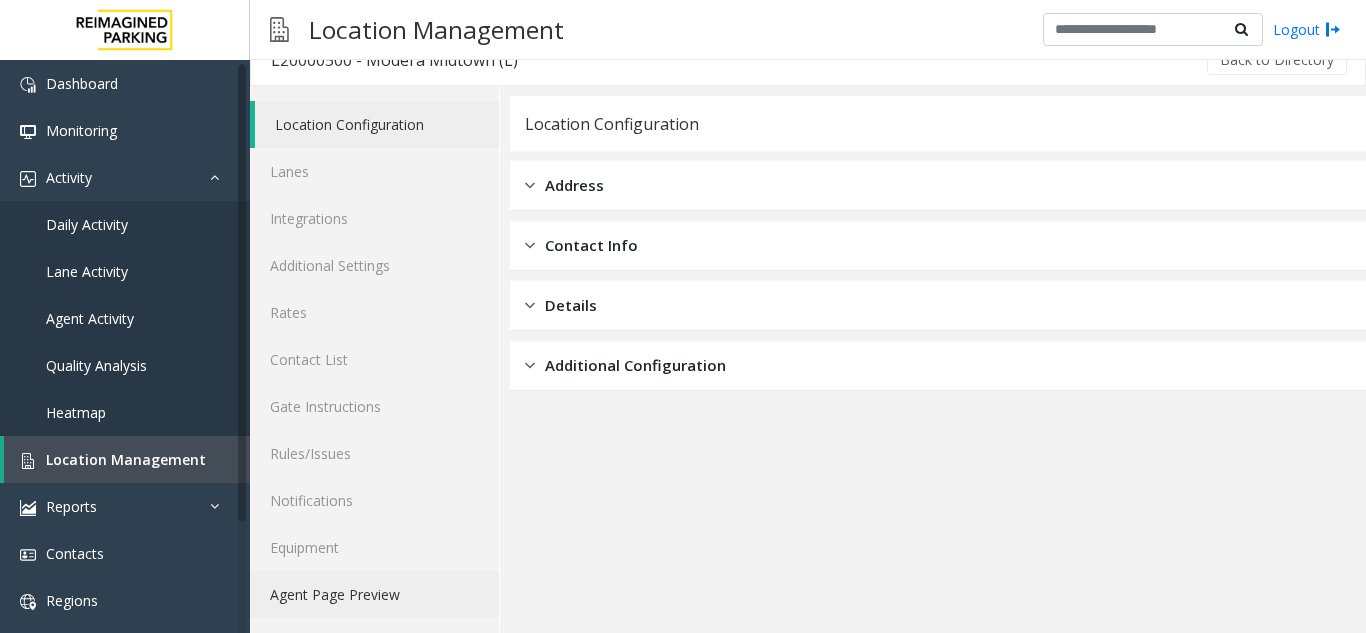 click on "Agent Page Preview" 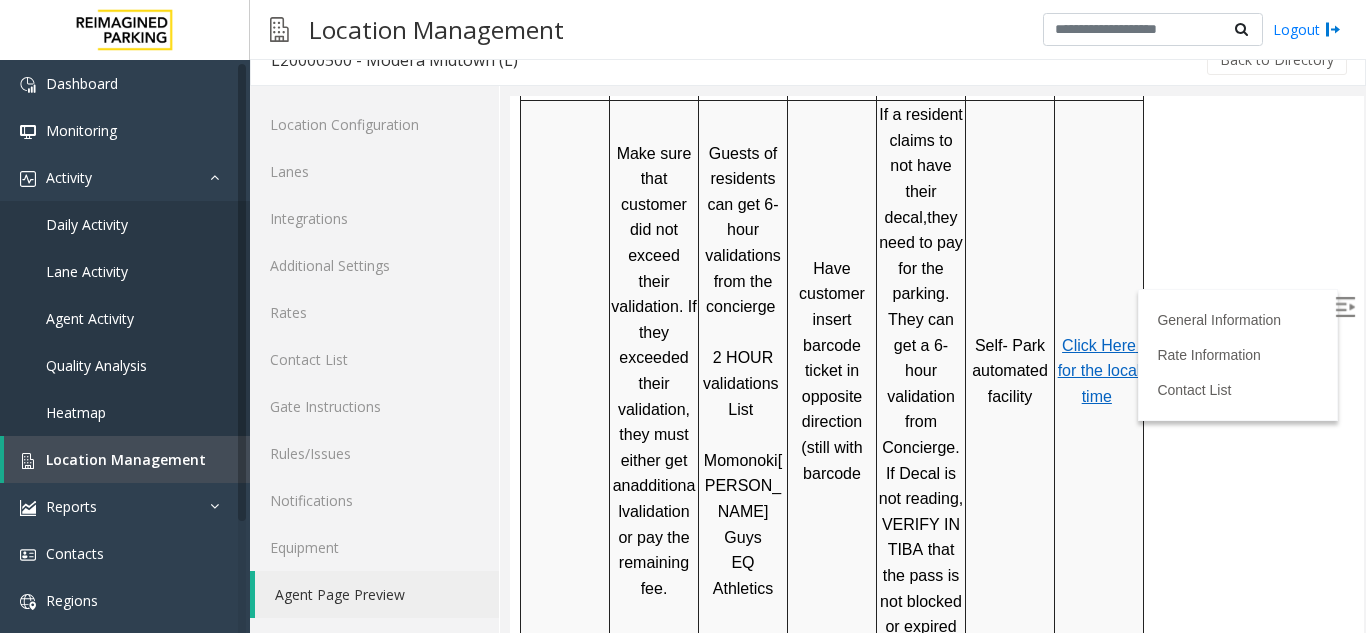 scroll, scrollTop: 848, scrollLeft: 0, axis: vertical 